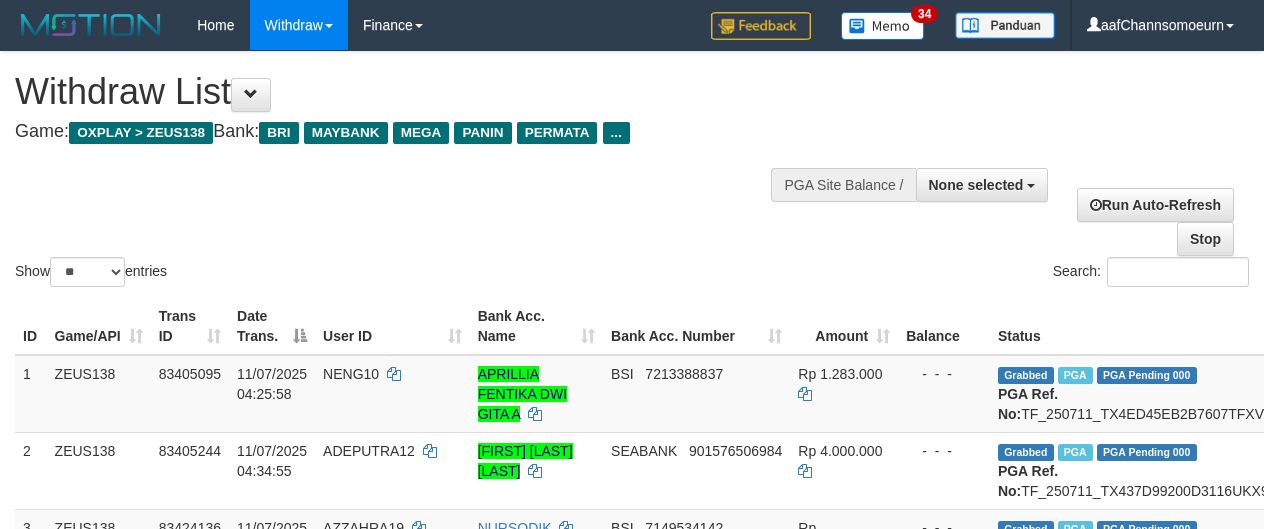 select 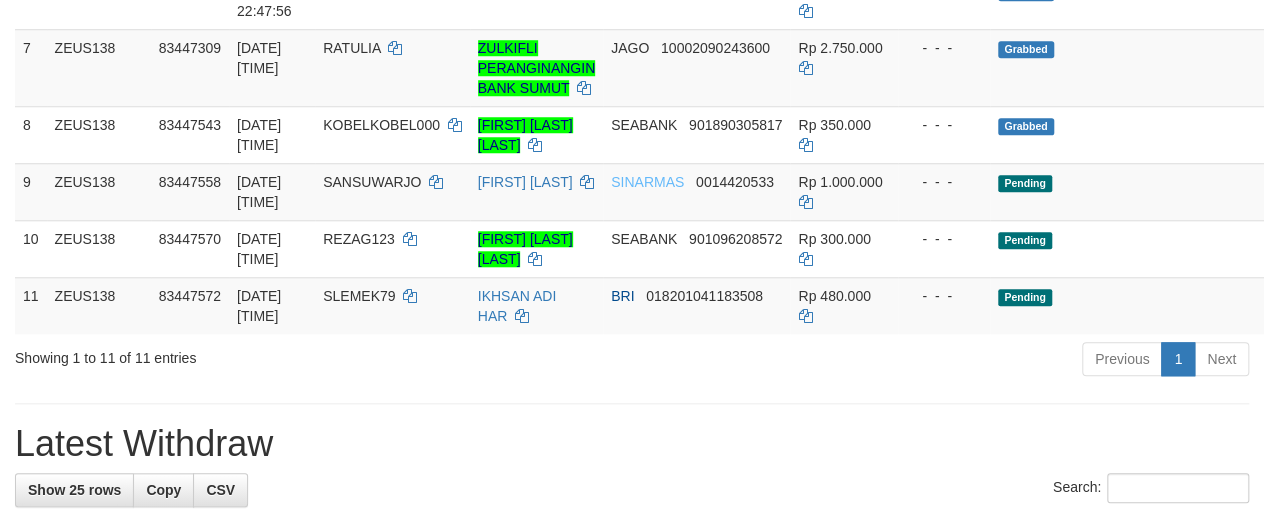 scroll, scrollTop: 713, scrollLeft: 0, axis: vertical 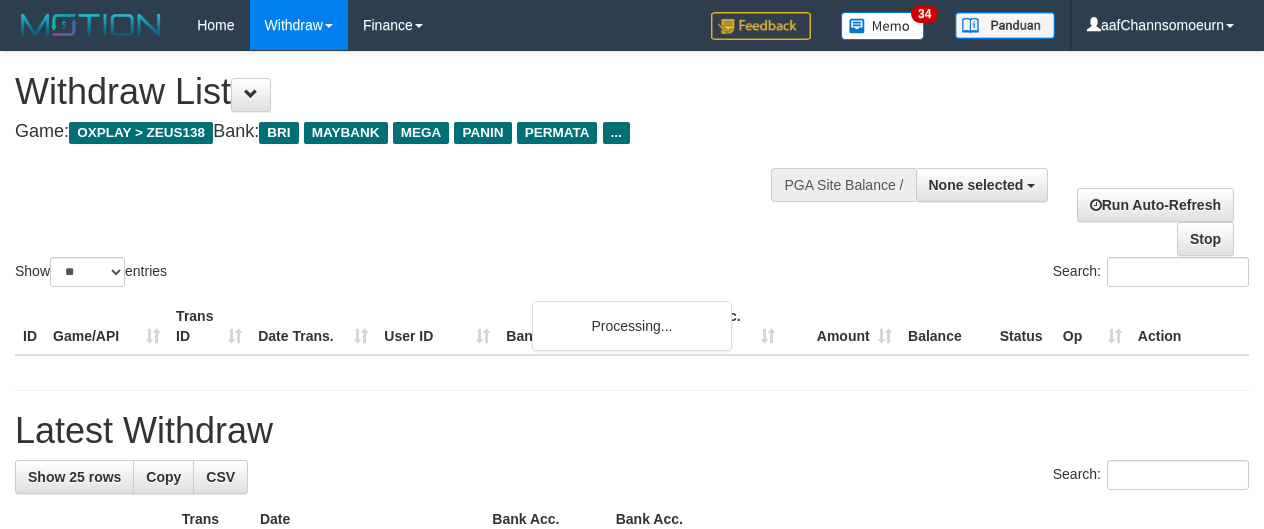 select 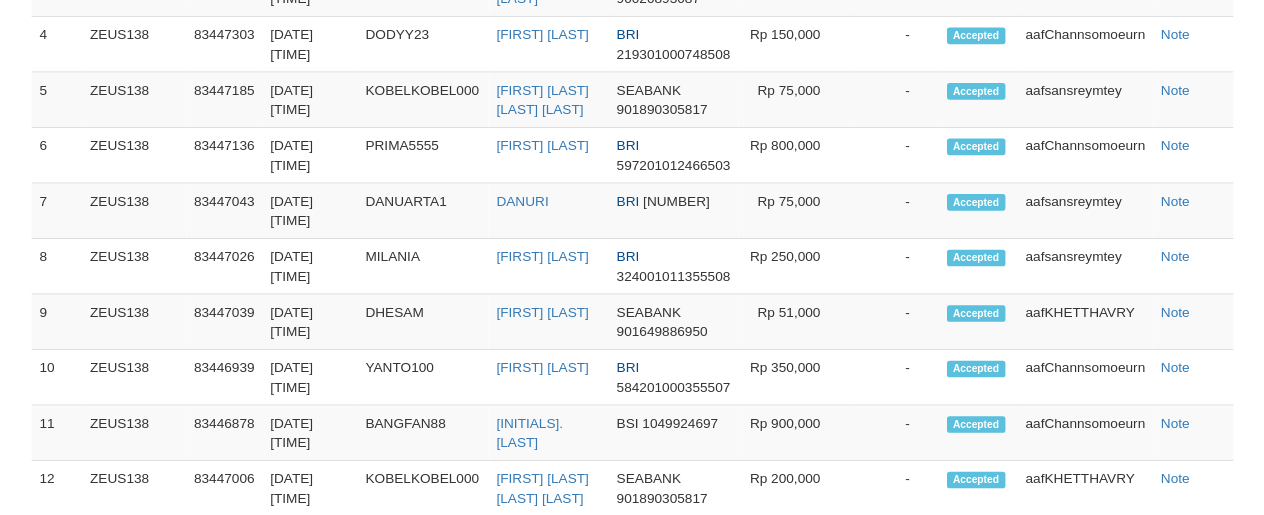 scroll, scrollTop: 1613, scrollLeft: 0, axis: vertical 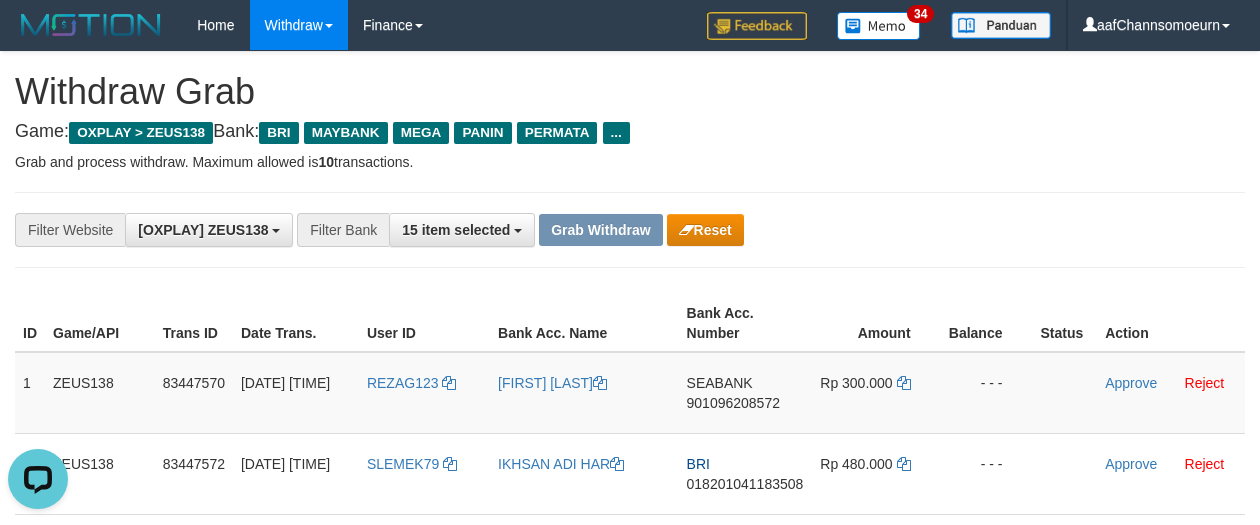 drag, startPoint x: 966, startPoint y: 259, endPoint x: 969, endPoint y: 284, distance: 25.179358 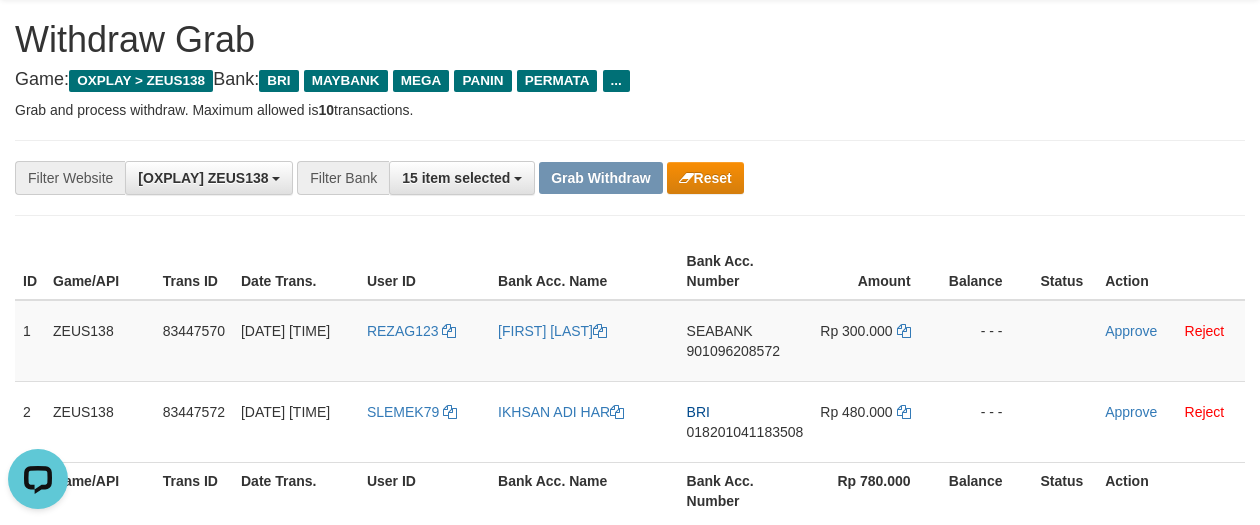 scroll, scrollTop: 131, scrollLeft: 0, axis: vertical 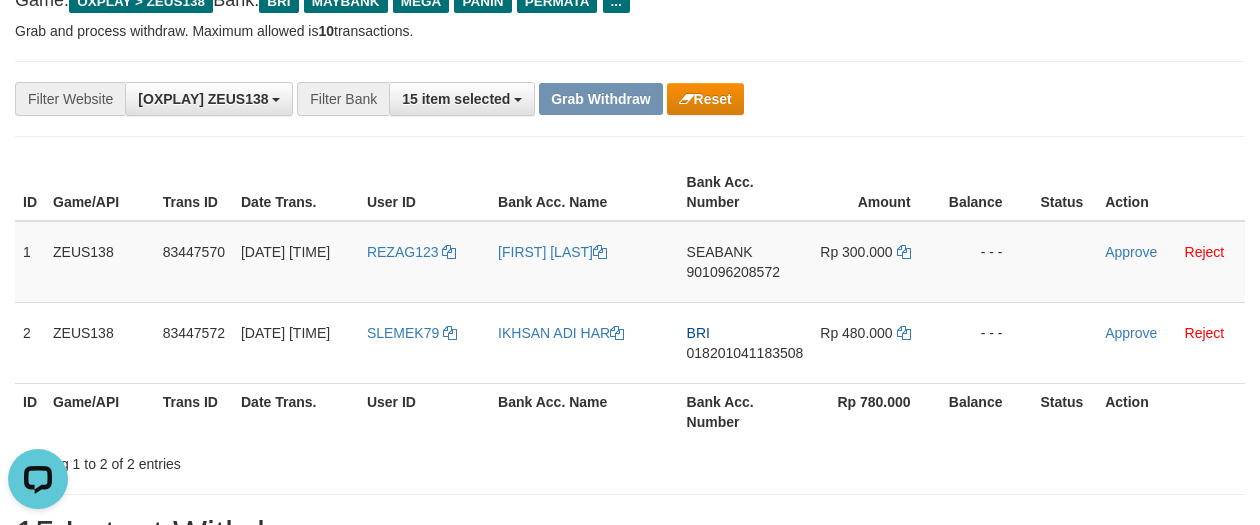 drag, startPoint x: 1077, startPoint y: 115, endPoint x: 1242, endPoint y: 210, distance: 190.39433 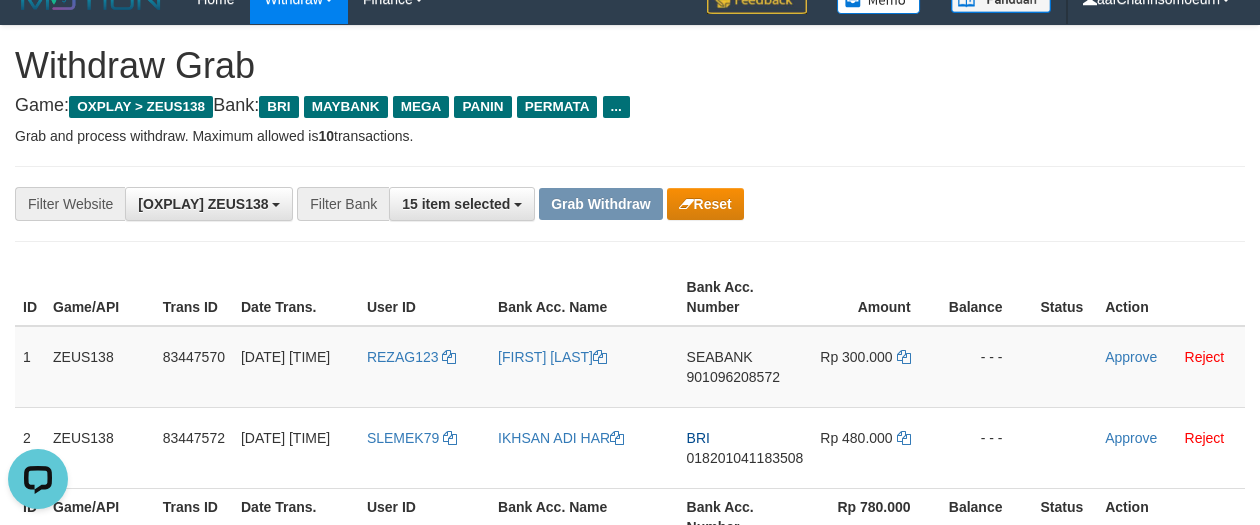 scroll, scrollTop: 4, scrollLeft: 0, axis: vertical 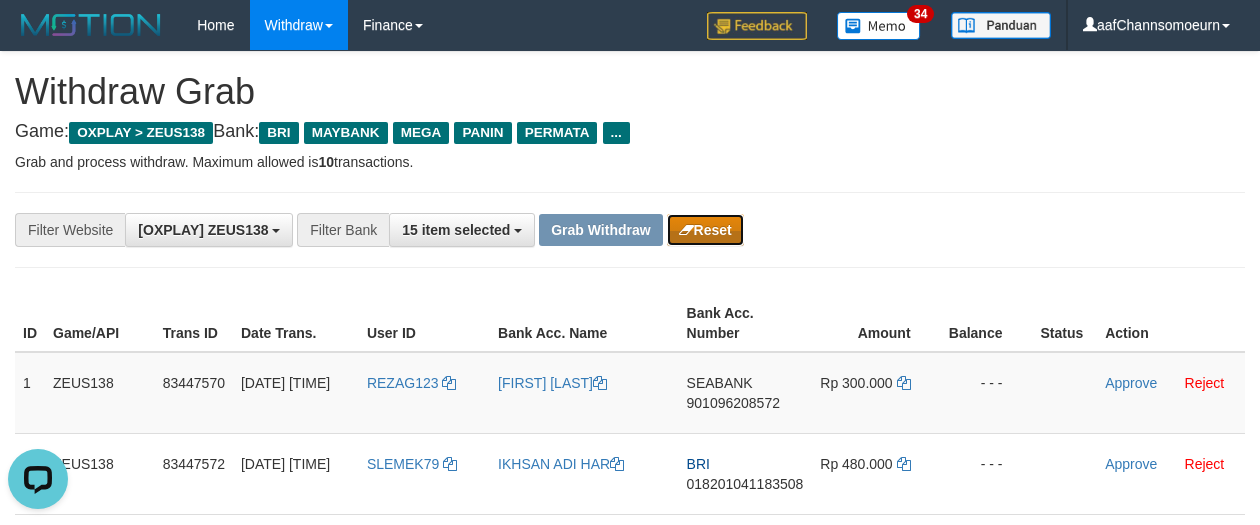 click on "Reset" at bounding box center (705, 230) 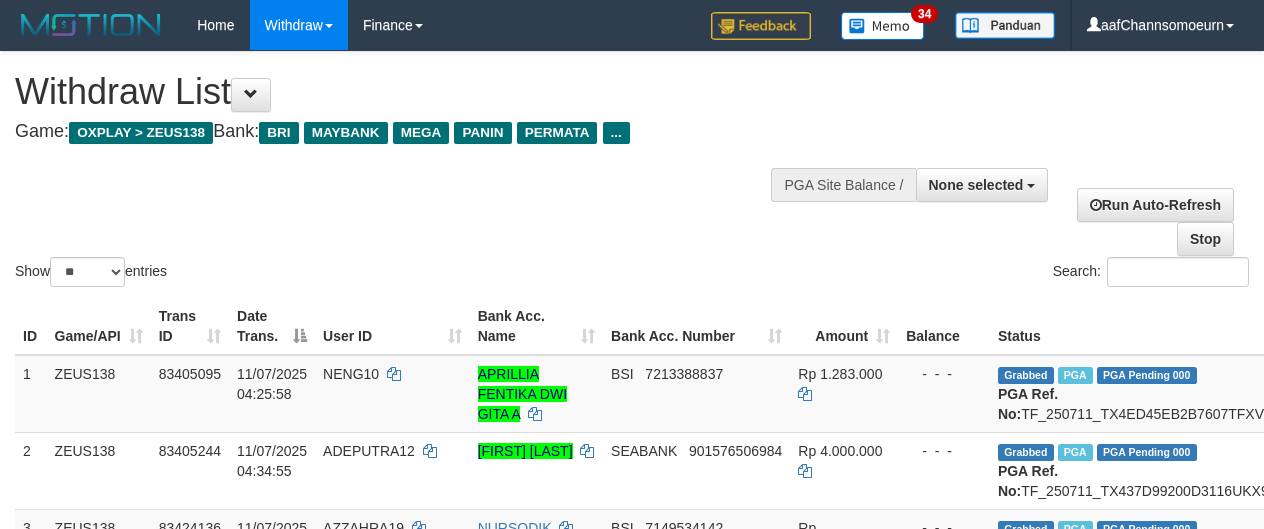 select 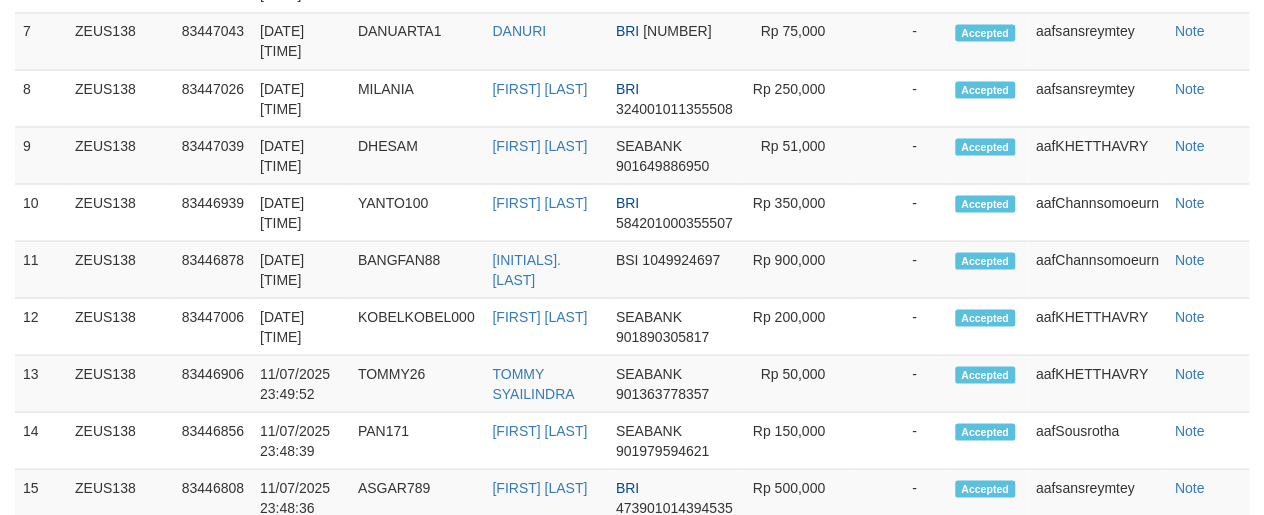 scroll, scrollTop: 1613, scrollLeft: 0, axis: vertical 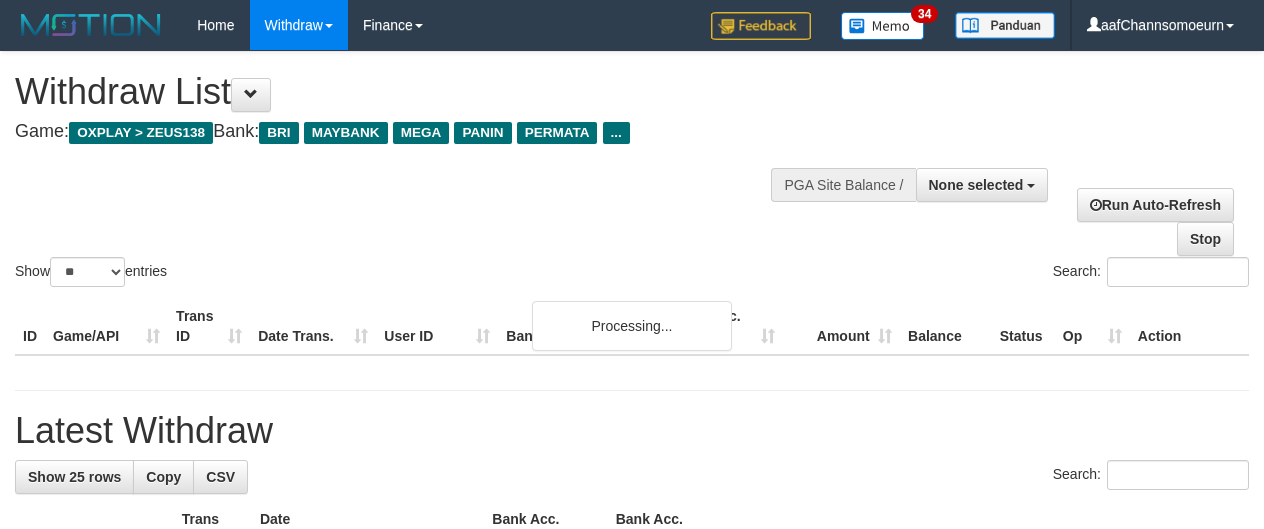 select 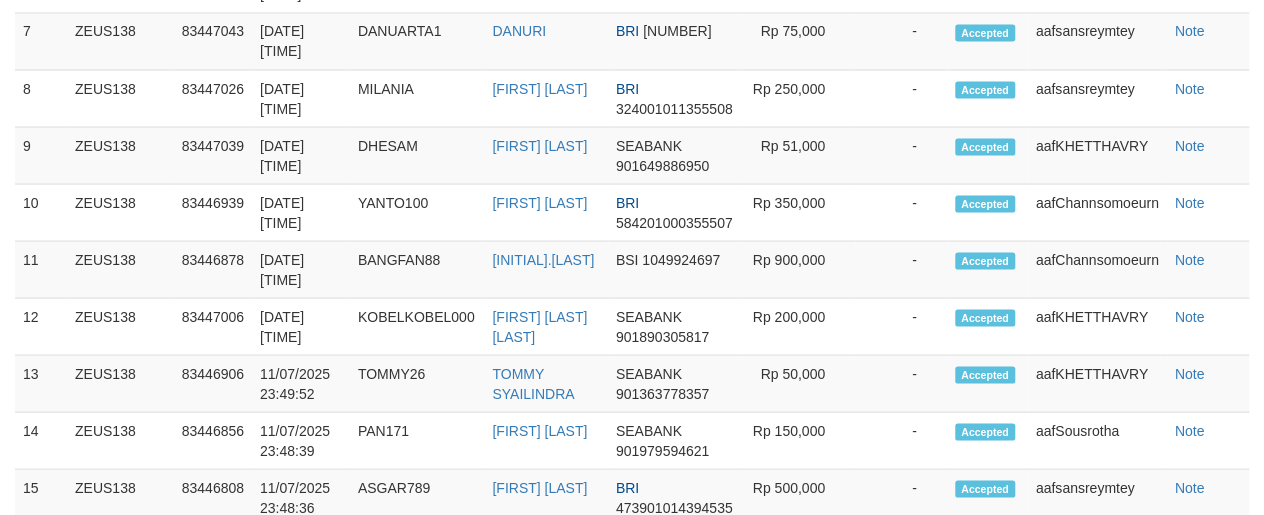 scroll, scrollTop: 1613, scrollLeft: 0, axis: vertical 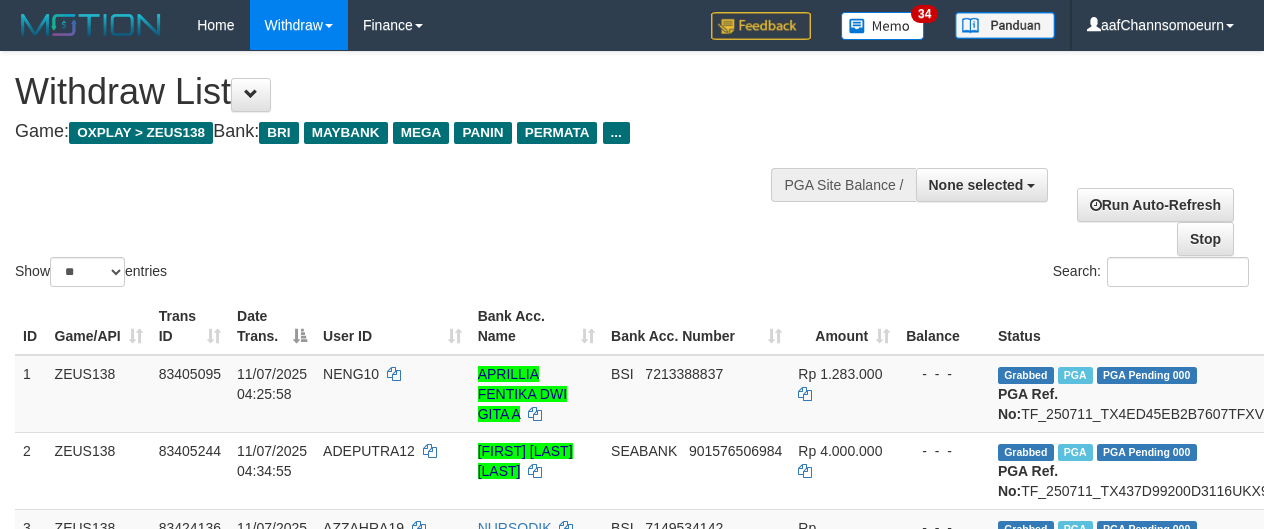 select 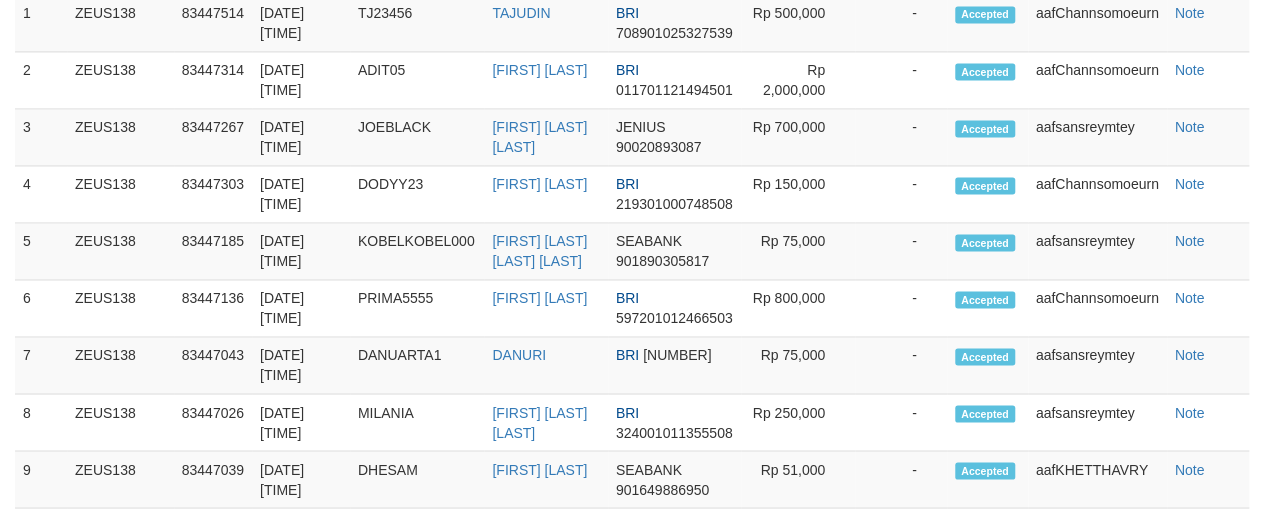 scroll, scrollTop: 903, scrollLeft: 0, axis: vertical 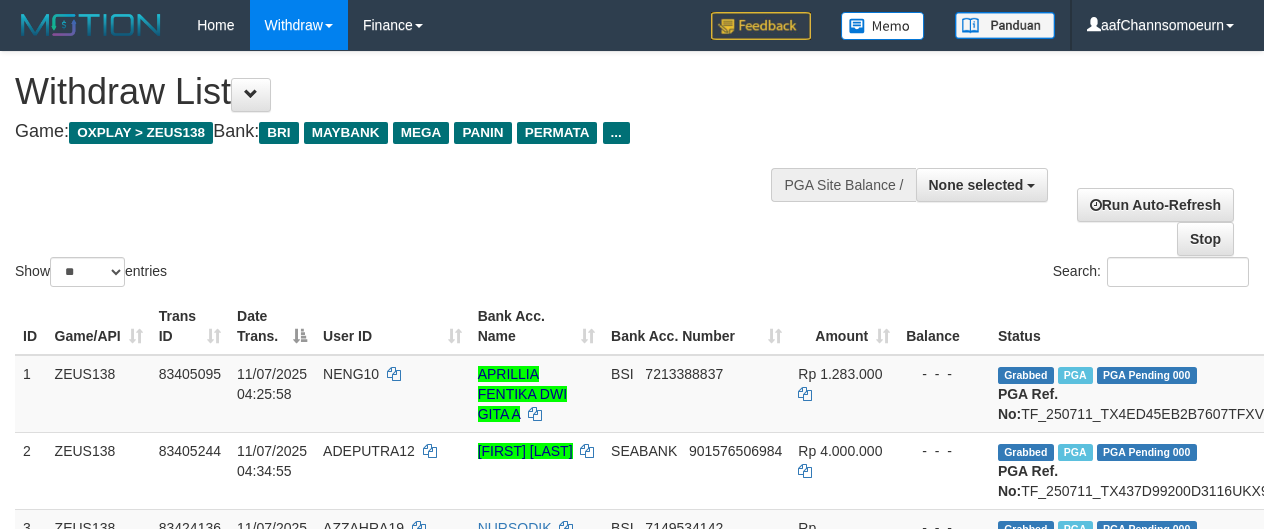 select 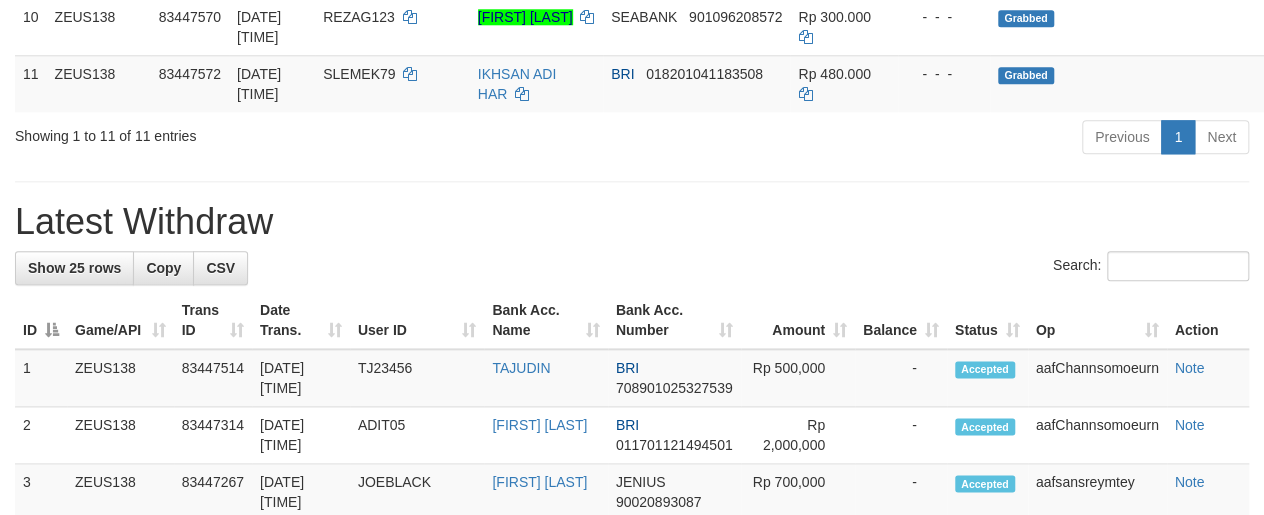 scroll, scrollTop: 934, scrollLeft: 0, axis: vertical 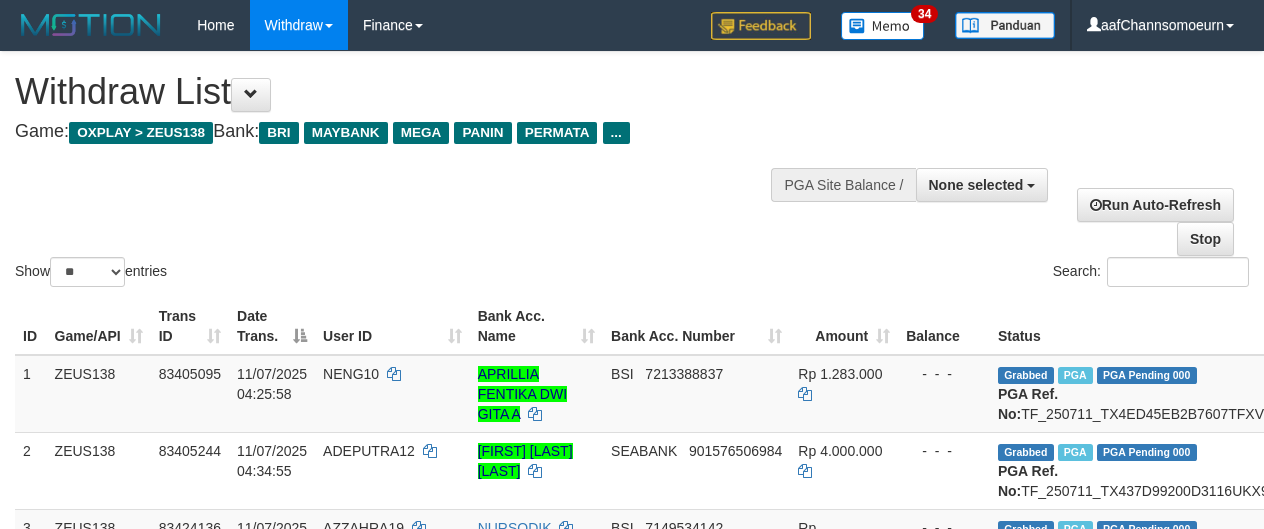 select 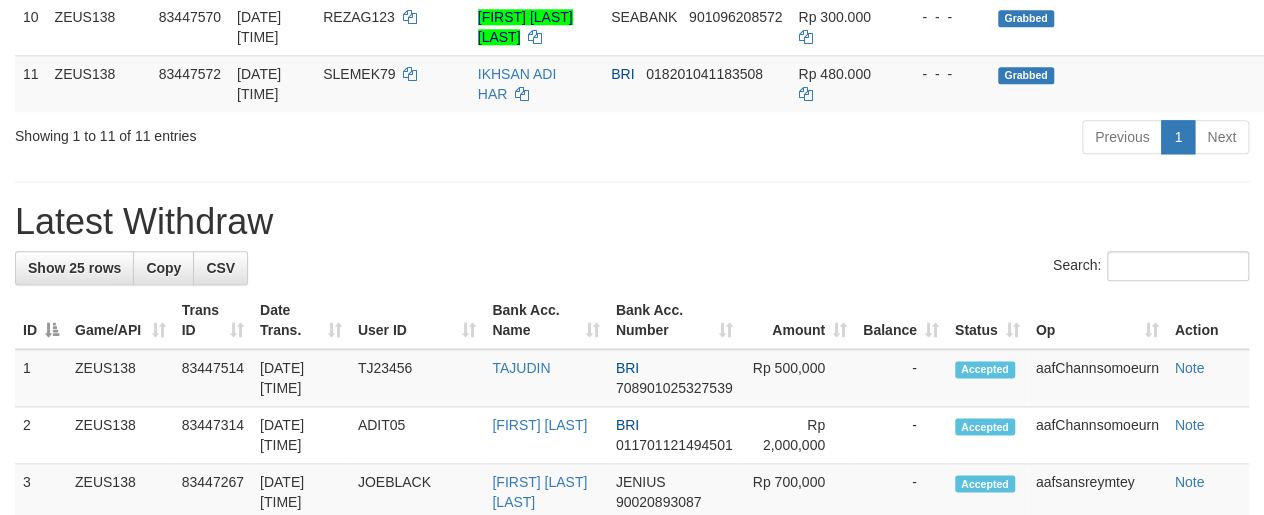scroll, scrollTop: 934, scrollLeft: 0, axis: vertical 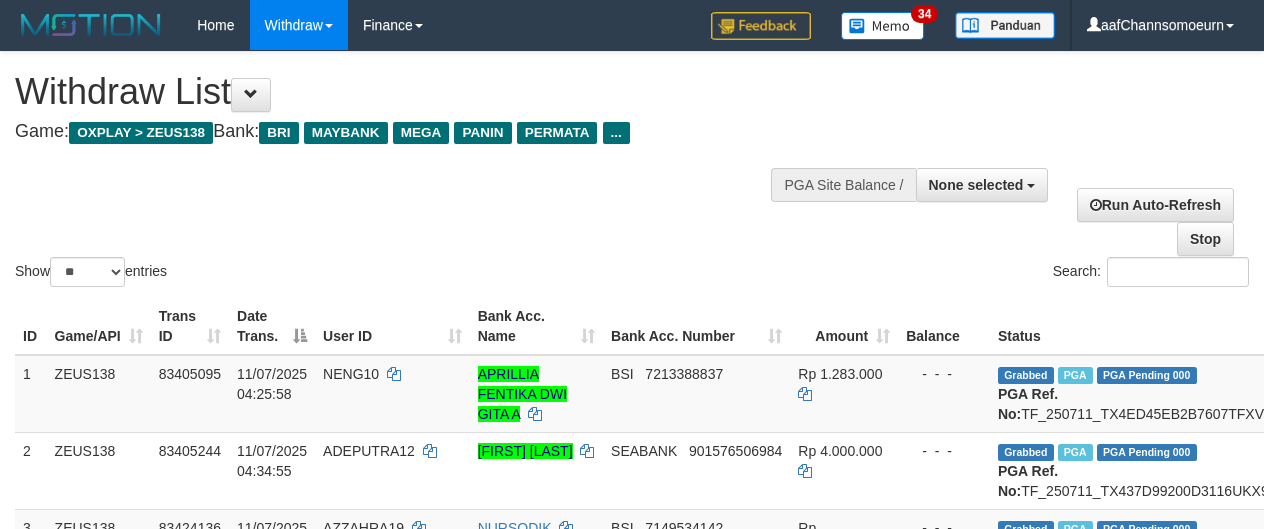 select 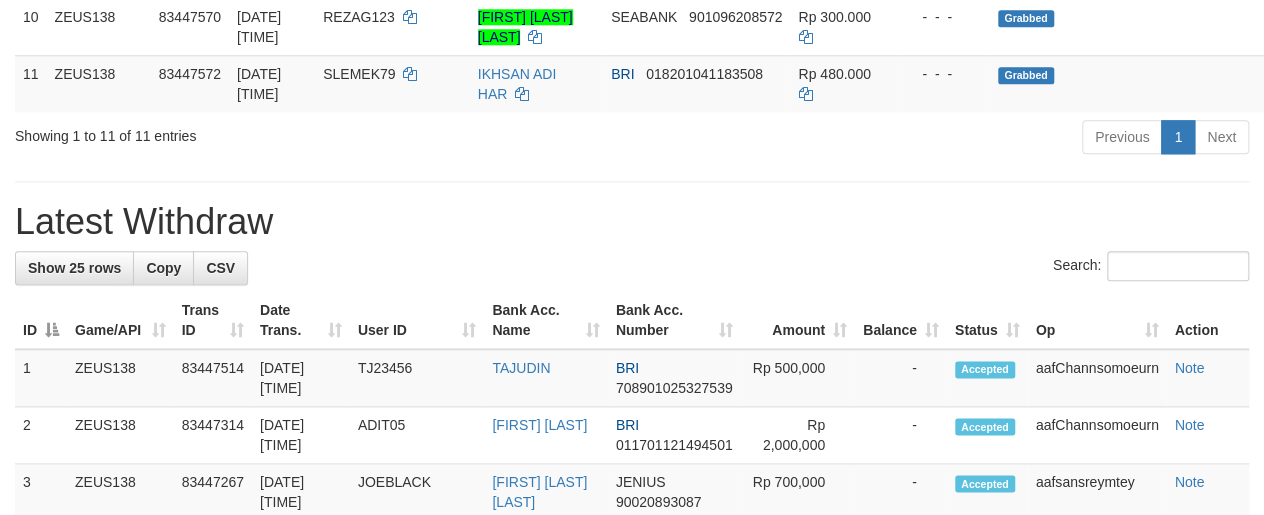scroll, scrollTop: 934, scrollLeft: 0, axis: vertical 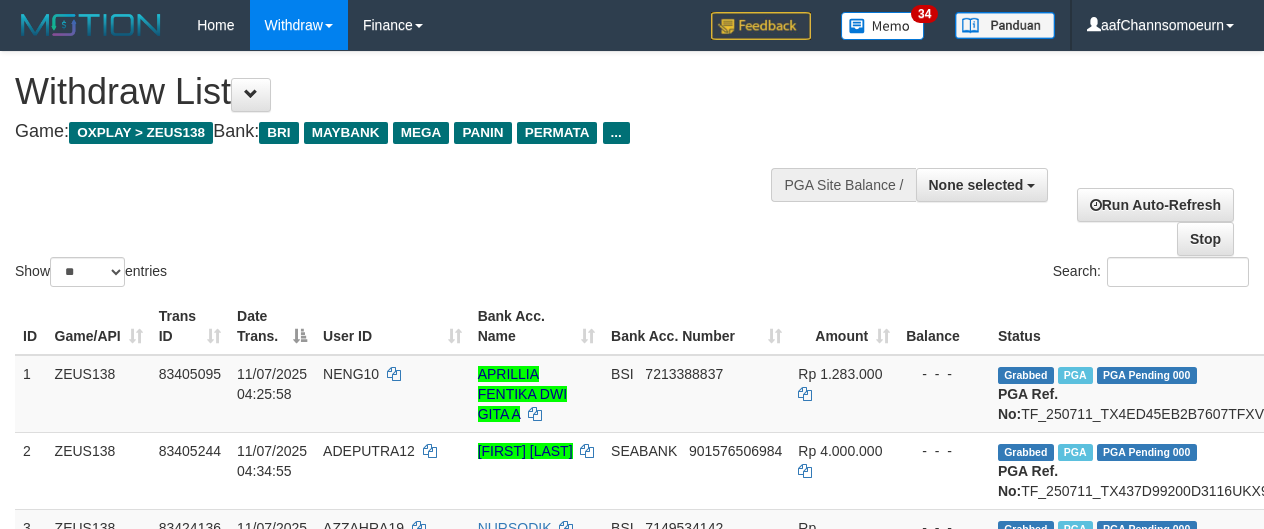 select 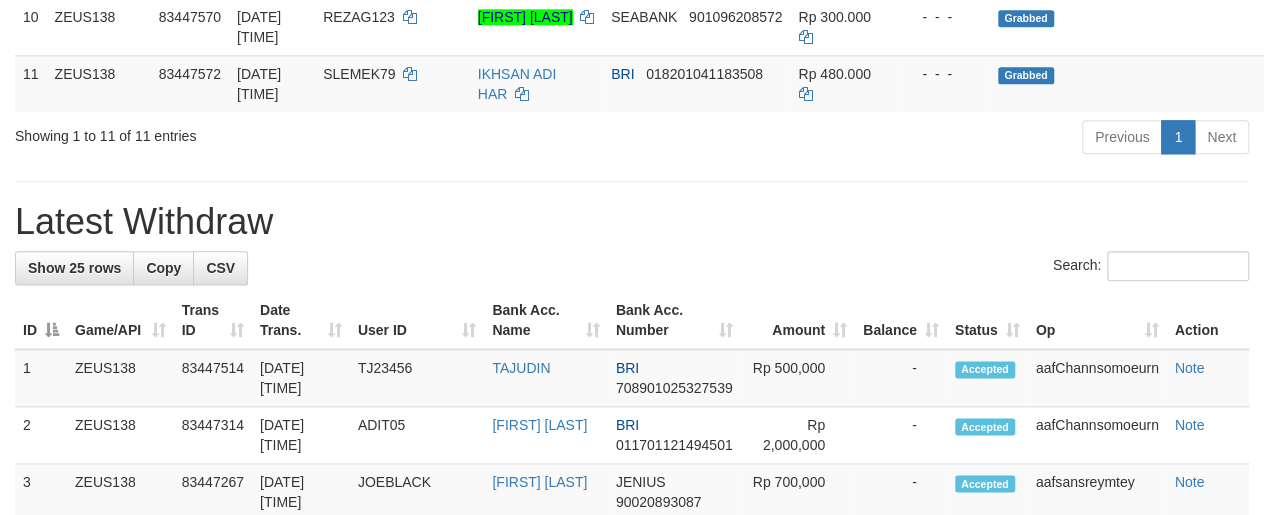 scroll, scrollTop: 934, scrollLeft: 0, axis: vertical 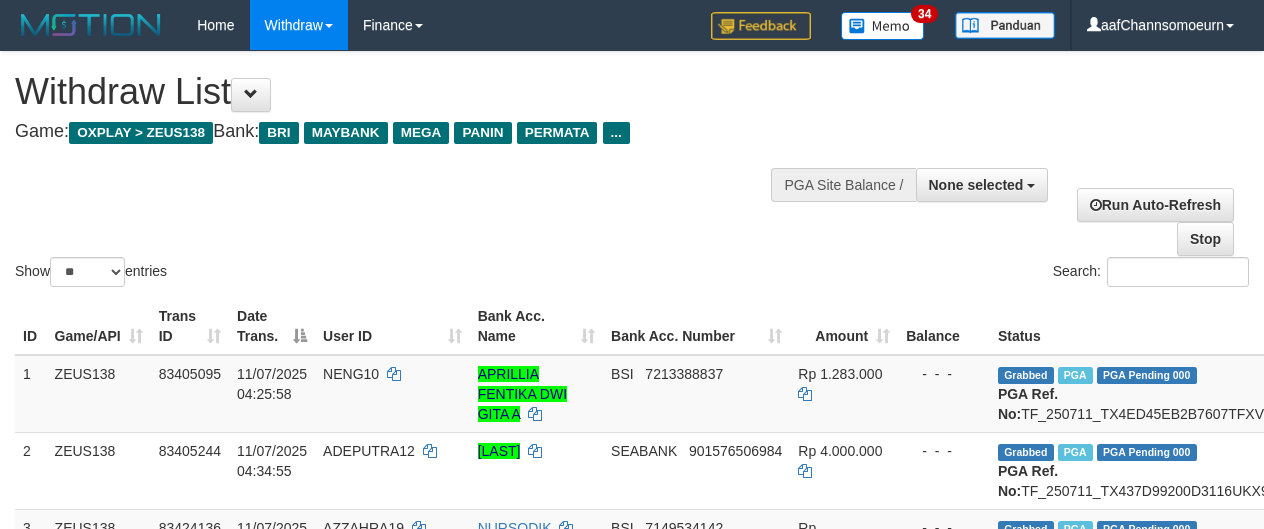 select 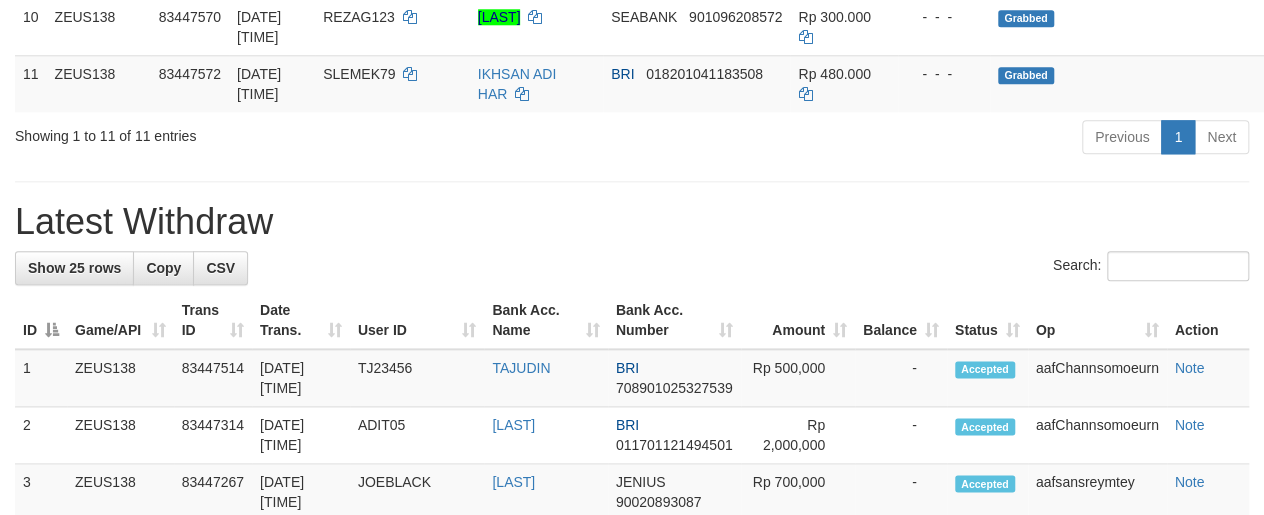 scroll, scrollTop: 934, scrollLeft: 0, axis: vertical 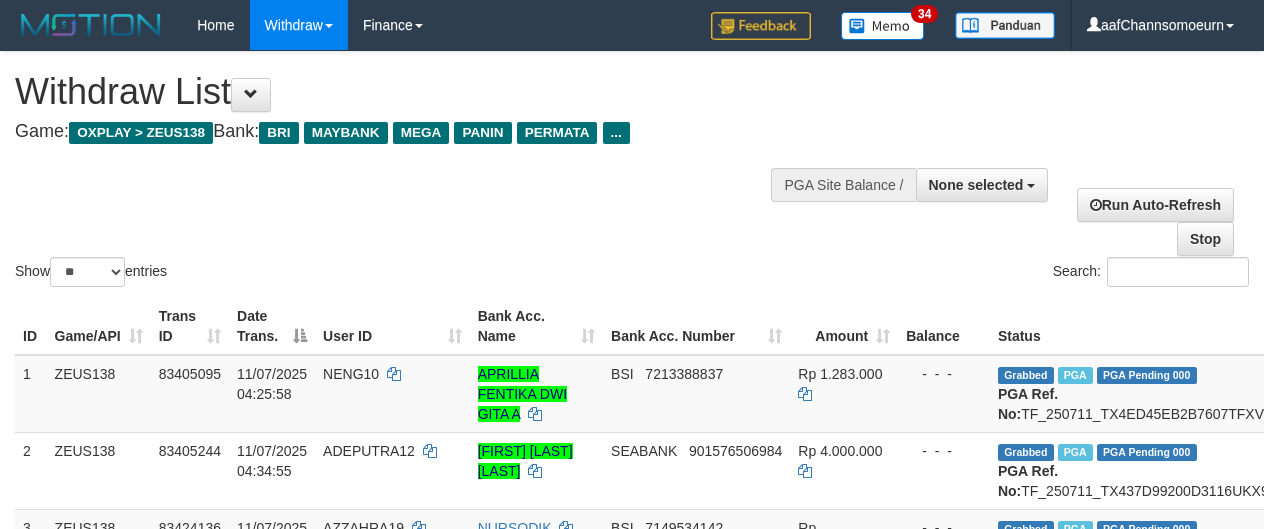 select 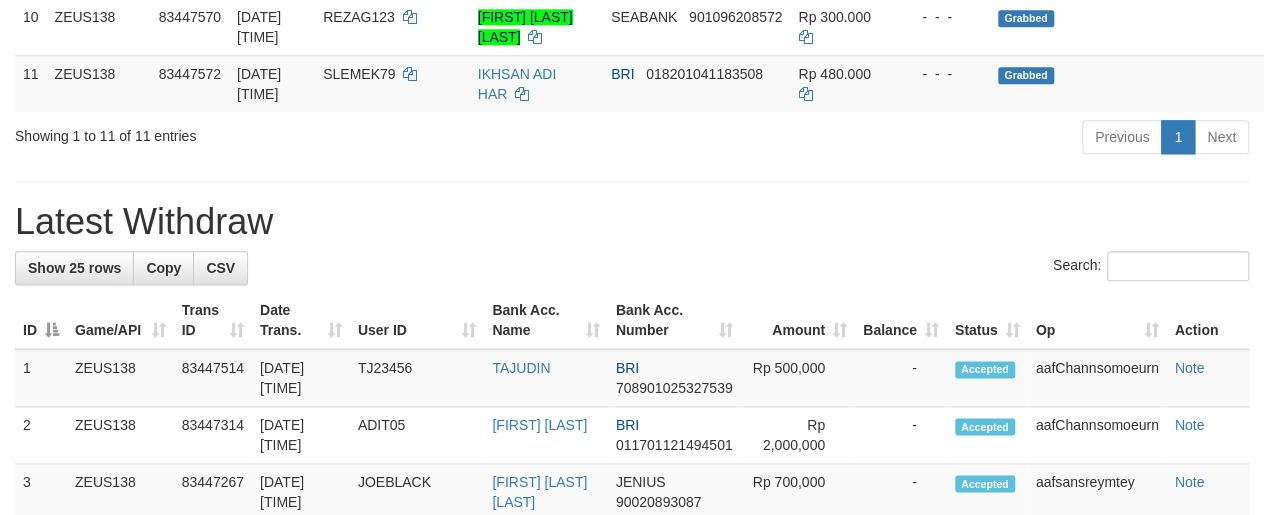 scroll, scrollTop: 934, scrollLeft: 0, axis: vertical 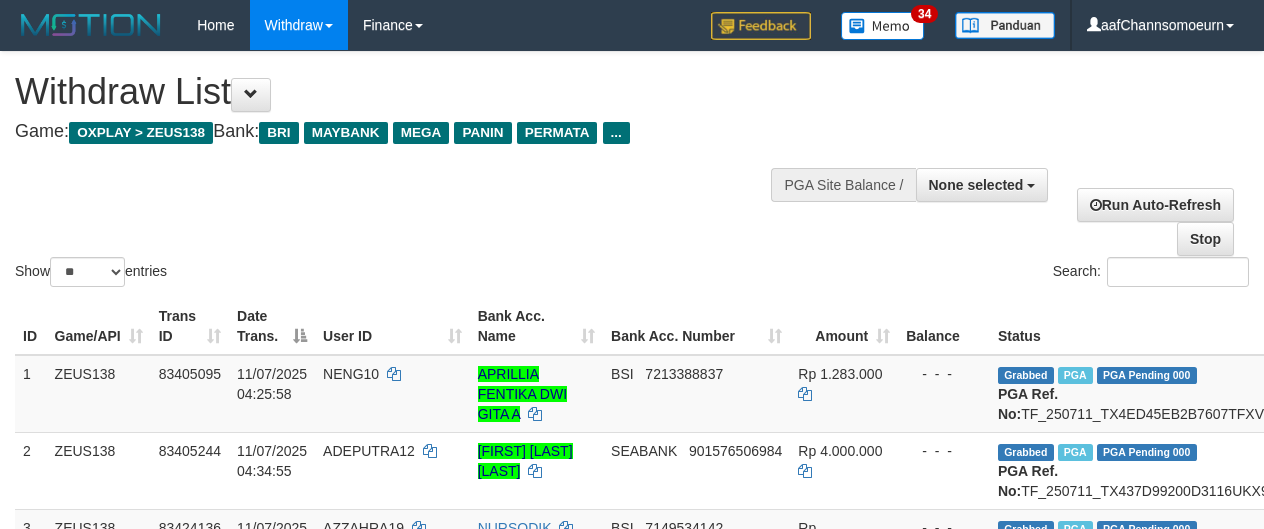 select 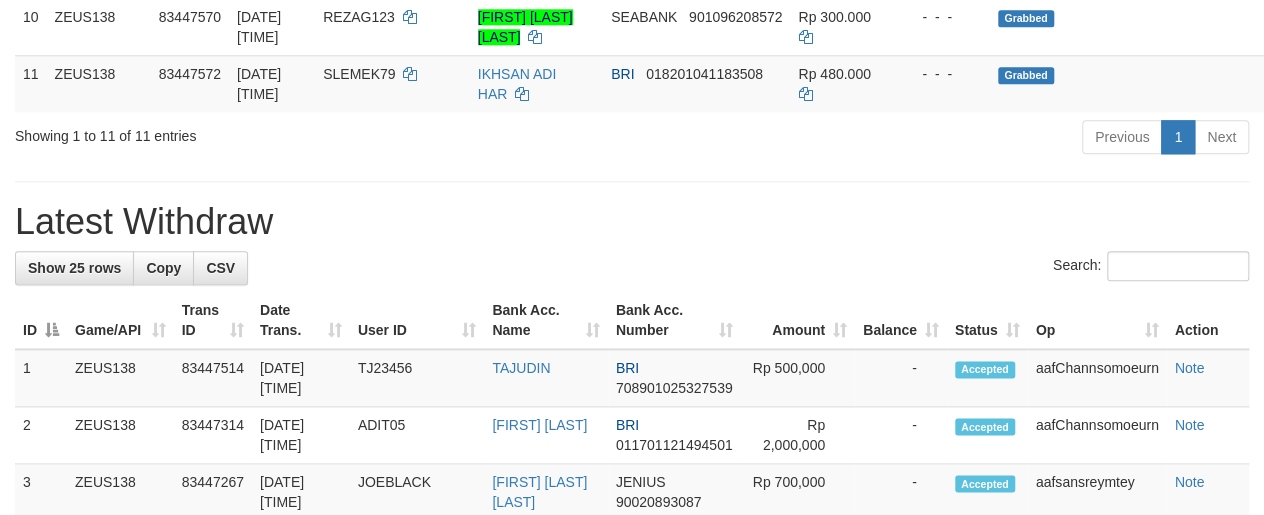 scroll, scrollTop: 934, scrollLeft: 0, axis: vertical 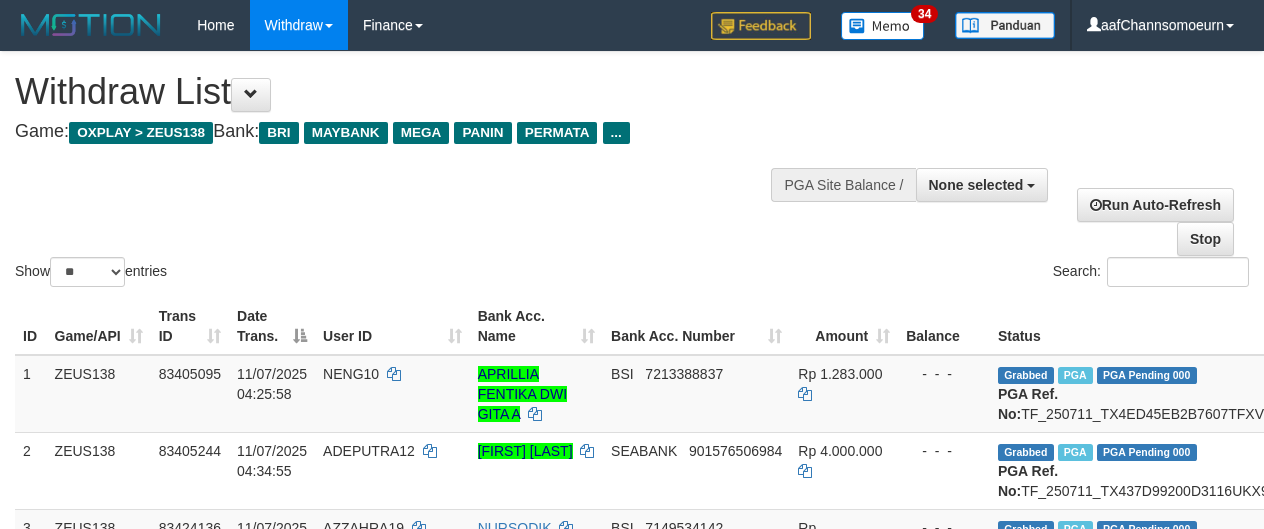 select 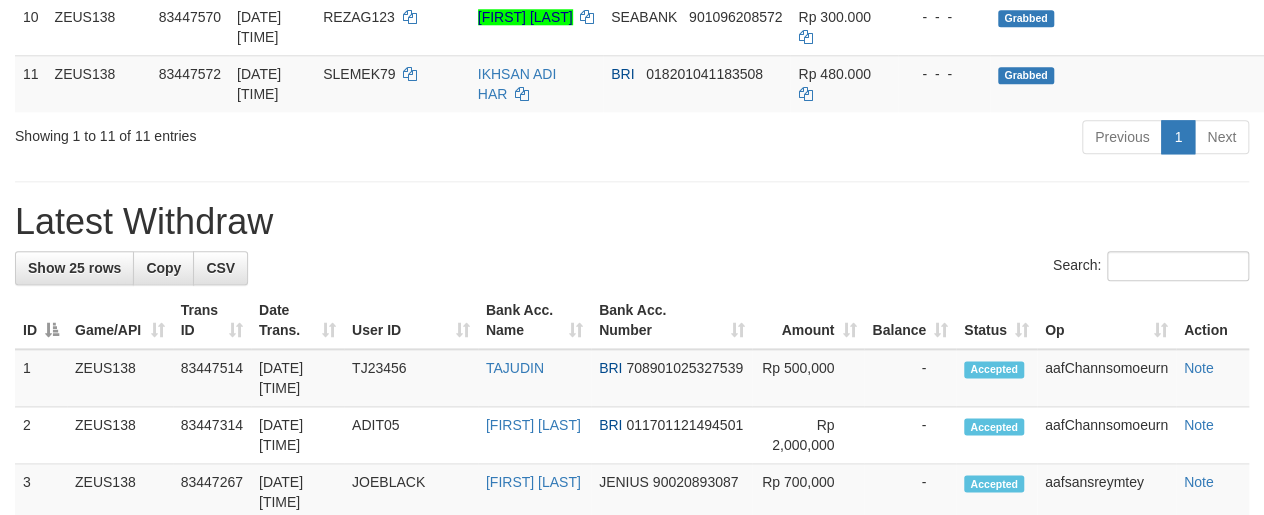 scroll, scrollTop: 934, scrollLeft: 0, axis: vertical 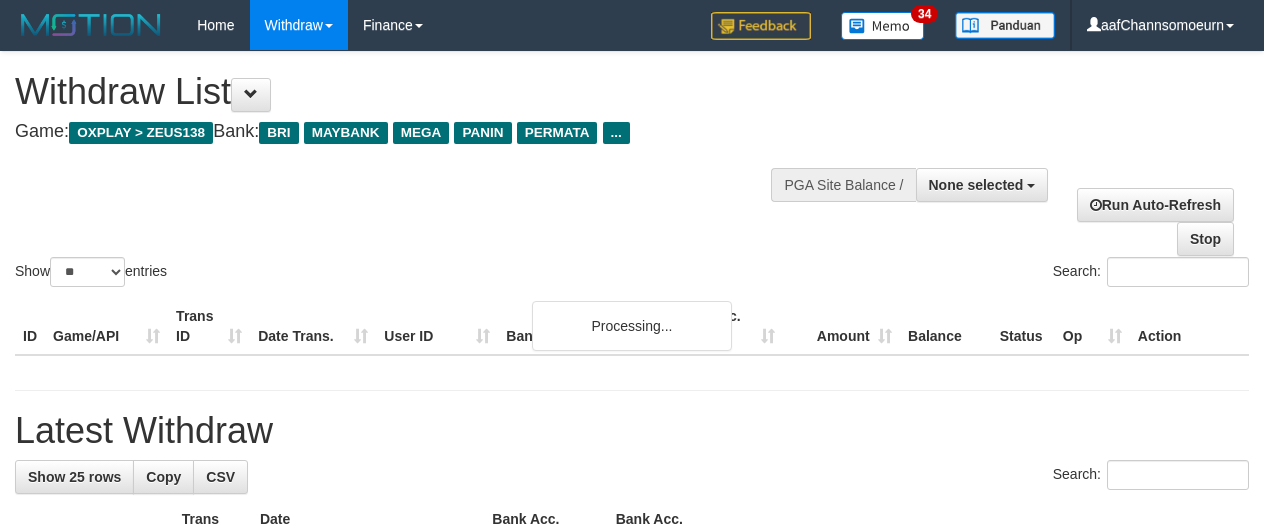 select 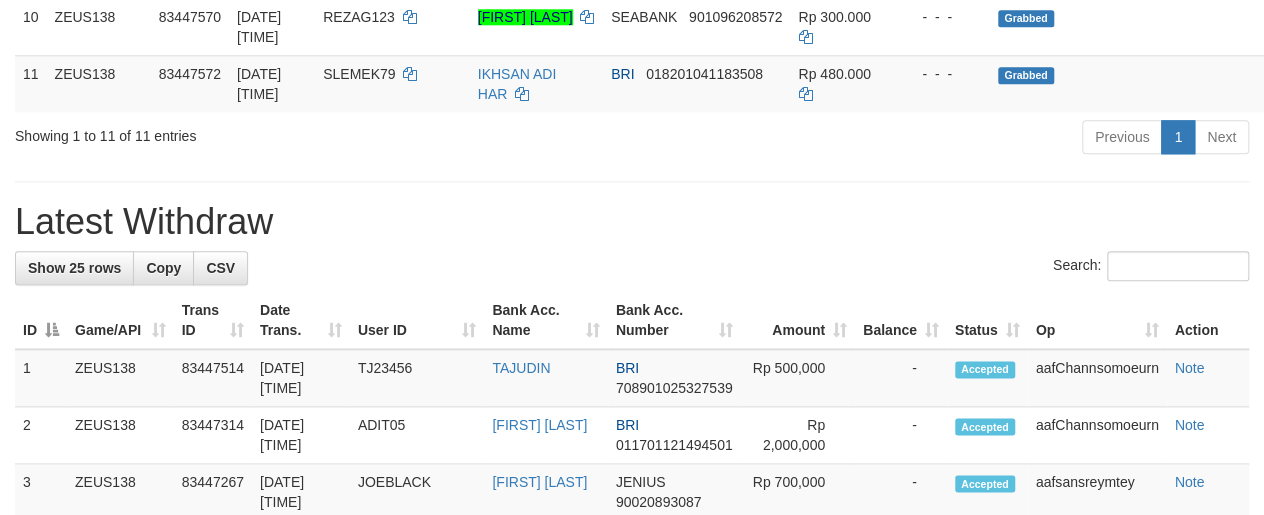 scroll, scrollTop: 934, scrollLeft: 0, axis: vertical 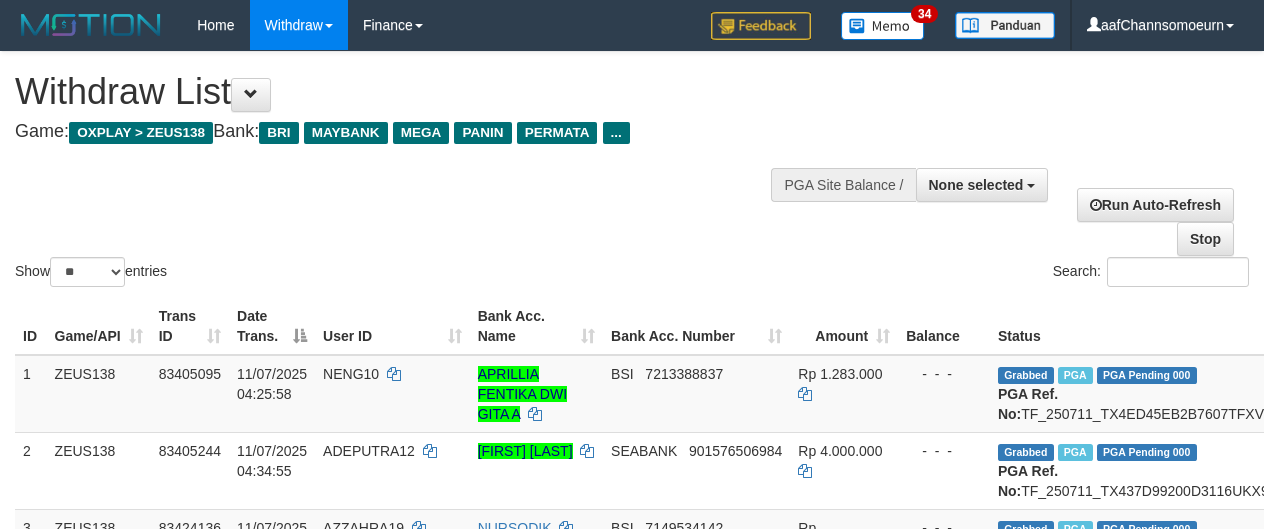 select 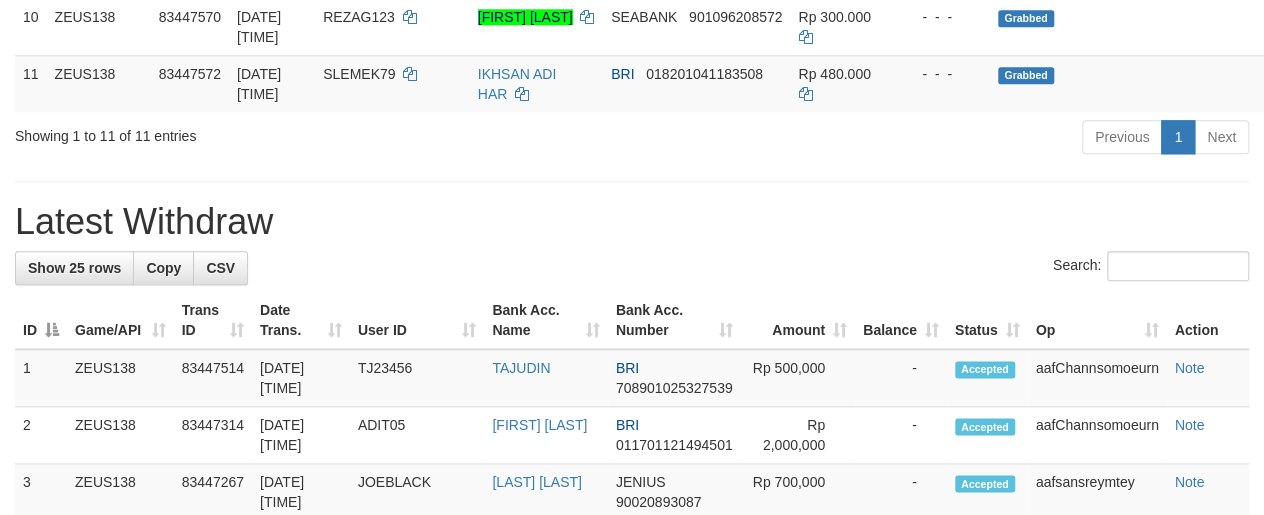scroll, scrollTop: 934, scrollLeft: 0, axis: vertical 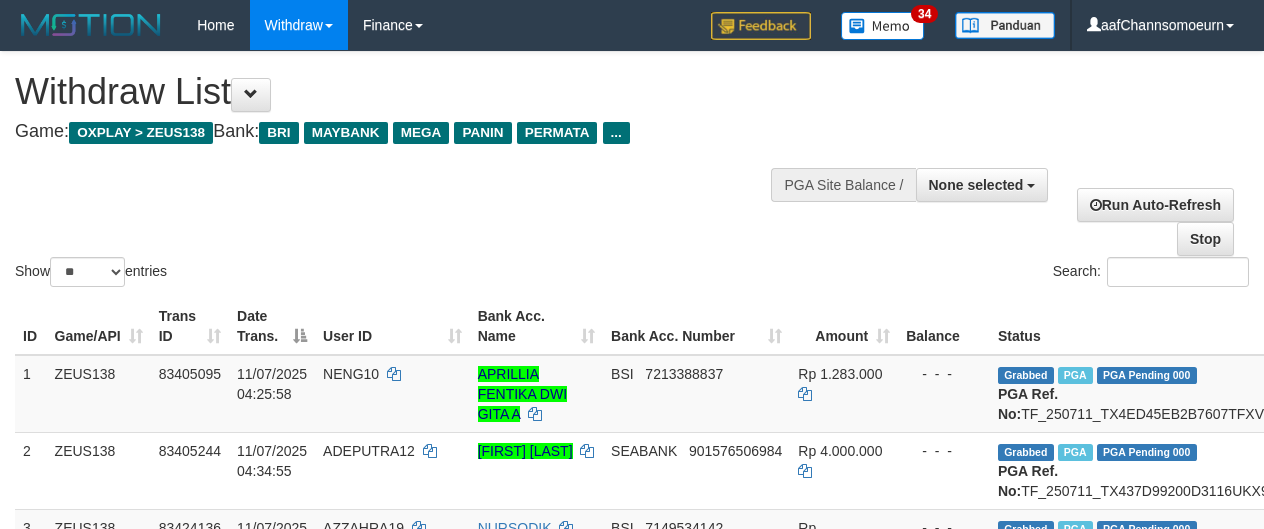 select 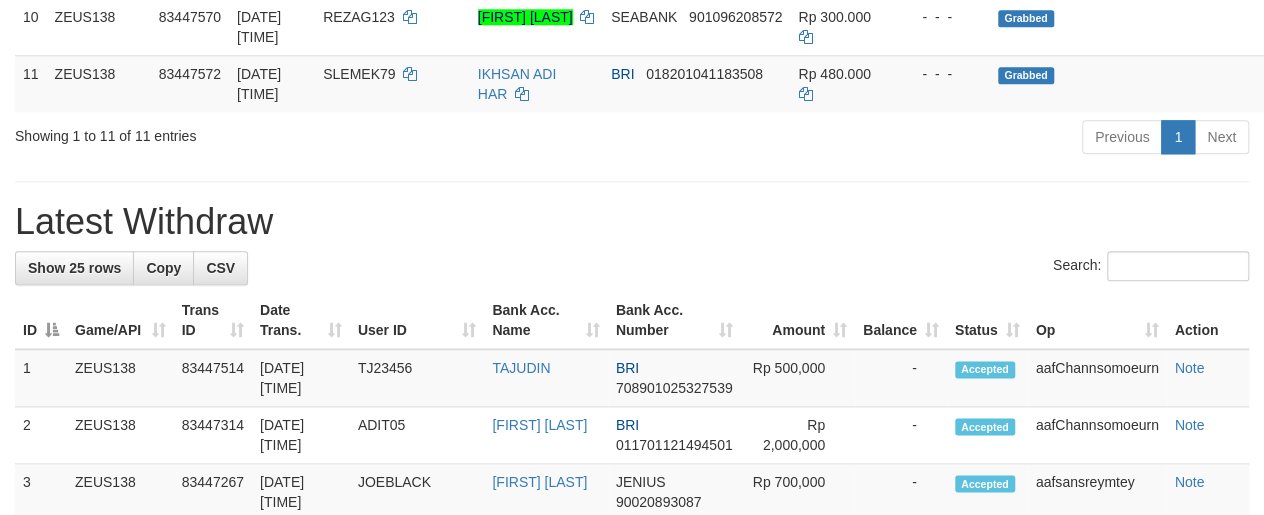 scroll, scrollTop: 934, scrollLeft: 0, axis: vertical 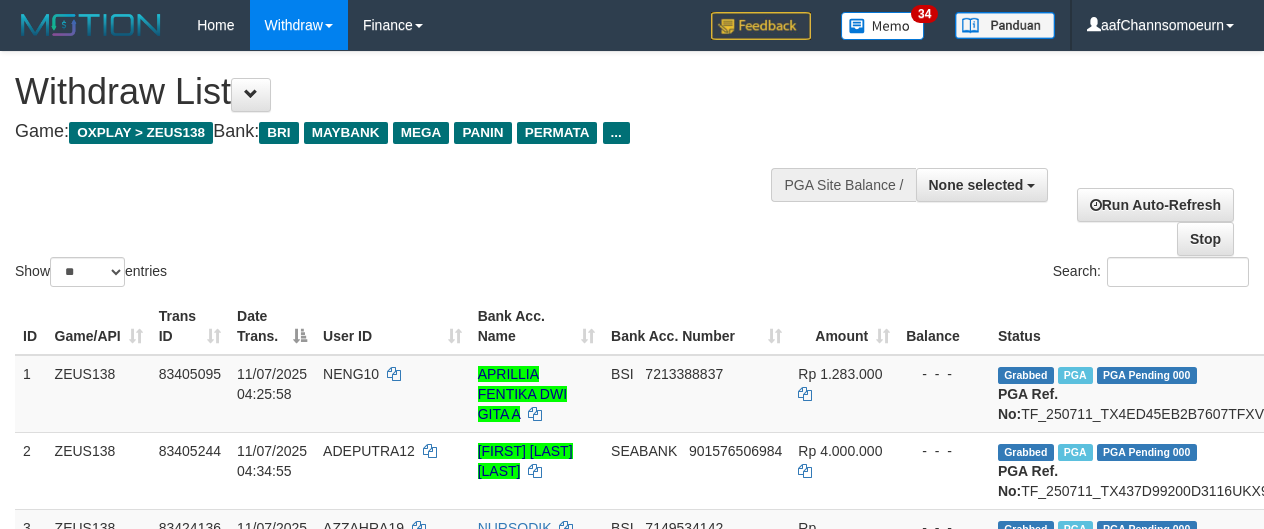 select 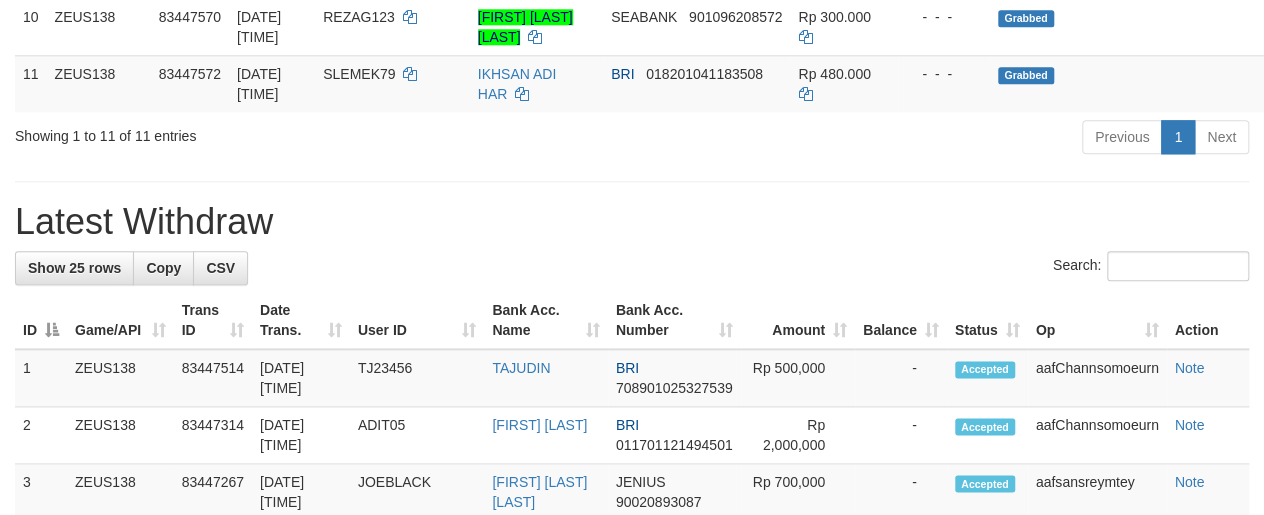 scroll, scrollTop: 934, scrollLeft: 0, axis: vertical 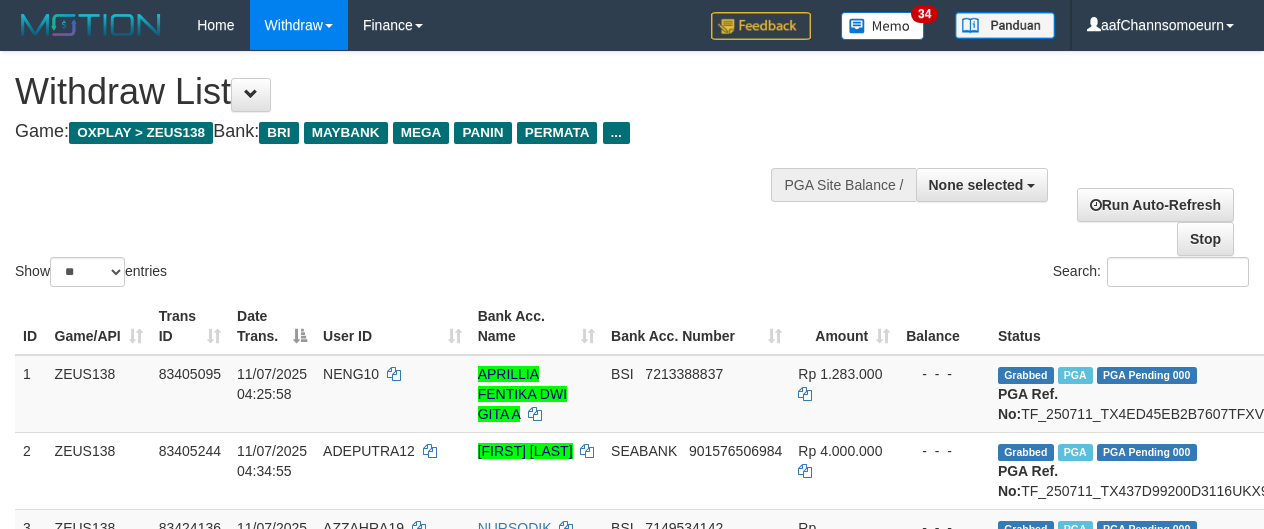 select 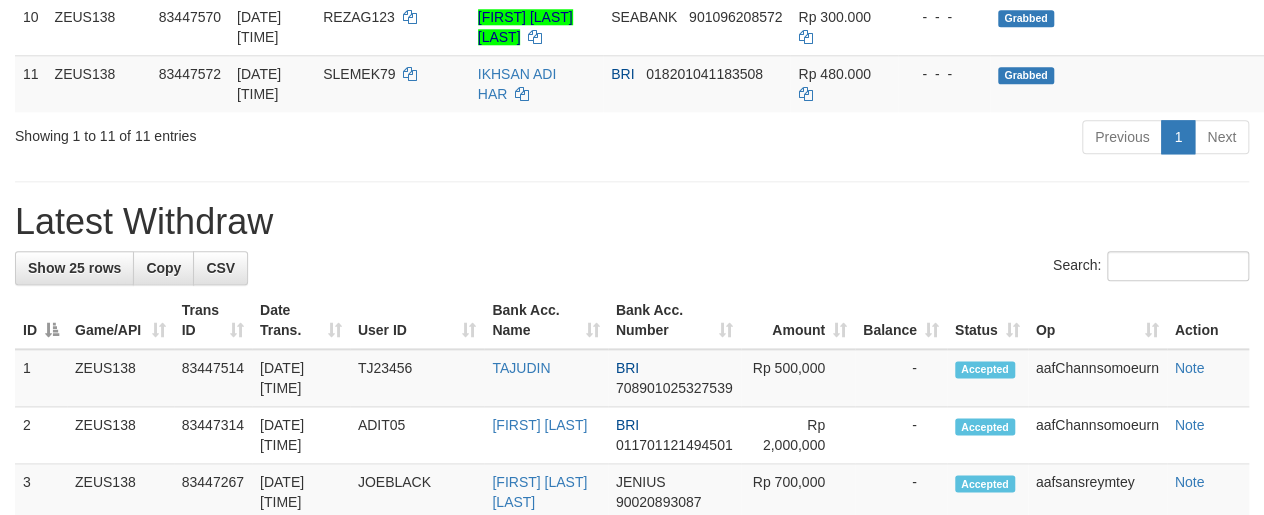 scroll, scrollTop: 934, scrollLeft: 0, axis: vertical 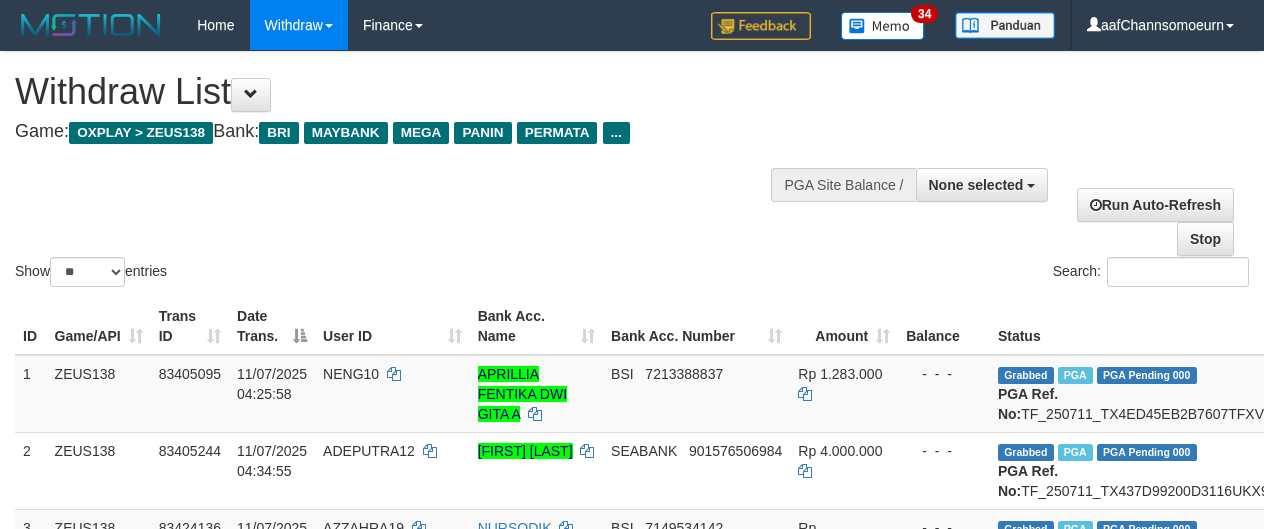 select 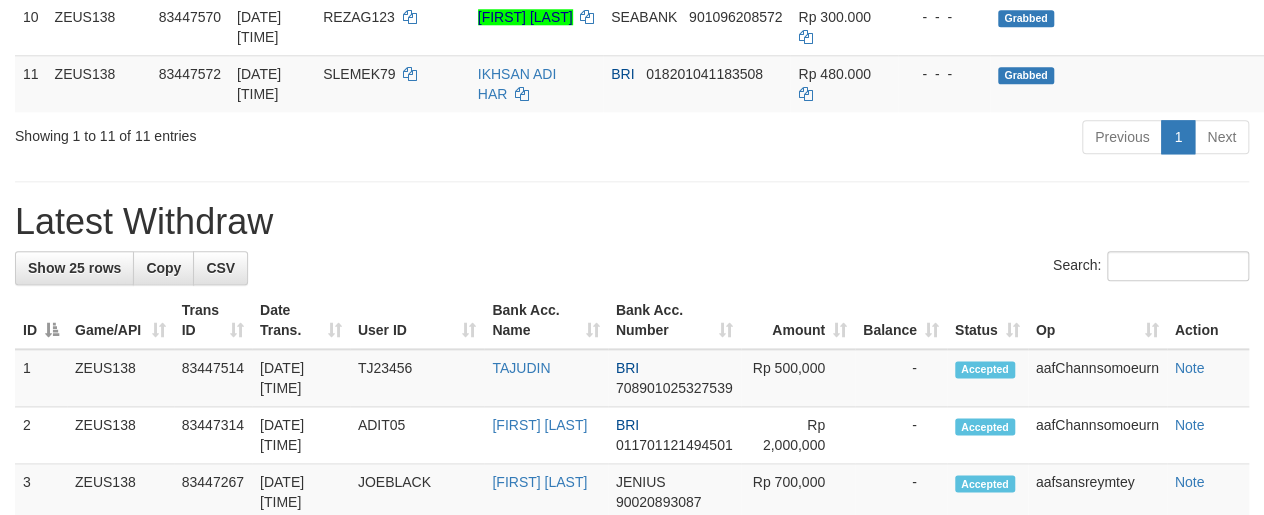 scroll, scrollTop: 934, scrollLeft: 0, axis: vertical 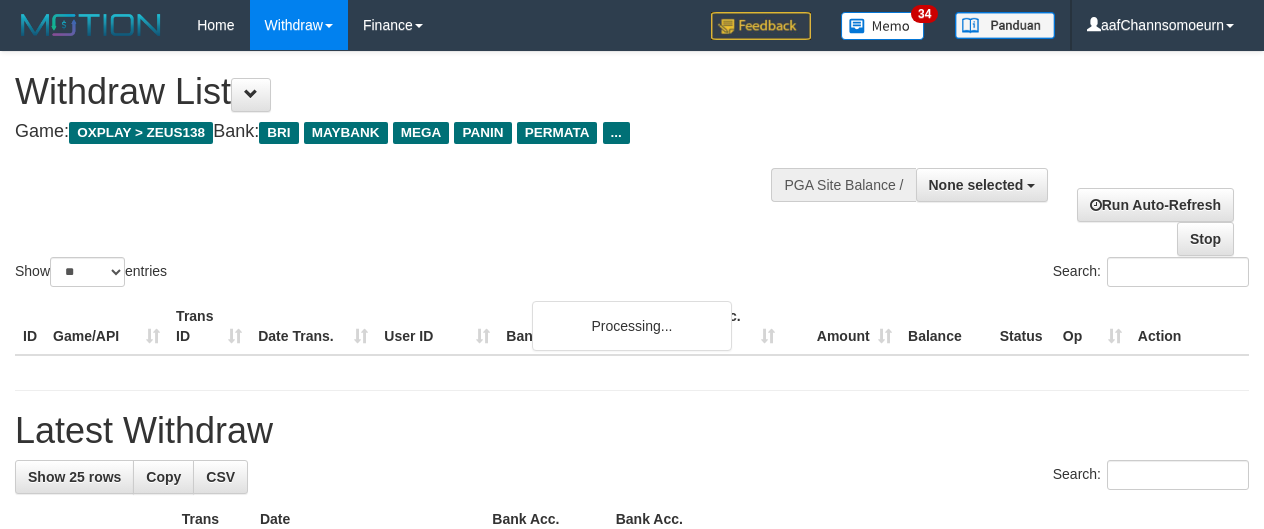 select 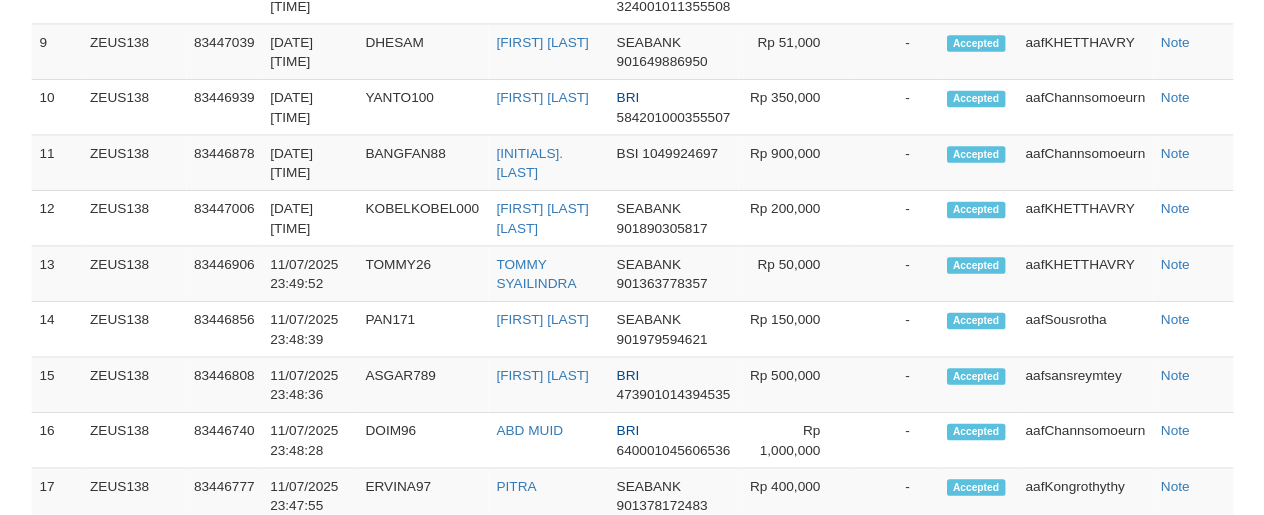 scroll, scrollTop: 934, scrollLeft: 0, axis: vertical 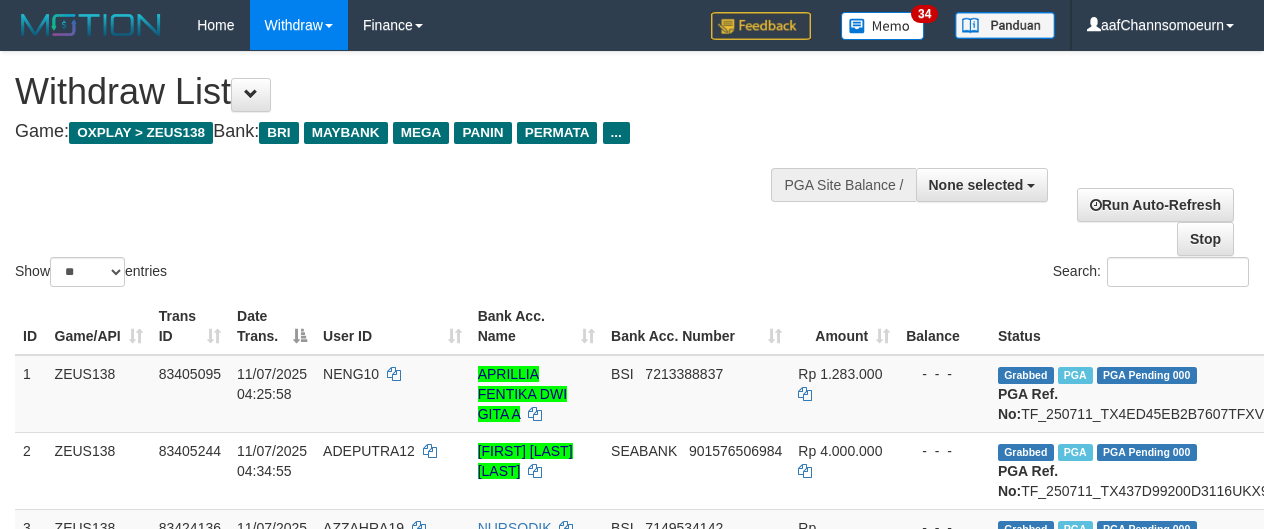 select 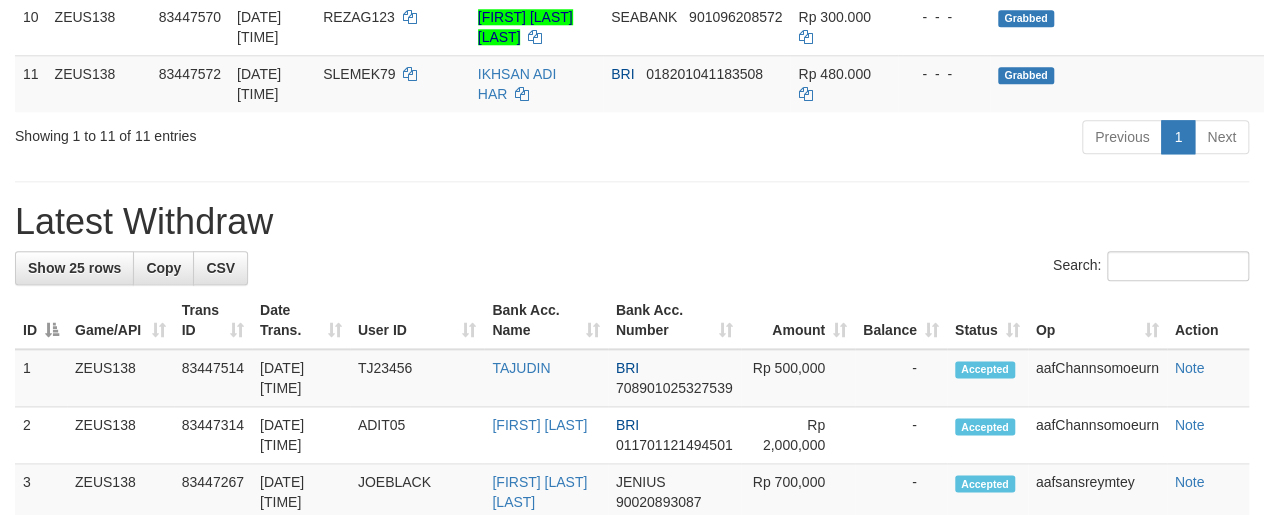 scroll, scrollTop: 934, scrollLeft: 0, axis: vertical 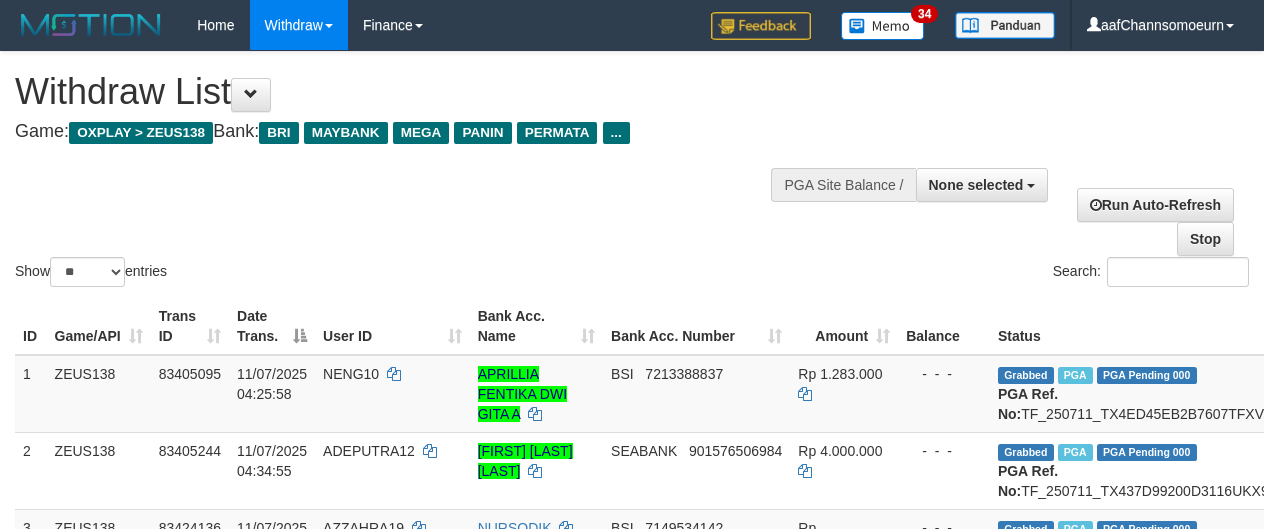 select 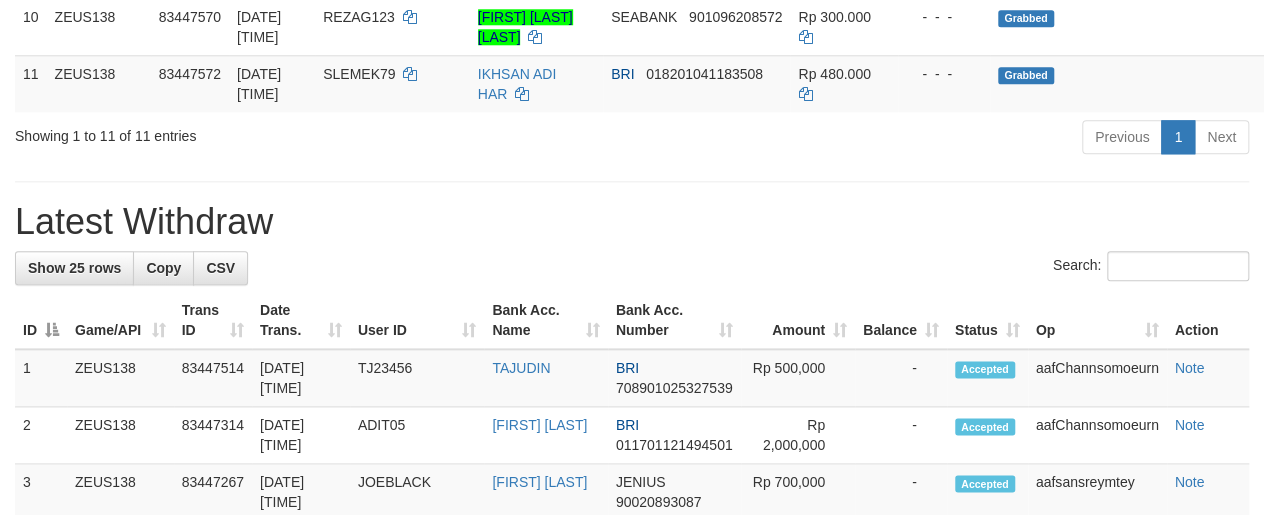 scroll, scrollTop: 934, scrollLeft: 0, axis: vertical 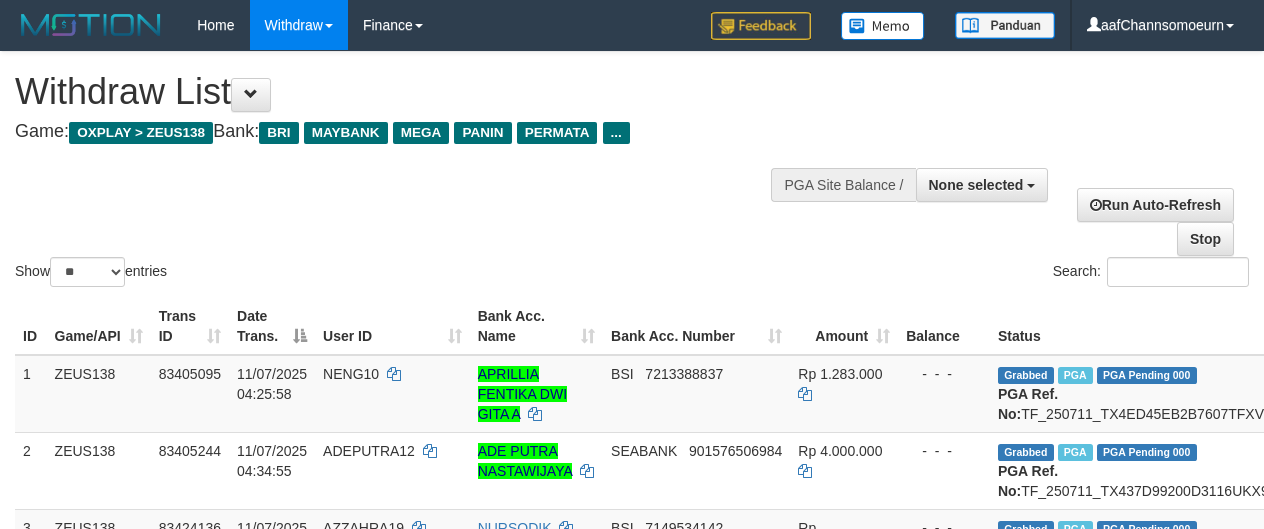 select 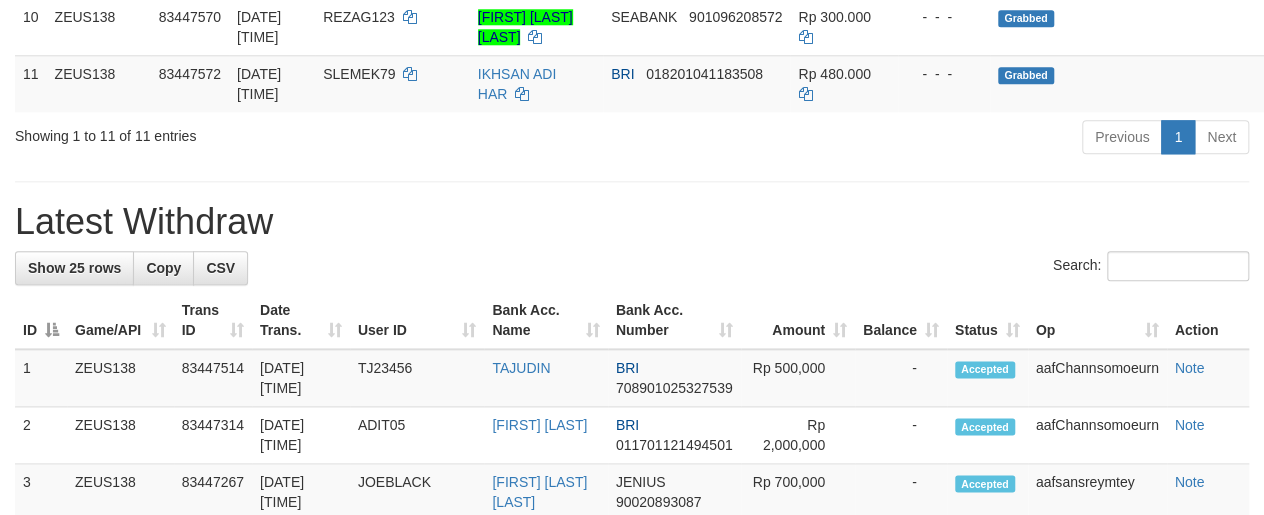 scroll, scrollTop: 934, scrollLeft: 0, axis: vertical 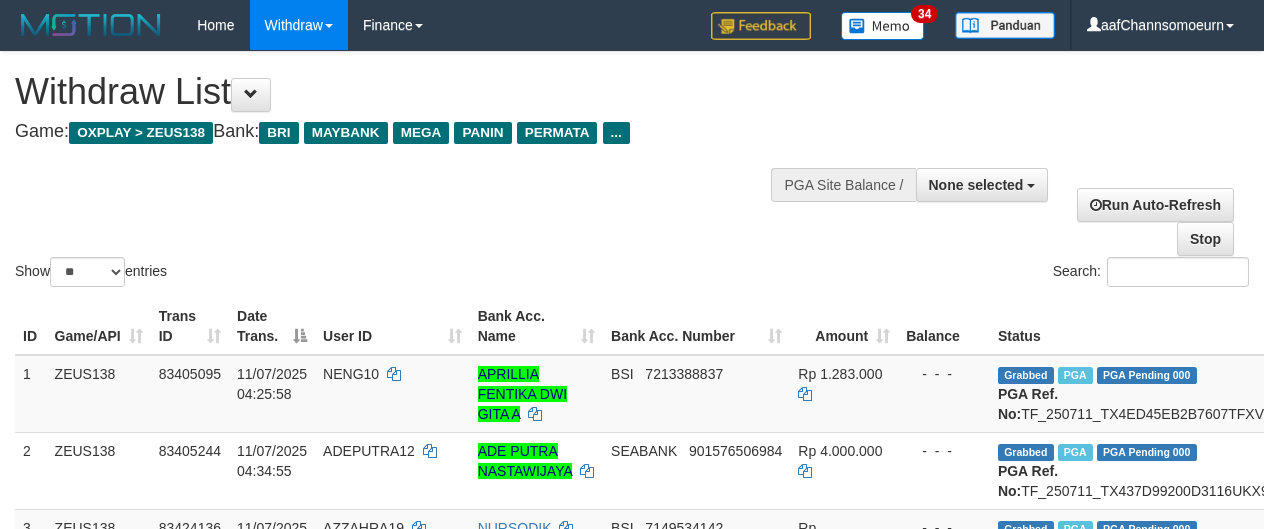 select 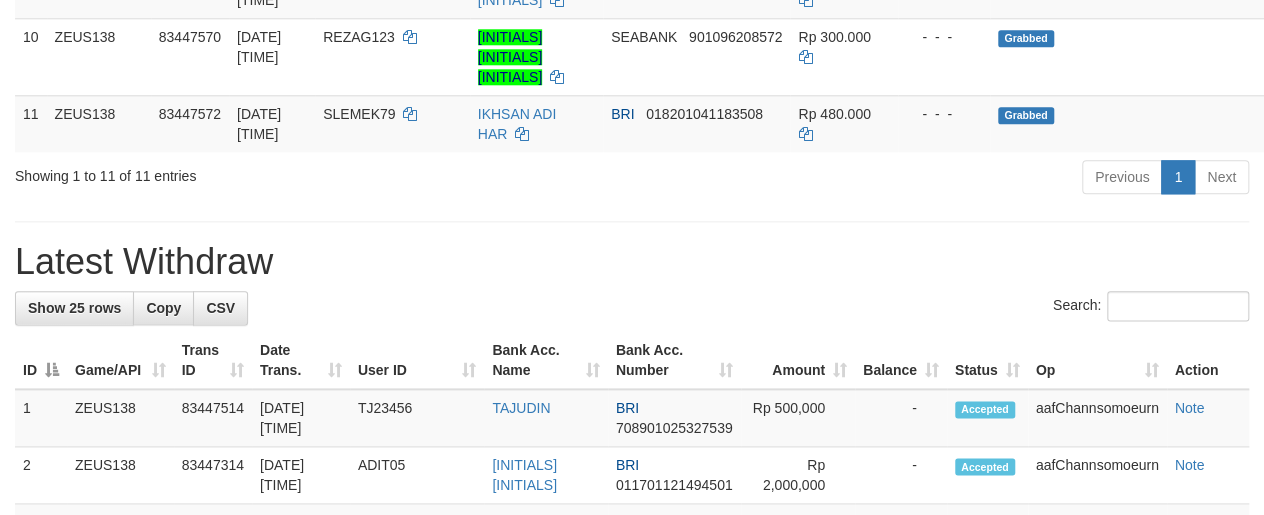 scroll, scrollTop: 934, scrollLeft: 0, axis: vertical 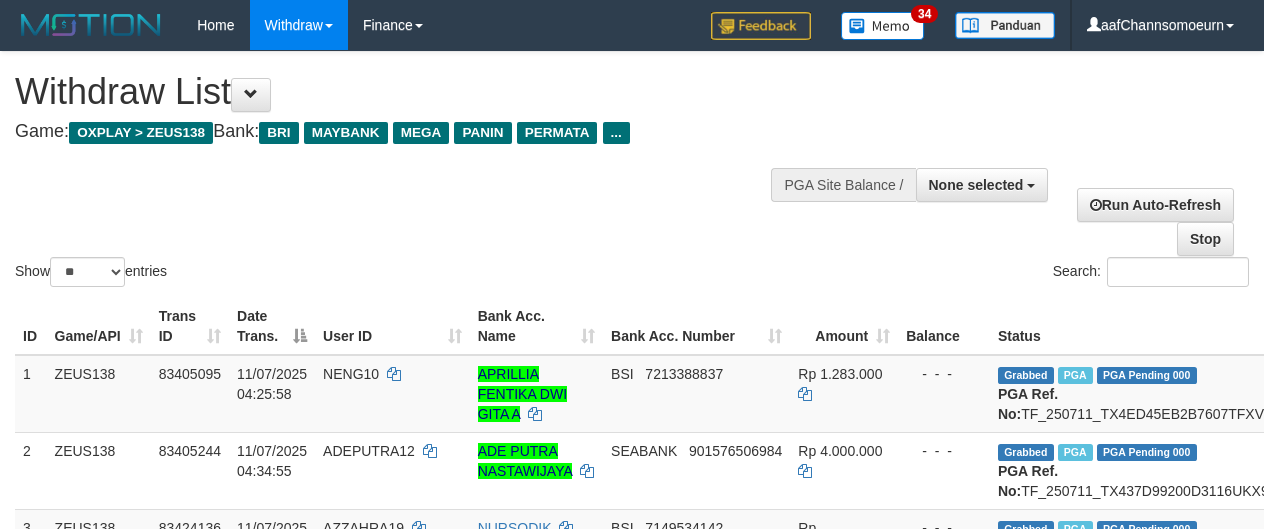 select 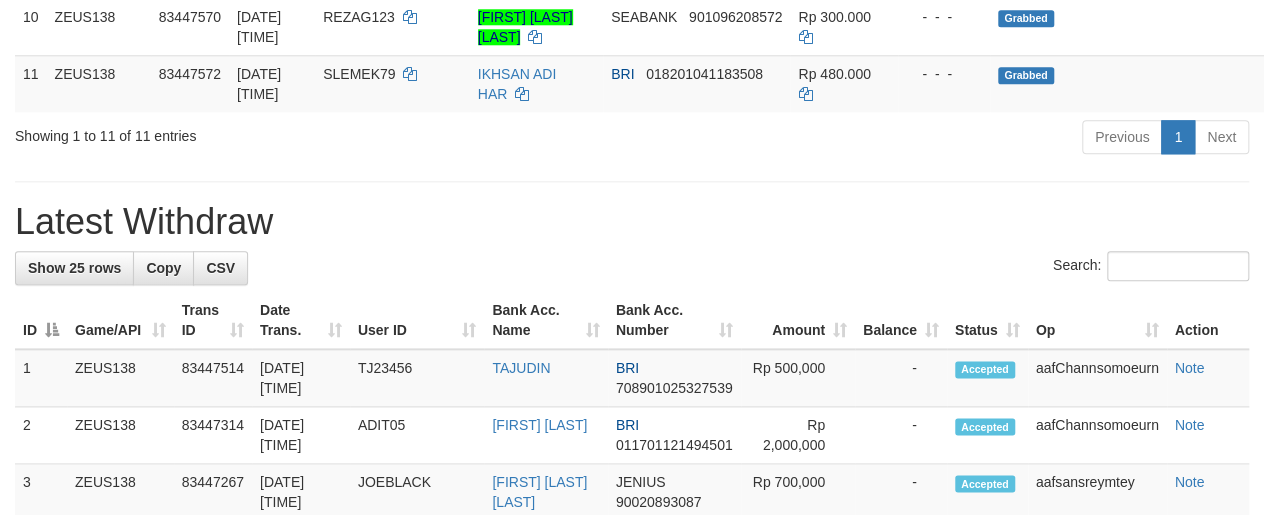 scroll, scrollTop: 934, scrollLeft: 0, axis: vertical 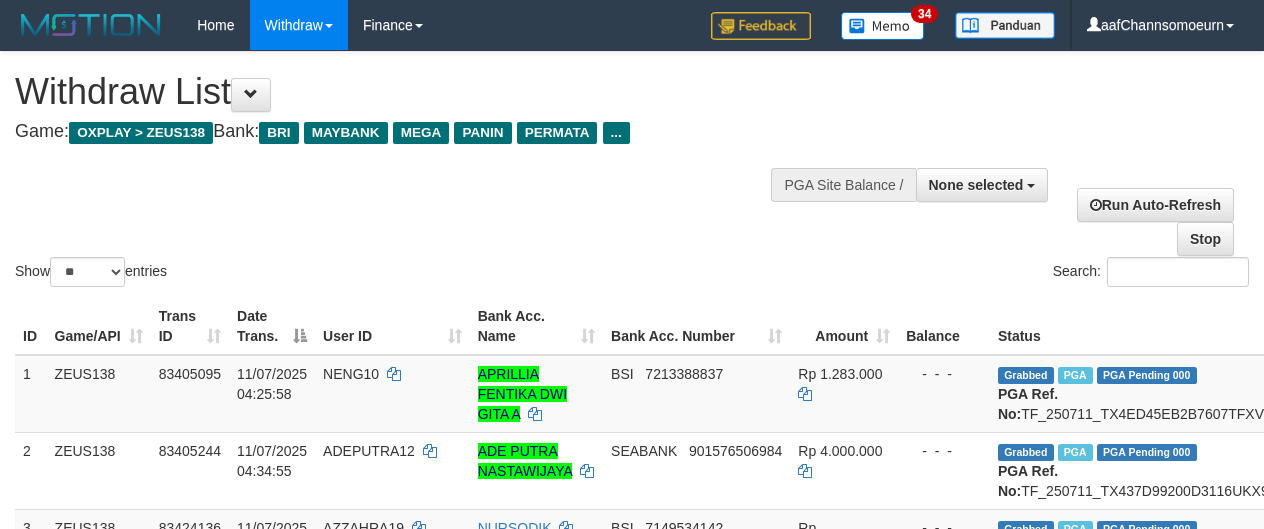select 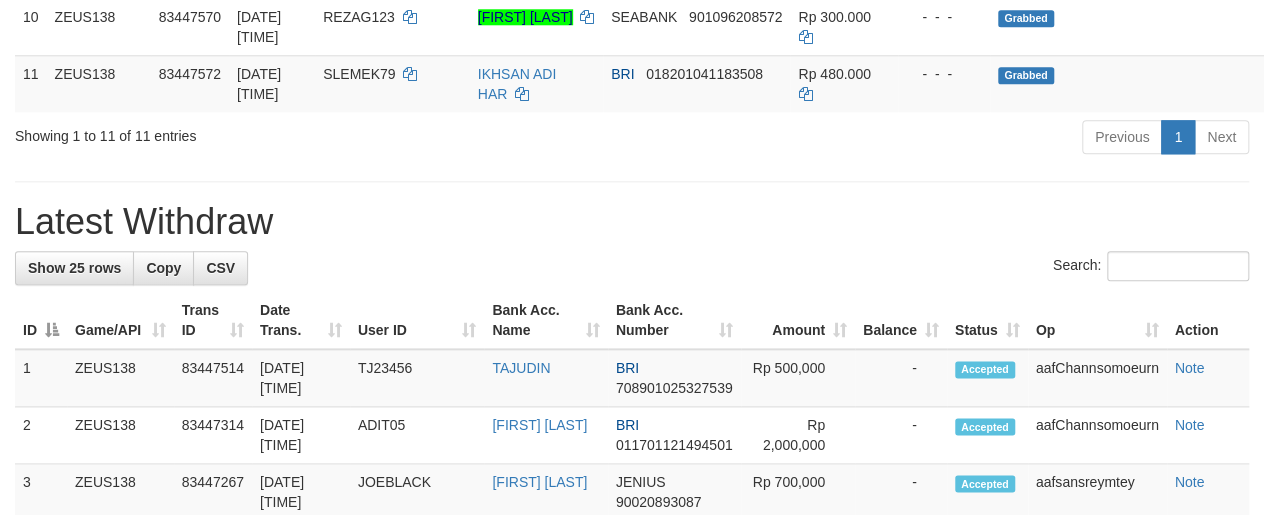 scroll, scrollTop: 934, scrollLeft: 0, axis: vertical 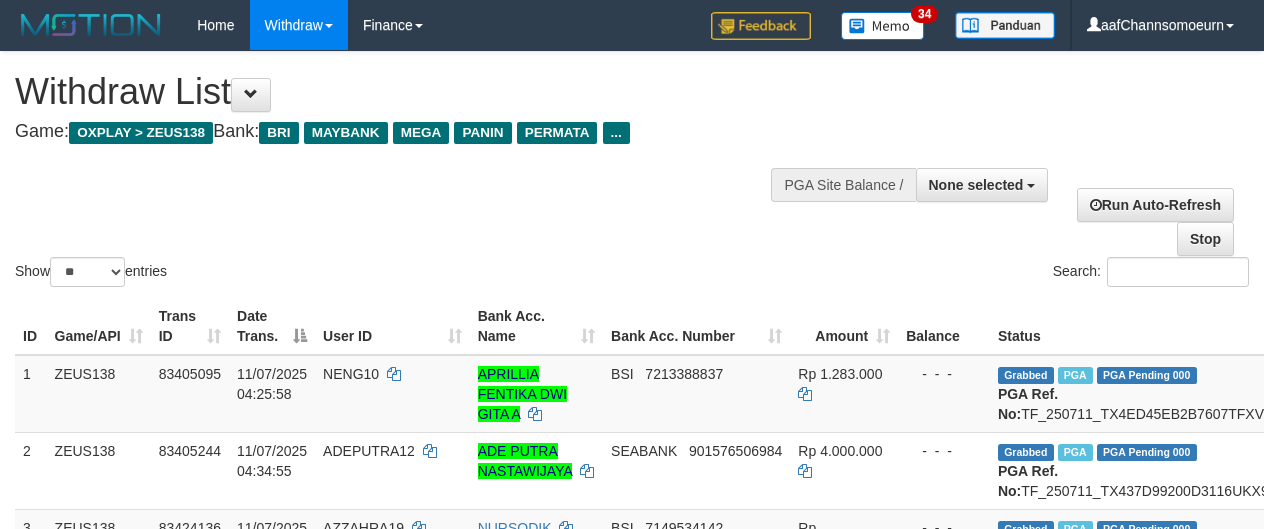 select 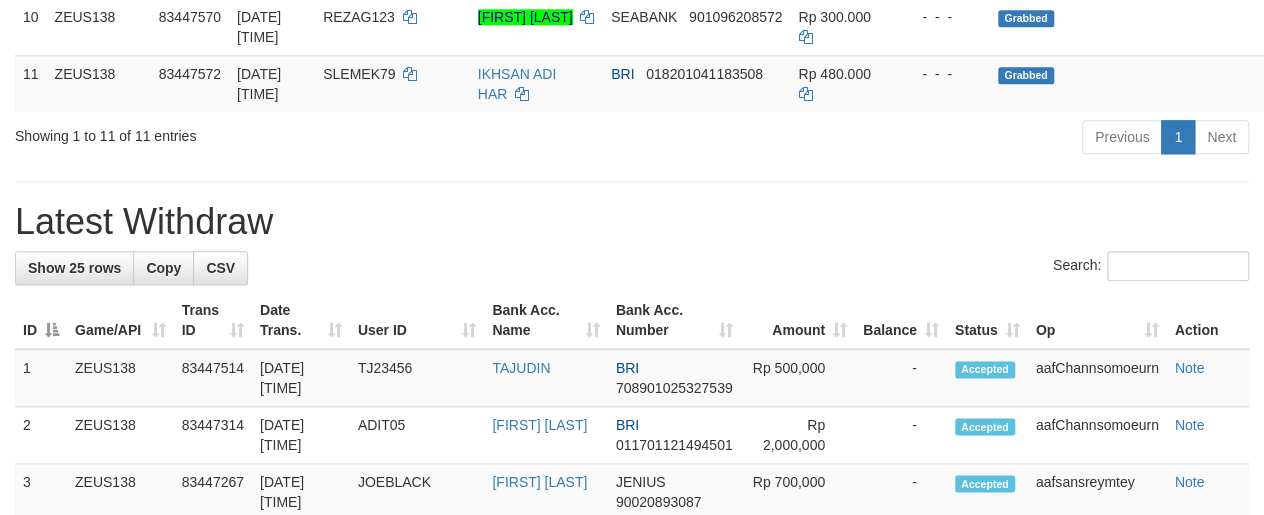 scroll, scrollTop: 934, scrollLeft: 0, axis: vertical 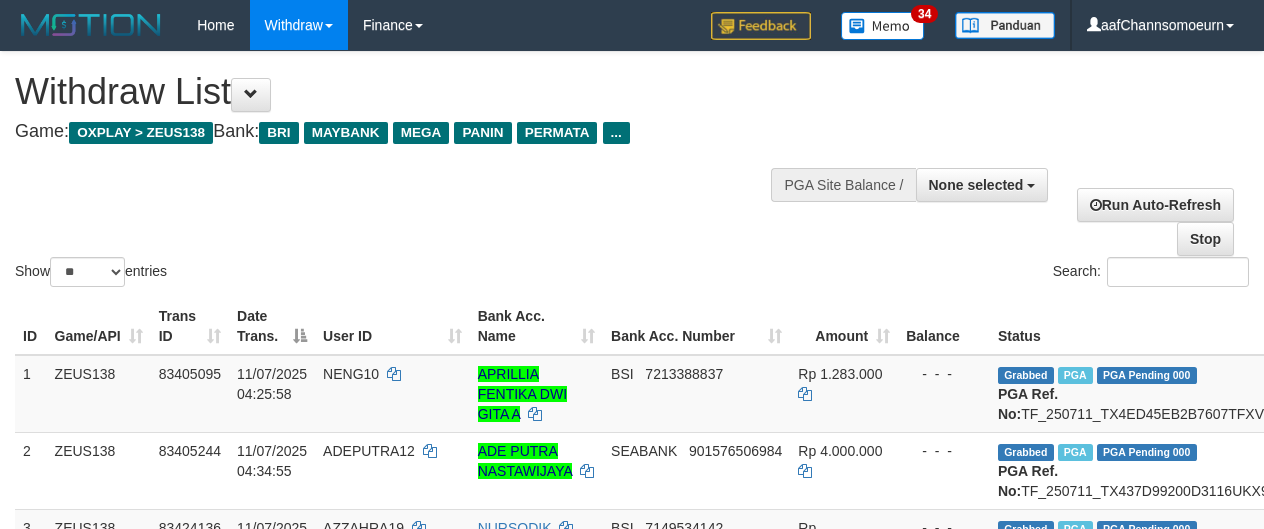 select 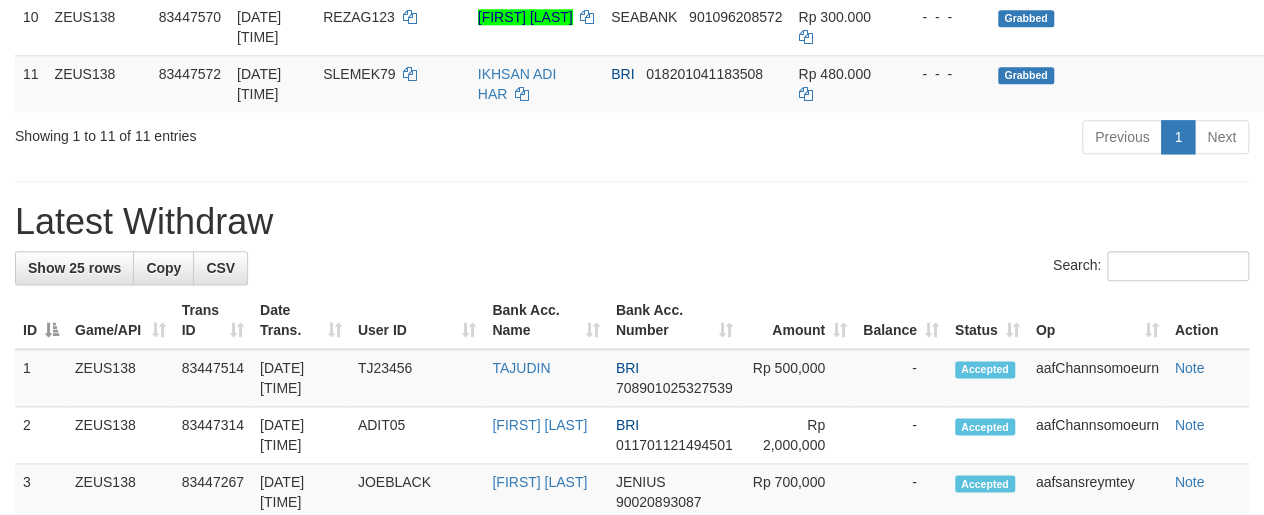 scroll, scrollTop: 934, scrollLeft: 0, axis: vertical 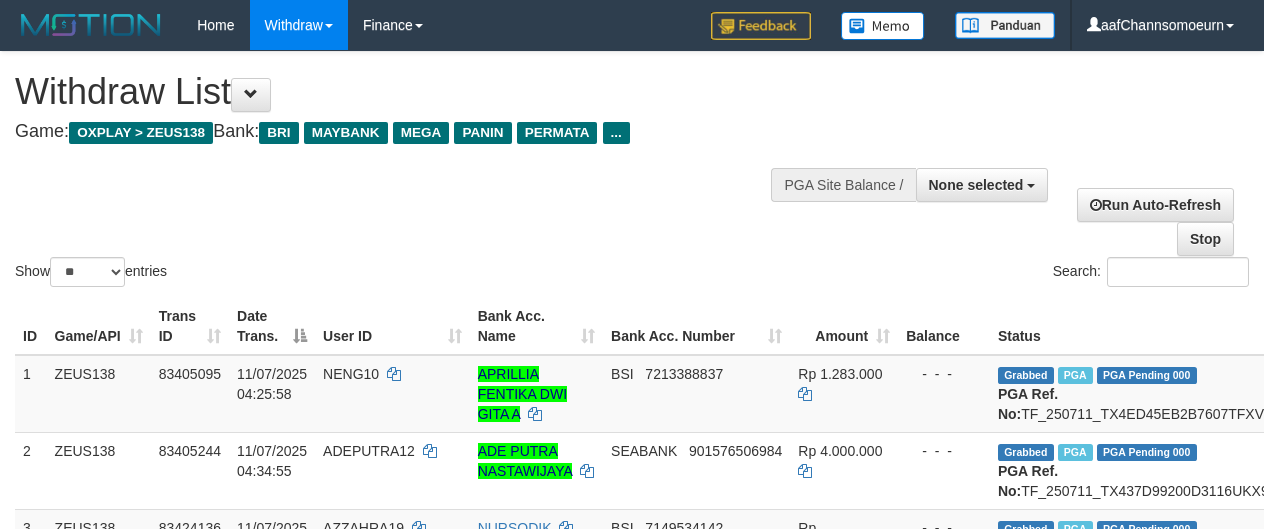 select 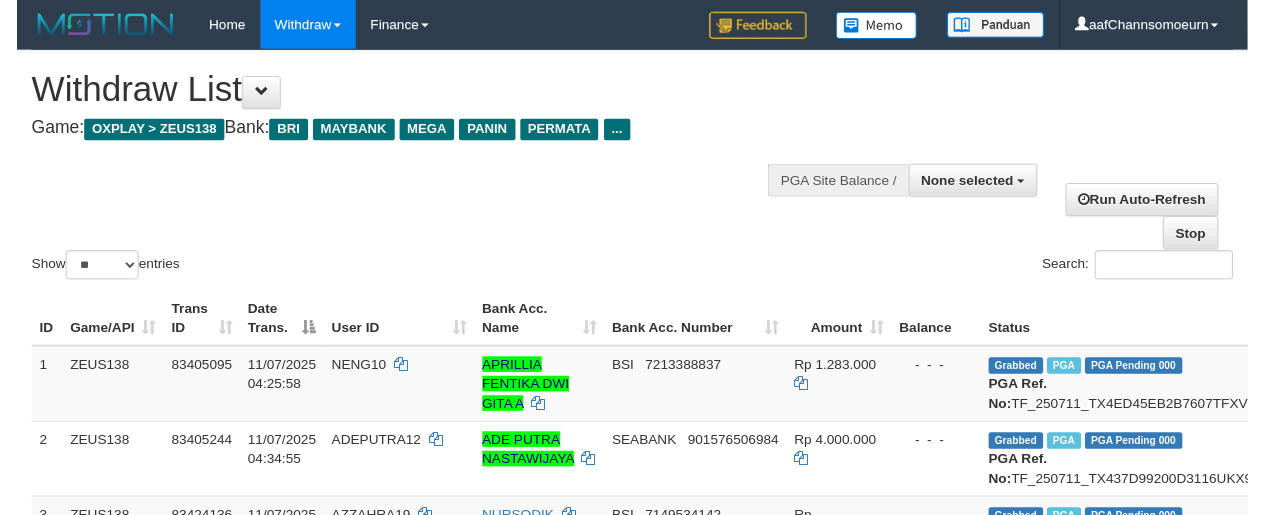 scroll, scrollTop: 934, scrollLeft: 0, axis: vertical 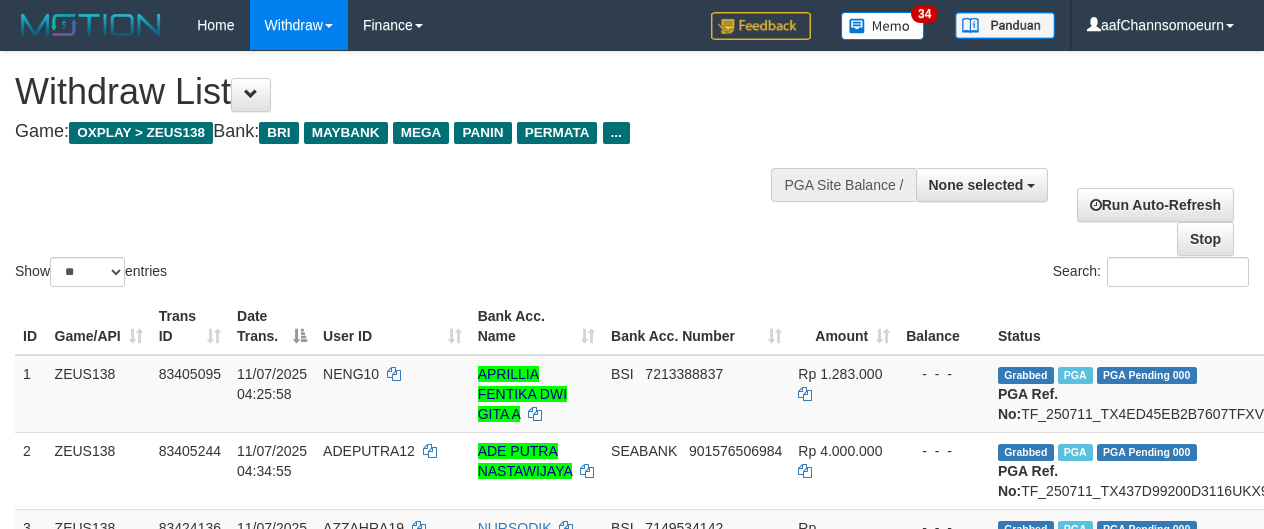 select 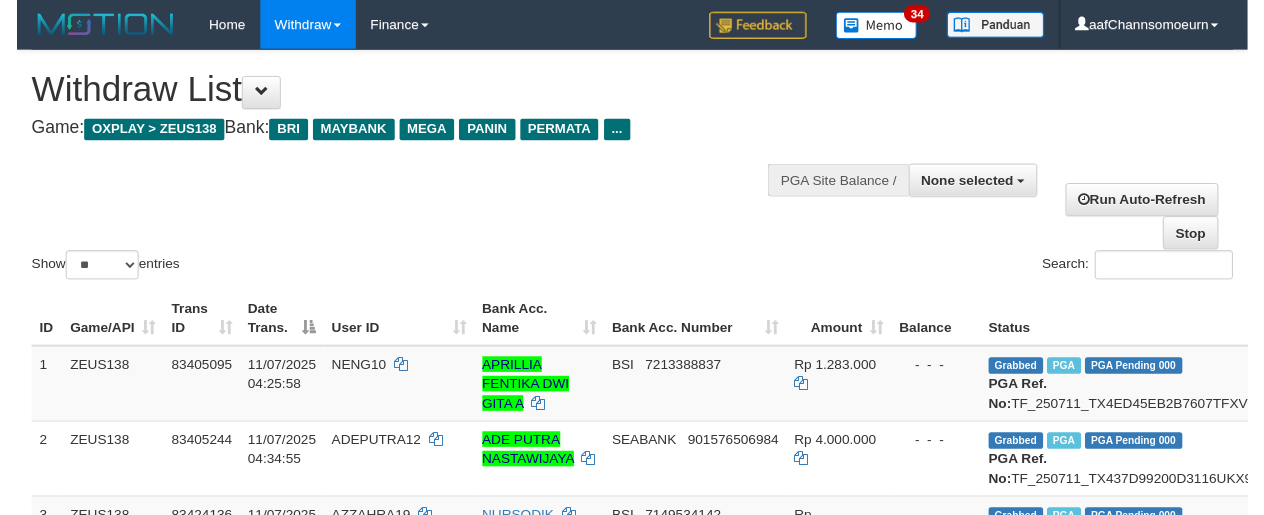 scroll, scrollTop: 934, scrollLeft: 0, axis: vertical 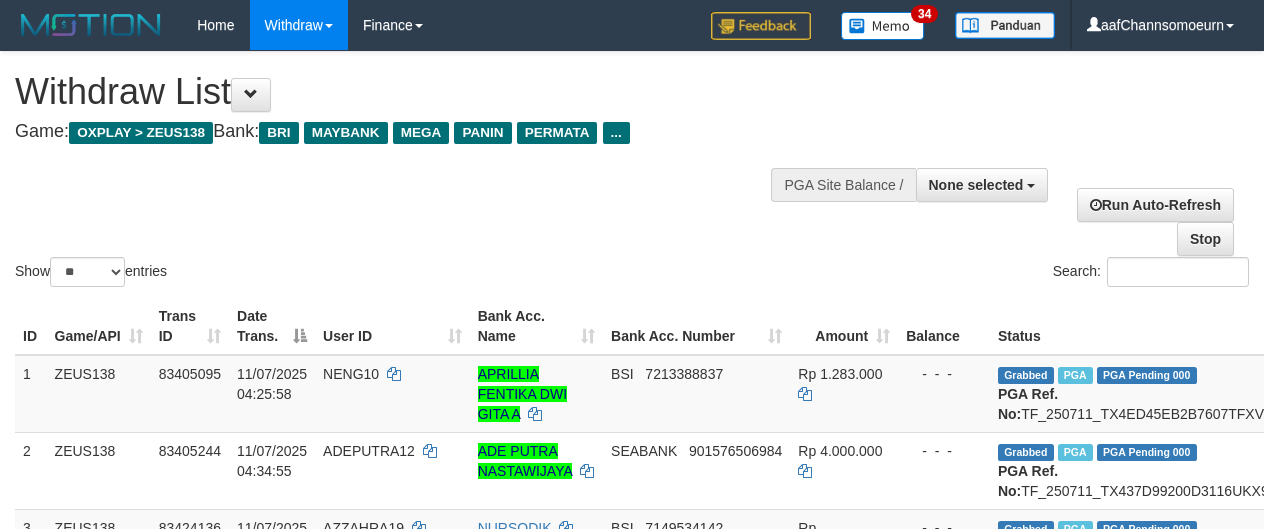 select 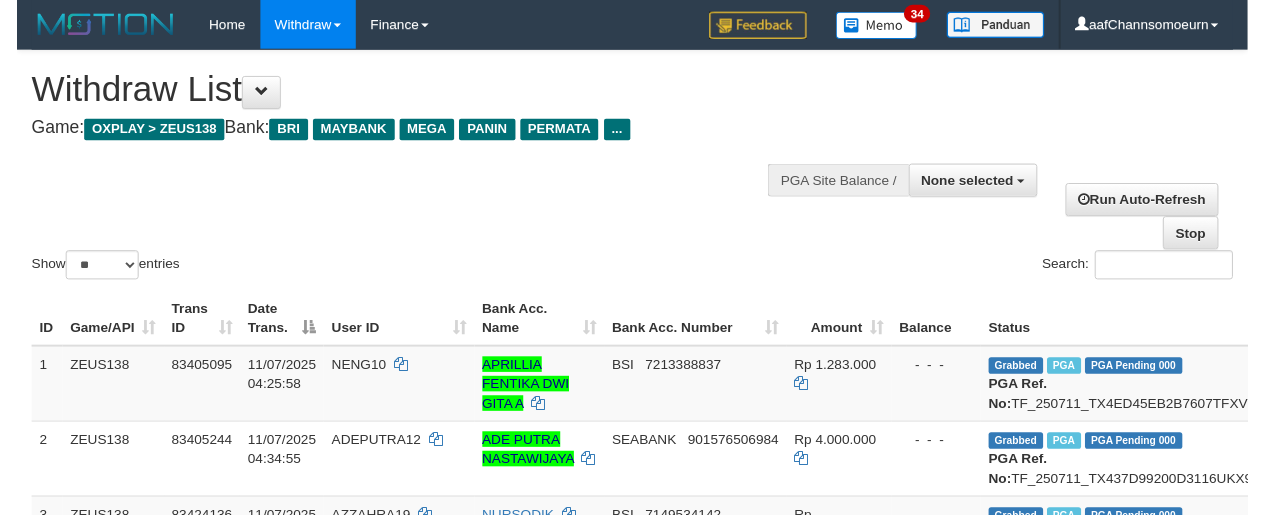 scroll, scrollTop: 934, scrollLeft: 0, axis: vertical 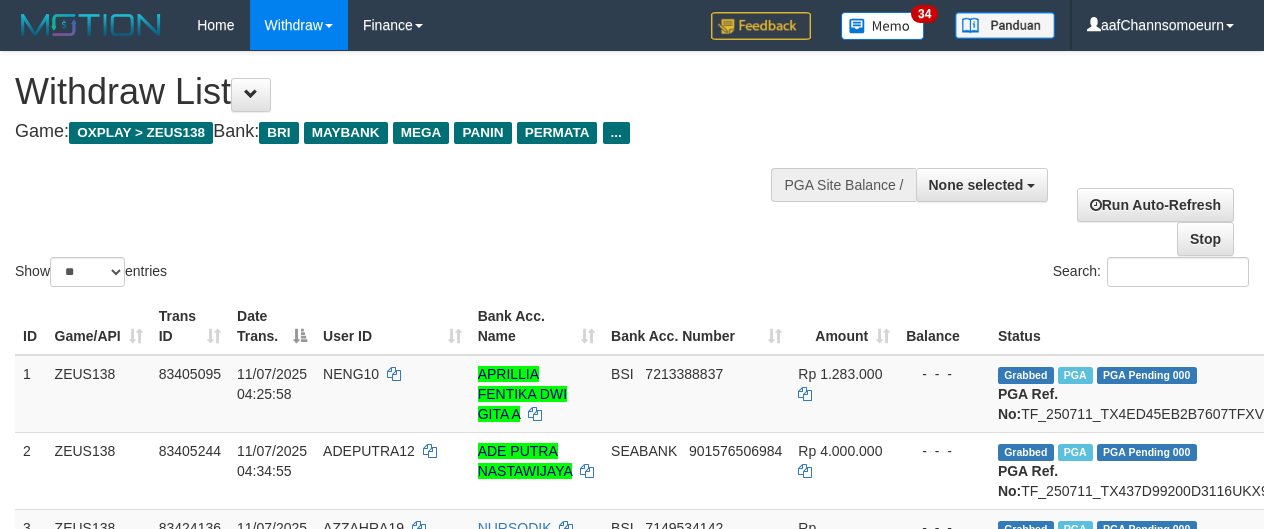 select 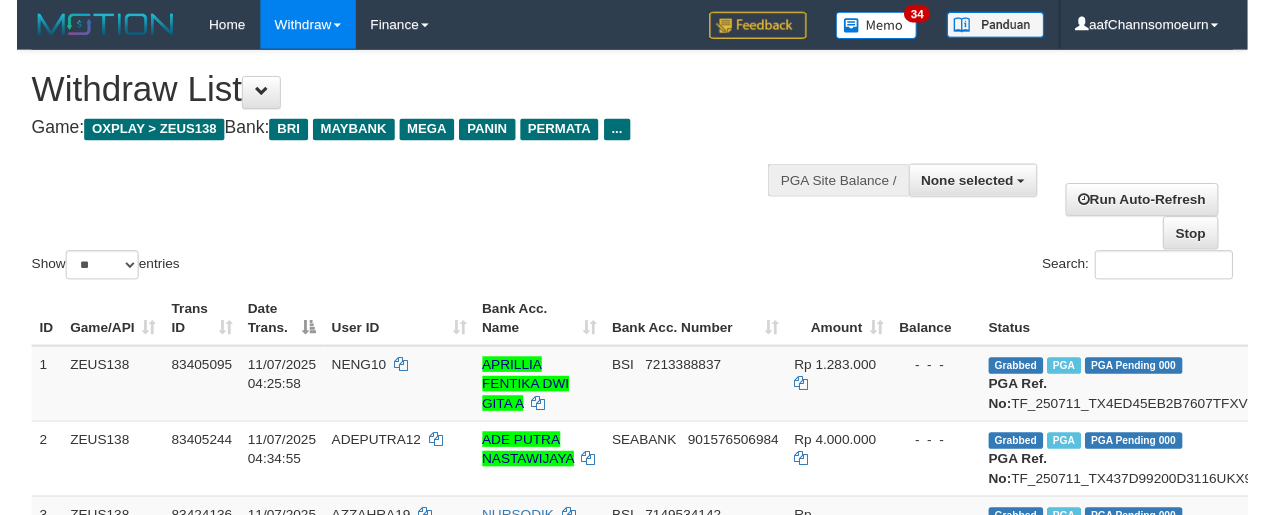 scroll, scrollTop: 934, scrollLeft: 0, axis: vertical 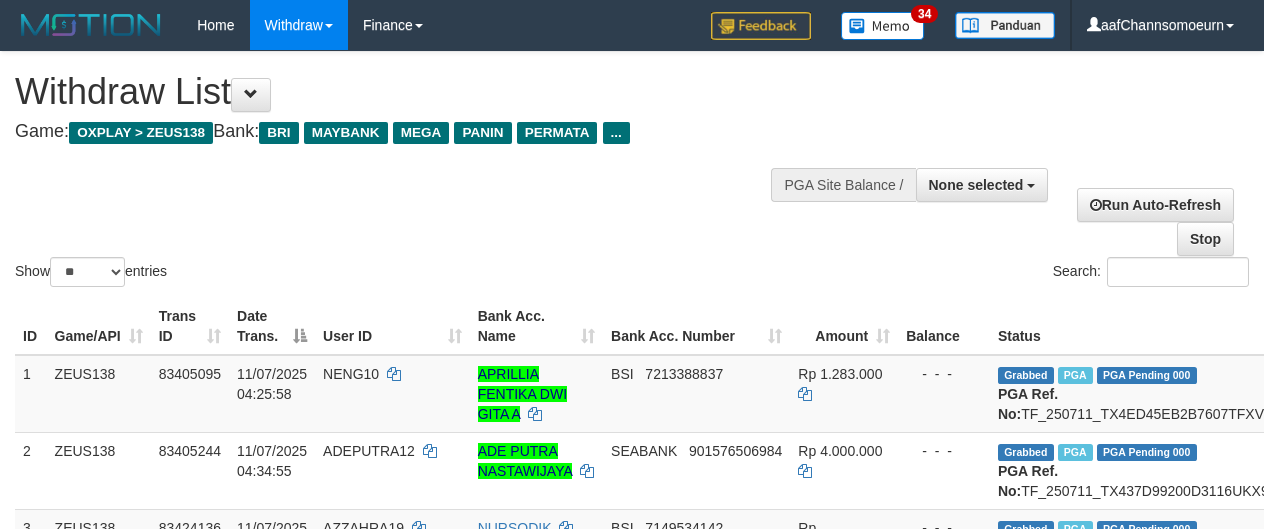 select 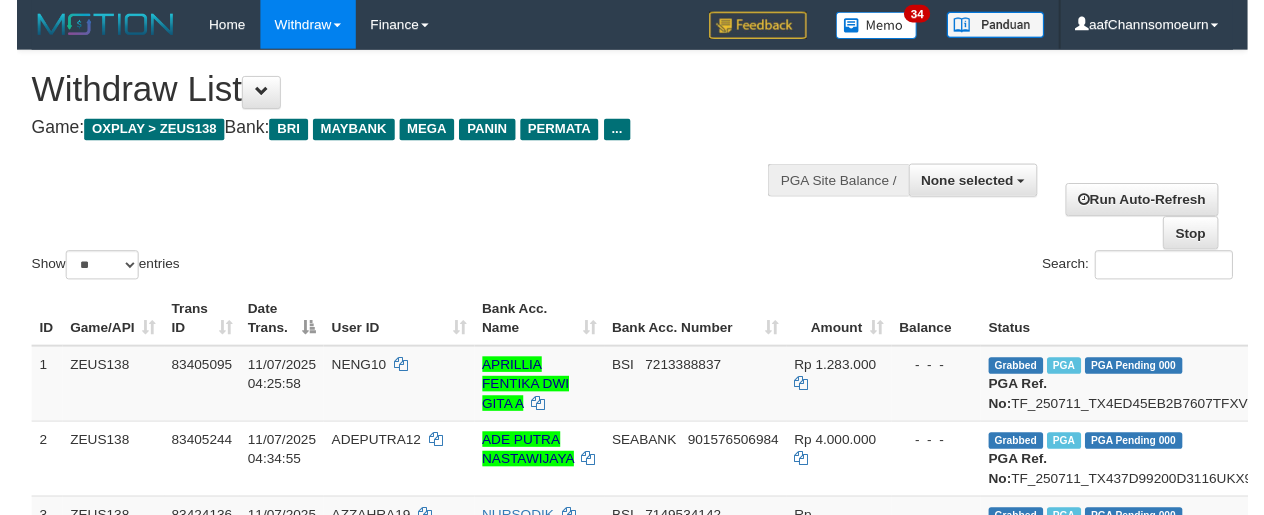 scroll, scrollTop: 934, scrollLeft: 0, axis: vertical 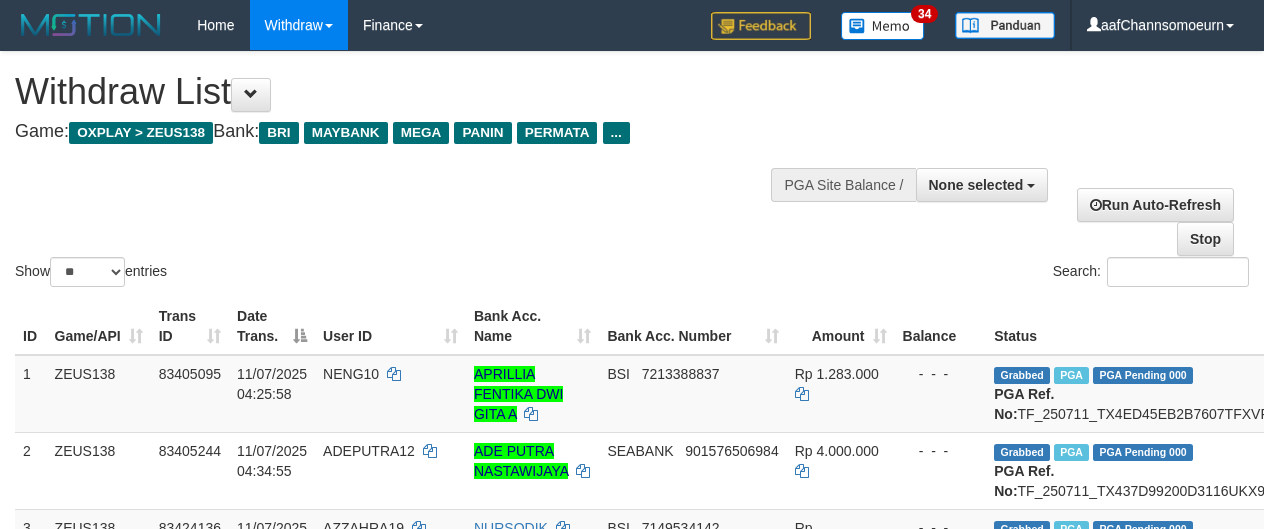 select 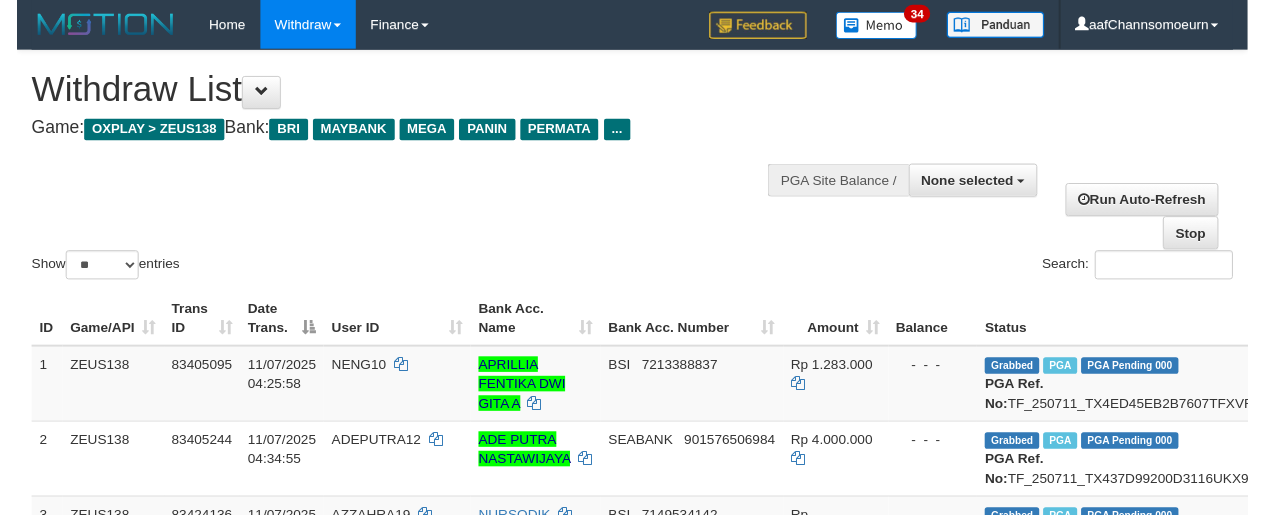 scroll, scrollTop: 934, scrollLeft: 0, axis: vertical 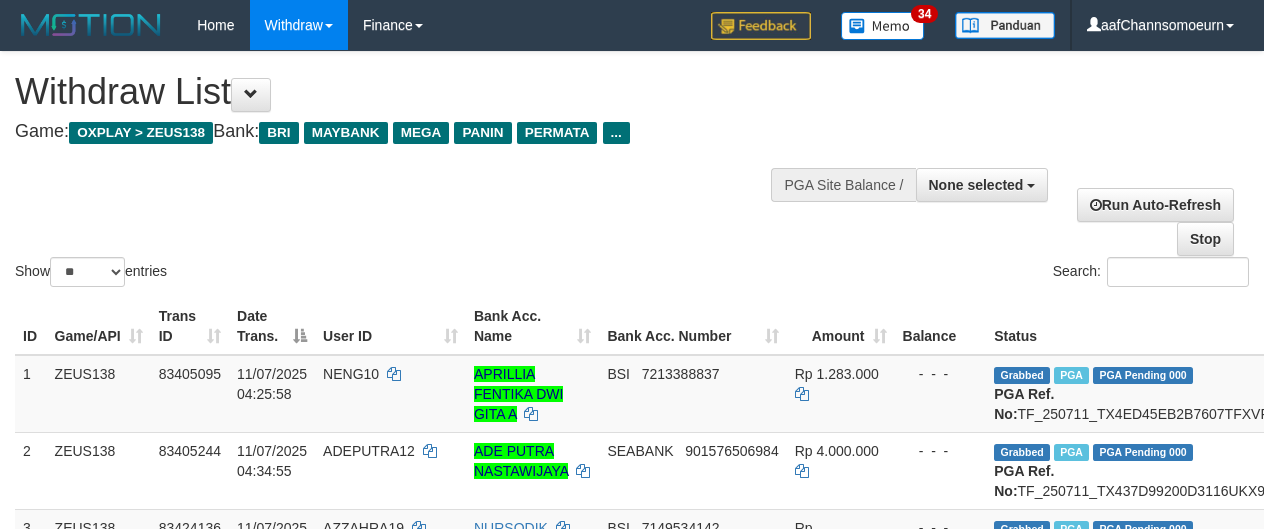 select 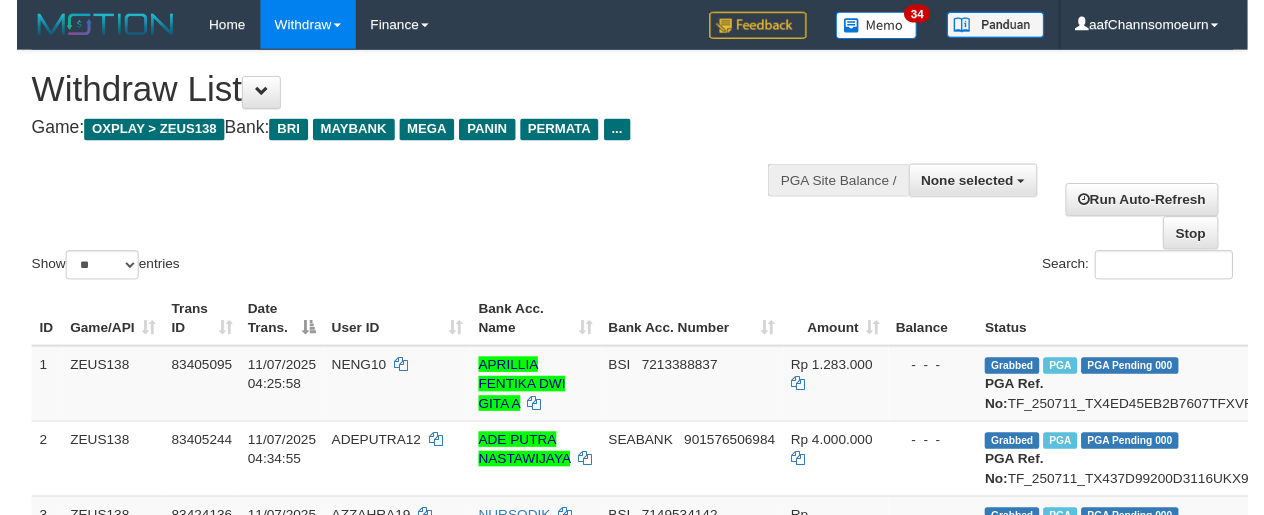 scroll, scrollTop: 934, scrollLeft: 0, axis: vertical 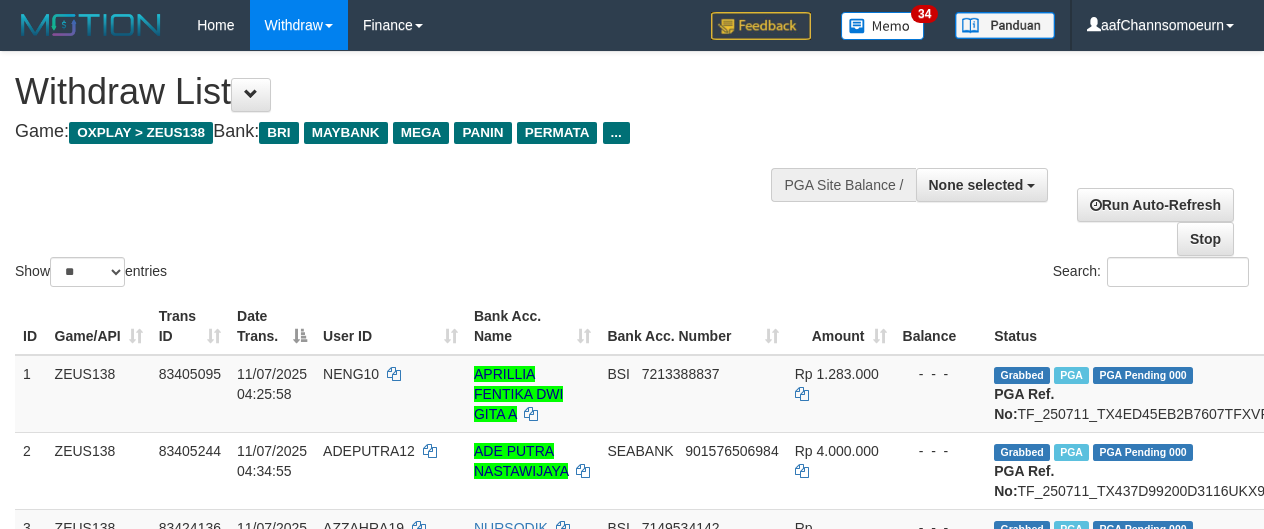 select 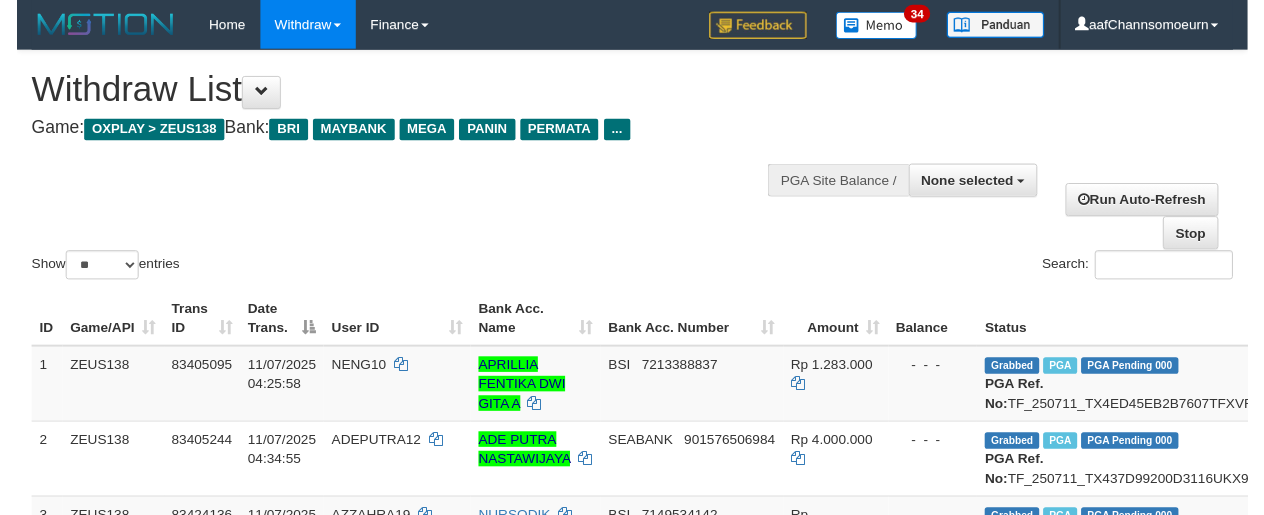 scroll, scrollTop: 934, scrollLeft: 0, axis: vertical 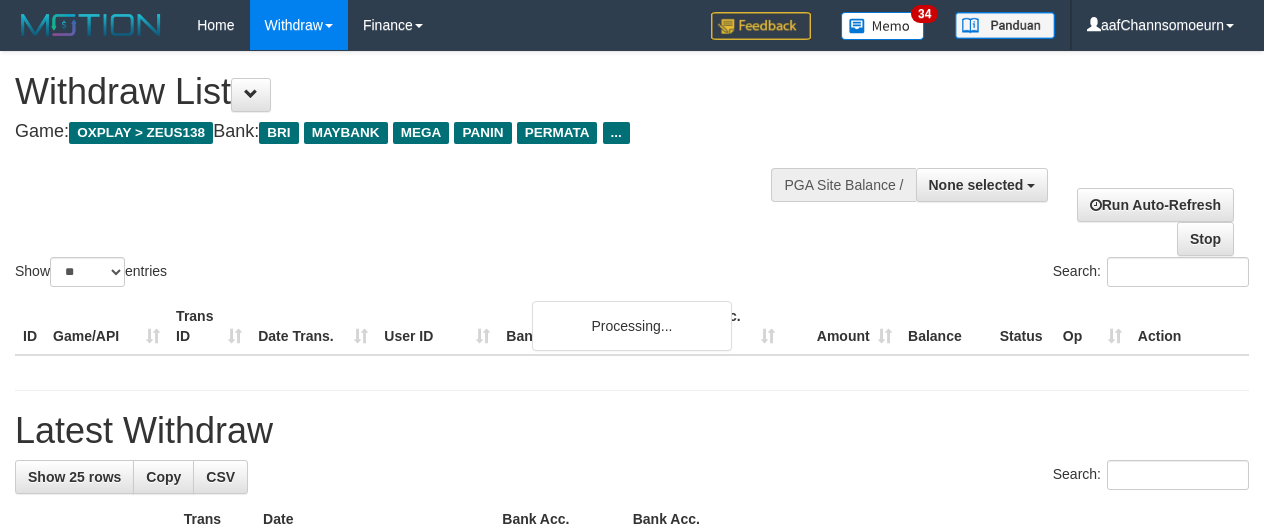 select 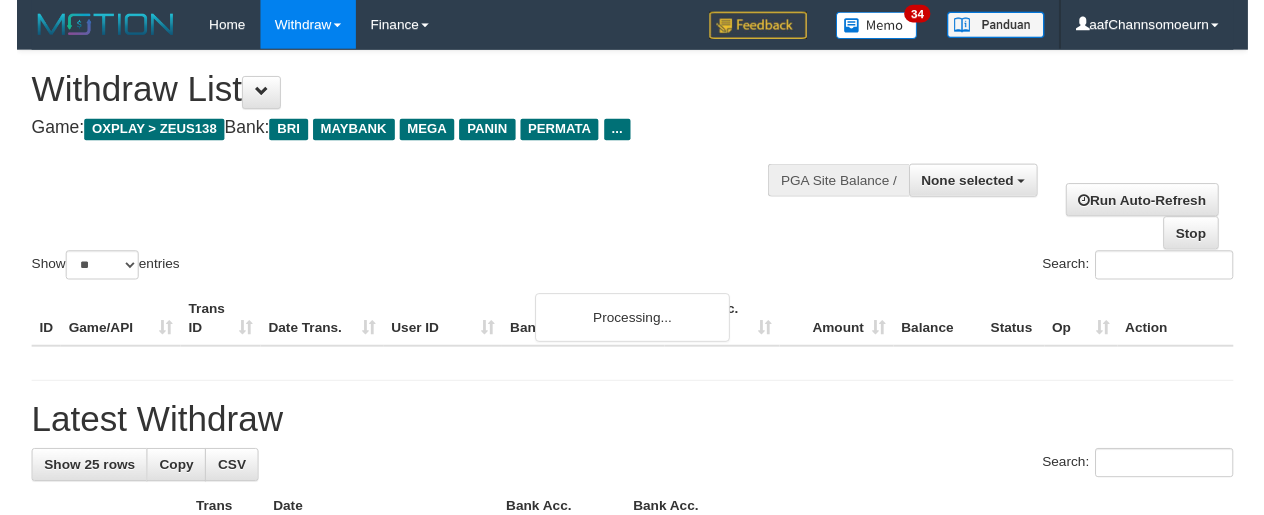 scroll, scrollTop: 934, scrollLeft: 0, axis: vertical 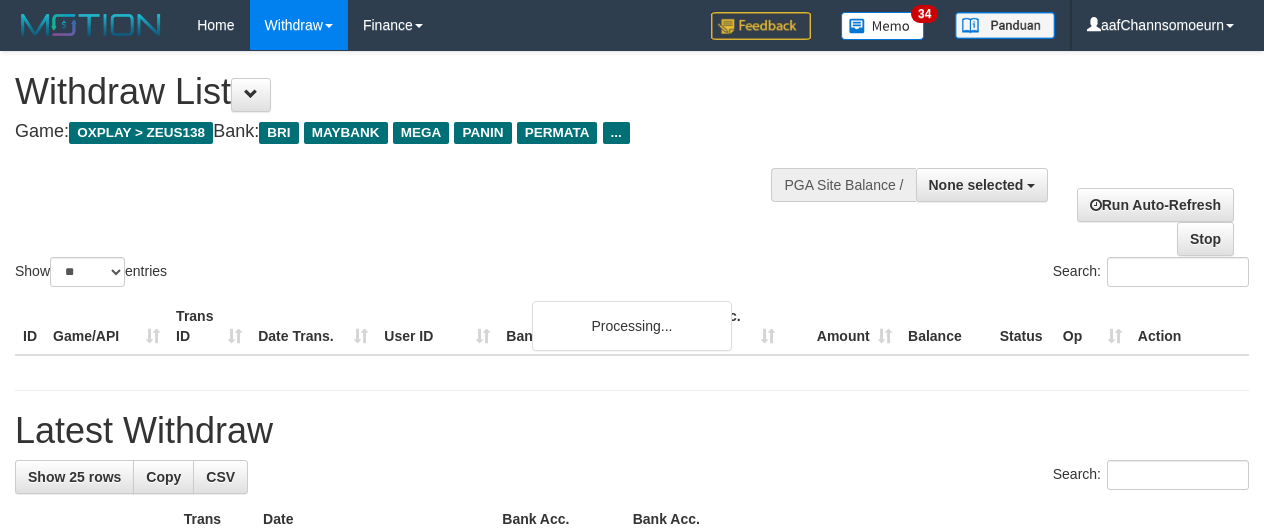 select 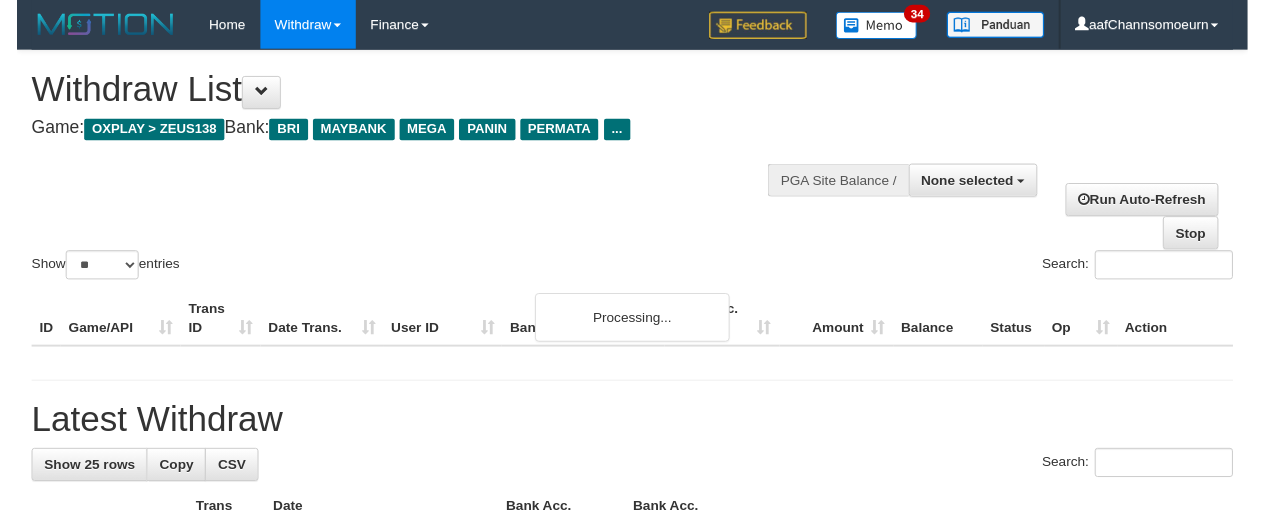 scroll, scrollTop: 934, scrollLeft: 0, axis: vertical 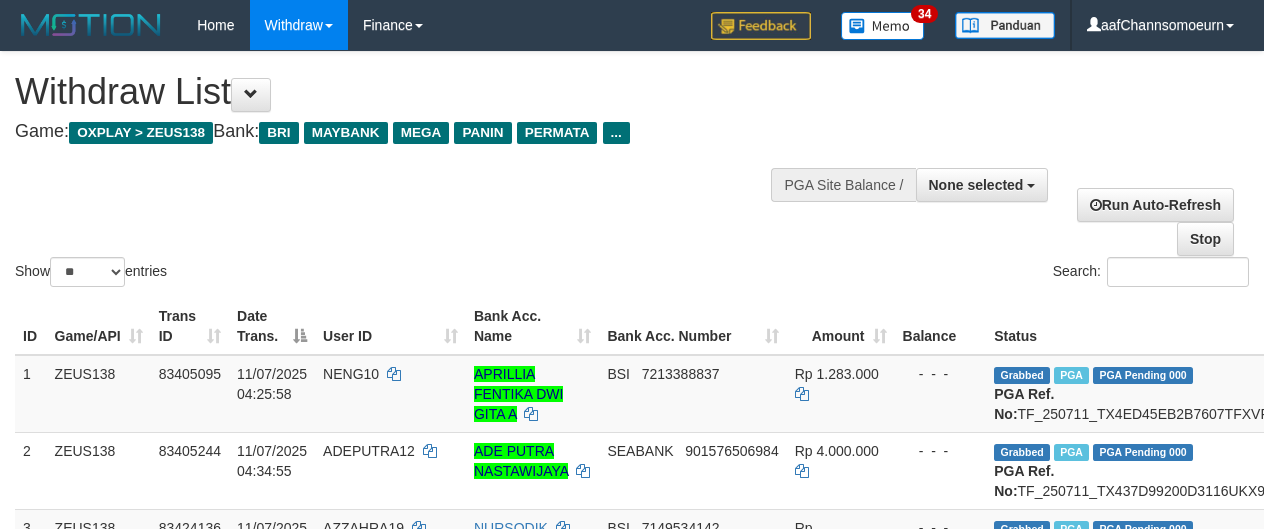 select 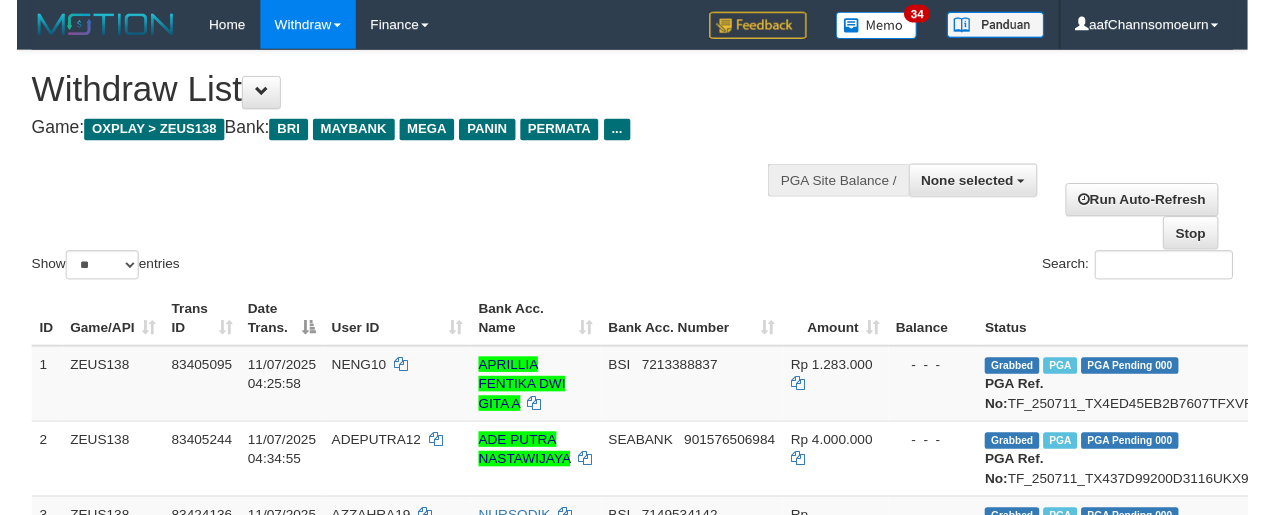 scroll, scrollTop: 934, scrollLeft: 0, axis: vertical 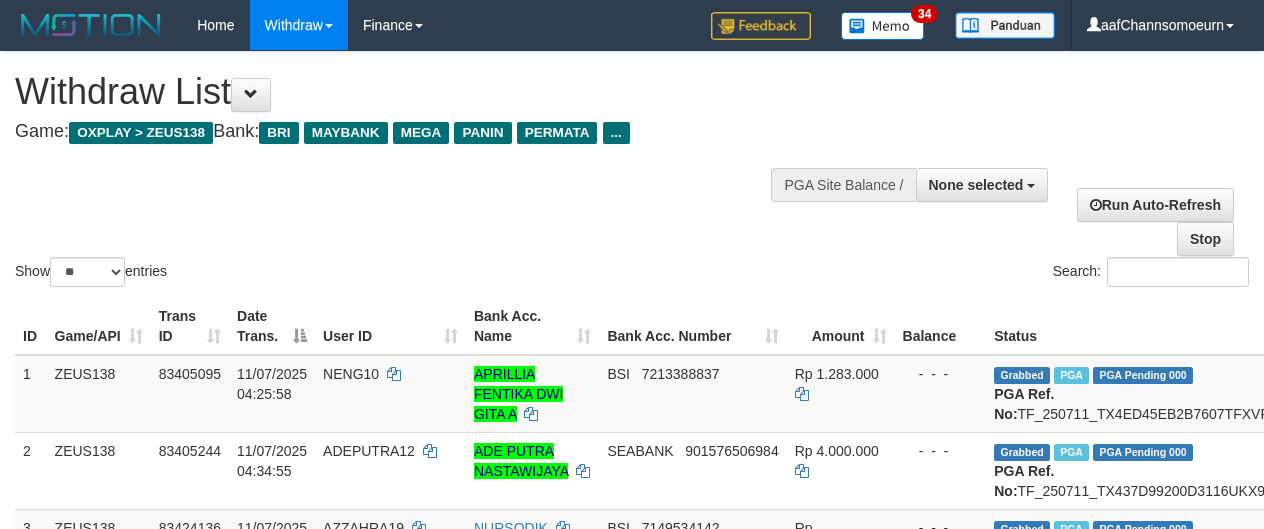 select 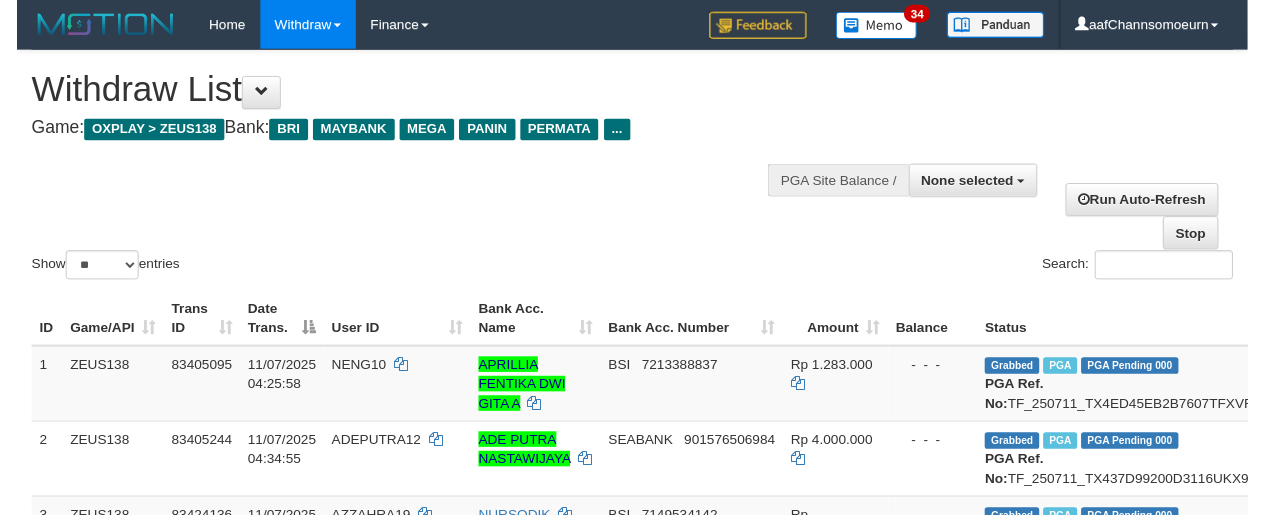 scroll, scrollTop: 934, scrollLeft: 0, axis: vertical 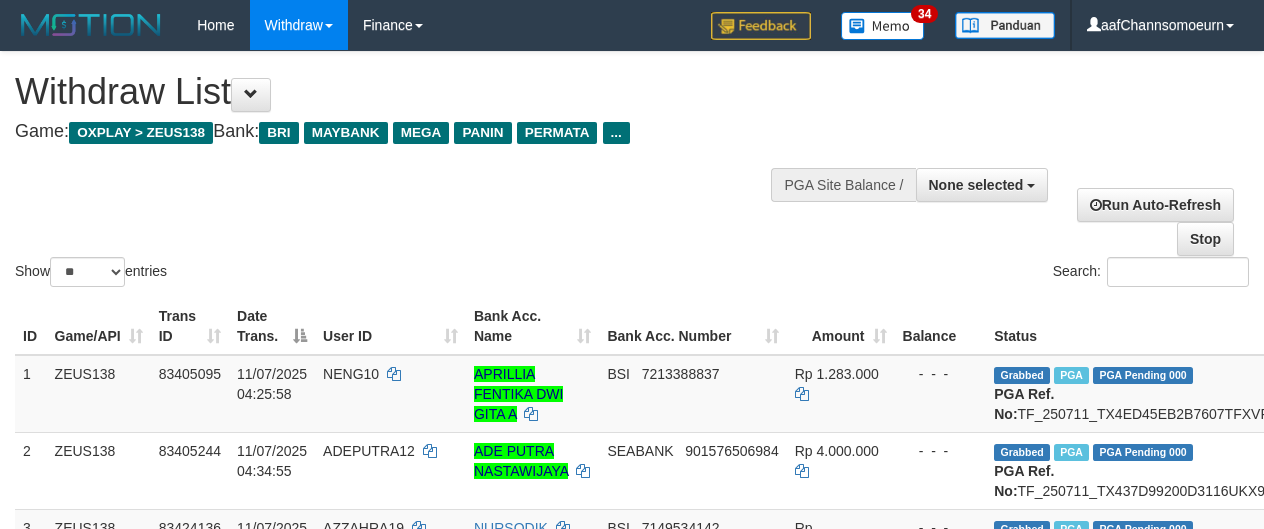 select 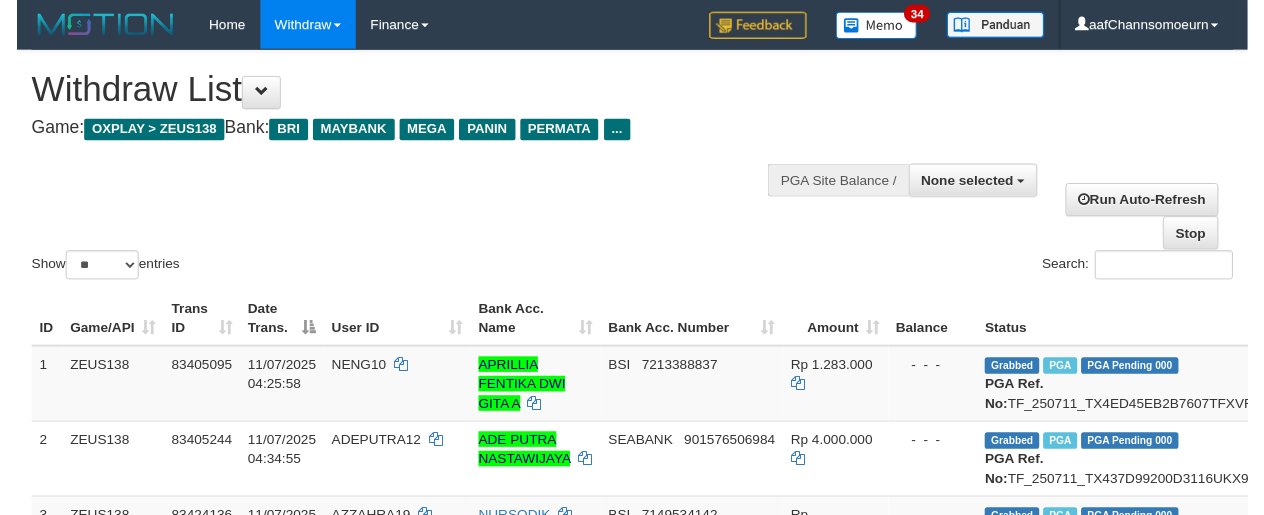 scroll, scrollTop: 934, scrollLeft: 0, axis: vertical 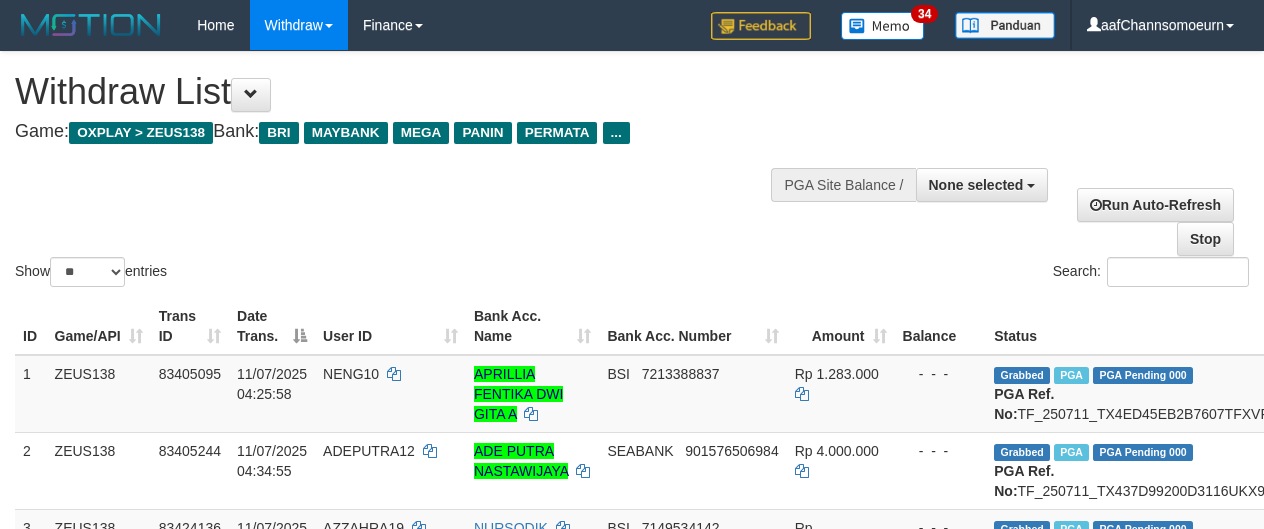 select 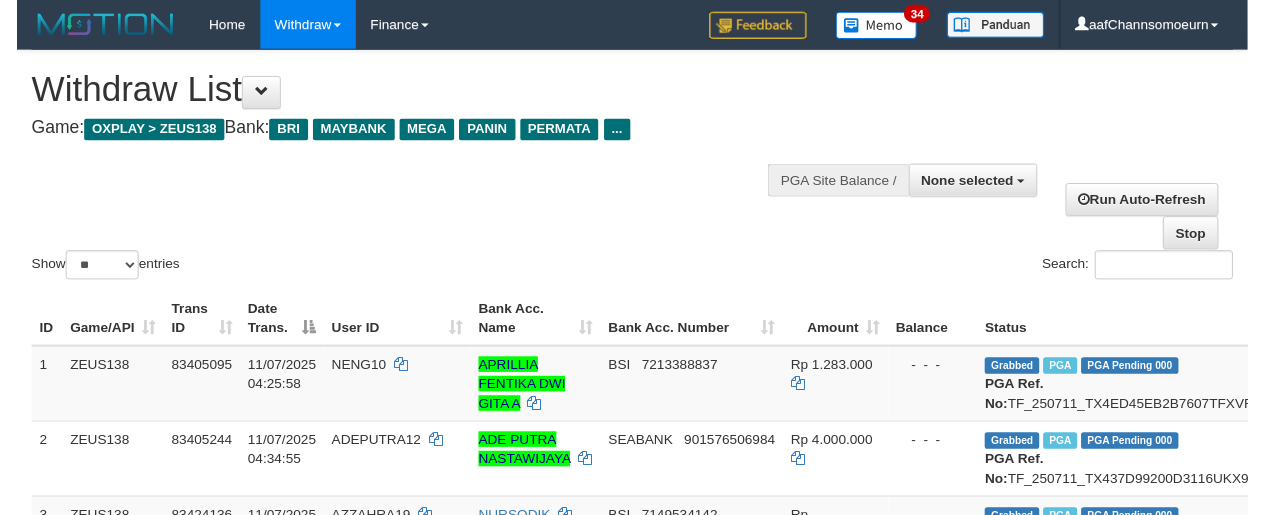scroll, scrollTop: 934, scrollLeft: 0, axis: vertical 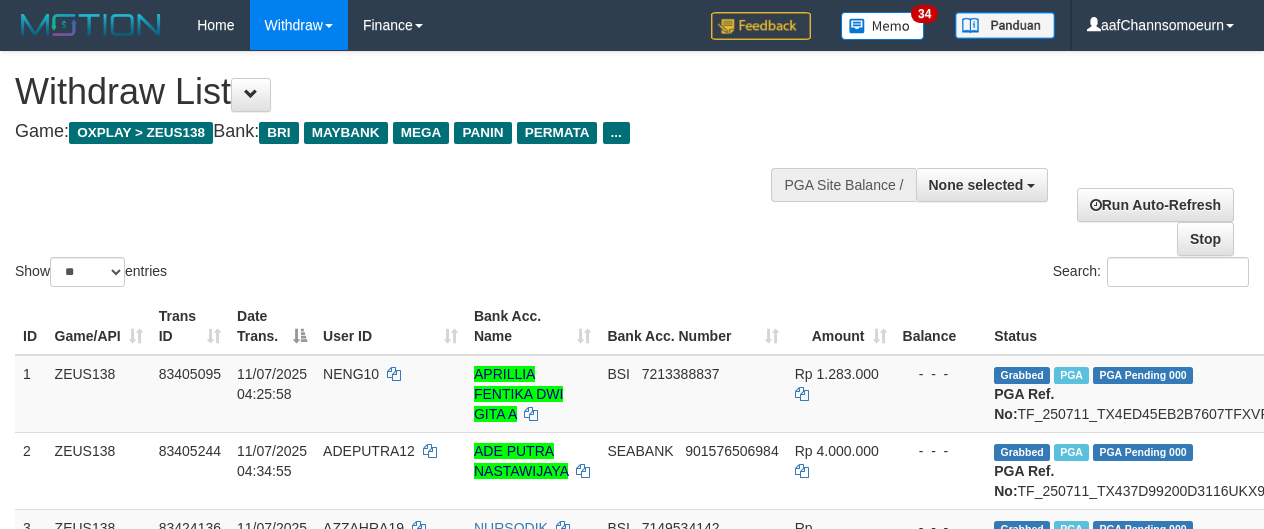 select 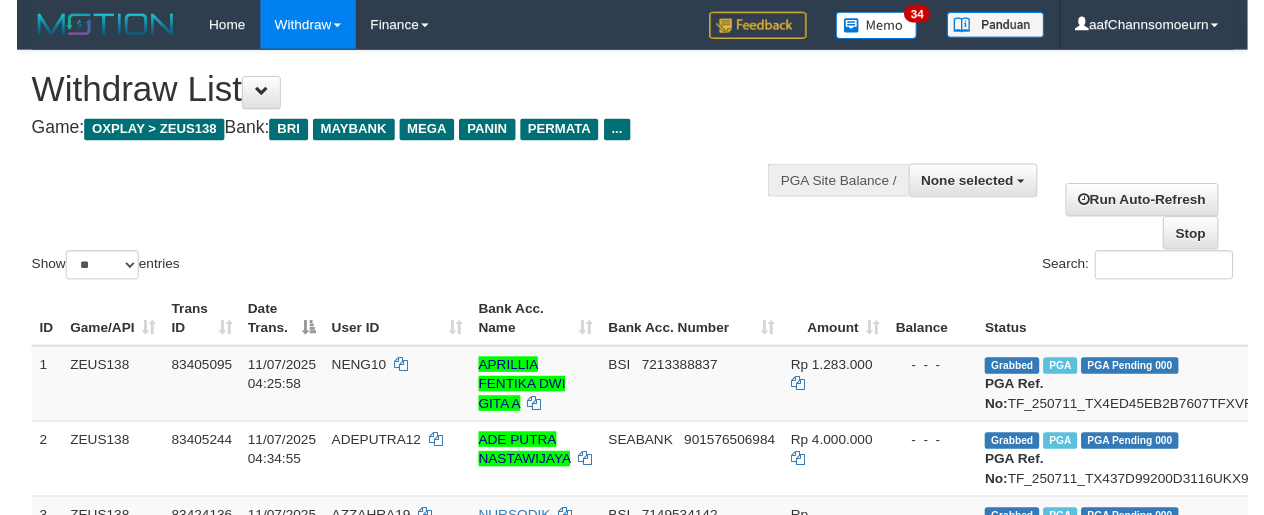 scroll, scrollTop: 934, scrollLeft: 0, axis: vertical 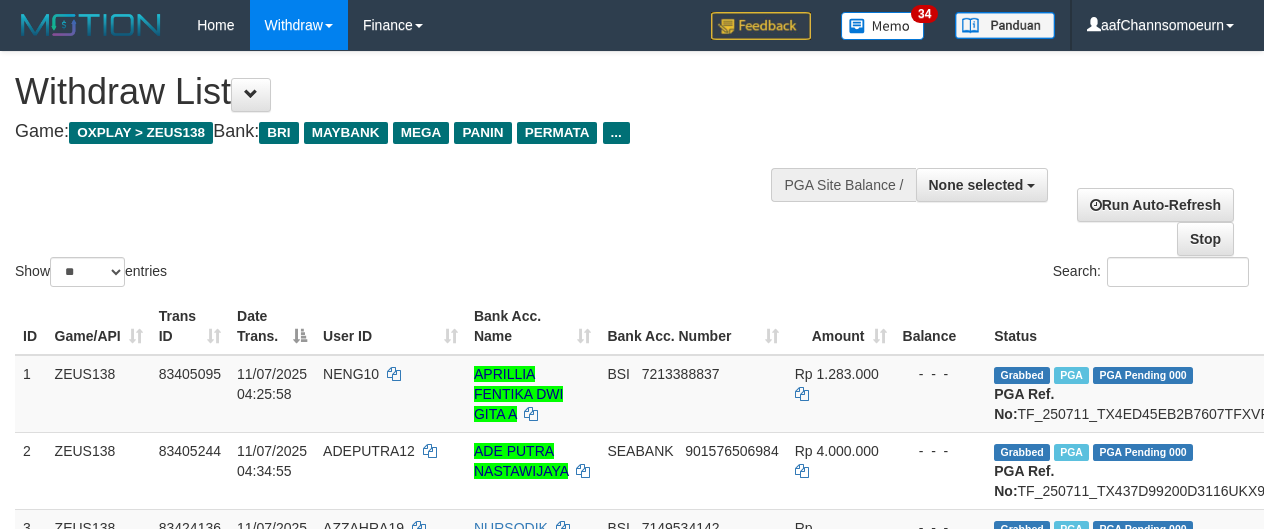 select 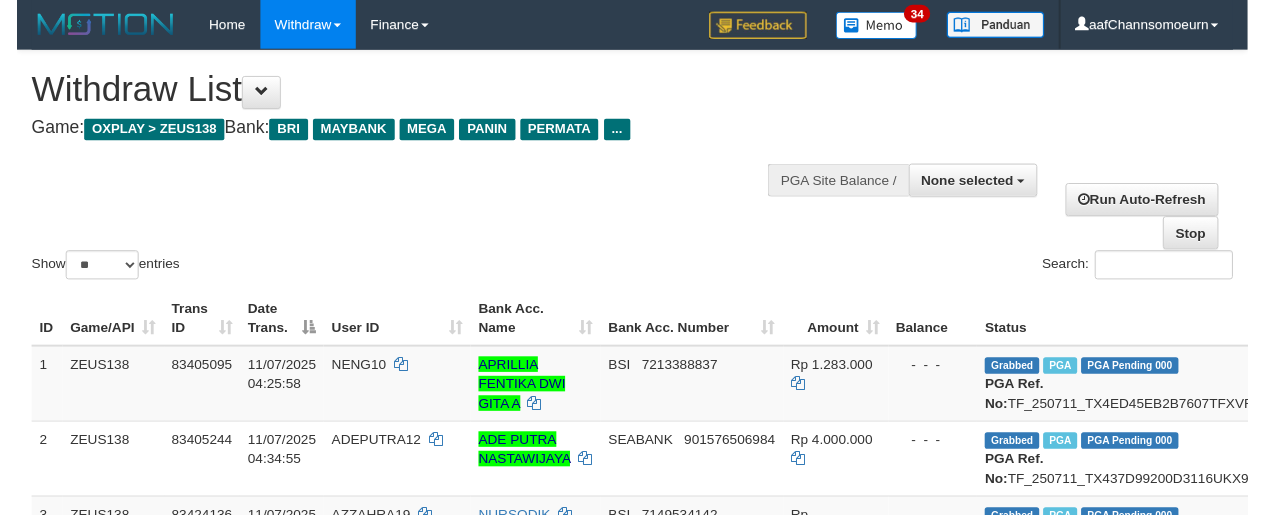 scroll, scrollTop: 934, scrollLeft: 0, axis: vertical 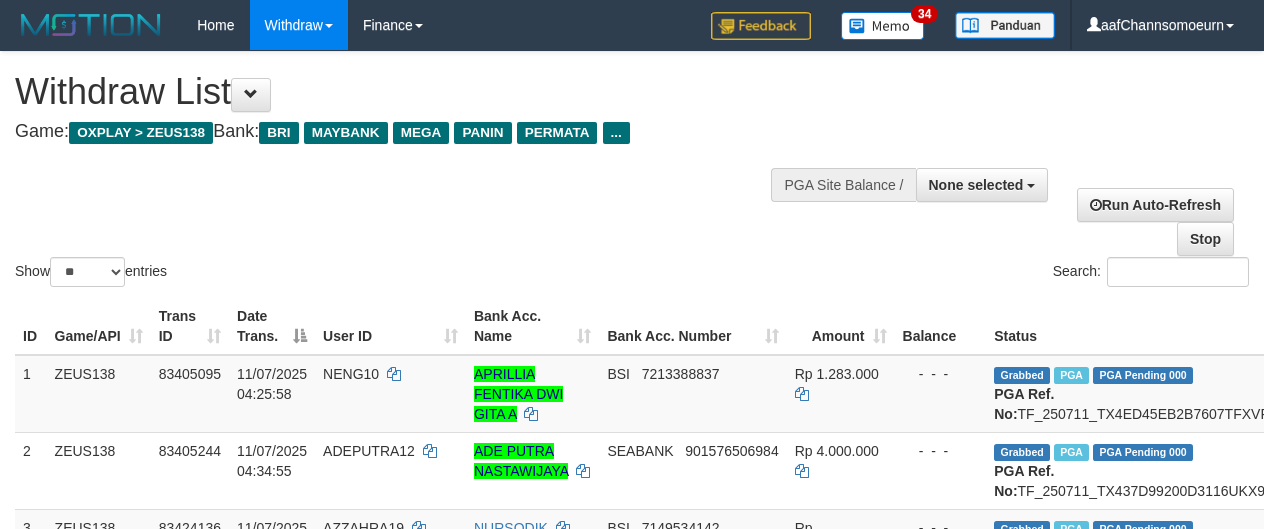 select 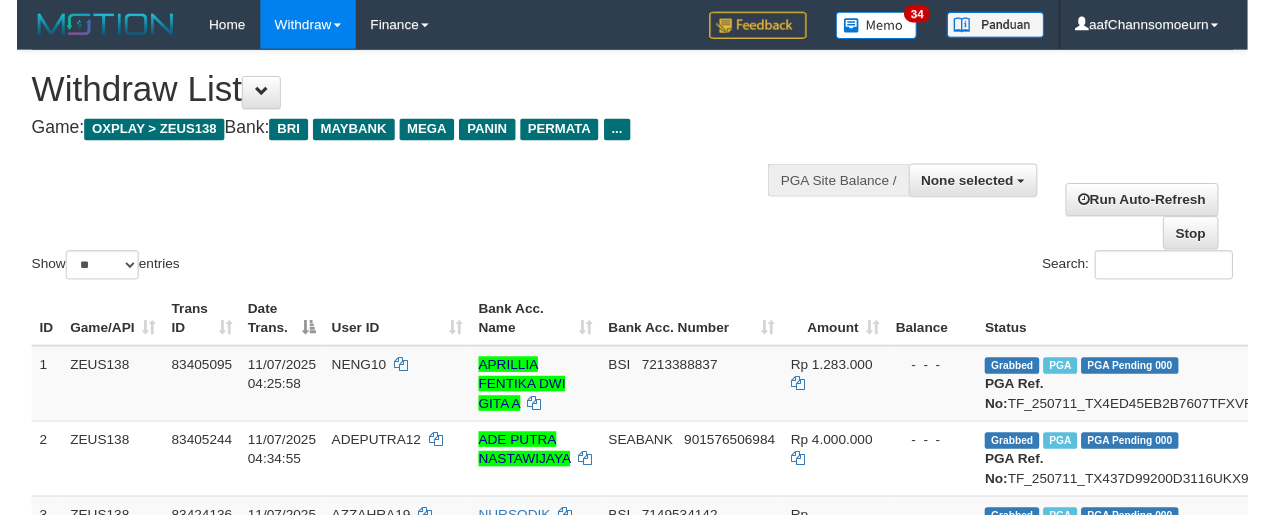 scroll, scrollTop: 934, scrollLeft: 0, axis: vertical 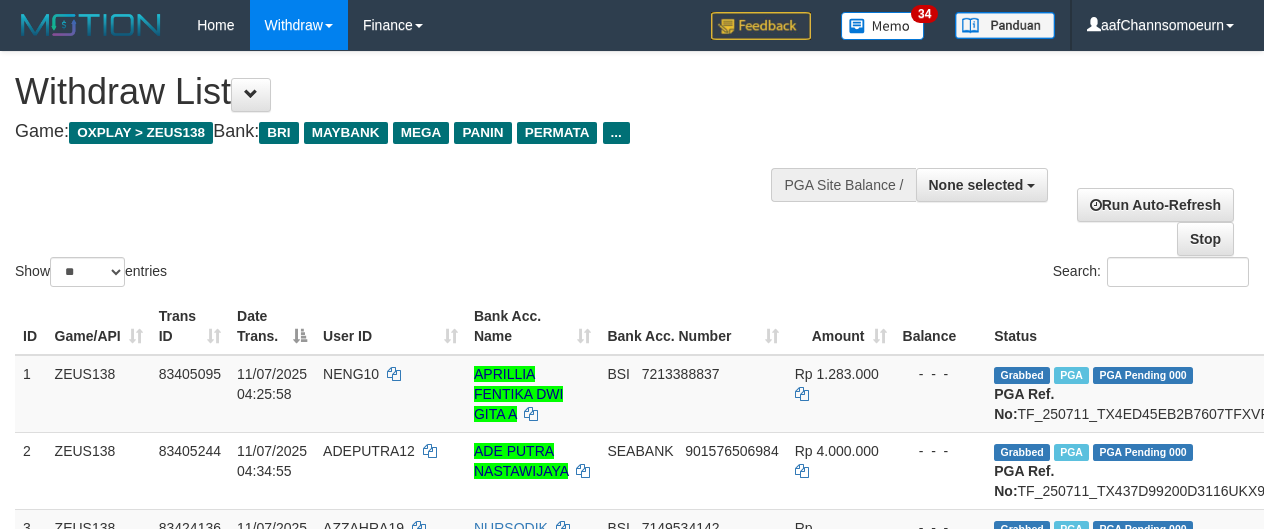 select 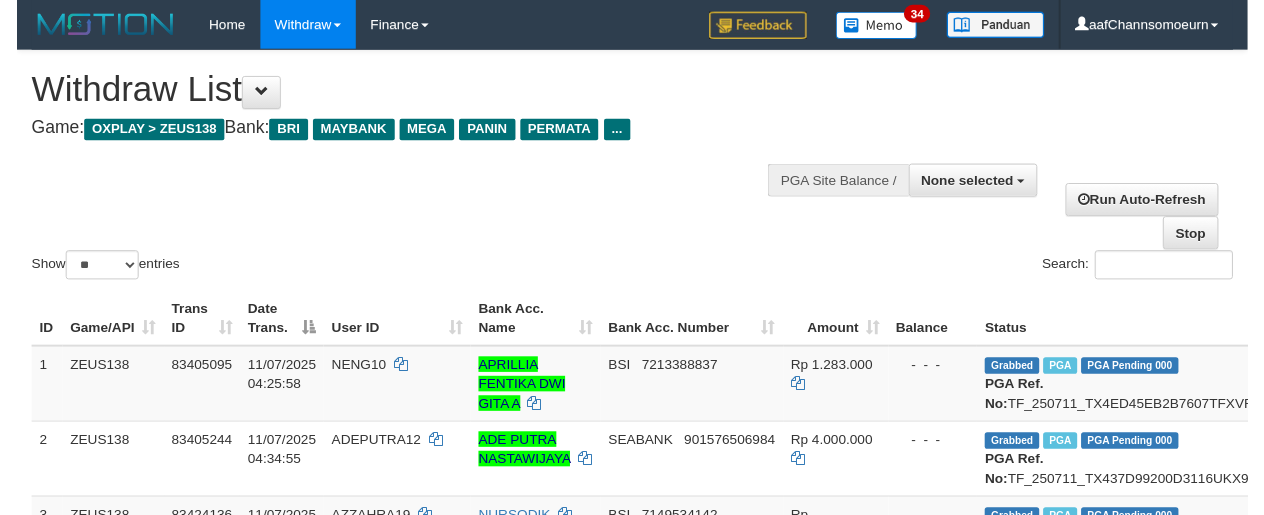 scroll, scrollTop: 934, scrollLeft: 0, axis: vertical 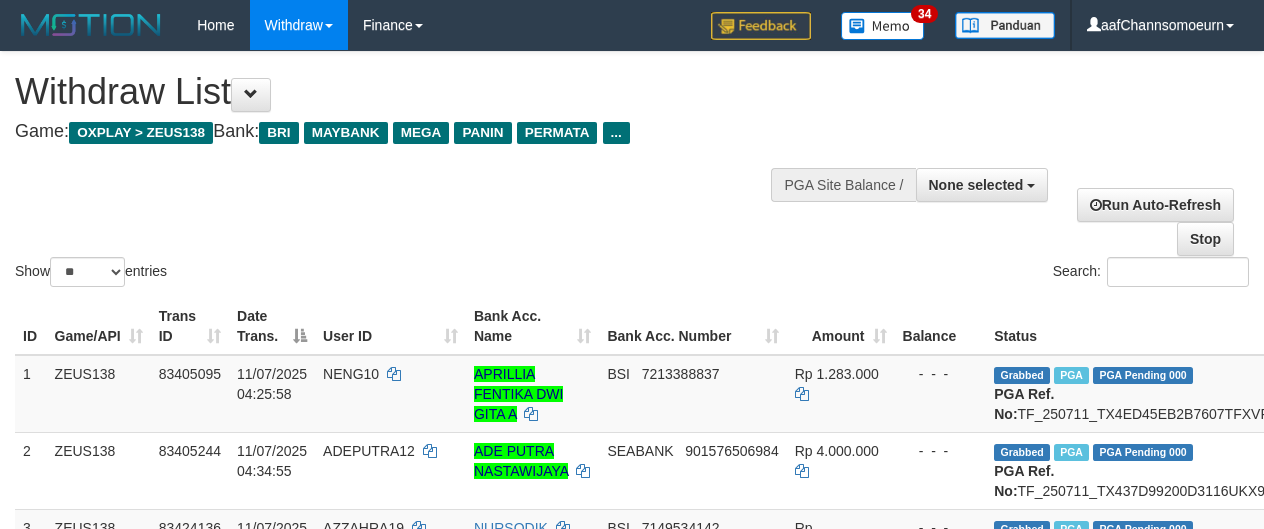 select 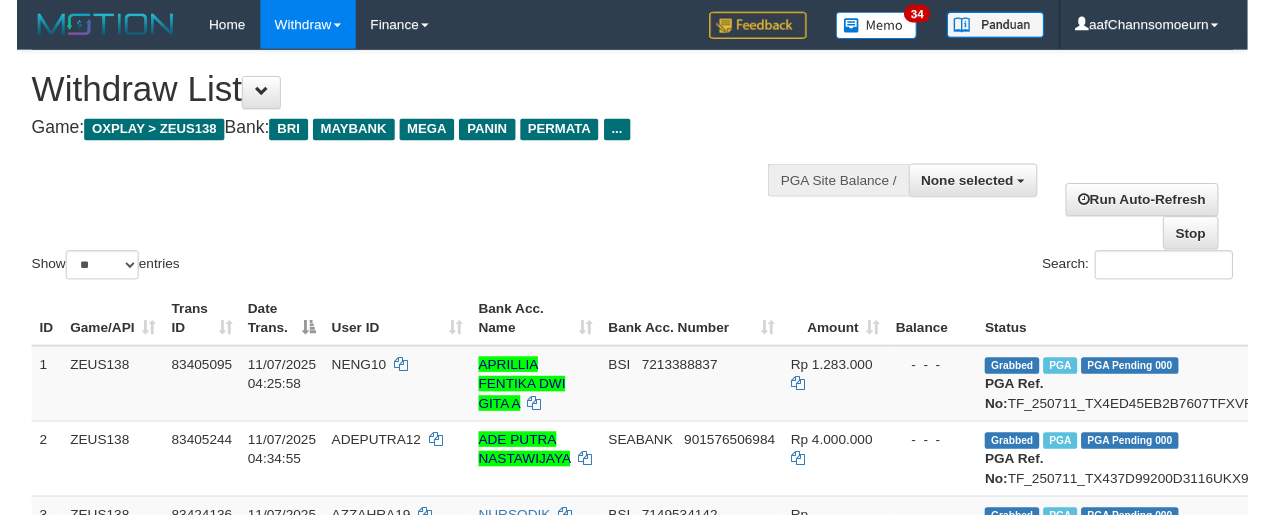 scroll, scrollTop: 934, scrollLeft: 0, axis: vertical 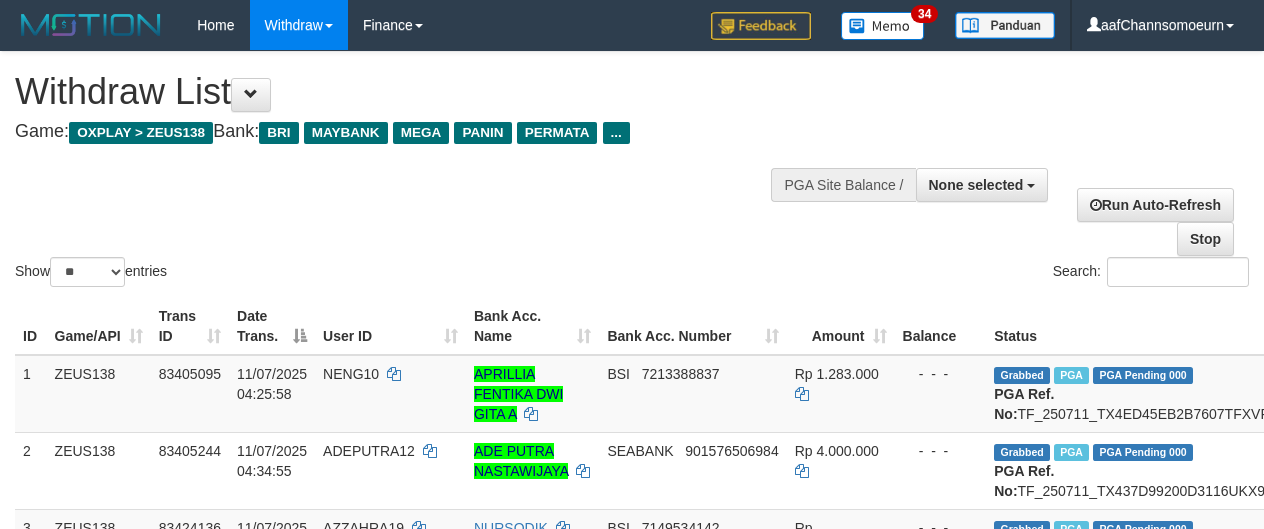 select 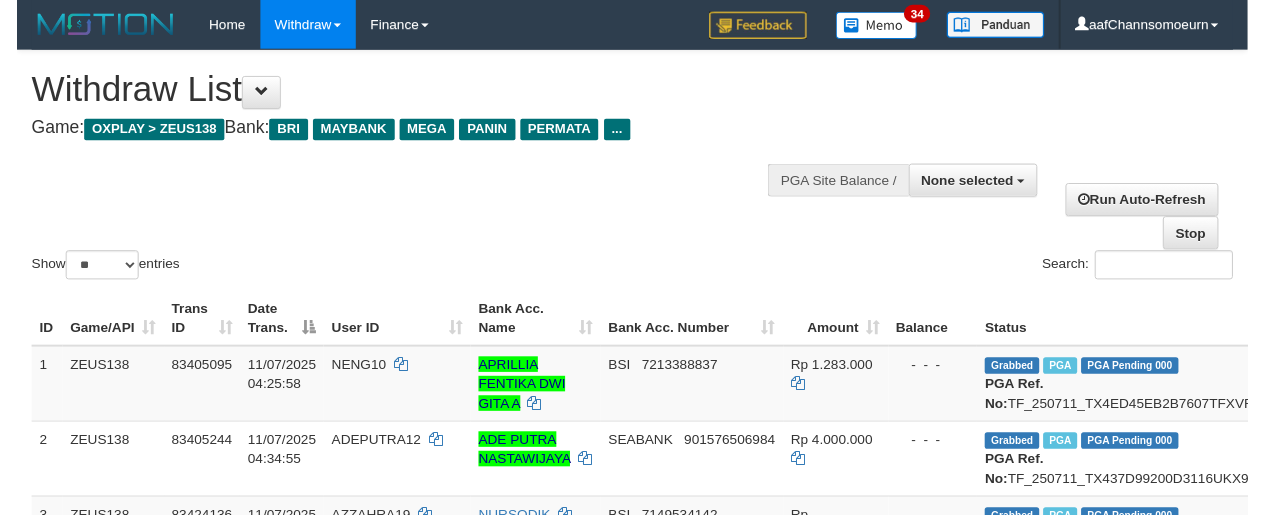 scroll, scrollTop: 934, scrollLeft: 0, axis: vertical 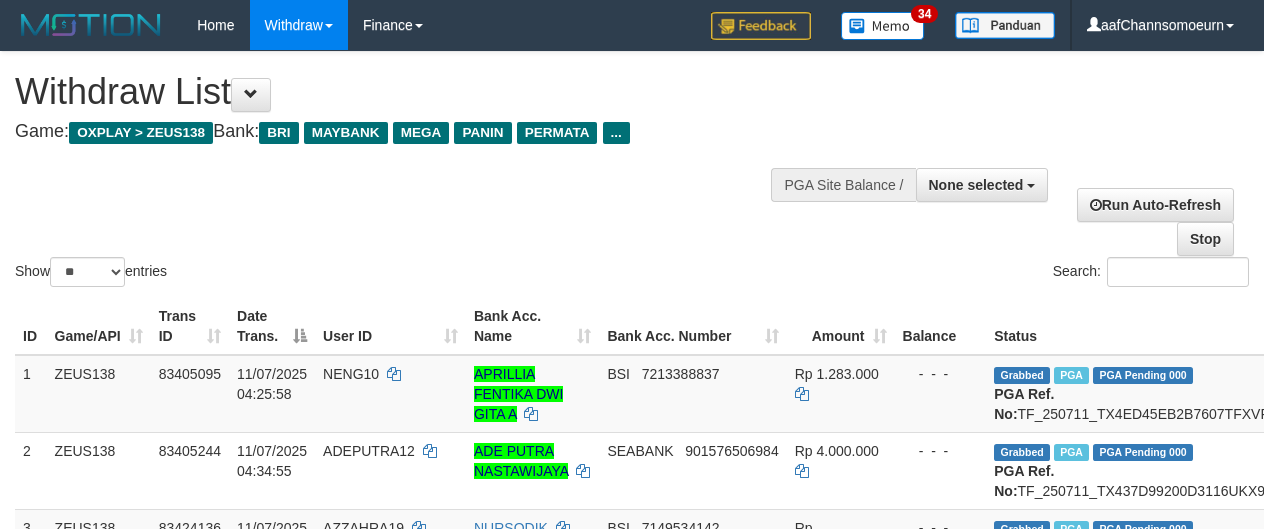 select 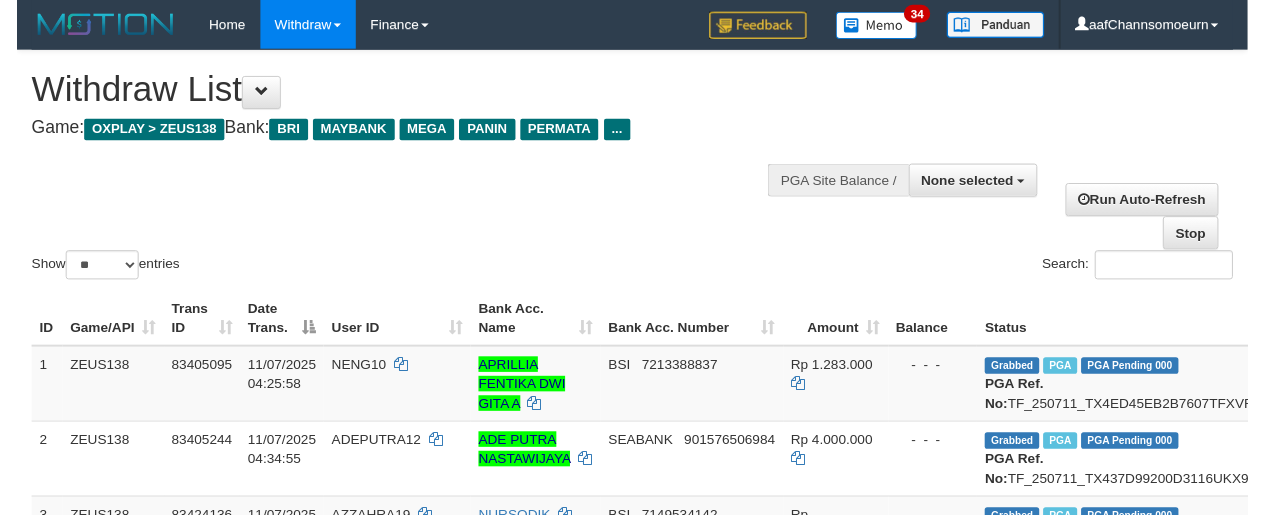 scroll, scrollTop: 934, scrollLeft: 0, axis: vertical 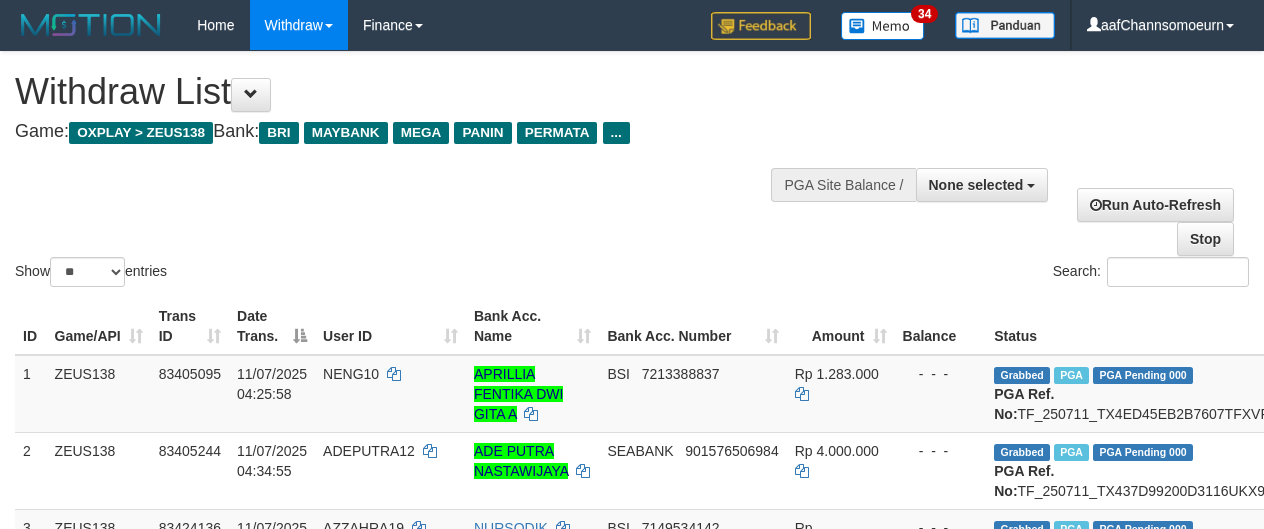 select 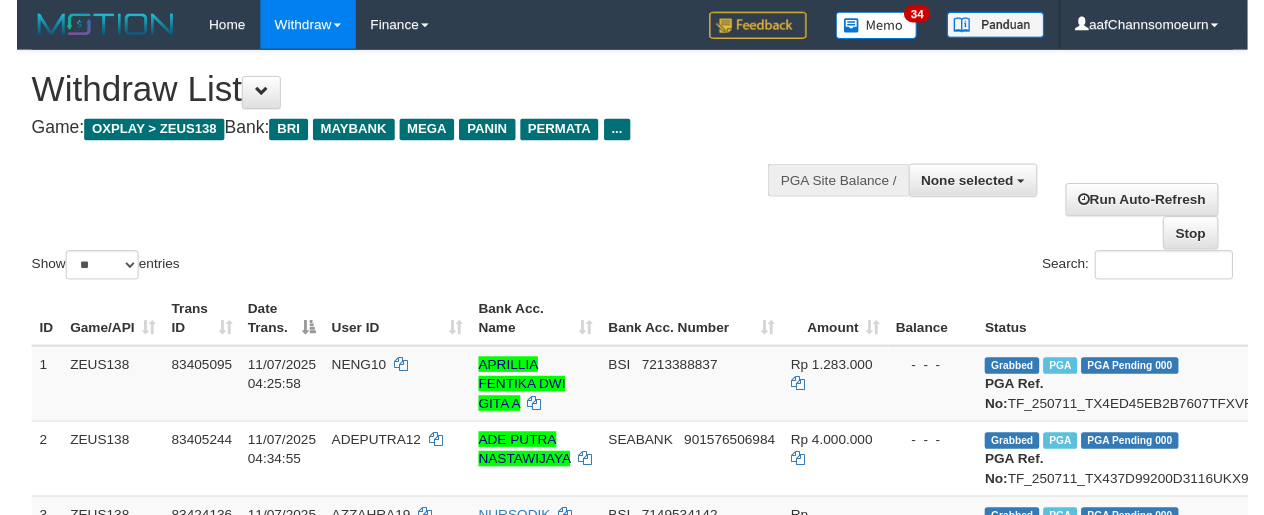 scroll, scrollTop: 934, scrollLeft: 0, axis: vertical 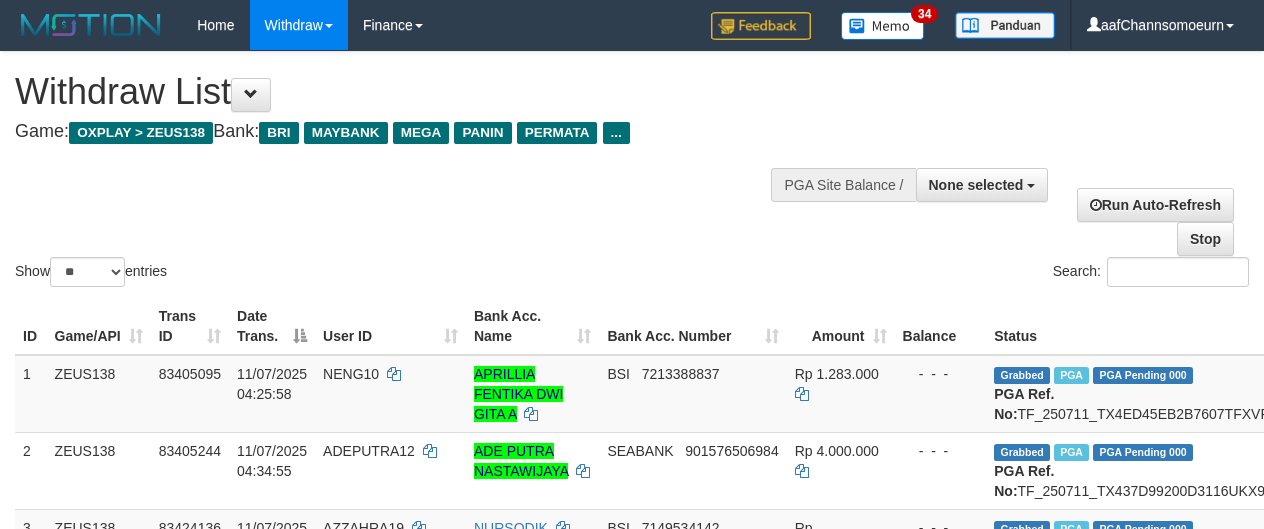 select 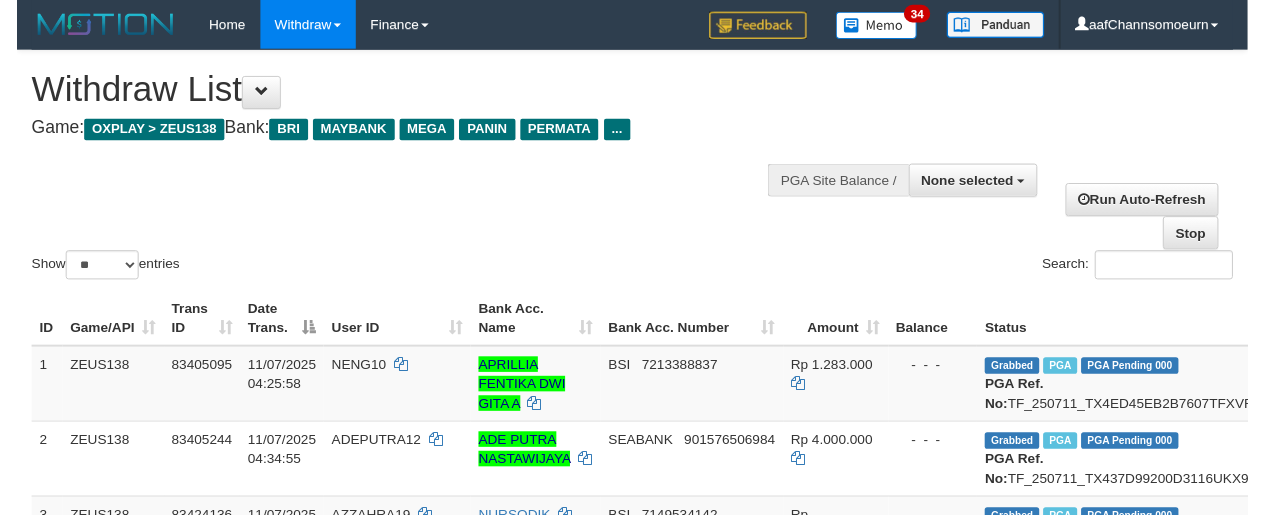 scroll, scrollTop: 934, scrollLeft: 0, axis: vertical 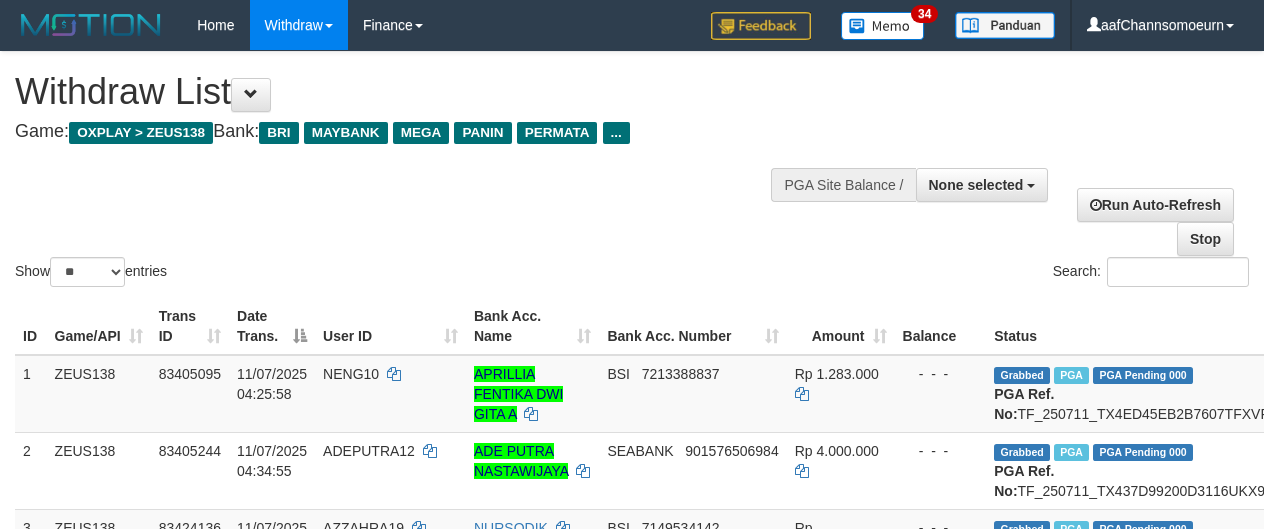 select 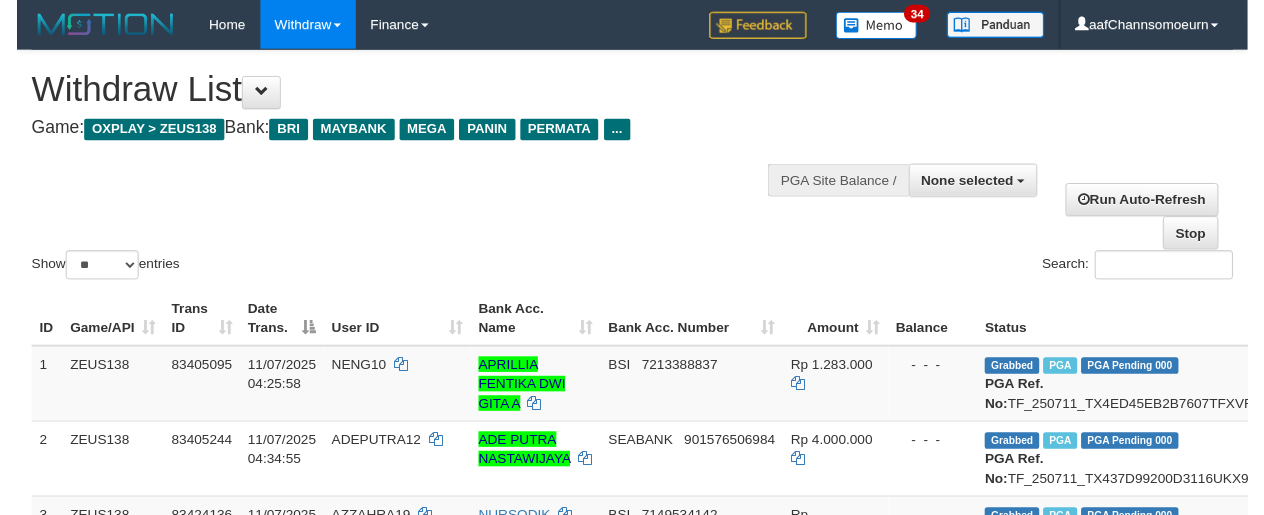 scroll, scrollTop: 934, scrollLeft: 0, axis: vertical 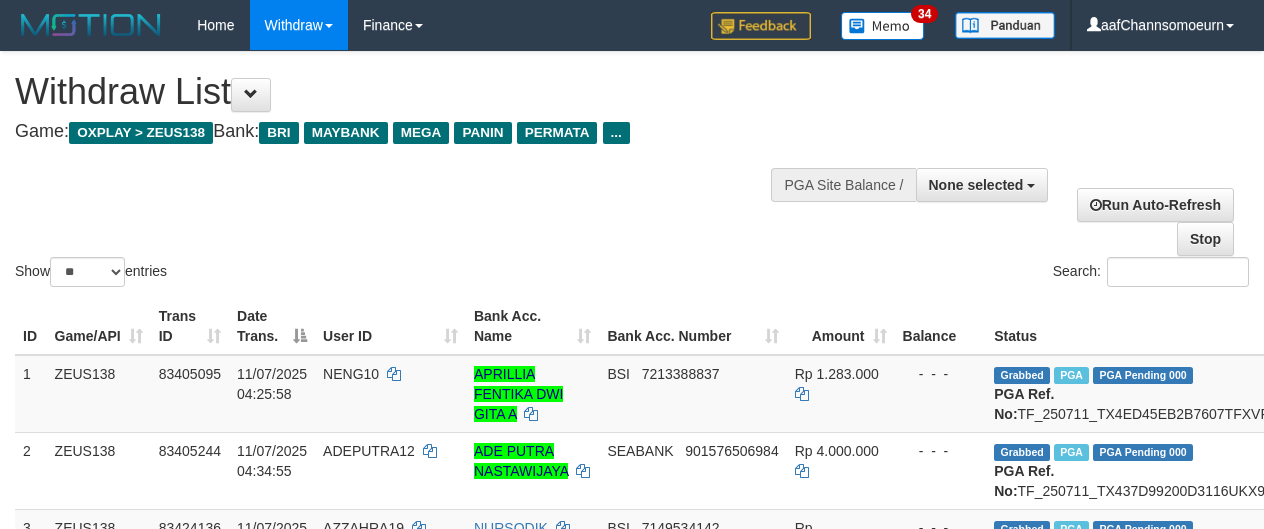 select 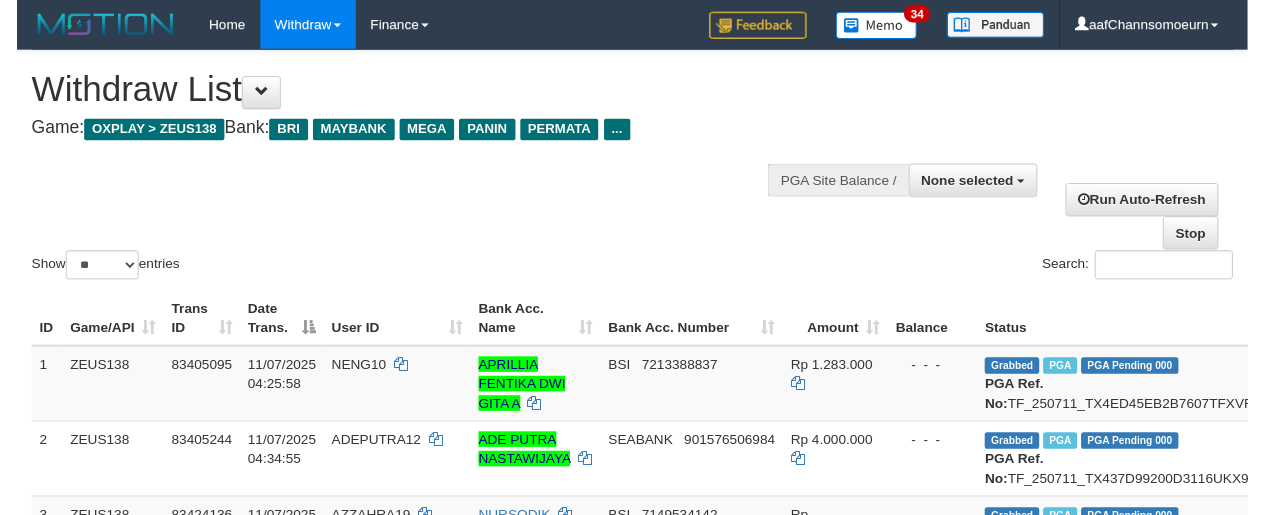 scroll, scrollTop: 934, scrollLeft: 0, axis: vertical 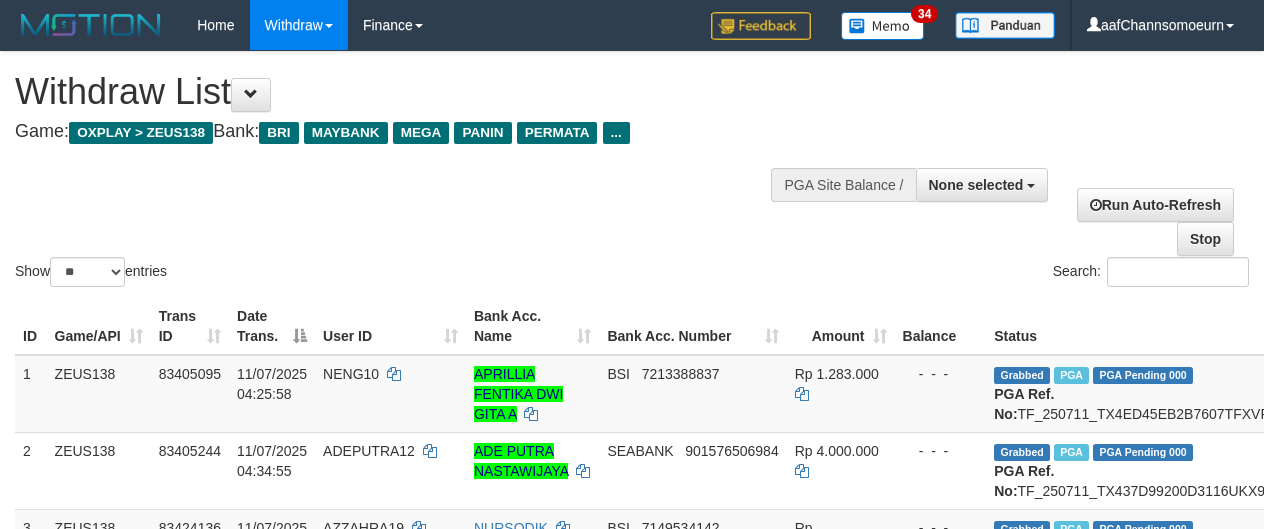 select 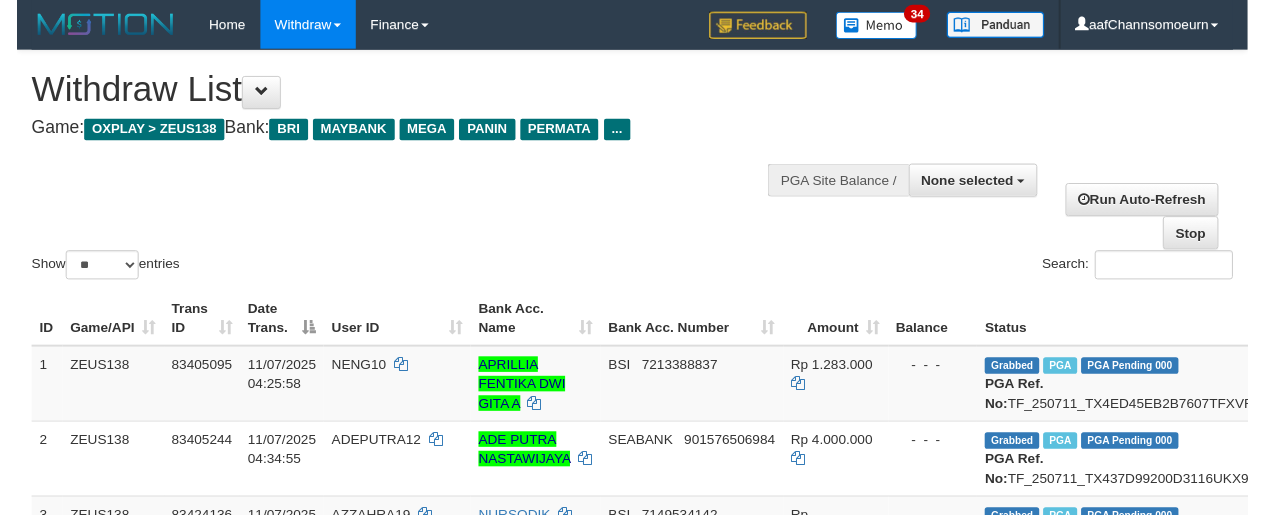 scroll, scrollTop: 934, scrollLeft: 0, axis: vertical 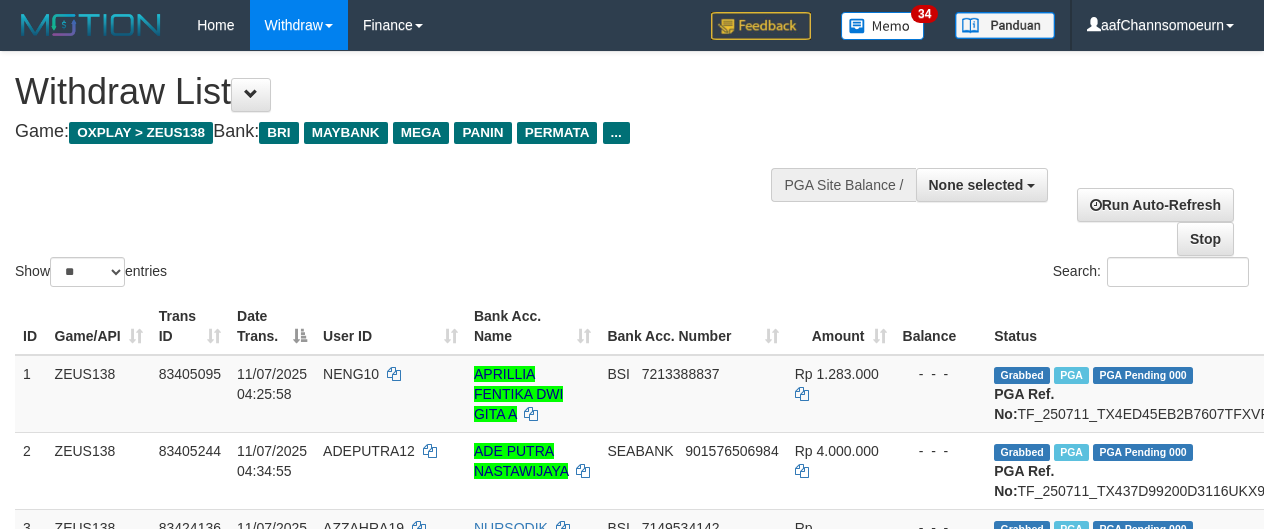 select 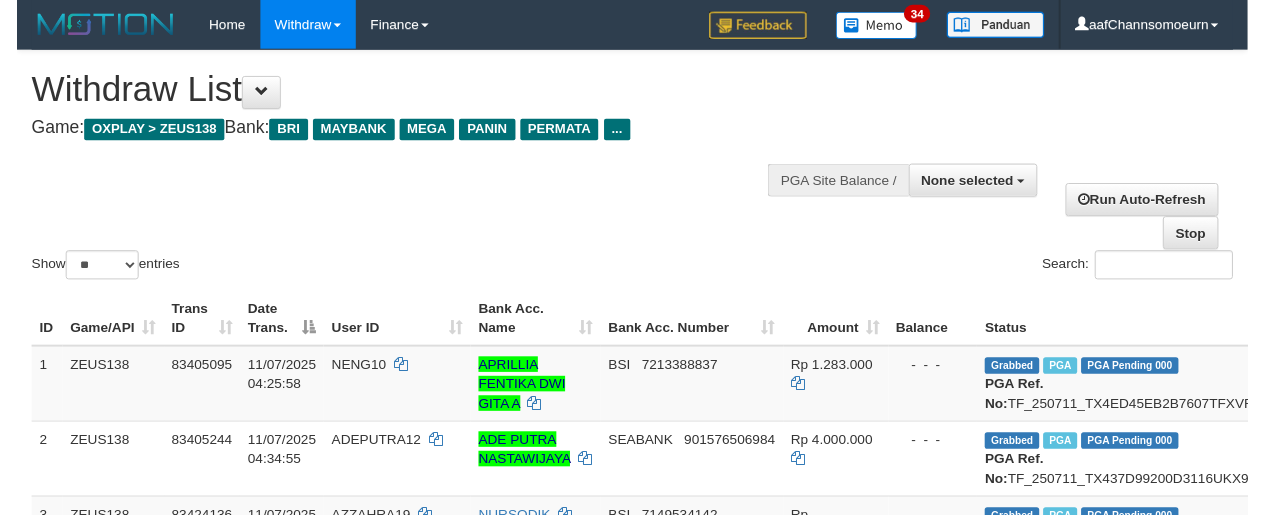 scroll, scrollTop: 934, scrollLeft: 0, axis: vertical 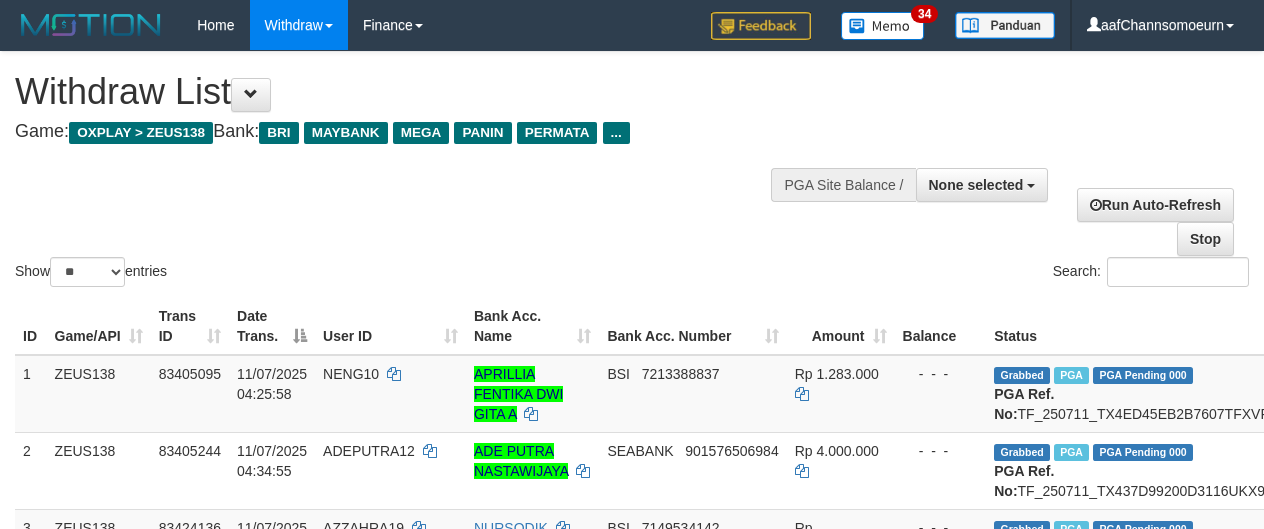 select 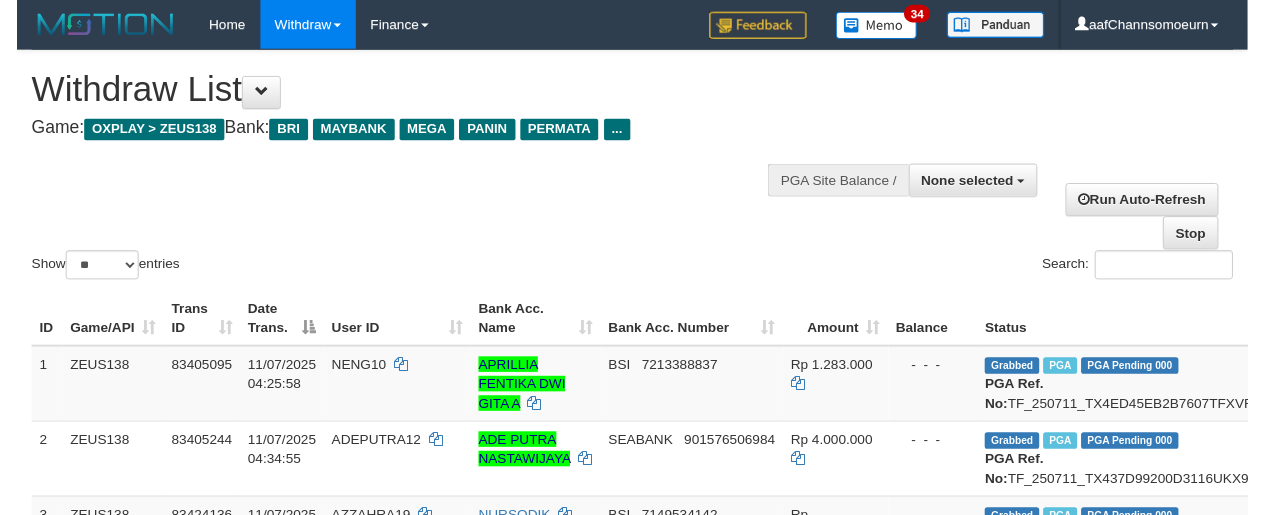 scroll, scrollTop: 934, scrollLeft: 0, axis: vertical 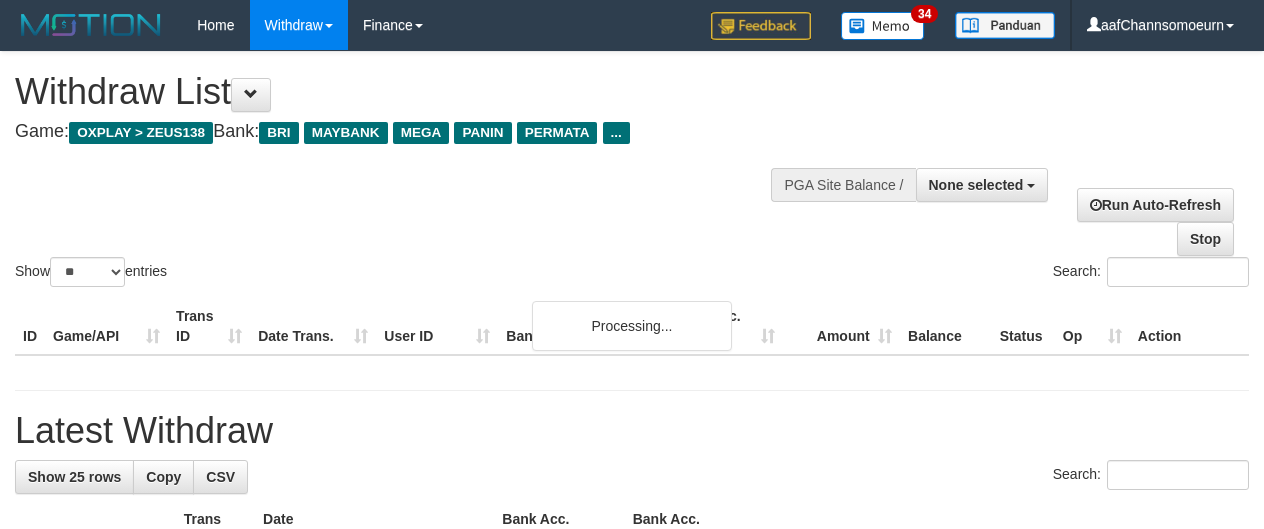 select 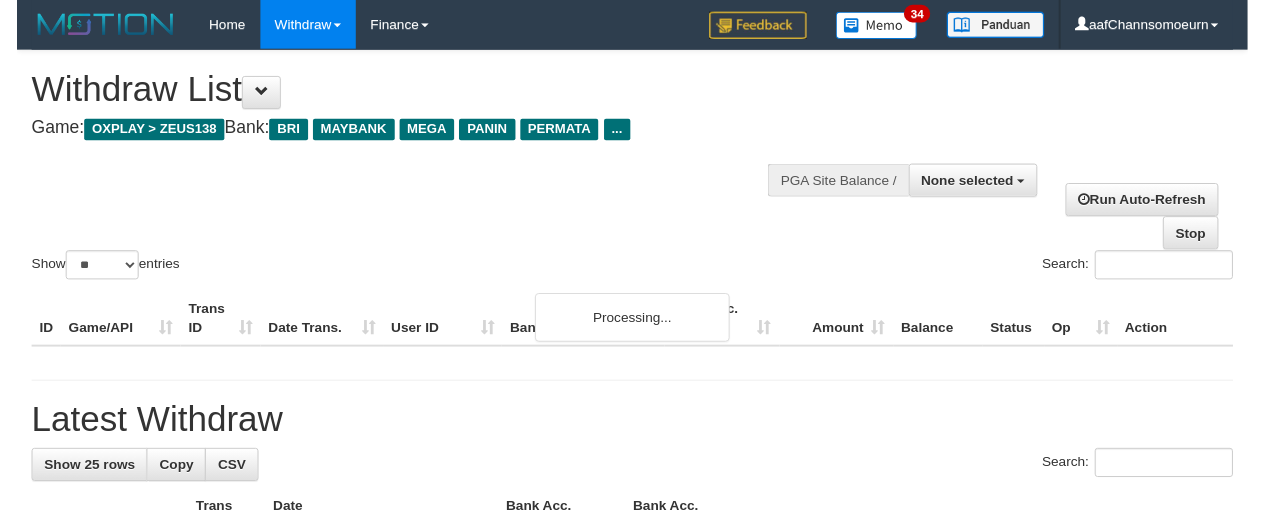 scroll, scrollTop: 934, scrollLeft: 0, axis: vertical 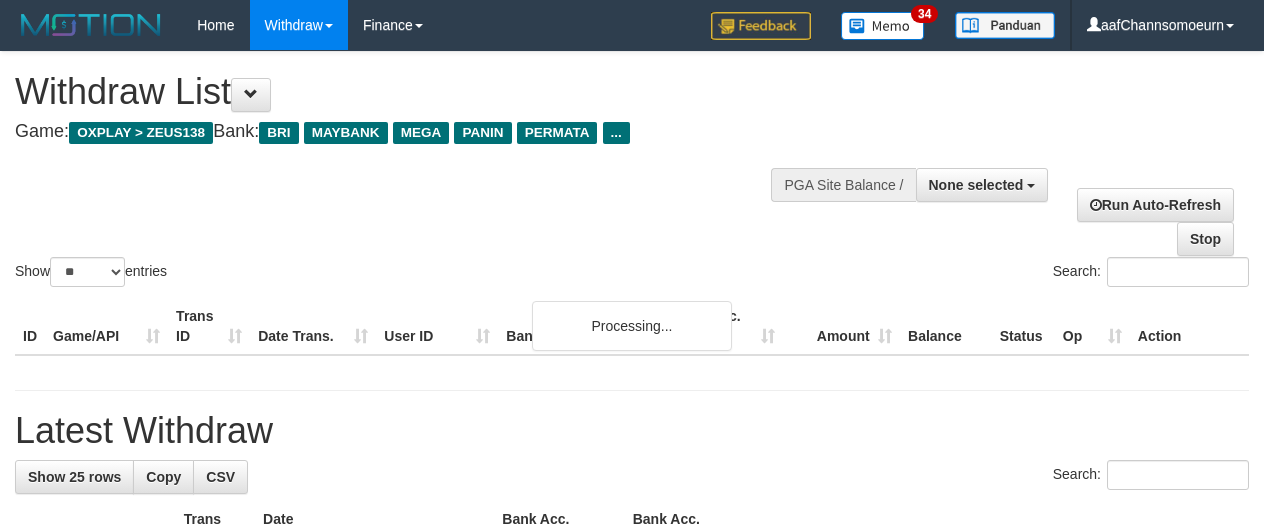 select 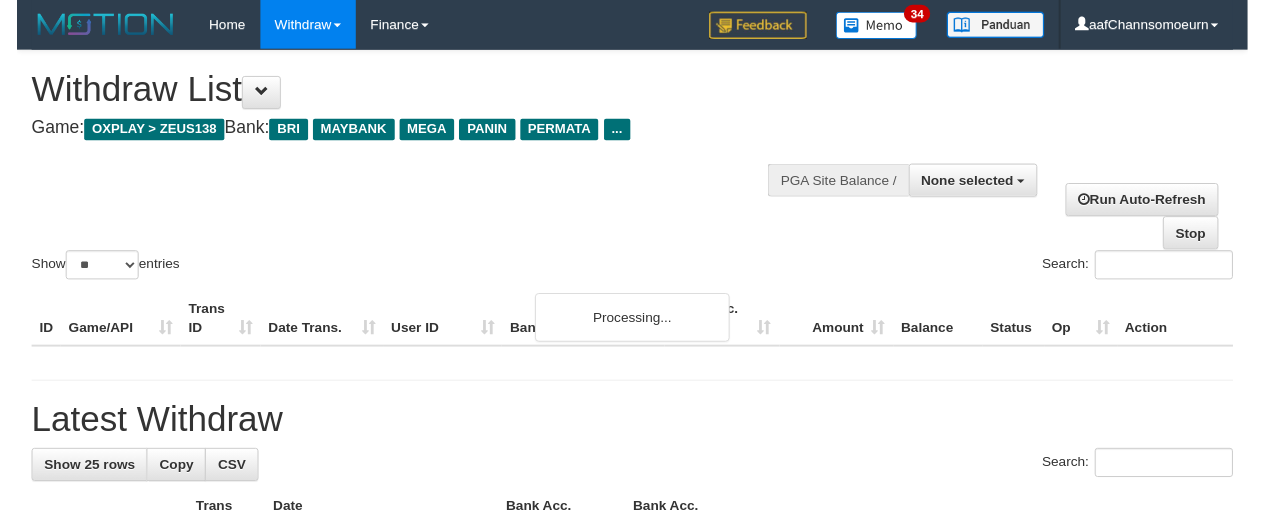 scroll, scrollTop: 934, scrollLeft: 0, axis: vertical 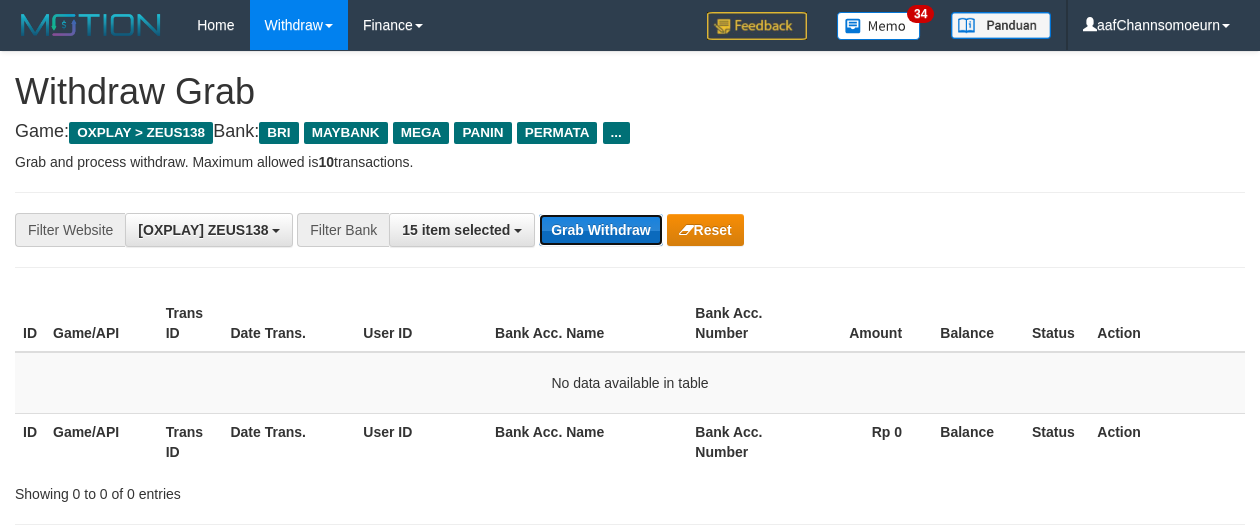 click on "Grab Withdraw" at bounding box center (600, 230) 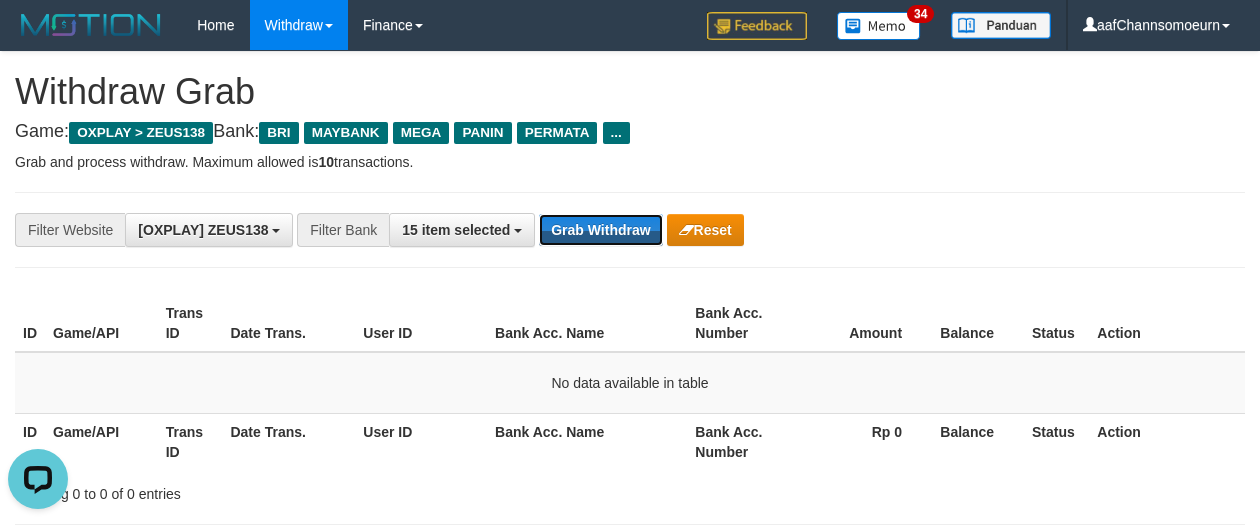 scroll, scrollTop: 0, scrollLeft: 0, axis: both 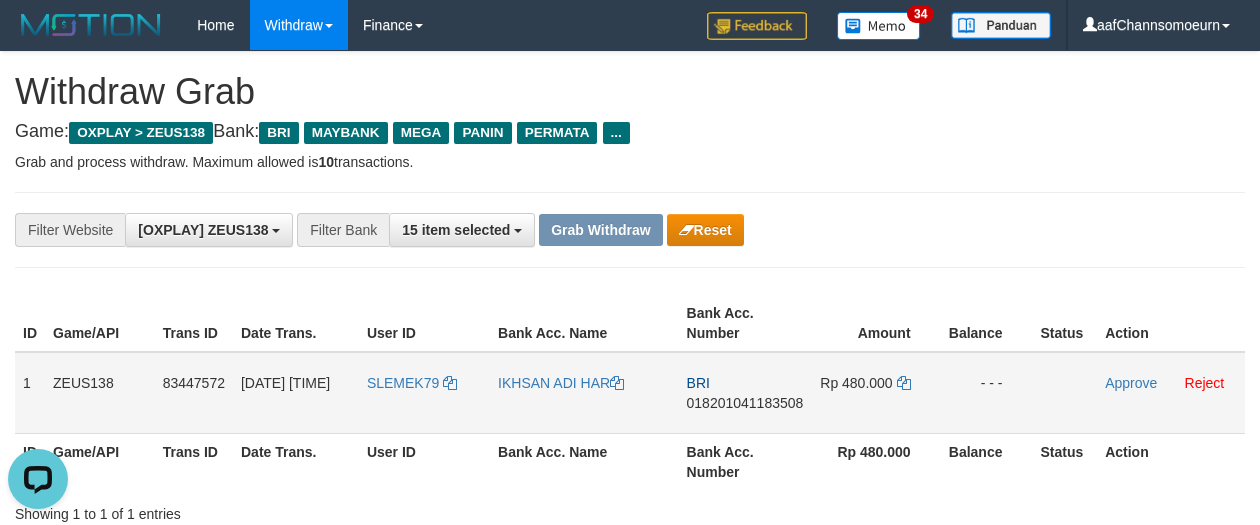 click on "SLEMEK79" at bounding box center [424, 393] 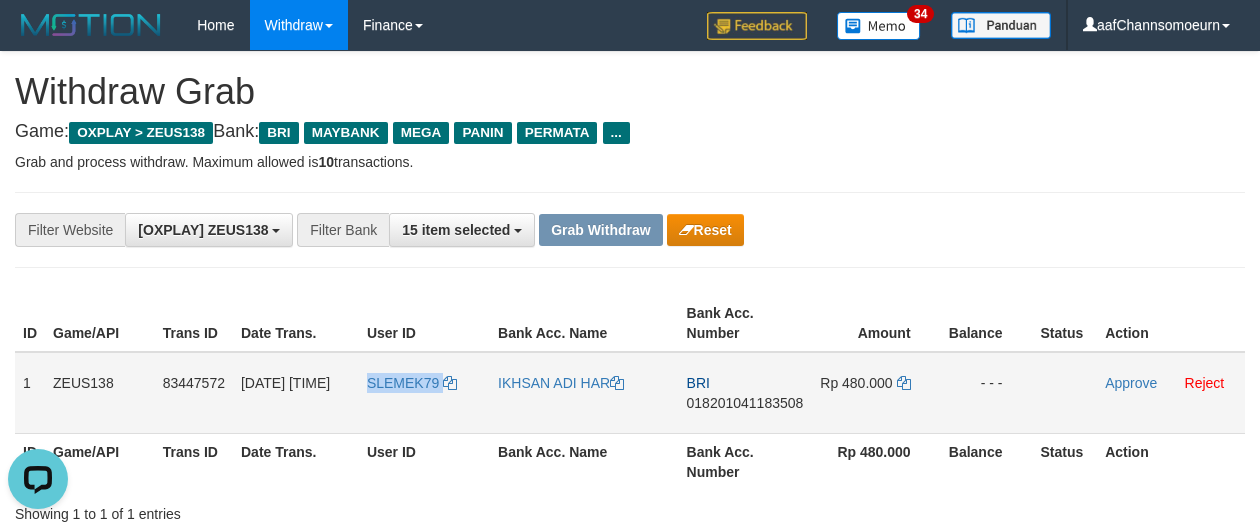 click on "SLEMEK79" at bounding box center (424, 393) 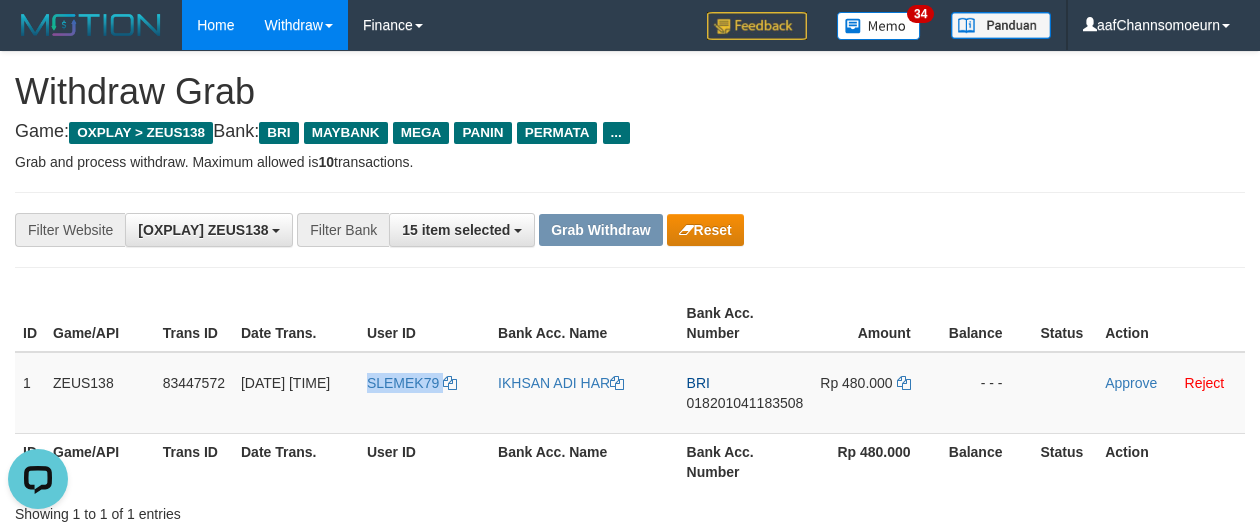 copy on "SLEMEK79" 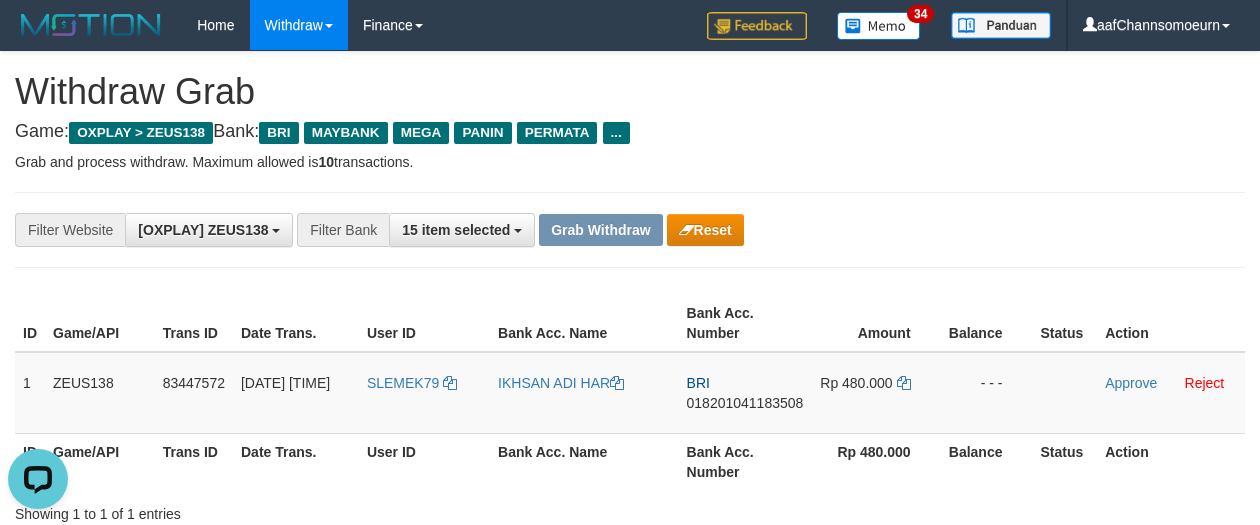 drag, startPoint x: 841, startPoint y: 161, endPoint x: 859, endPoint y: 210, distance: 52.201534 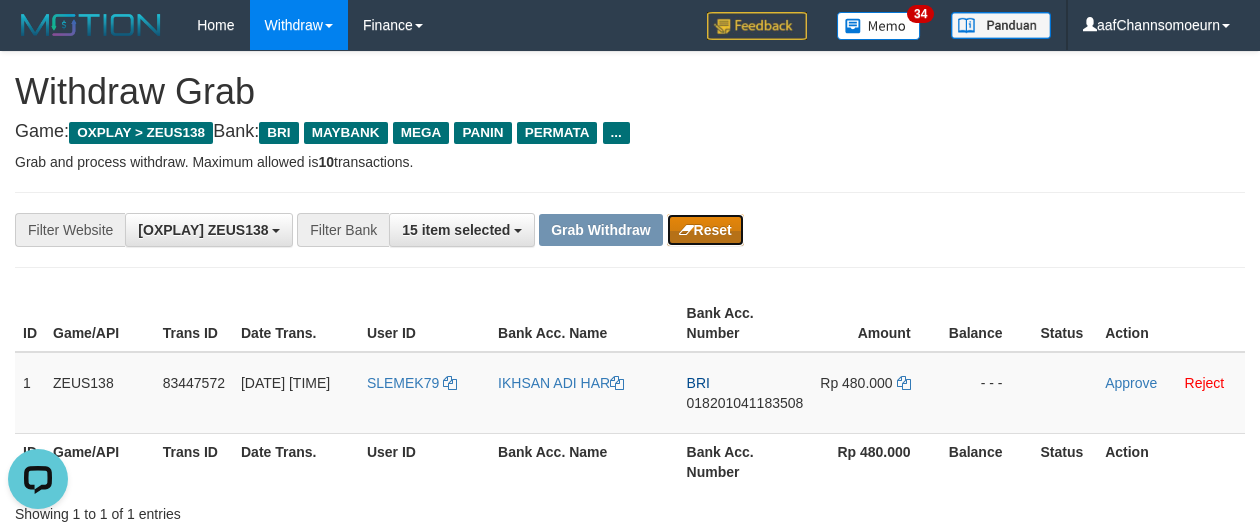 click on "Reset" at bounding box center (705, 230) 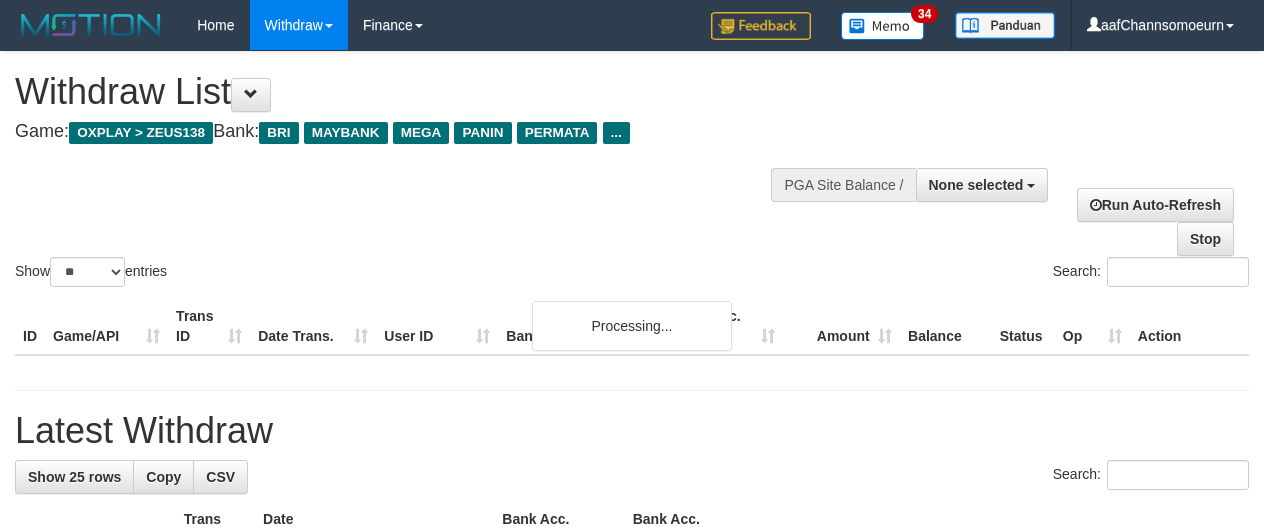 select 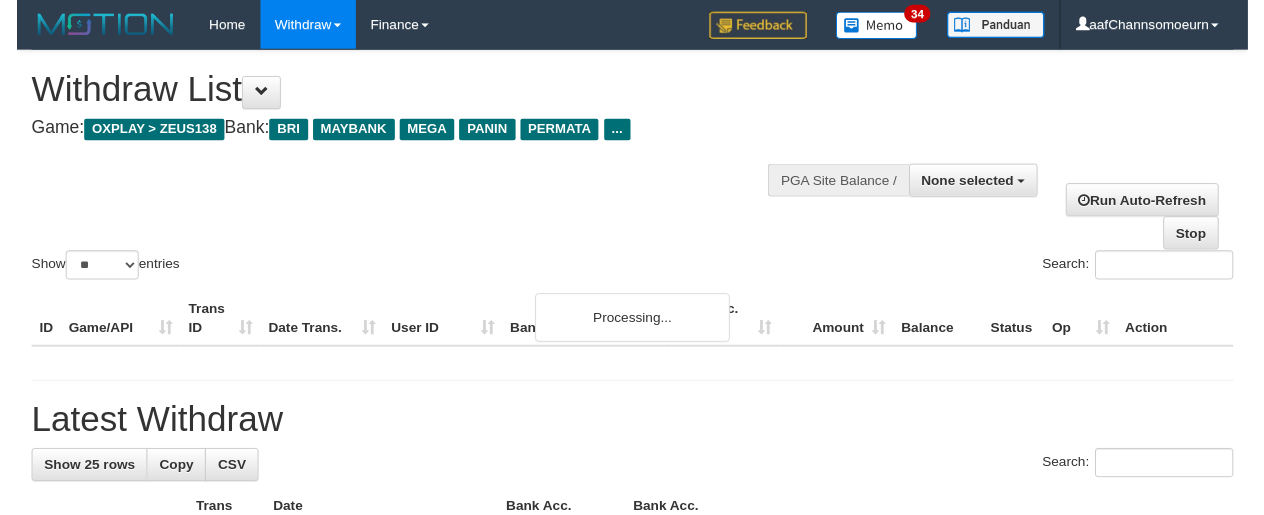 scroll, scrollTop: 934, scrollLeft: 0, axis: vertical 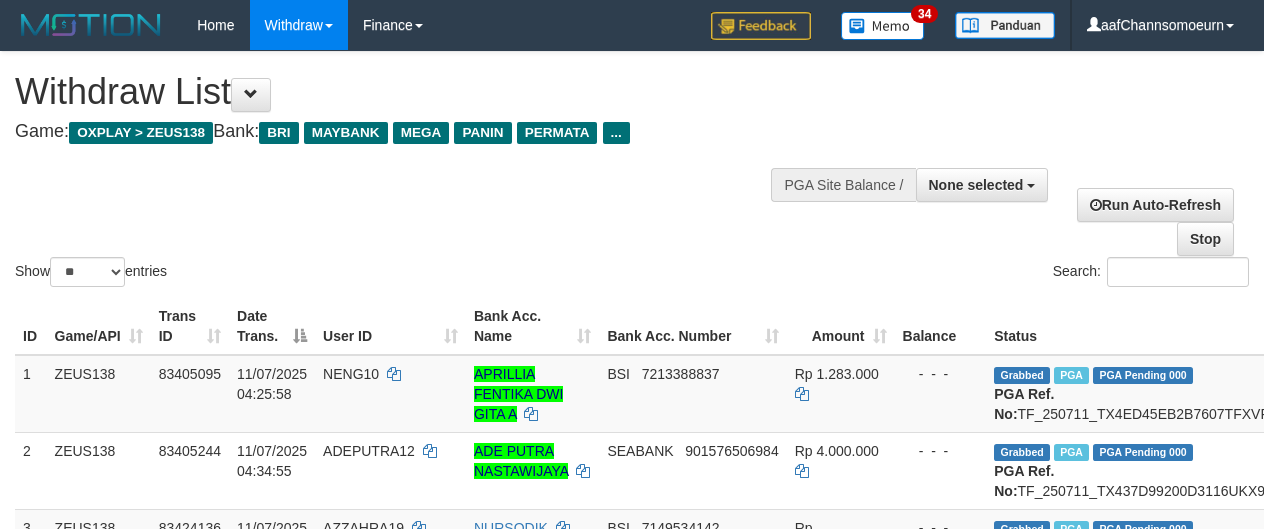 select 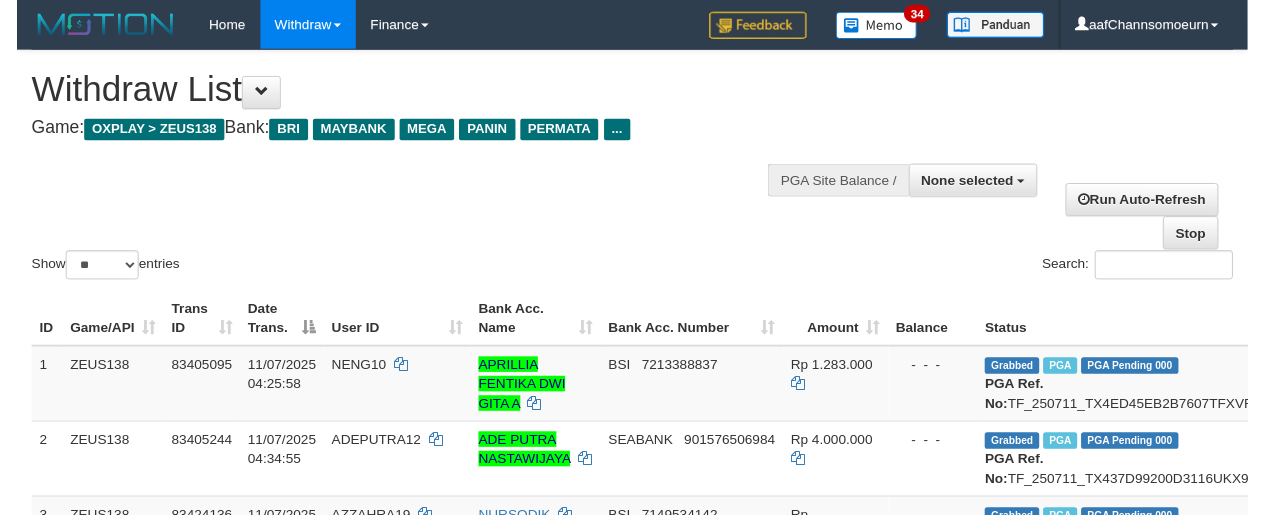 scroll, scrollTop: 934, scrollLeft: 0, axis: vertical 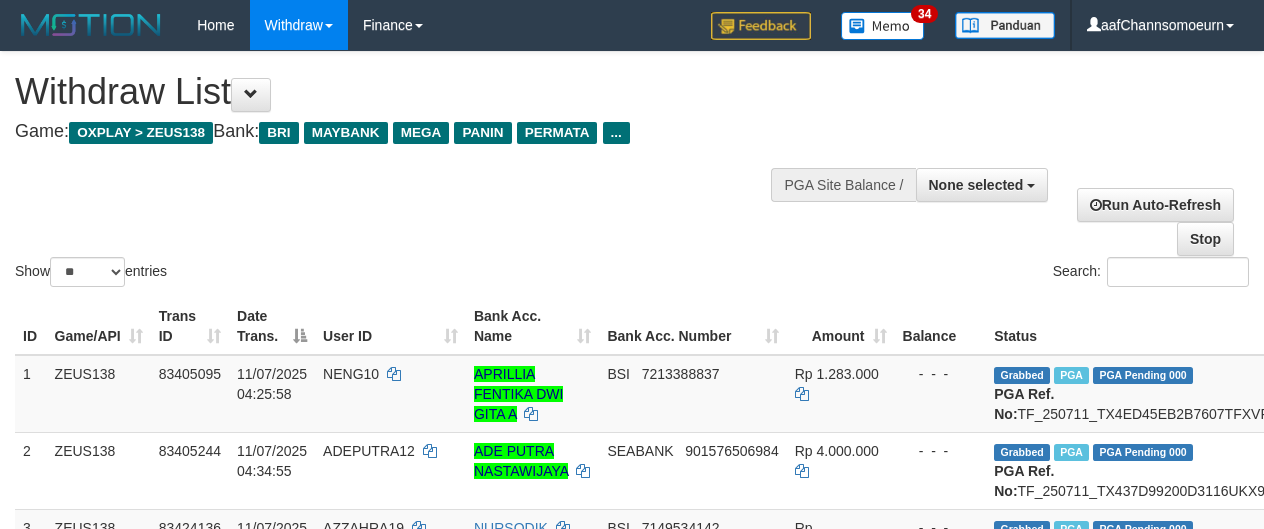 select 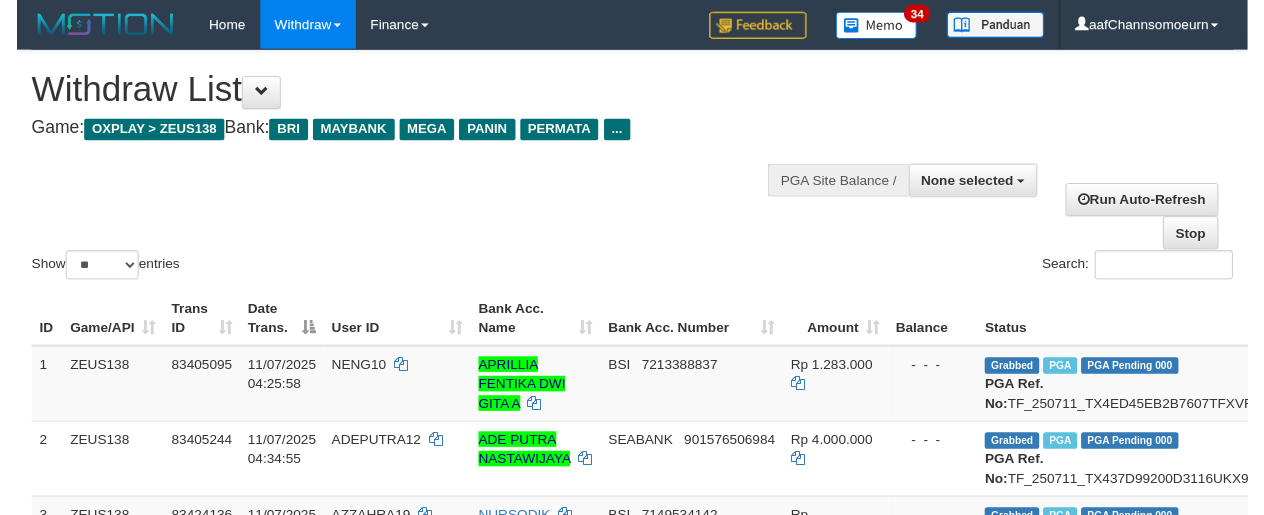 scroll, scrollTop: 934, scrollLeft: 0, axis: vertical 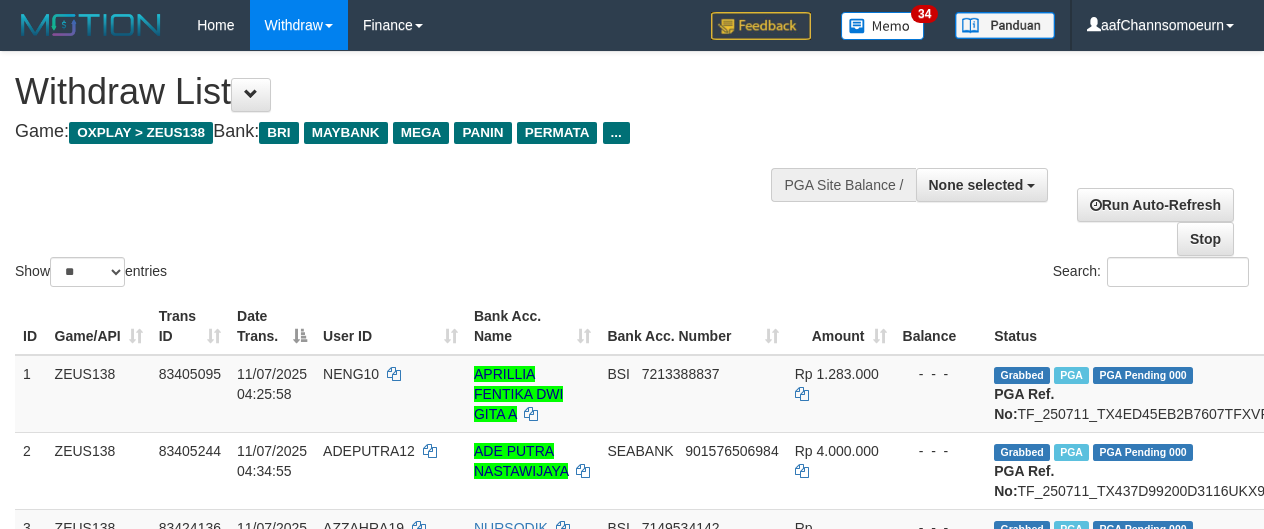 select 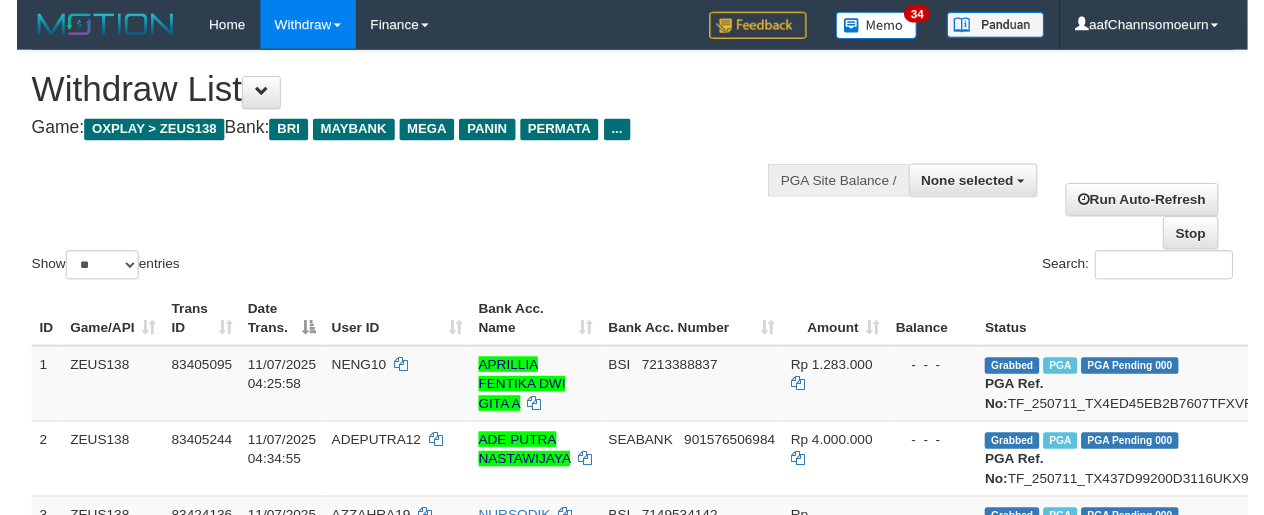 scroll, scrollTop: 934, scrollLeft: 0, axis: vertical 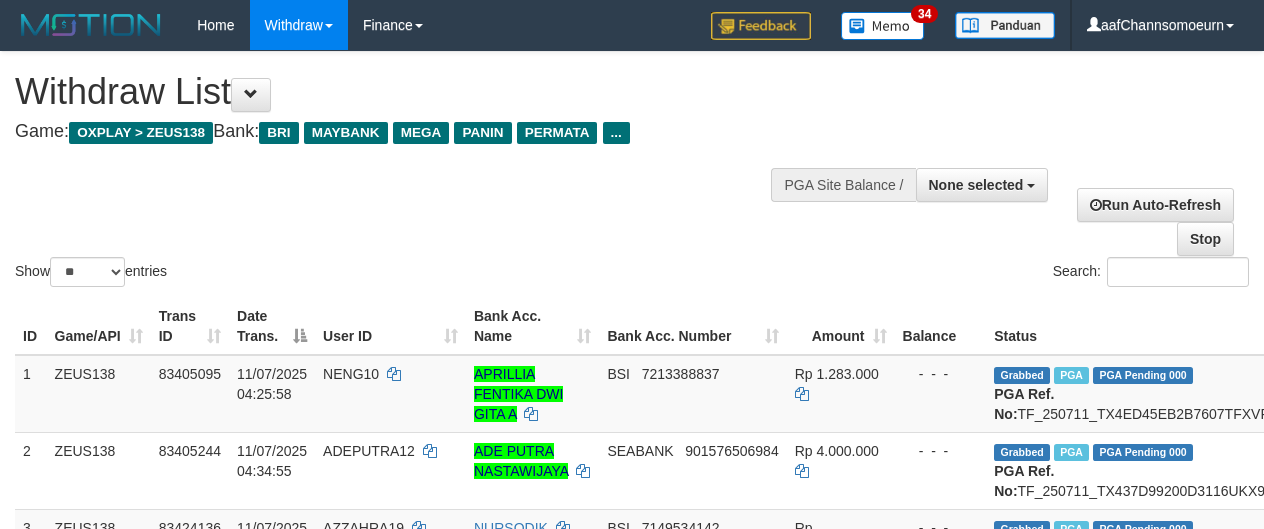 select 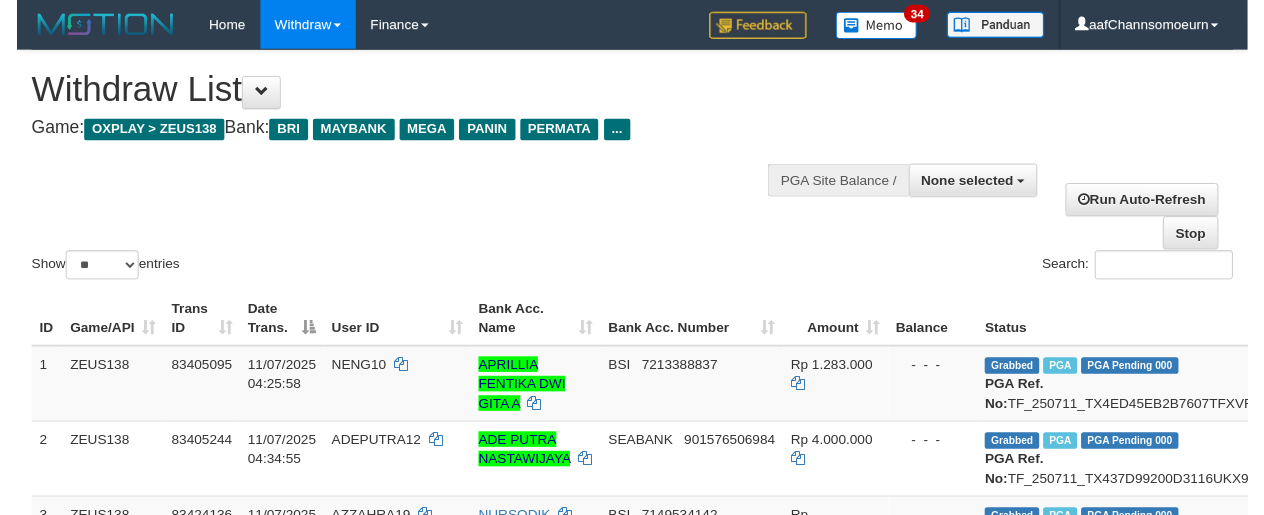 scroll, scrollTop: 934, scrollLeft: 0, axis: vertical 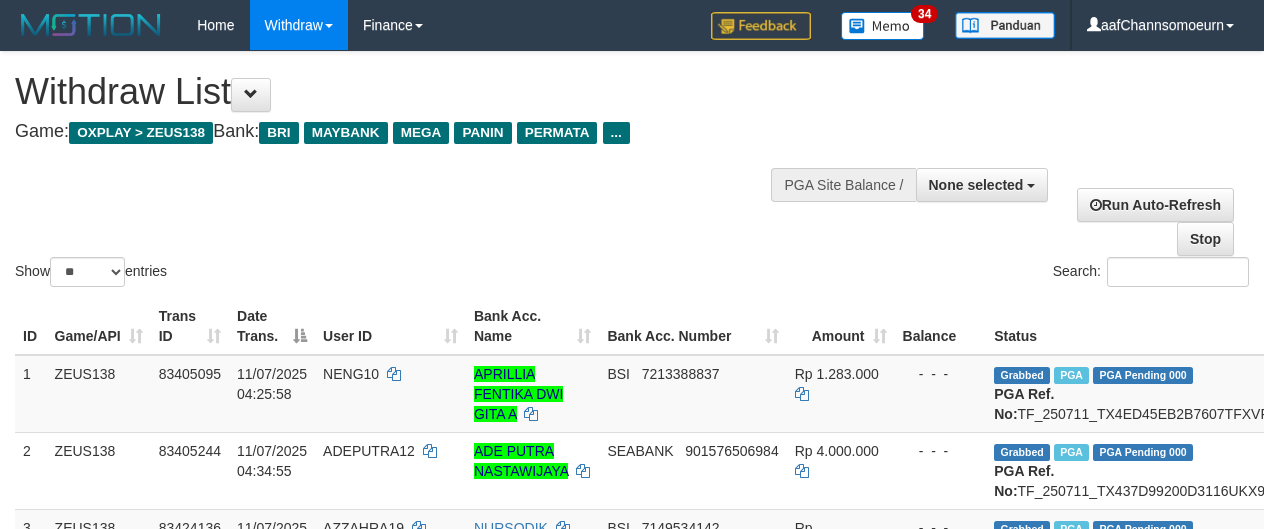 select 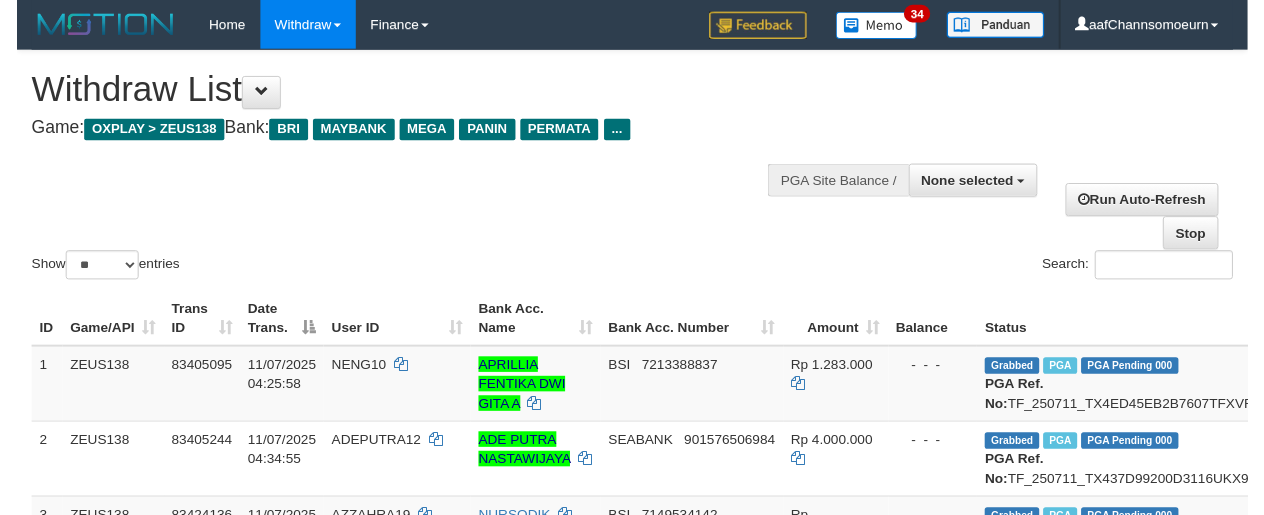 scroll, scrollTop: 934, scrollLeft: 0, axis: vertical 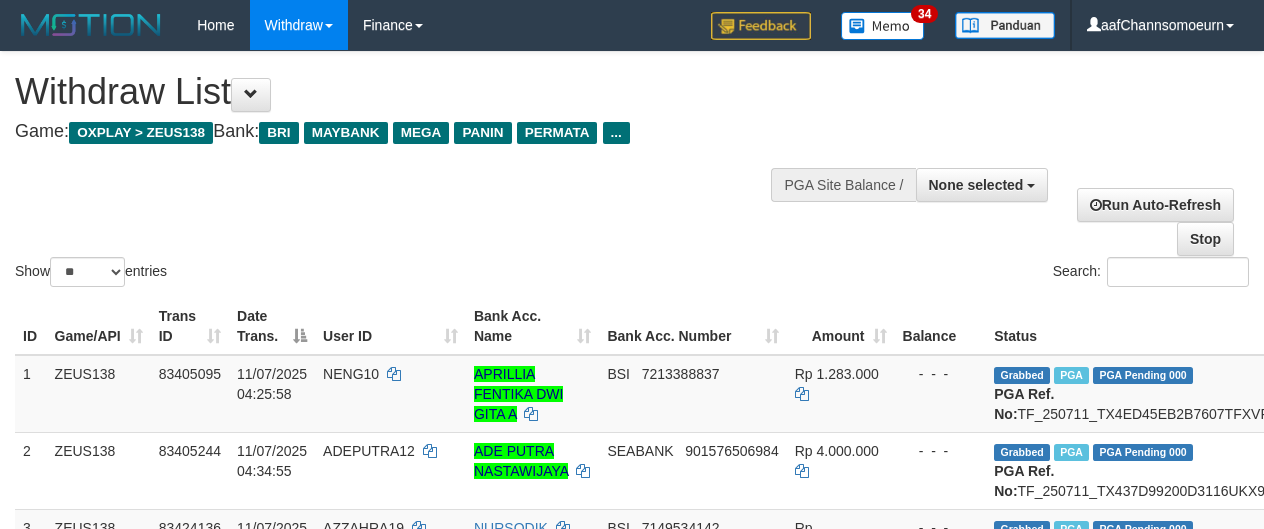 select 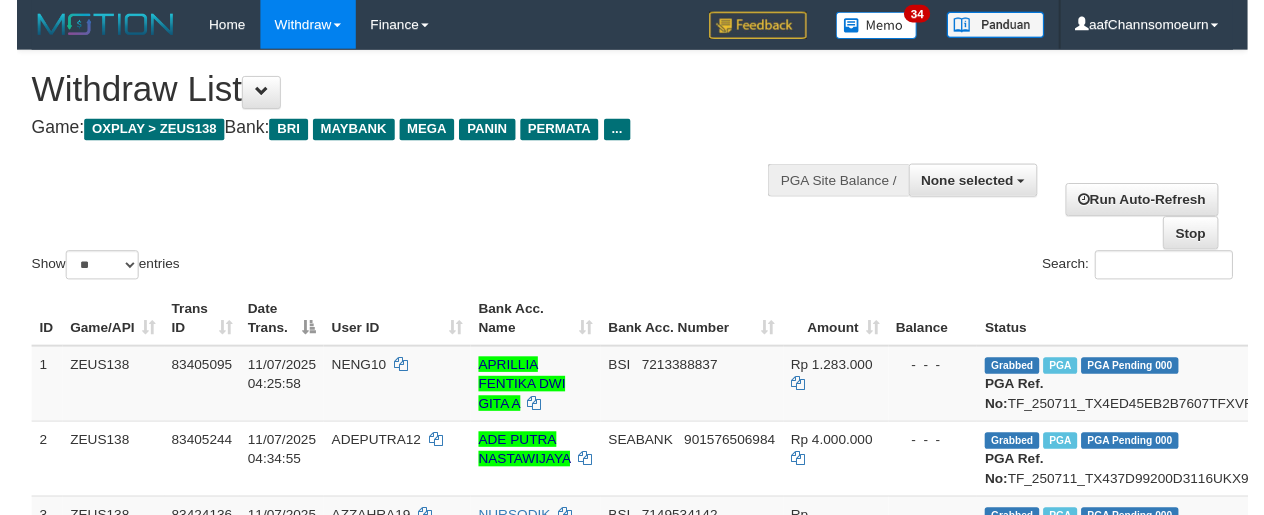 scroll, scrollTop: 934, scrollLeft: 0, axis: vertical 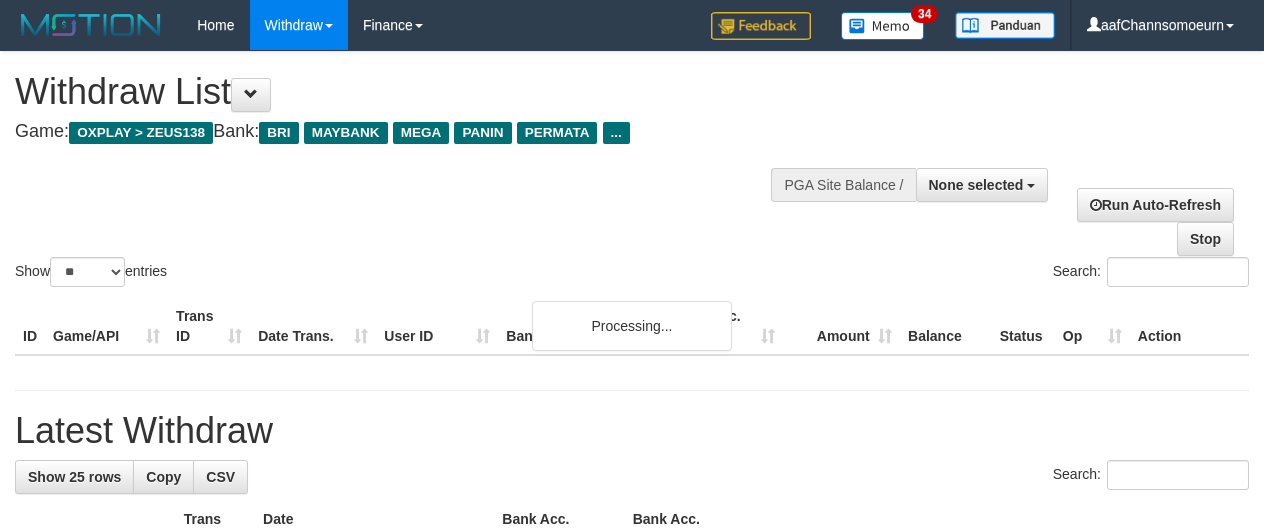 select 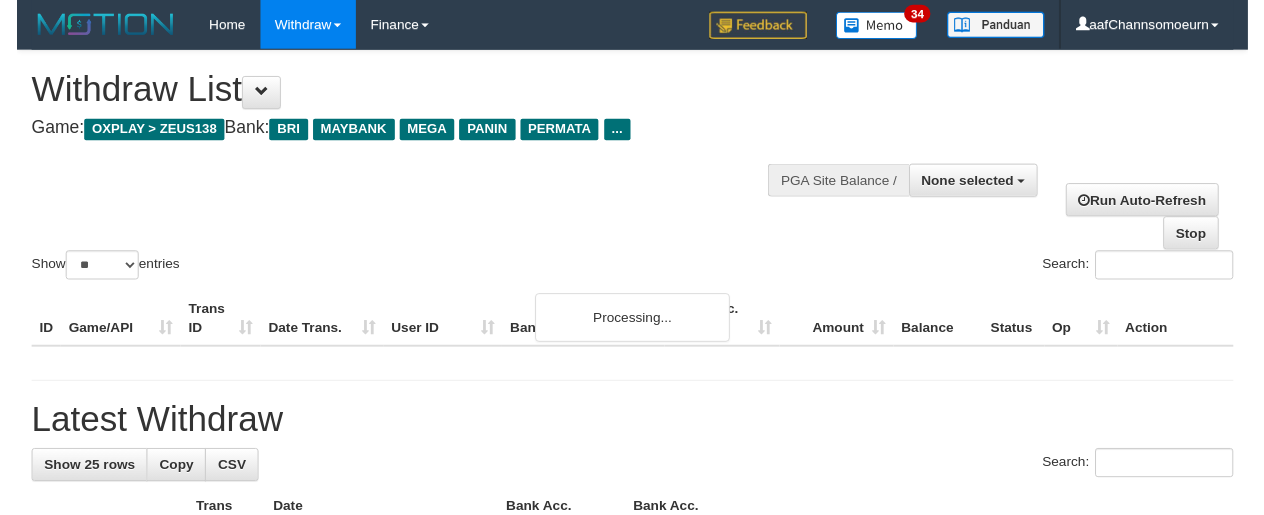 scroll, scrollTop: 350, scrollLeft: 0, axis: vertical 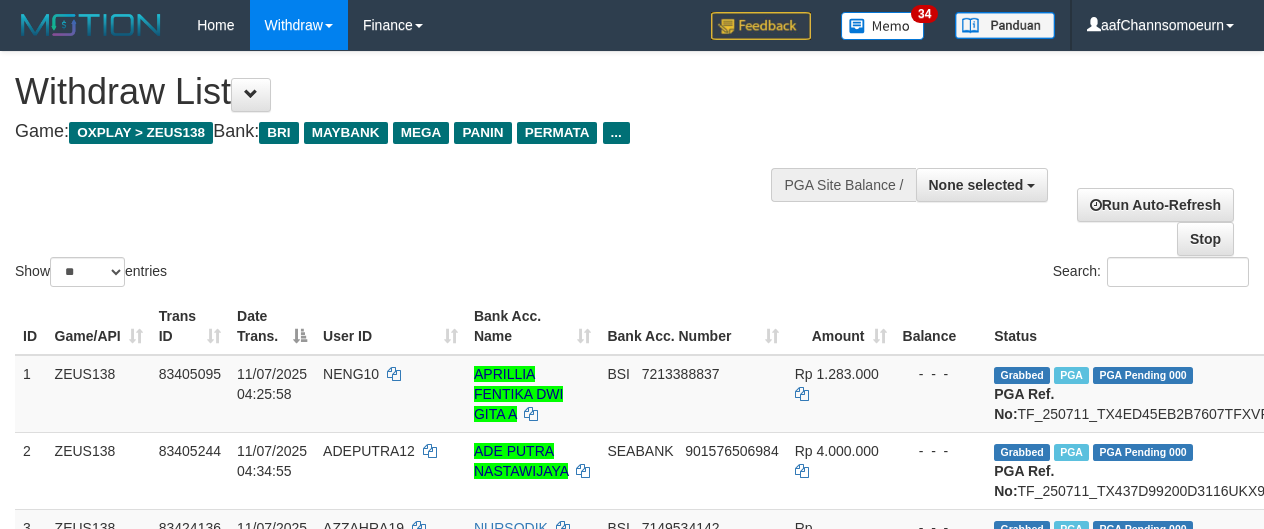 select 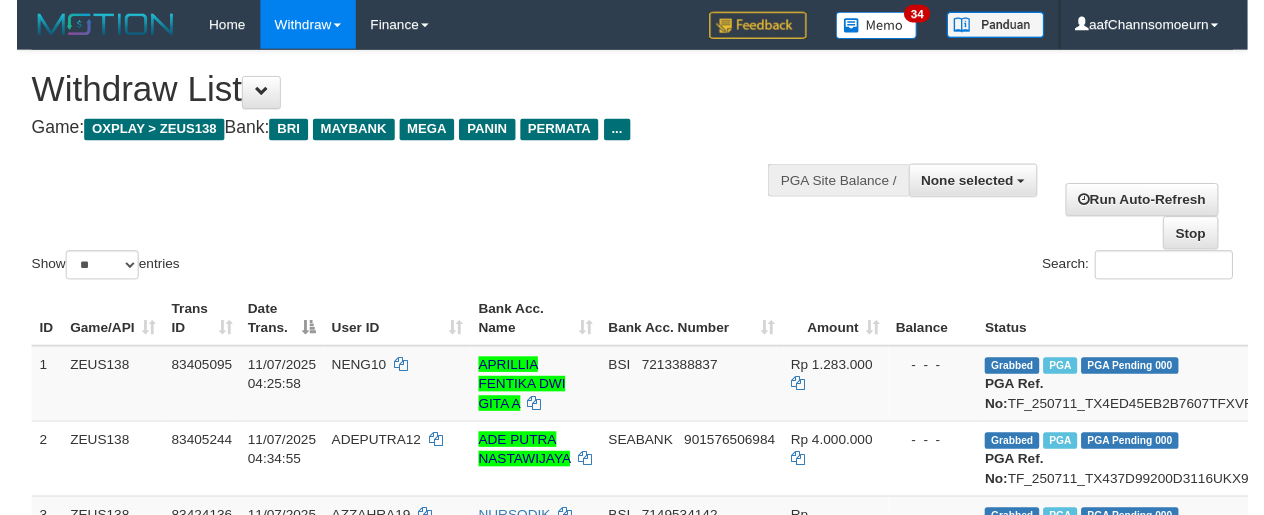 scroll, scrollTop: 1251, scrollLeft: 0, axis: vertical 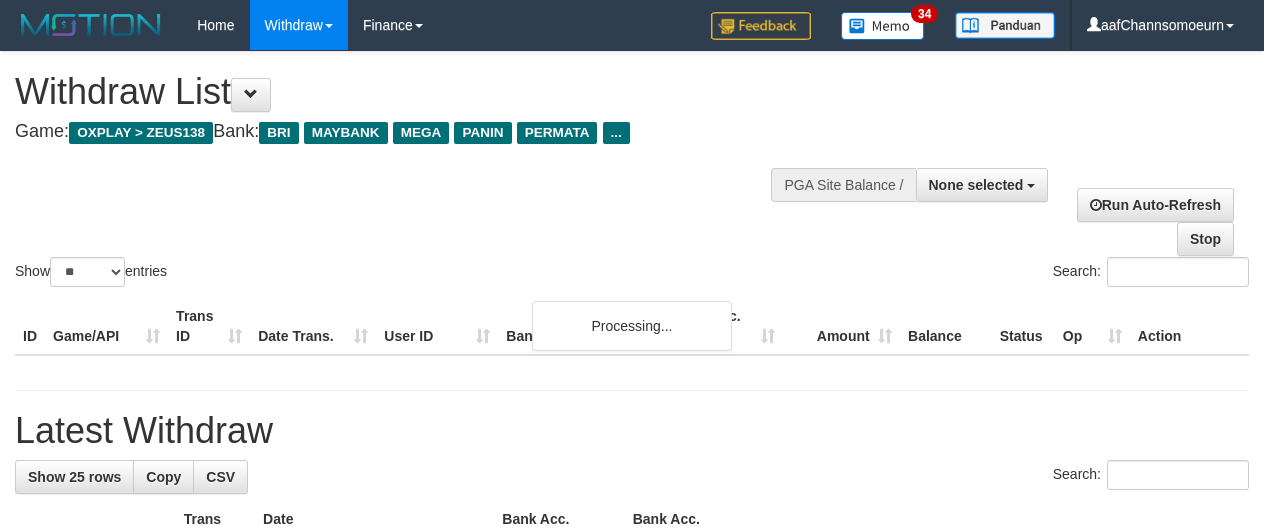 select 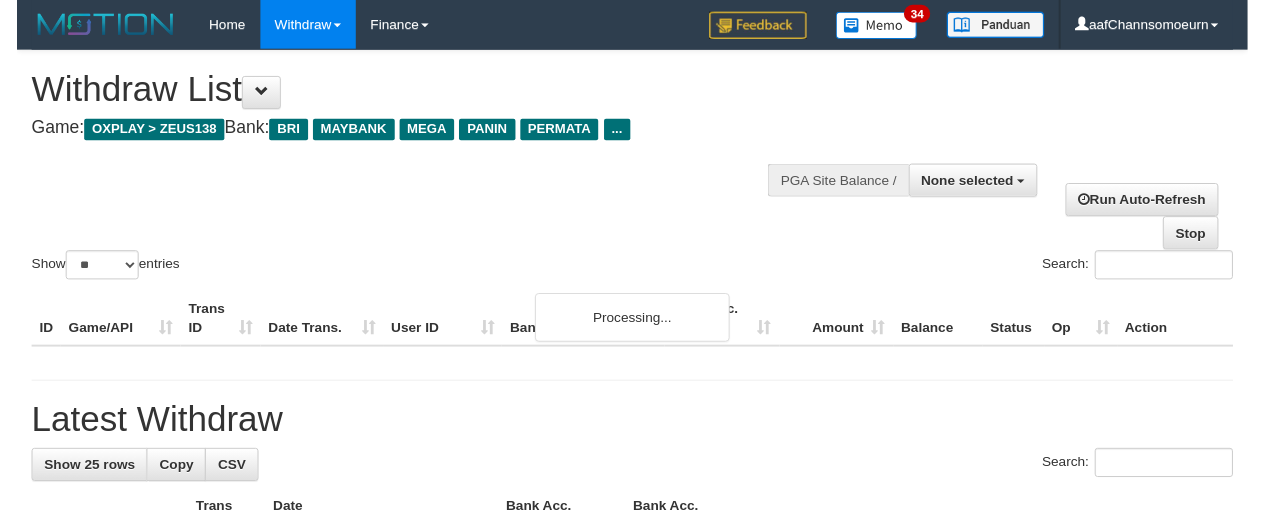 scroll, scrollTop: 1251, scrollLeft: 0, axis: vertical 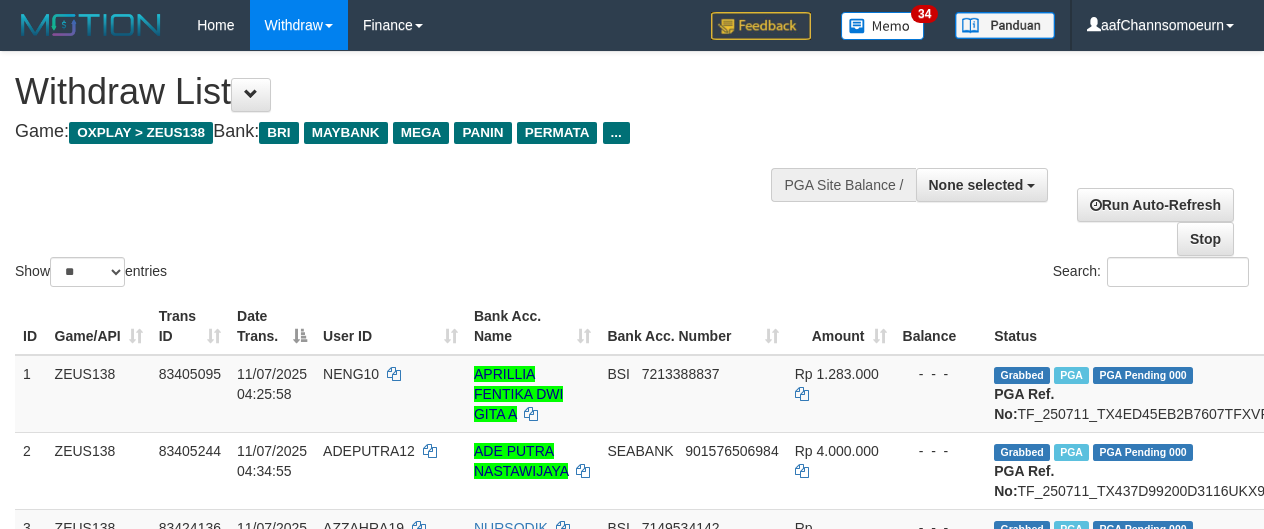 select 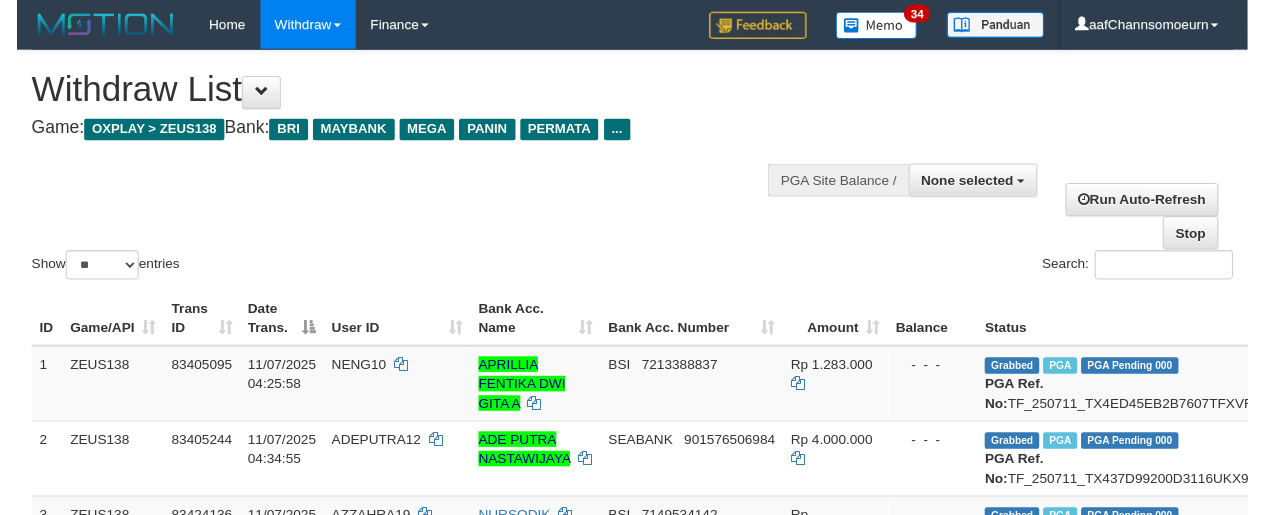 scroll, scrollTop: 1251, scrollLeft: 0, axis: vertical 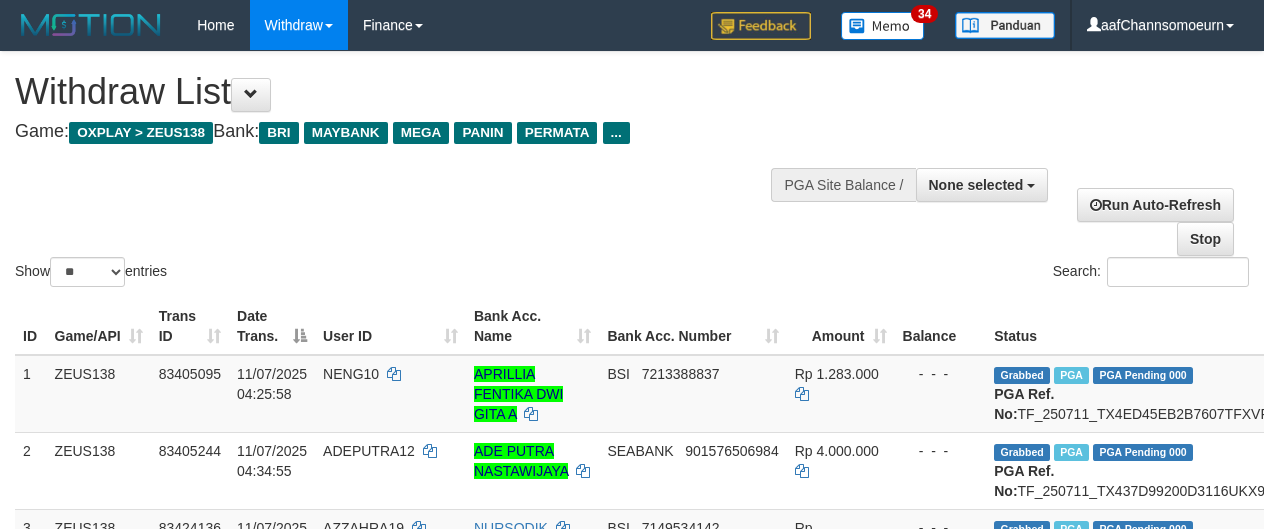 select 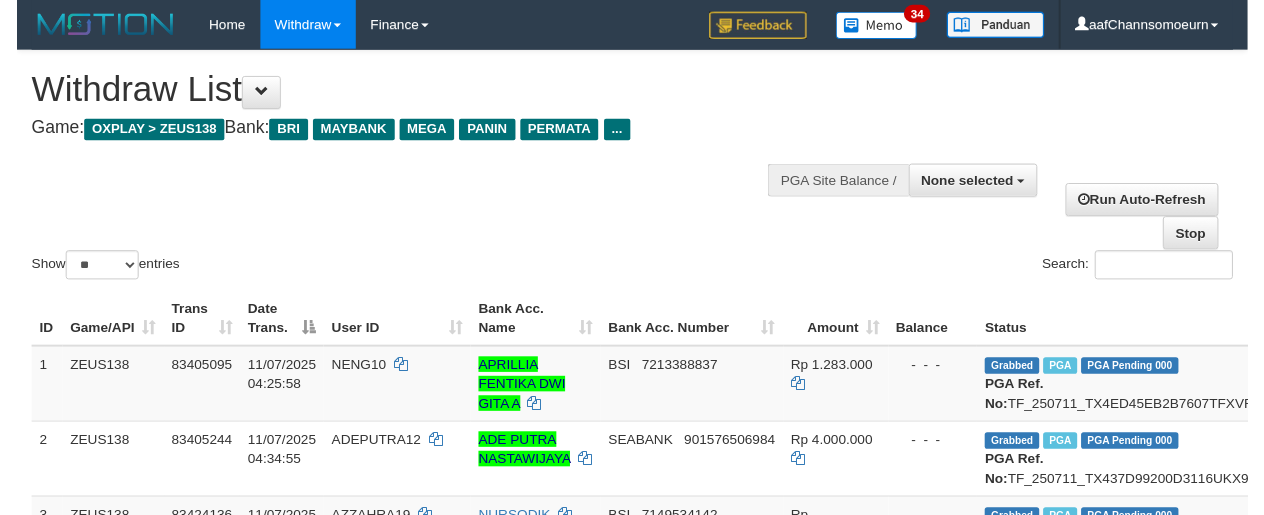 scroll, scrollTop: 1251, scrollLeft: 0, axis: vertical 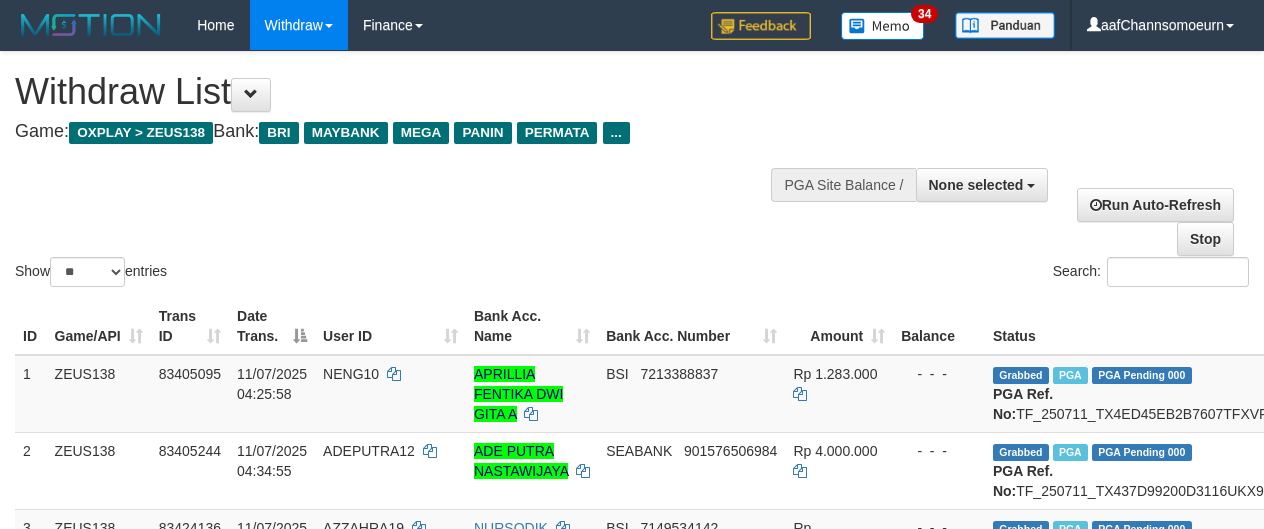 select 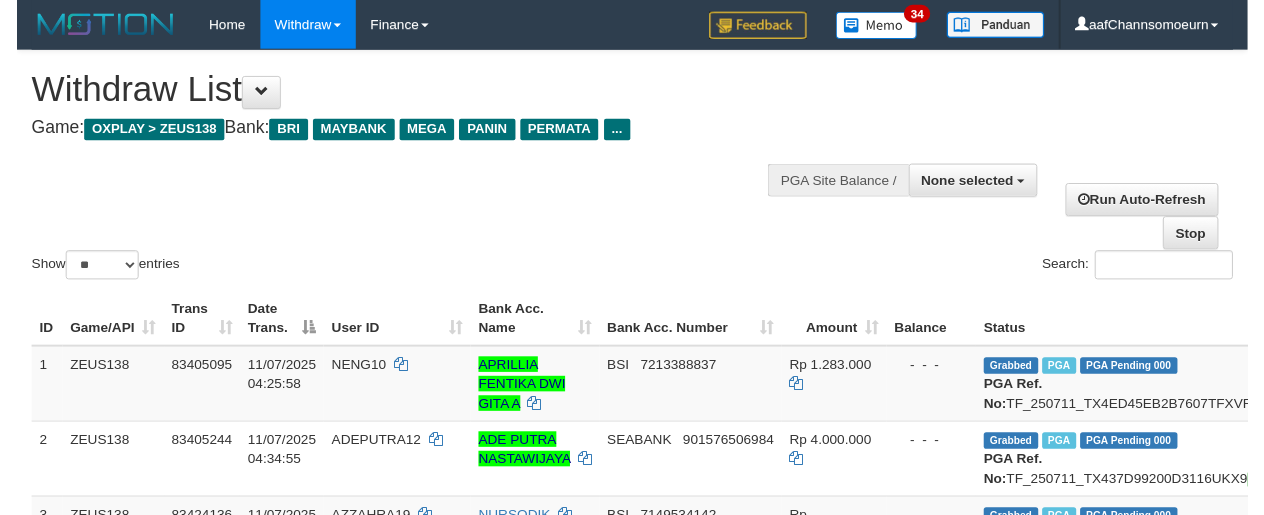 scroll, scrollTop: 1231, scrollLeft: 0, axis: vertical 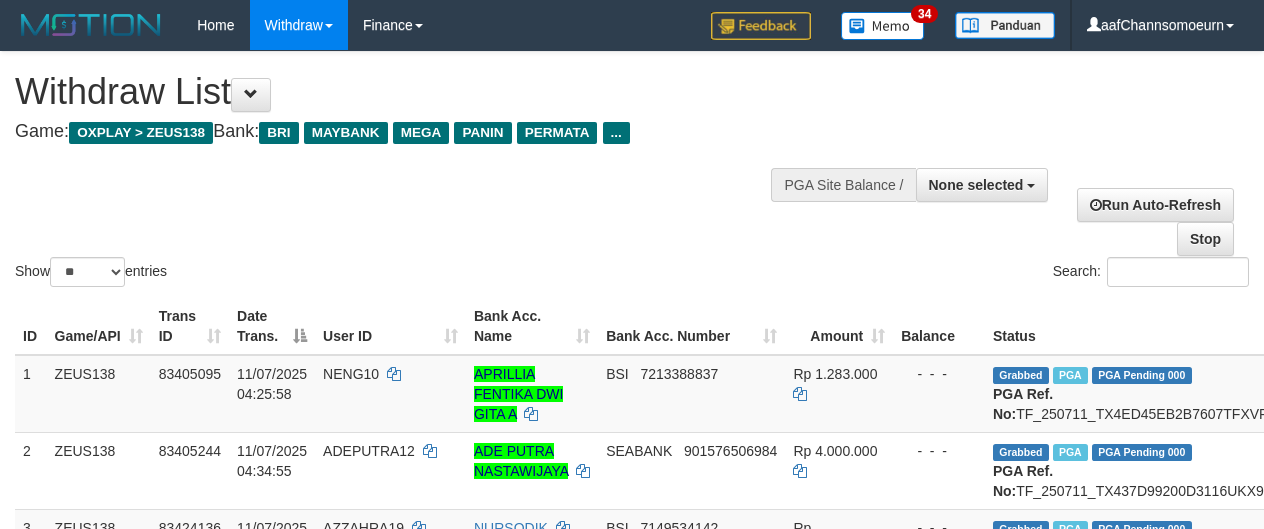 select 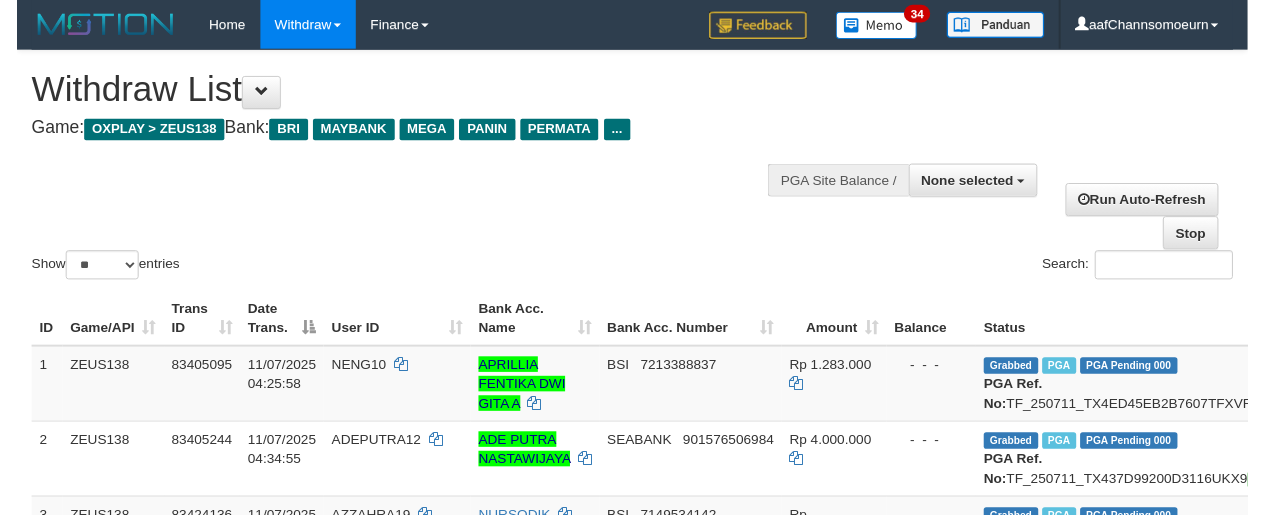 scroll, scrollTop: 1231, scrollLeft: 0, axis: vertical 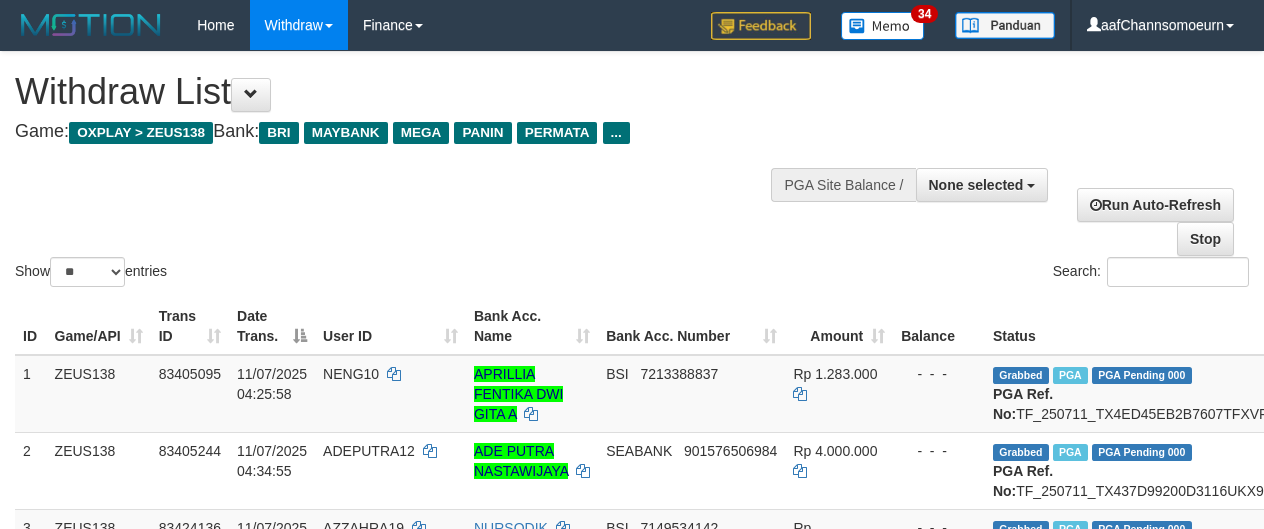 select 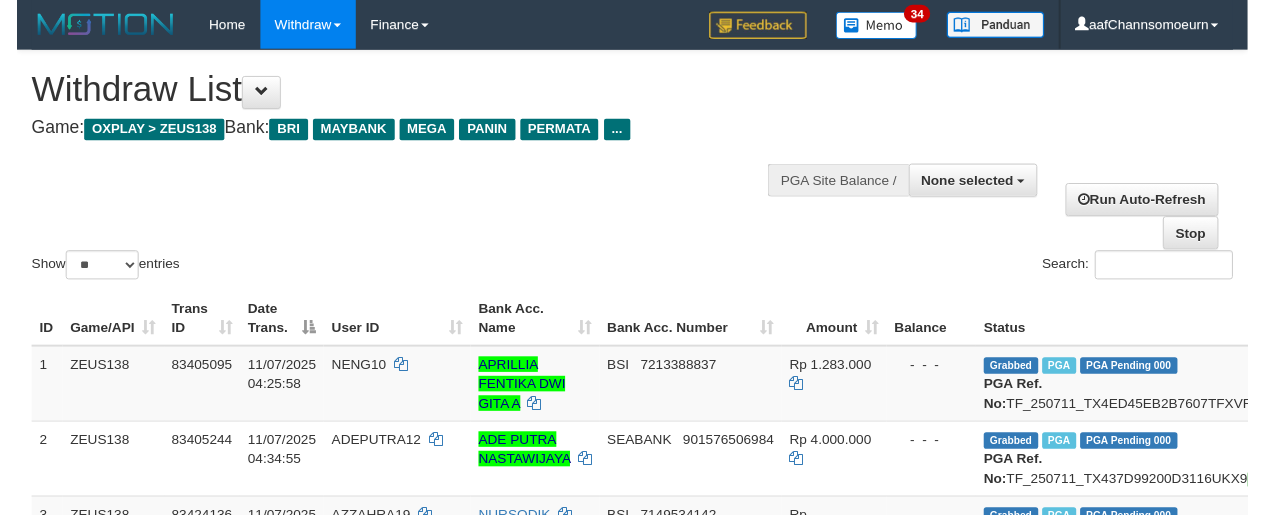 scroll, scrollTop: 1231, scrollLeft: 0, axis: vertical 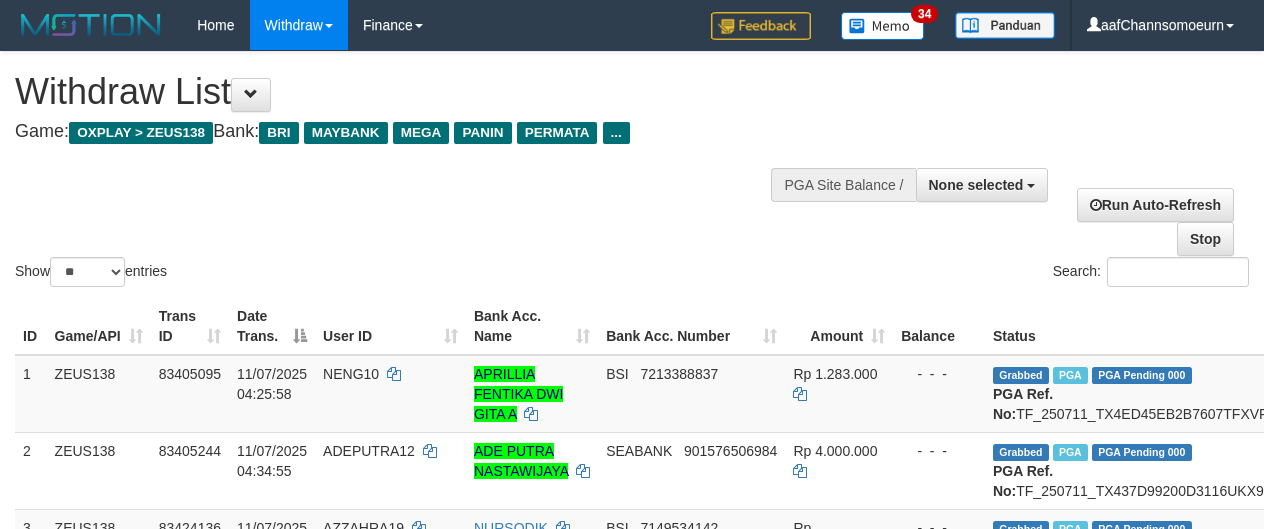 select 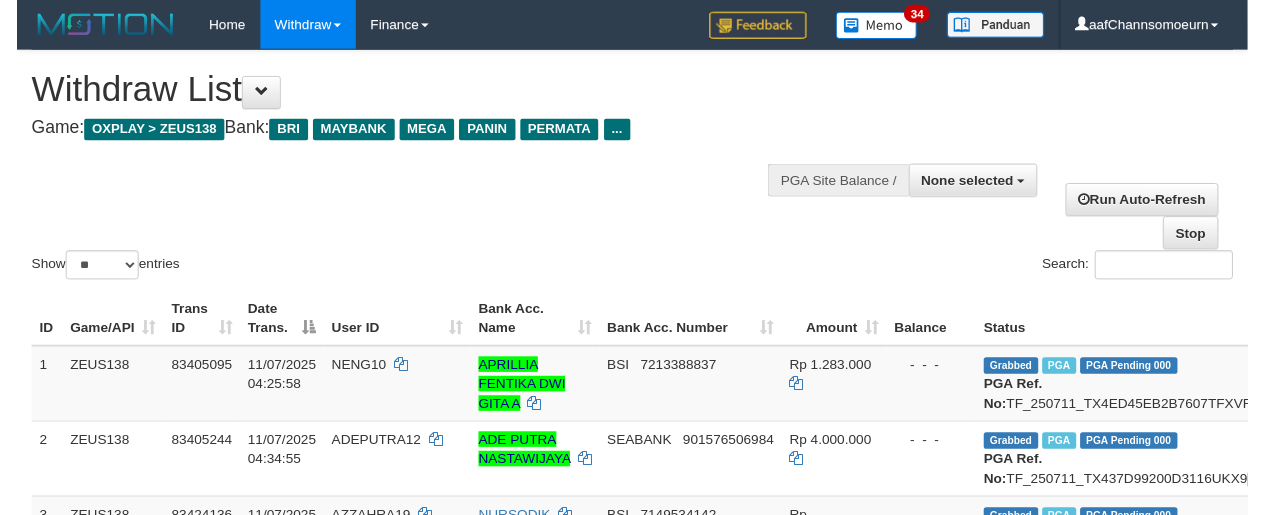 scroll, scrollTop: 1231, scrollLeft: 0, axis: vertical 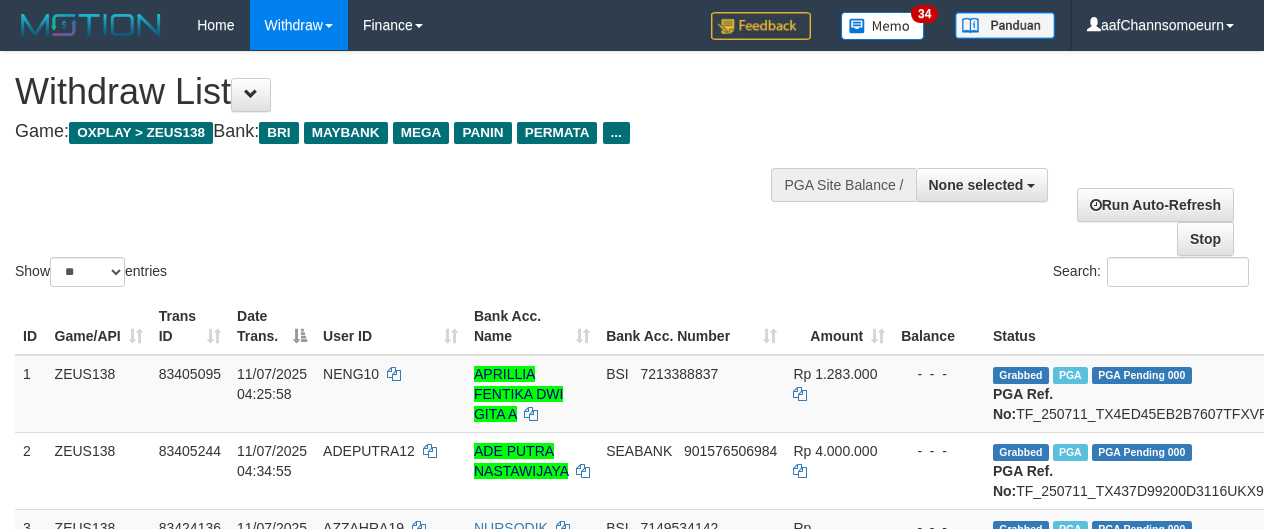 select 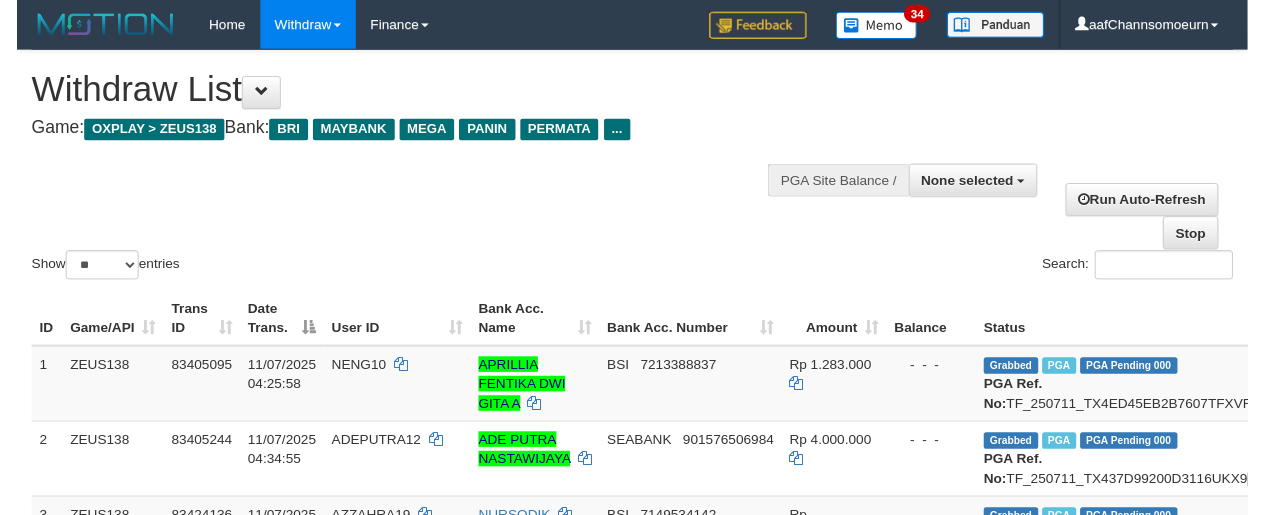 scroll, scrollTop: 1231, scrollLeft: 0, axis: vertical 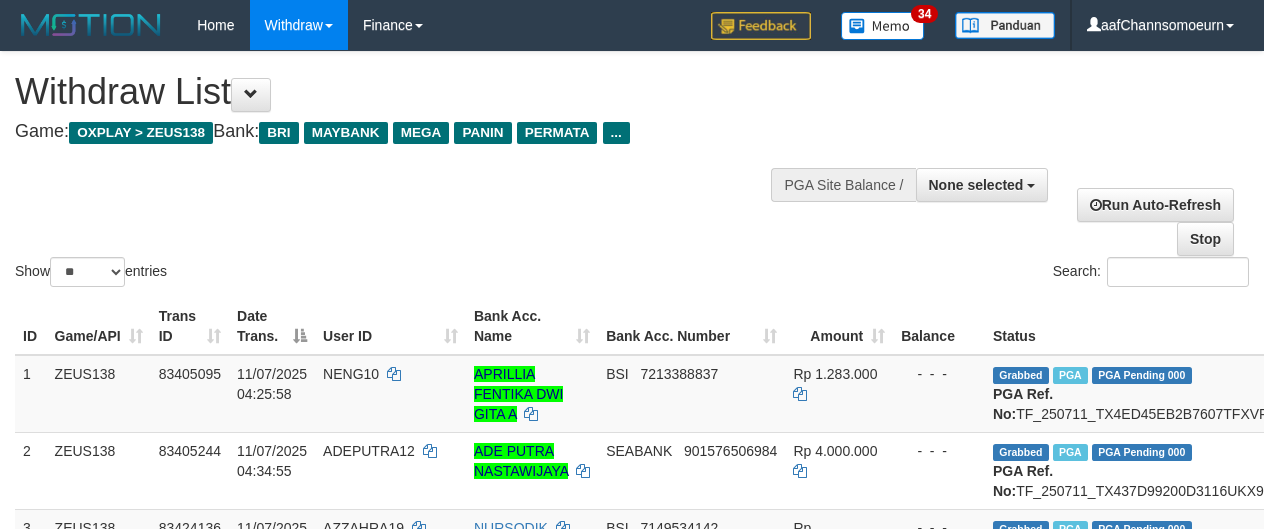 select 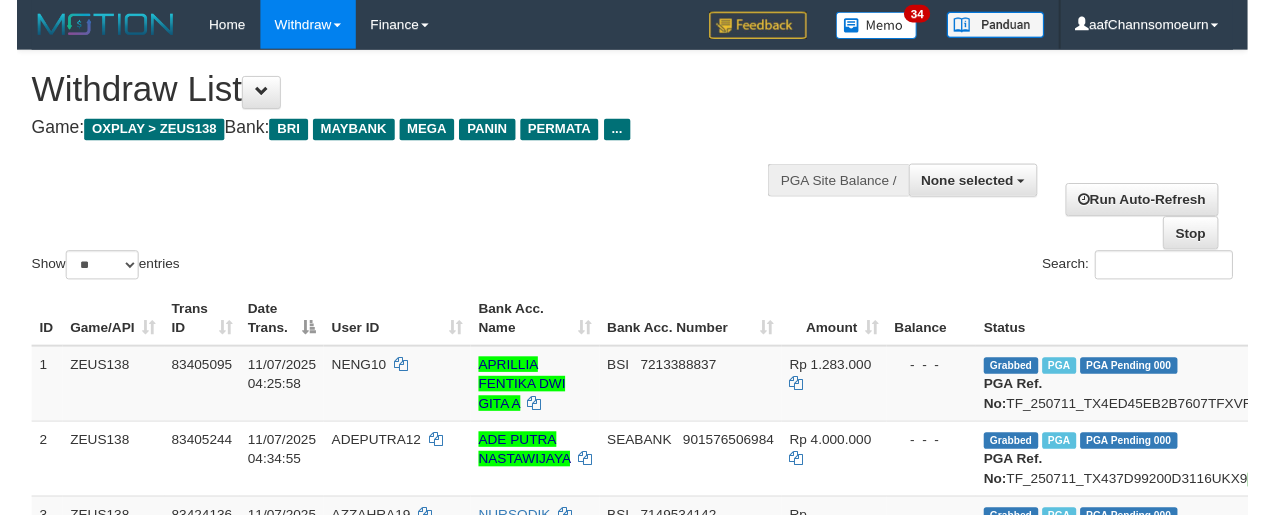 scroll, scrollTop: 1231, scrollLeft: 0, axis: vertical 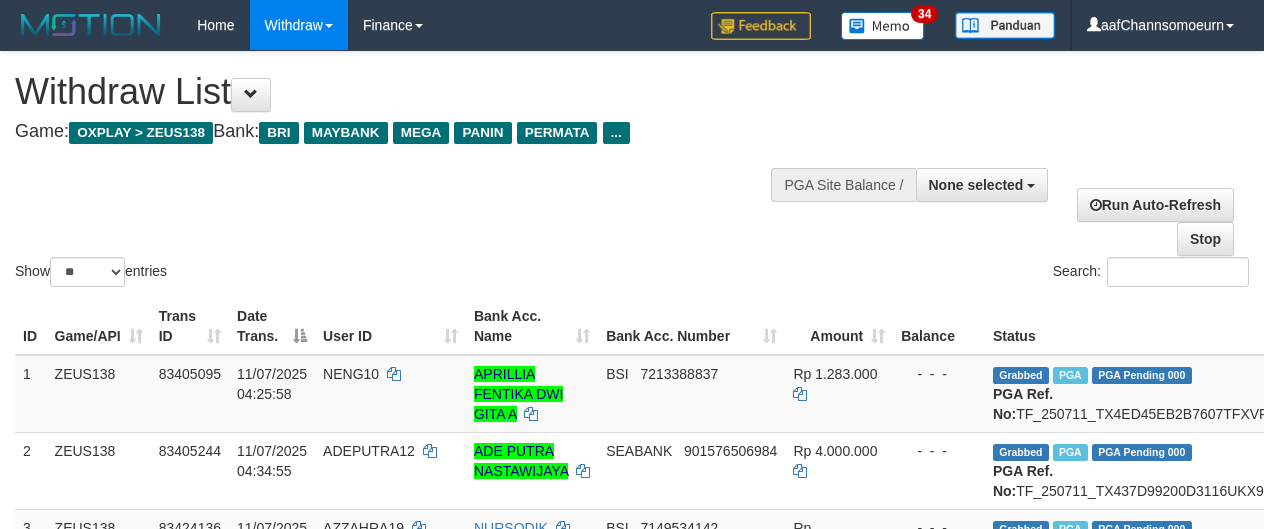 select 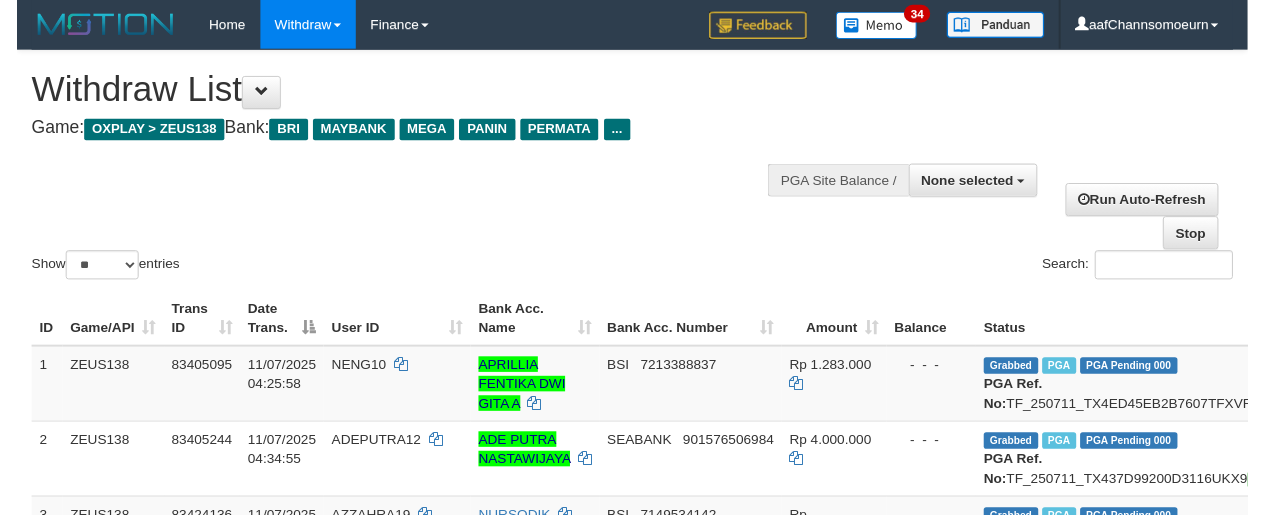scroll, scrollTop: 1231, scrollLeft: 0, axis: vertical 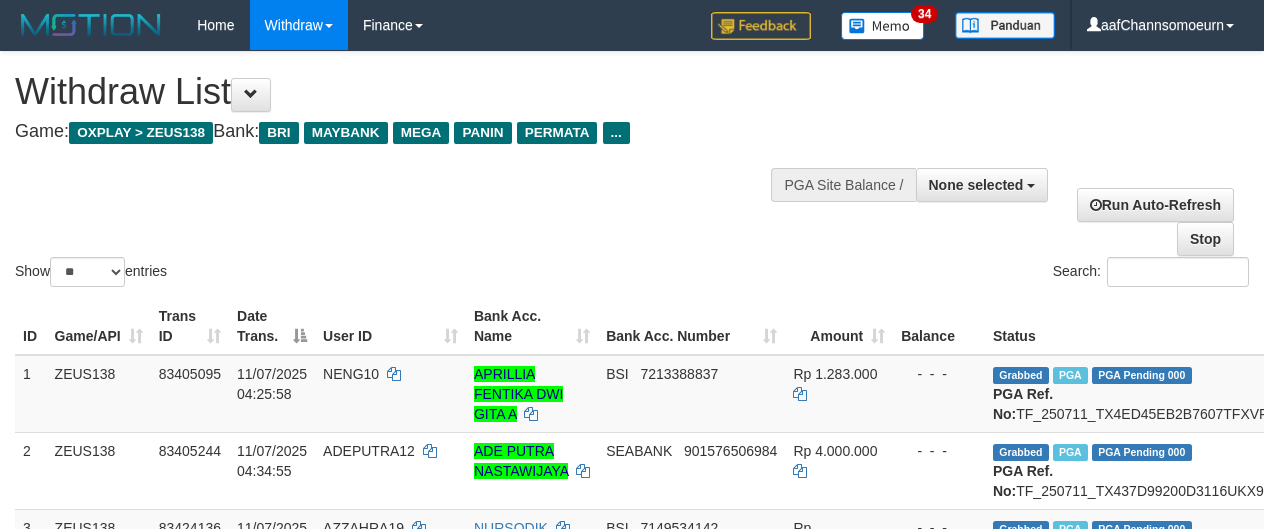 select 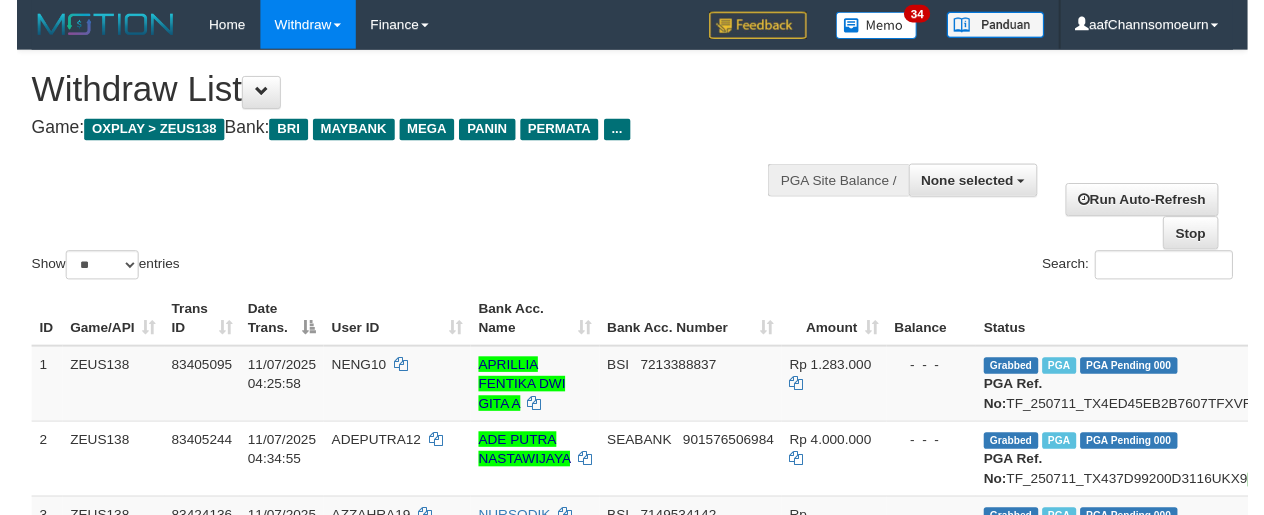 scroll, scrollTop: 1231, scrollLeft: 0, axis: vertical 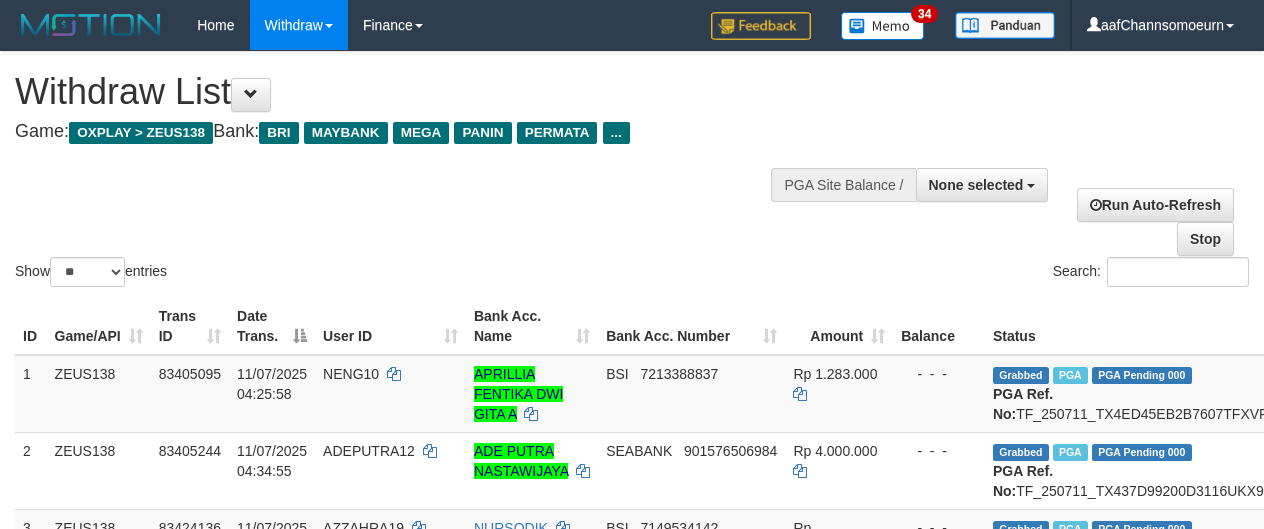 select 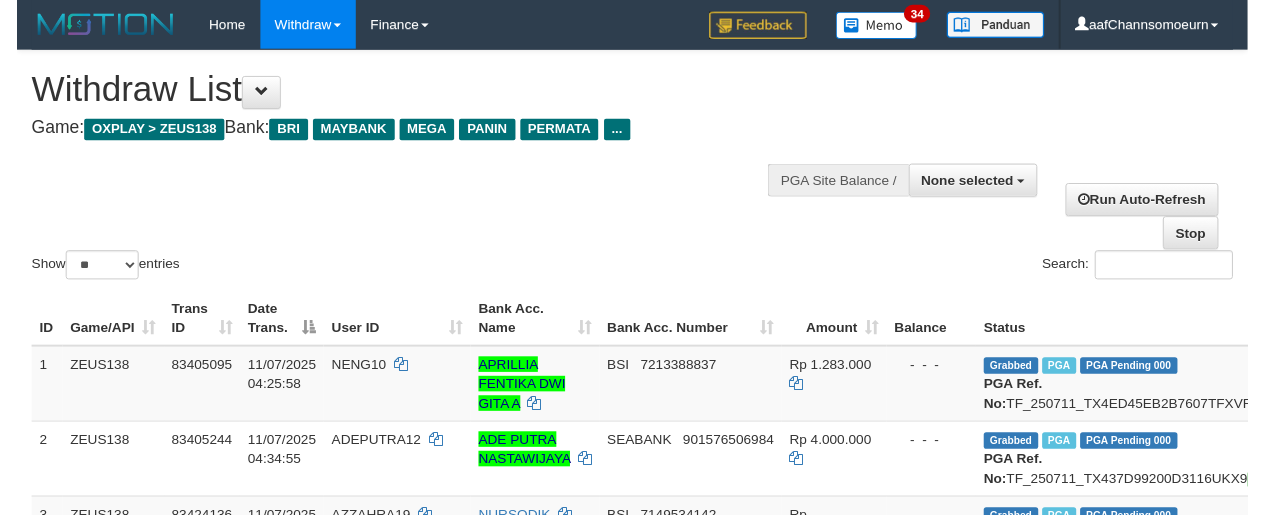 scroll, scrollTop: 1231, scrollLeft: 0, axis: vertical 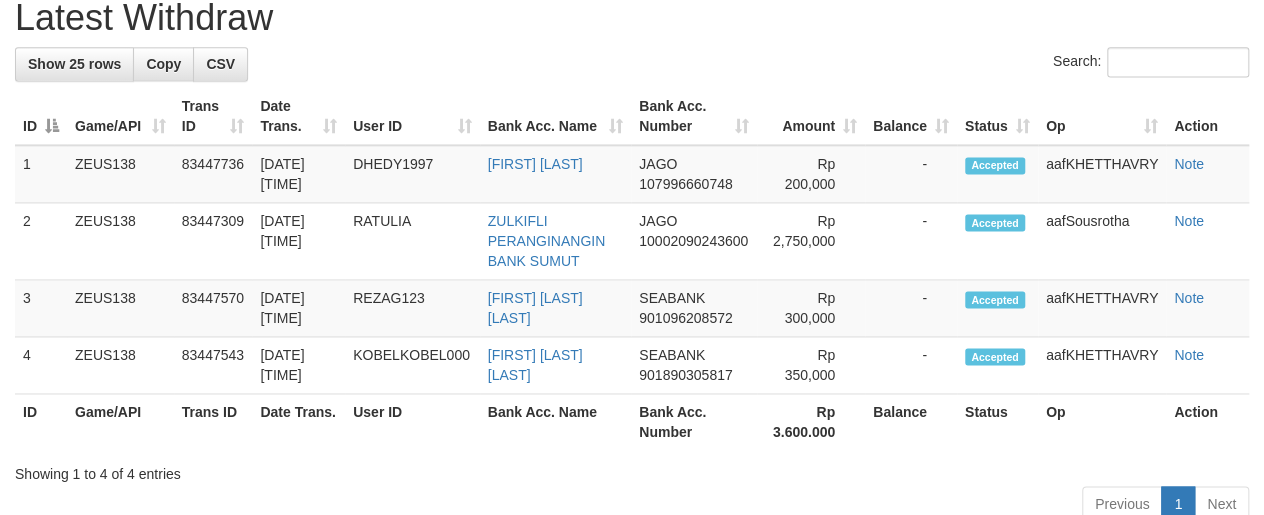 click on "Search:" at bounding box center [632, 64] 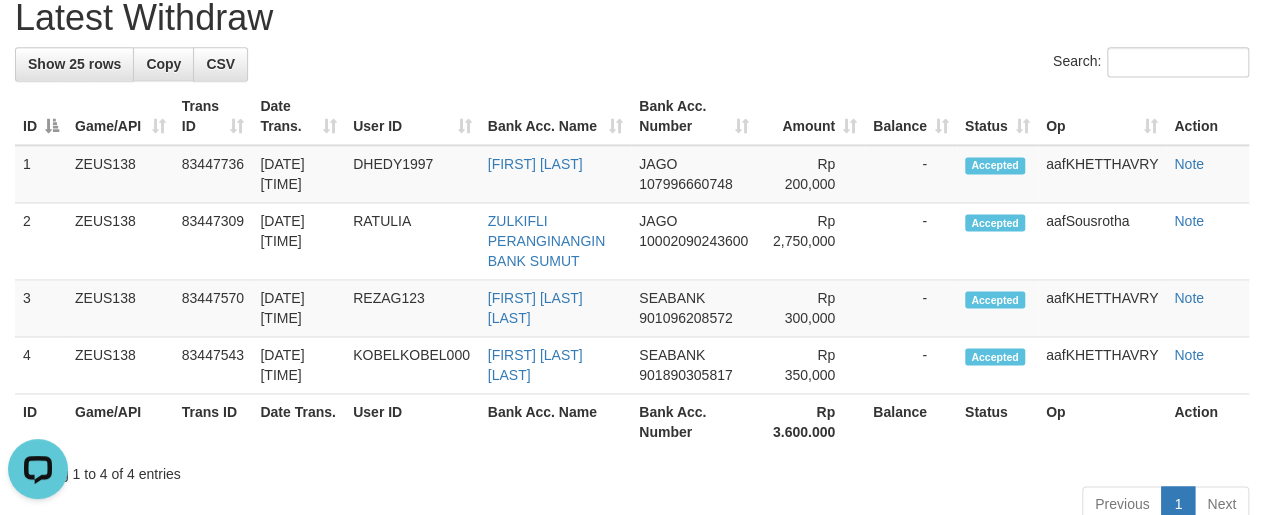 scroll, scrollTop: 0, scrollLeft: 0, axis: both 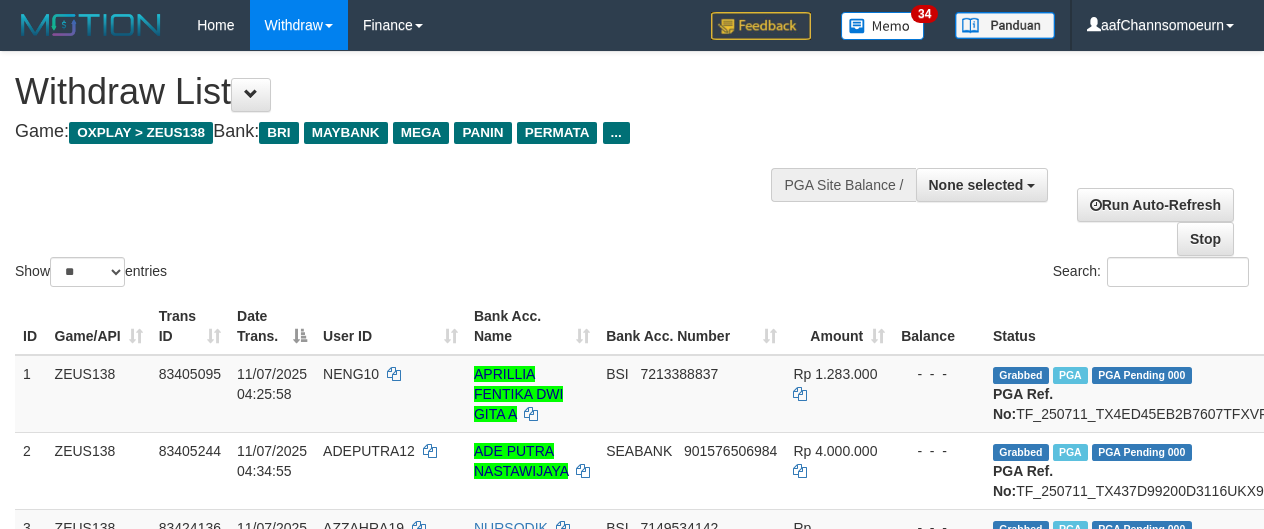 select 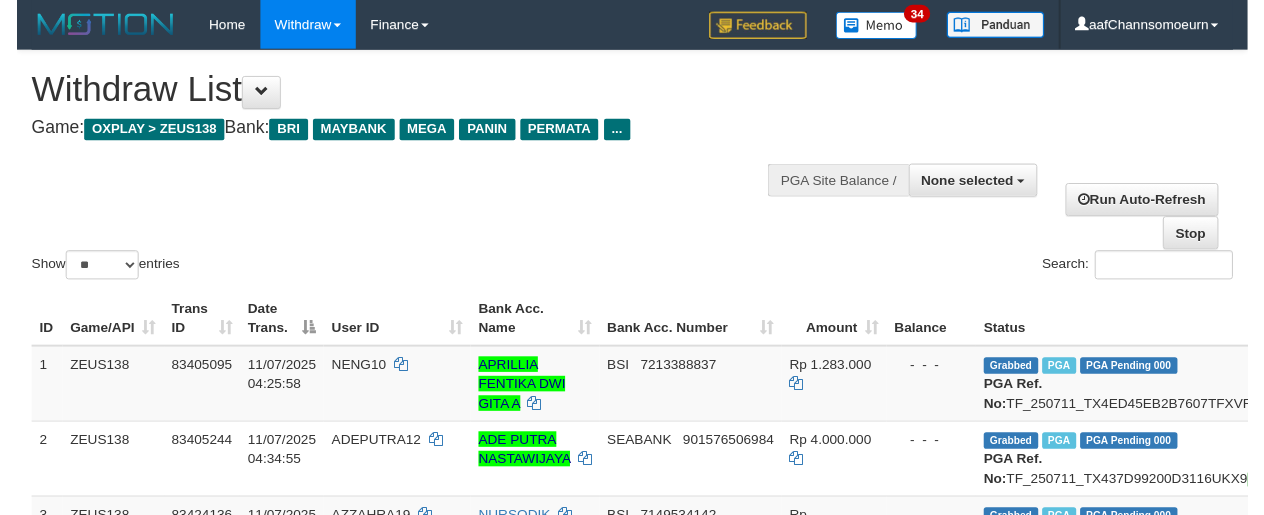 scroll, scrollTop: 1003, scrollLeft: 0, axis: vertical 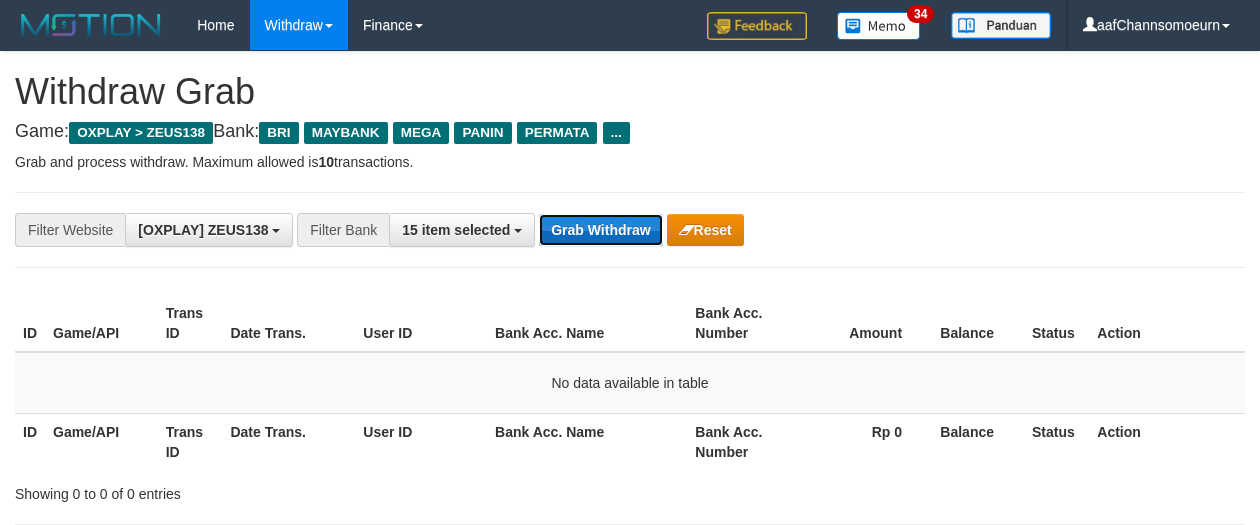 click on "Grab Withdraw" at bounding box center [600, 230] 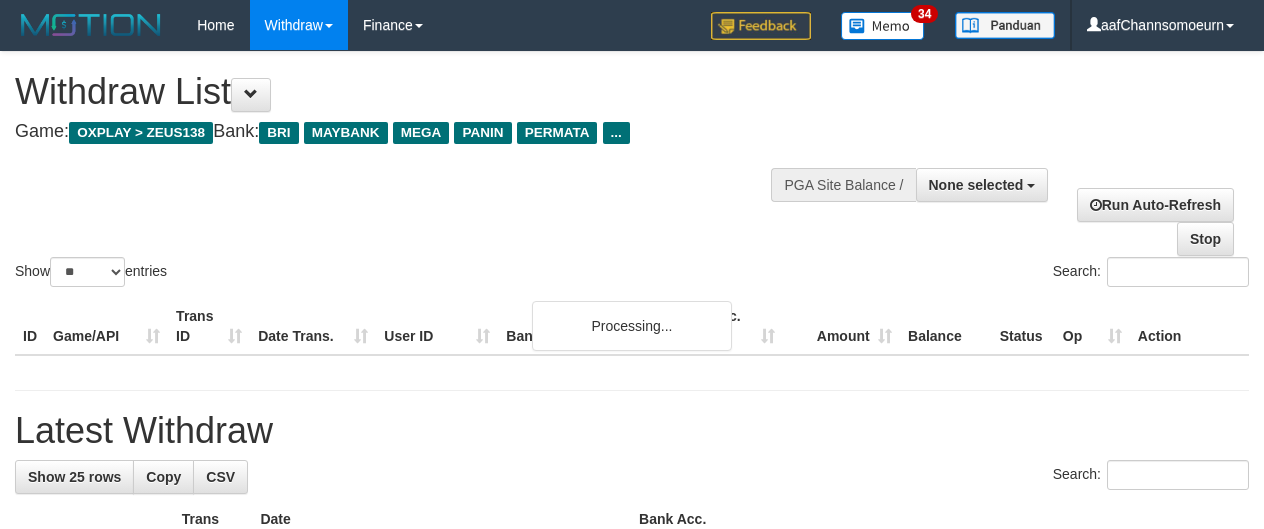 select 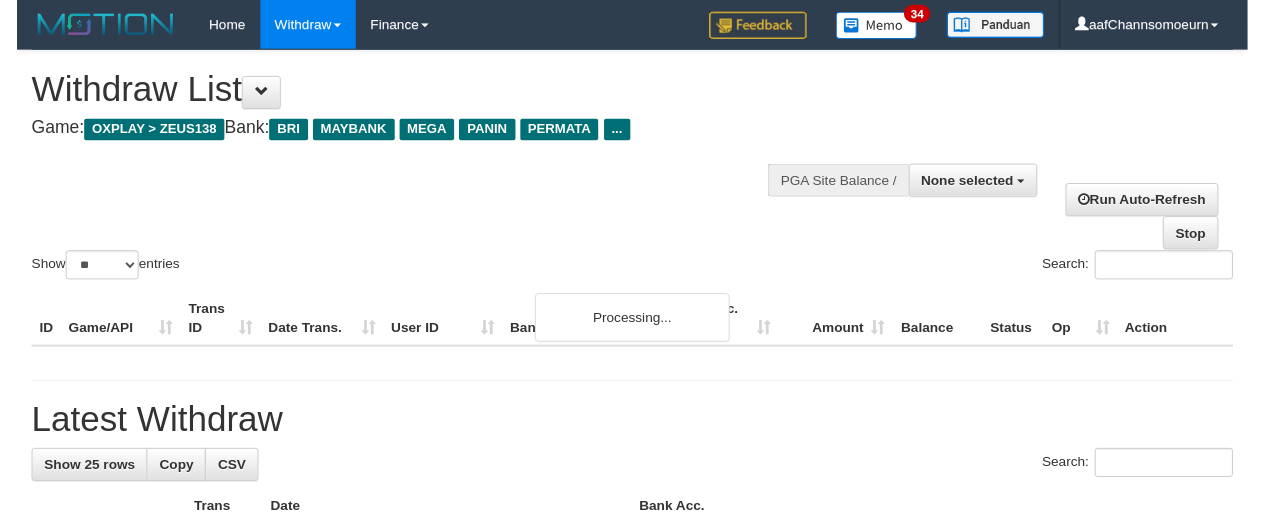 scroll, scrollTop: 1003, scrollLeft: 0, axis: vertical 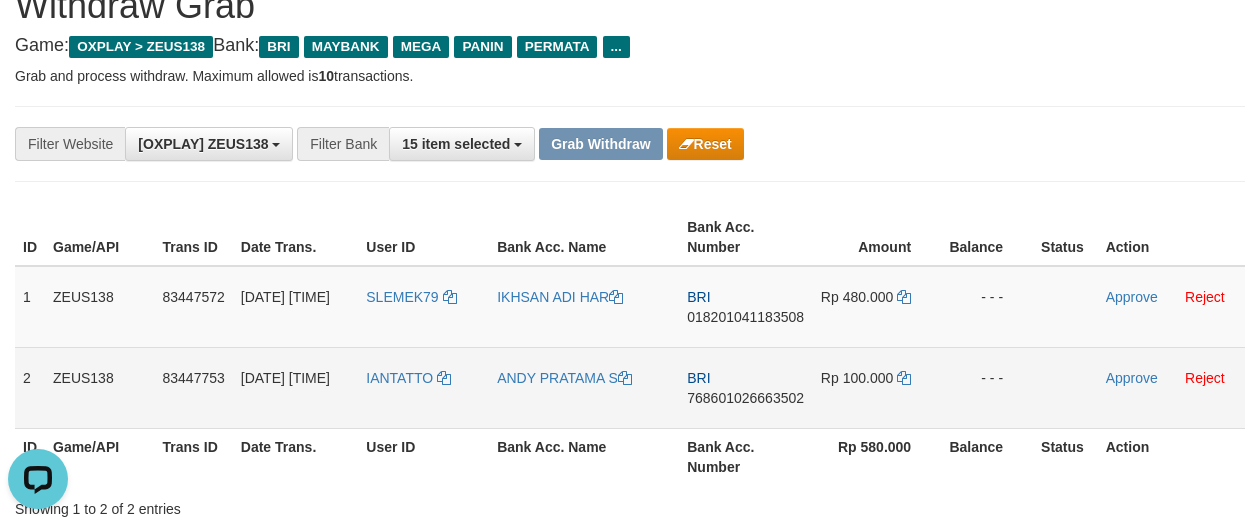 click on "IANTATTO" at bounding box center [423, 387] 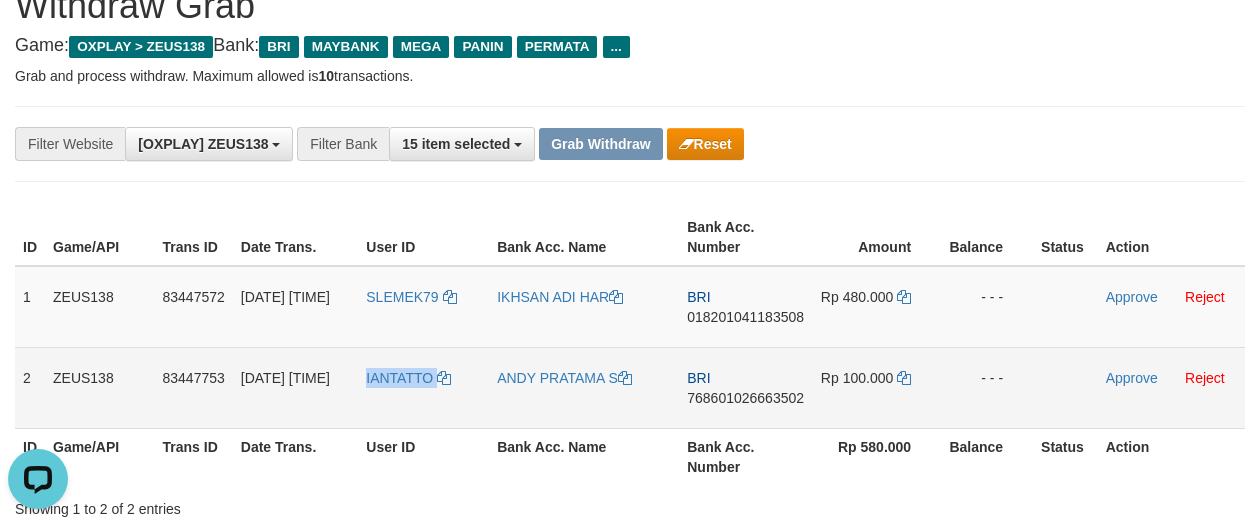 click on "IANTATTO" at bounding box center (423, 387) 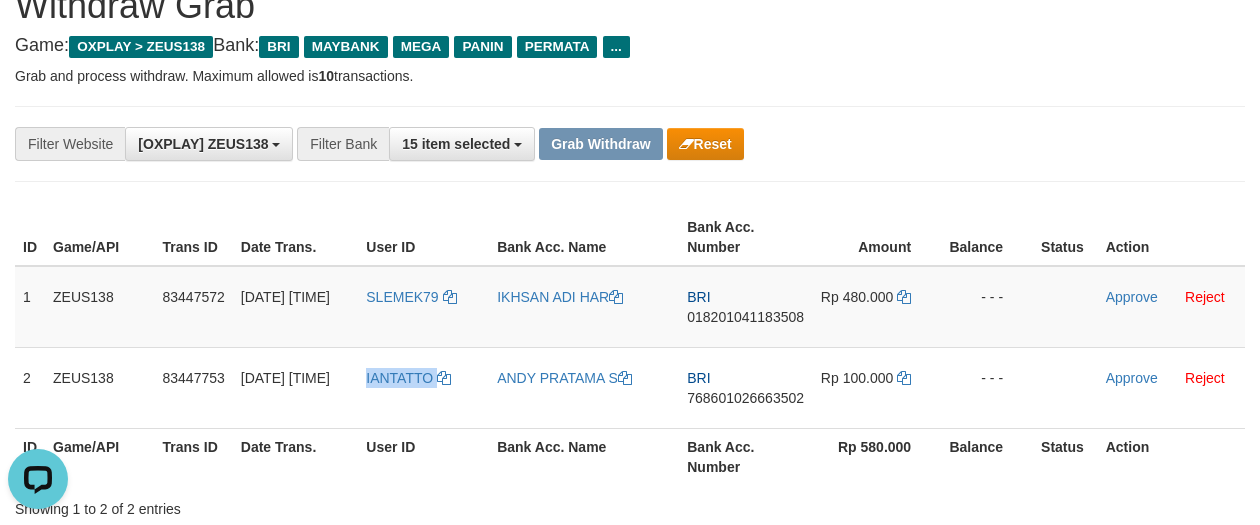 copy on "IANTATTO" 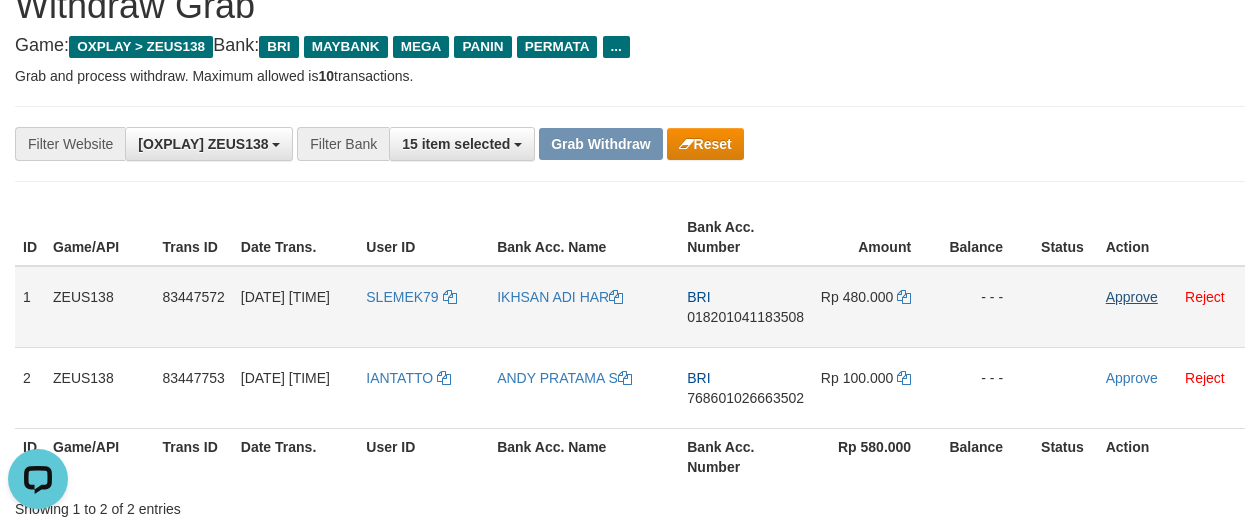 drag, startPoint x: 1004, startPoint y: 150, endPoint x: 1131, endPoint y: 302, distance: 198.07321 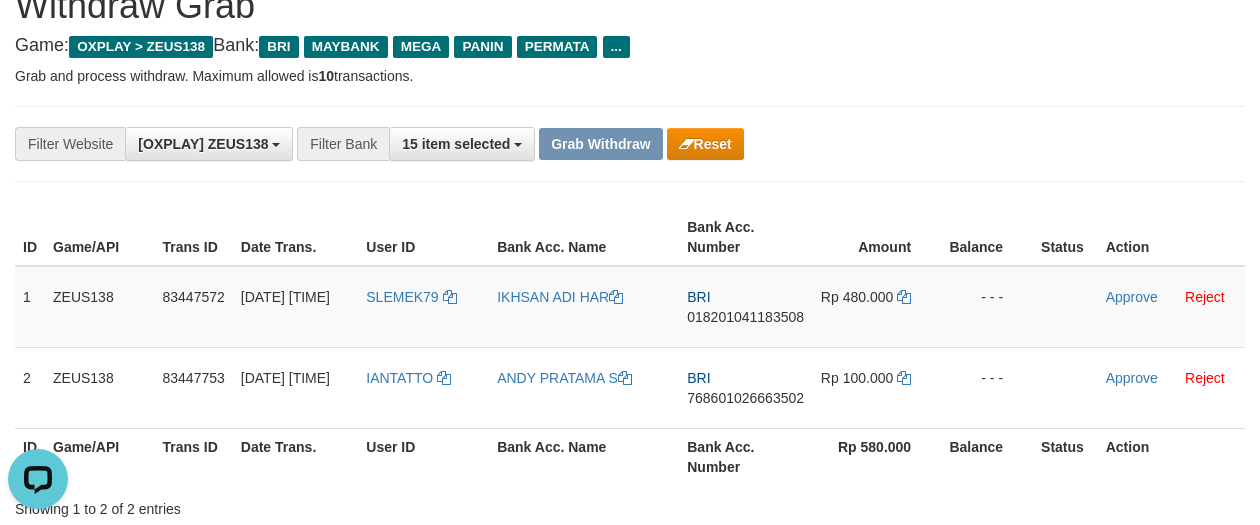 click on "**********" at bounding box center [630, 383] 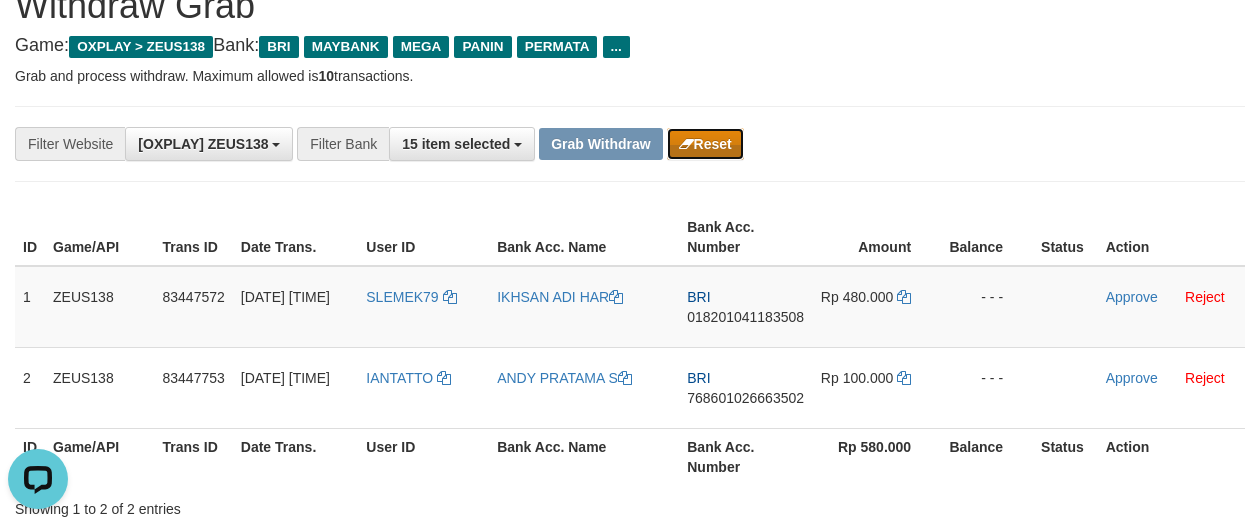 click on "Reset" at bounding box center [705, 144] 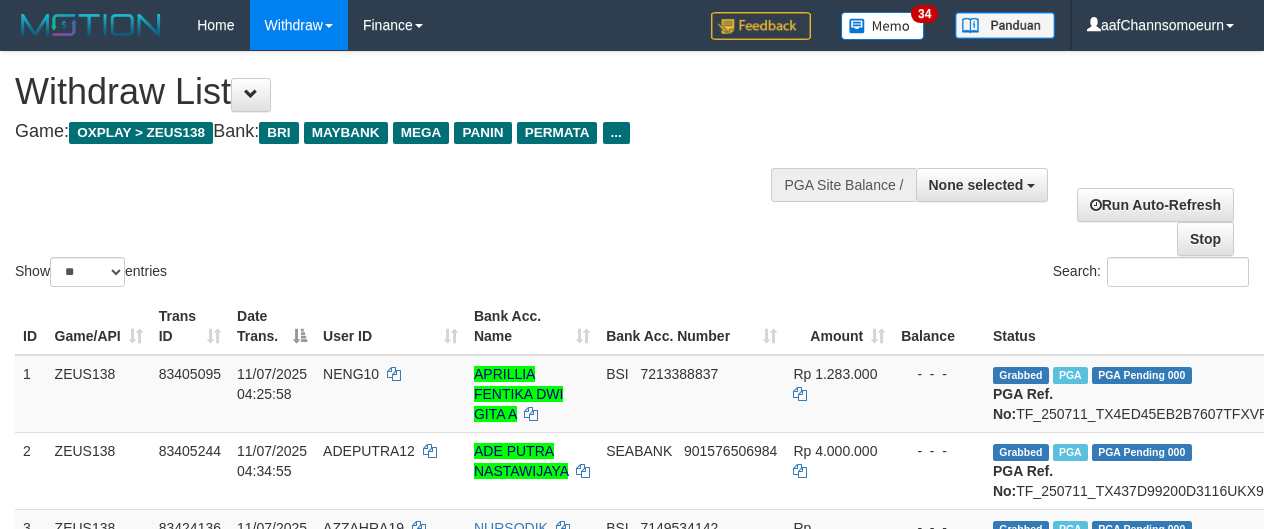 select 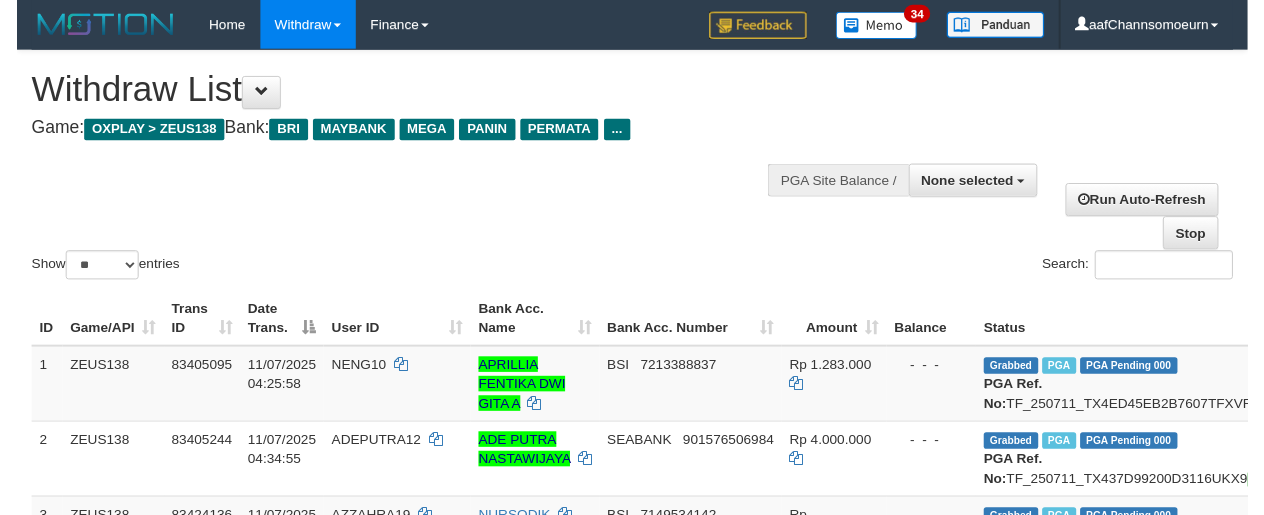 scroll, scrollTop: 1003, scrollLeft: 0, axis: vertical 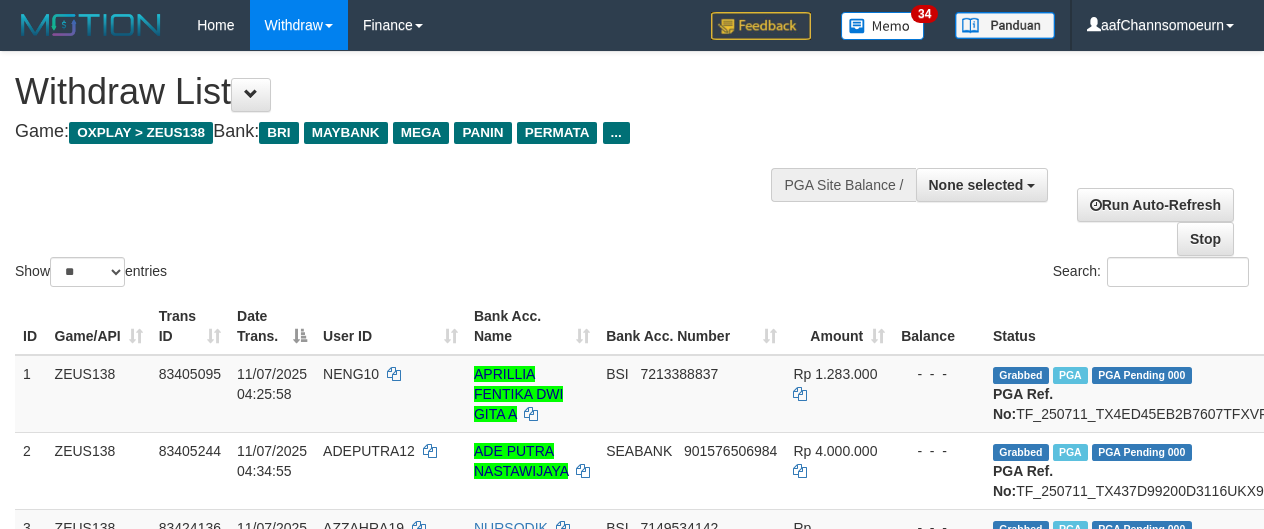 select 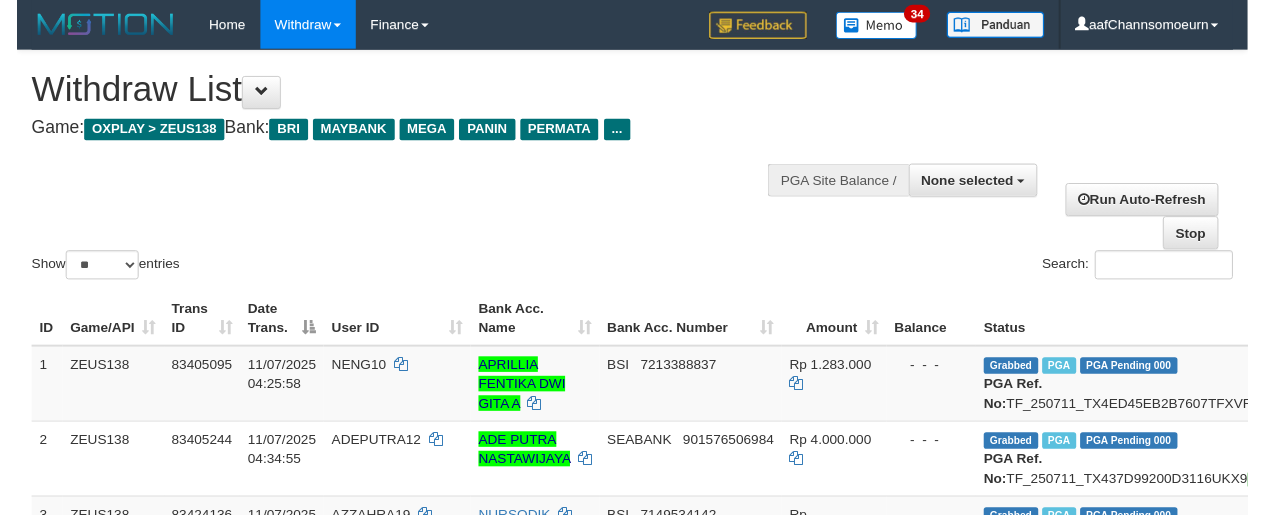 scroll, scrollTop: 1003, scrollLeft: 0, axis: vertical 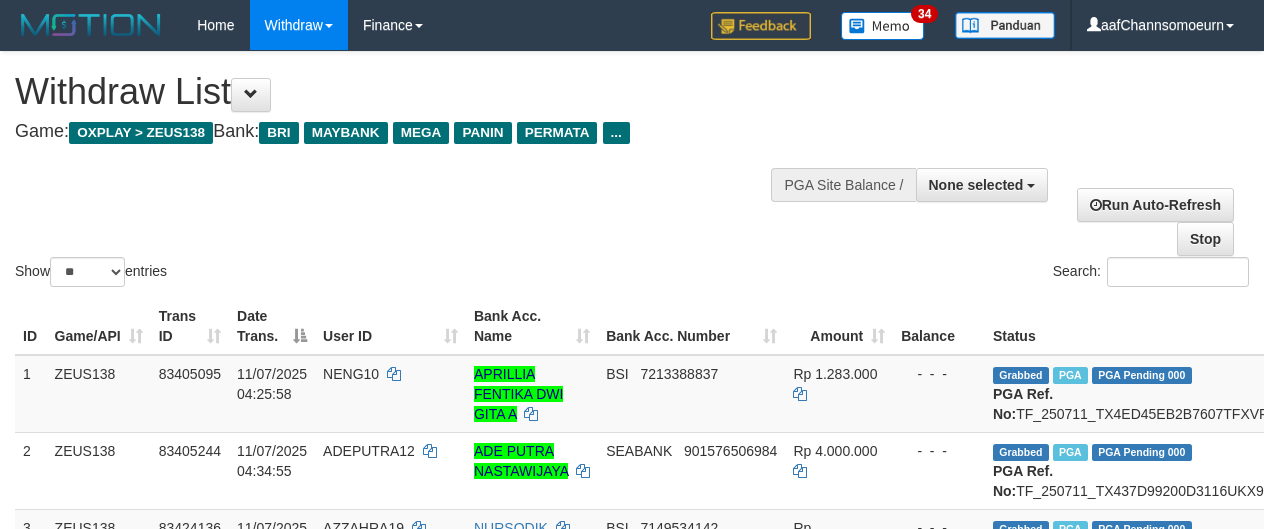 select 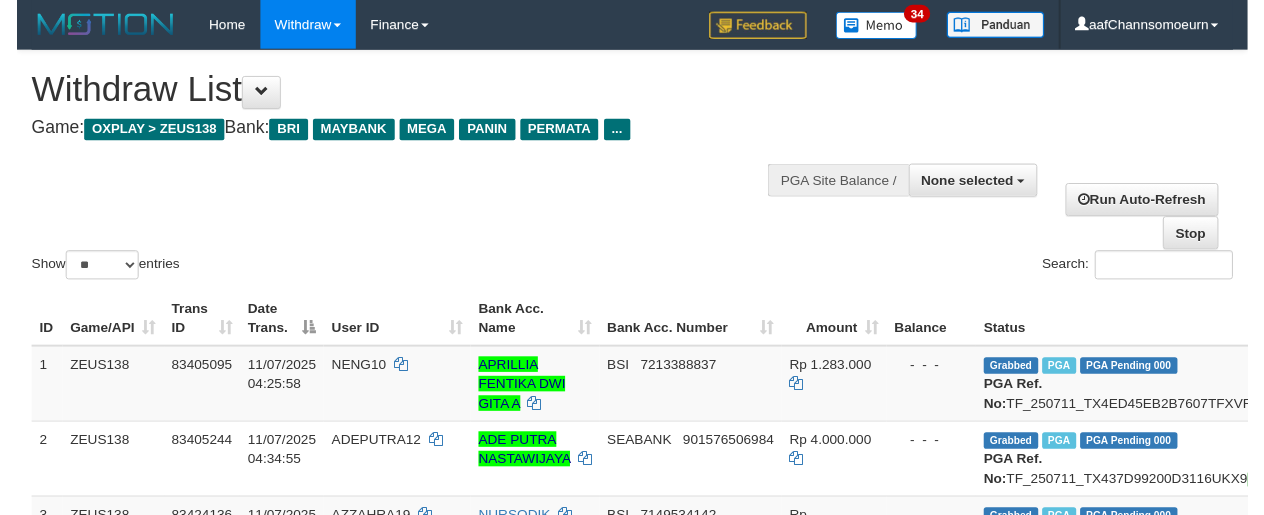 scroll, scrollTop: 1003, scrollLeft: 0, axis: vertical 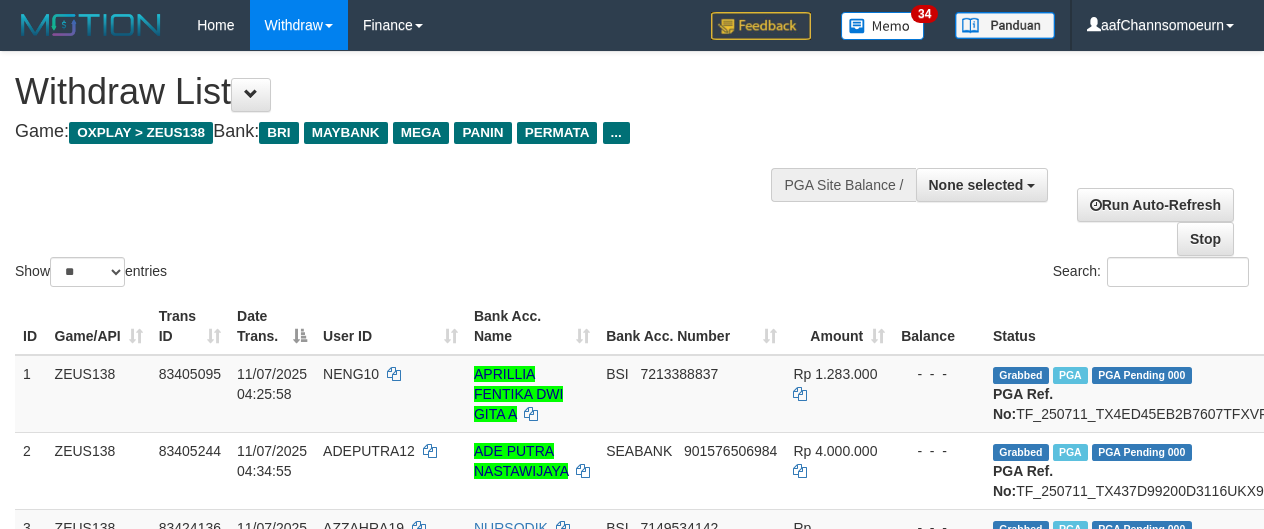 select 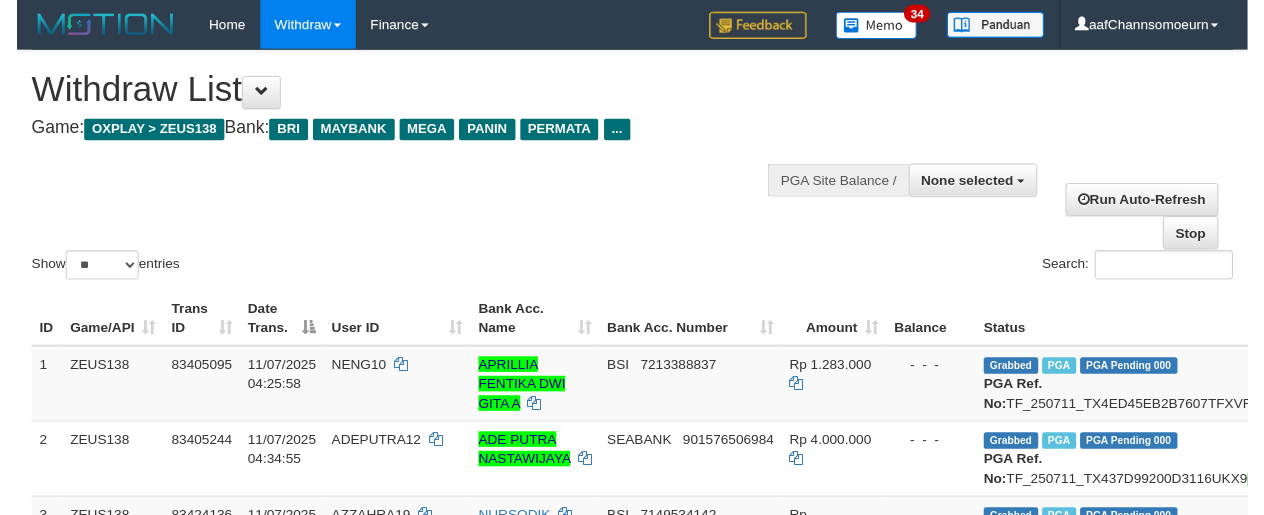 scroll, scrollTop: 1003, scrollLeft: 0, axis: vertical 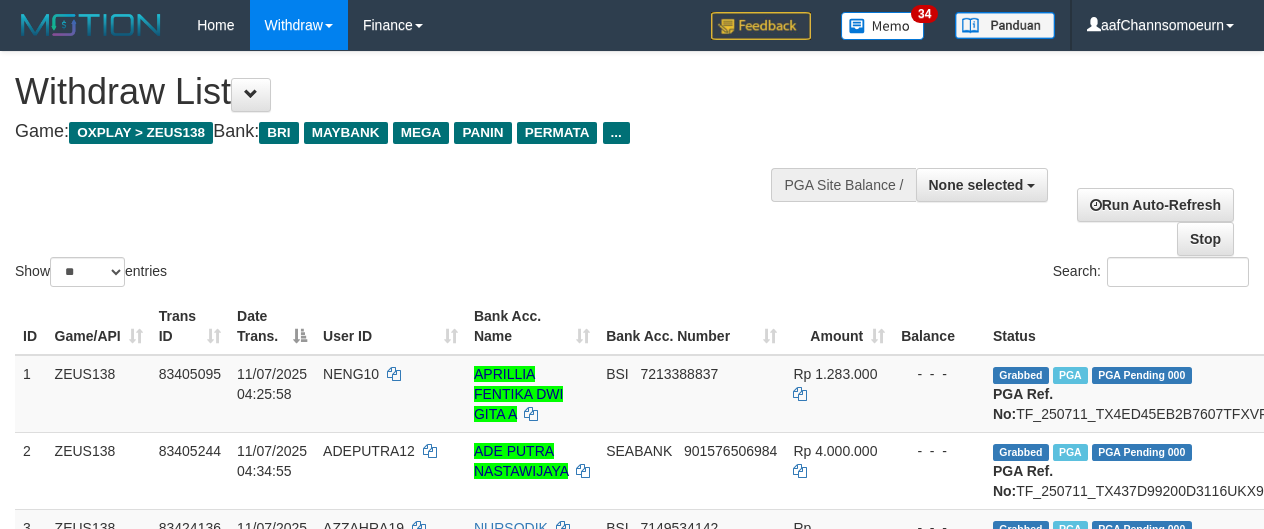 select 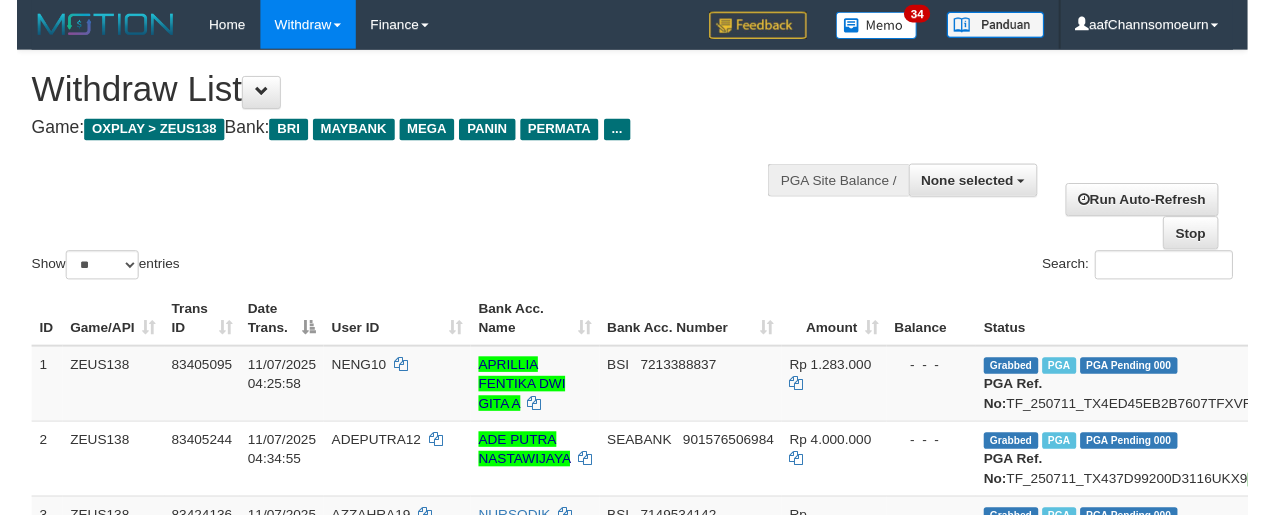 scroll, scrollTop: 1003, scrollLeft: 0, axis: vertical 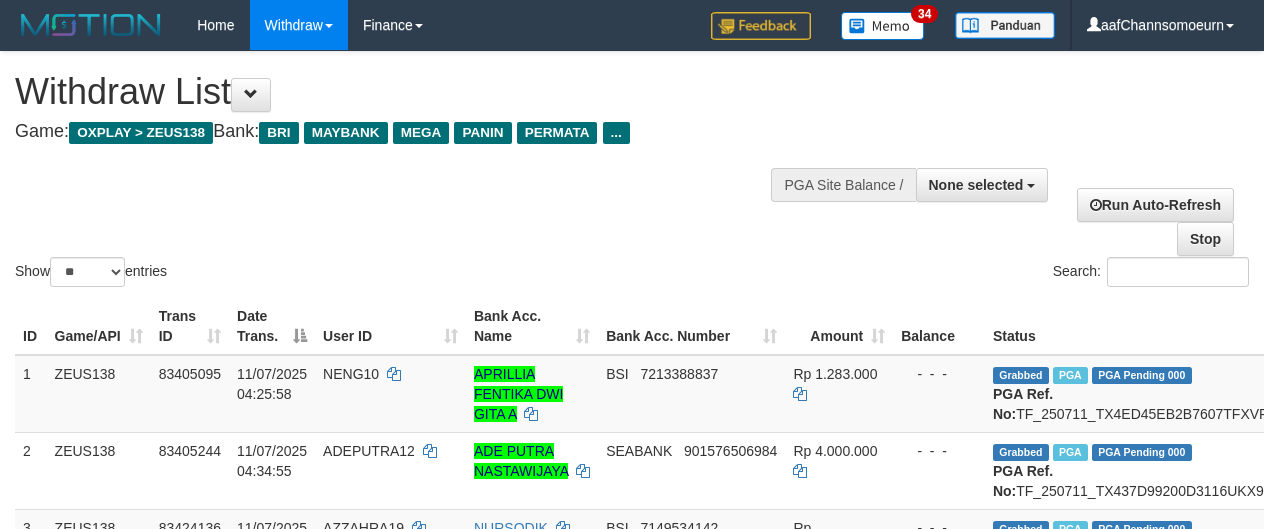 select 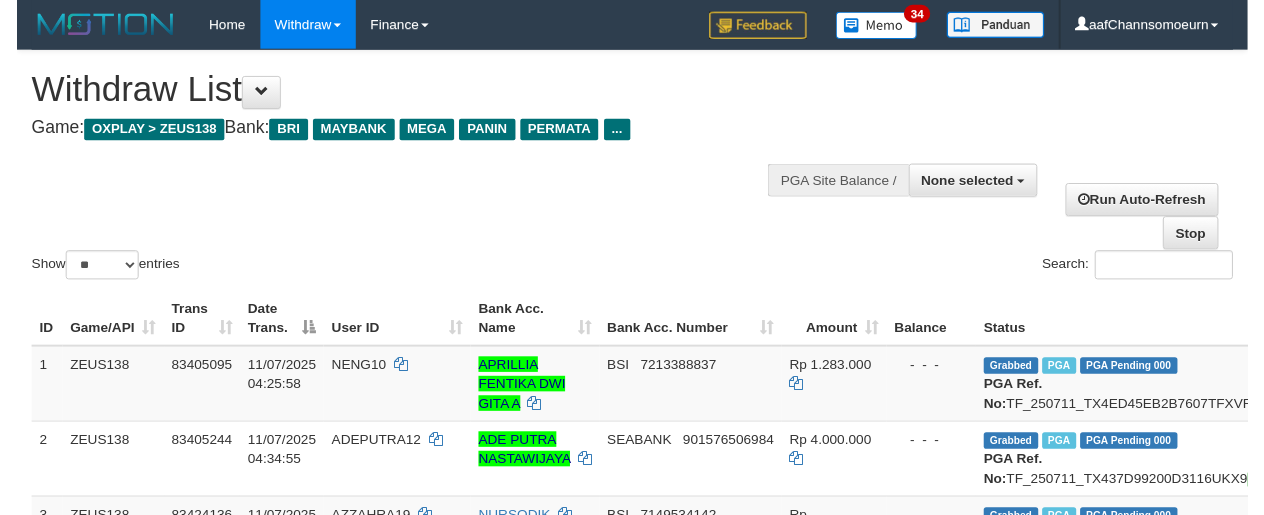 scroll, scrollTop: 1003, scrollLeft: 0, axis: vertical 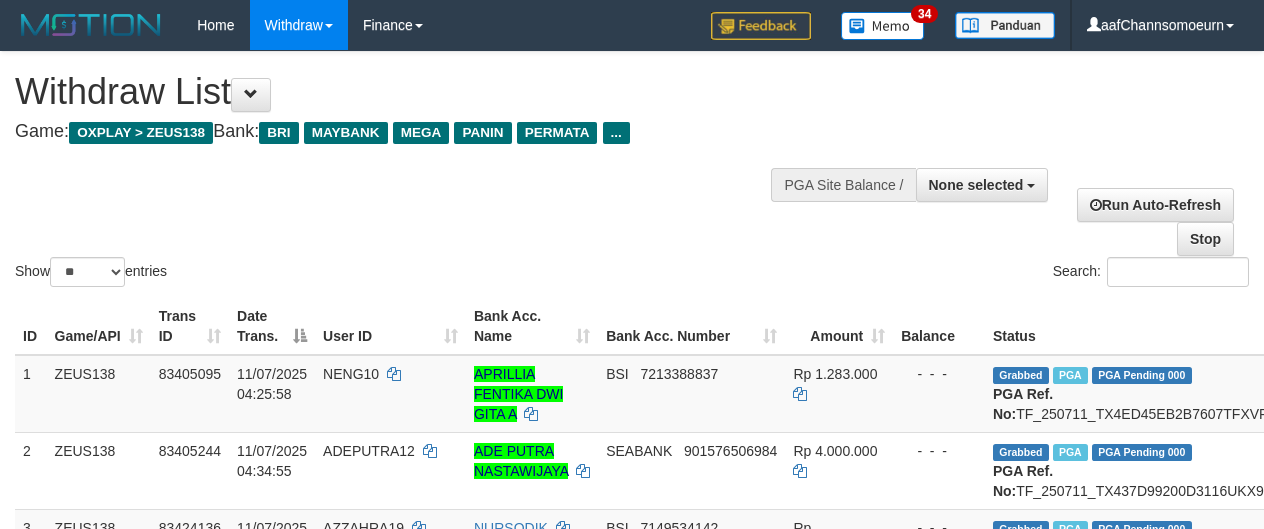 select 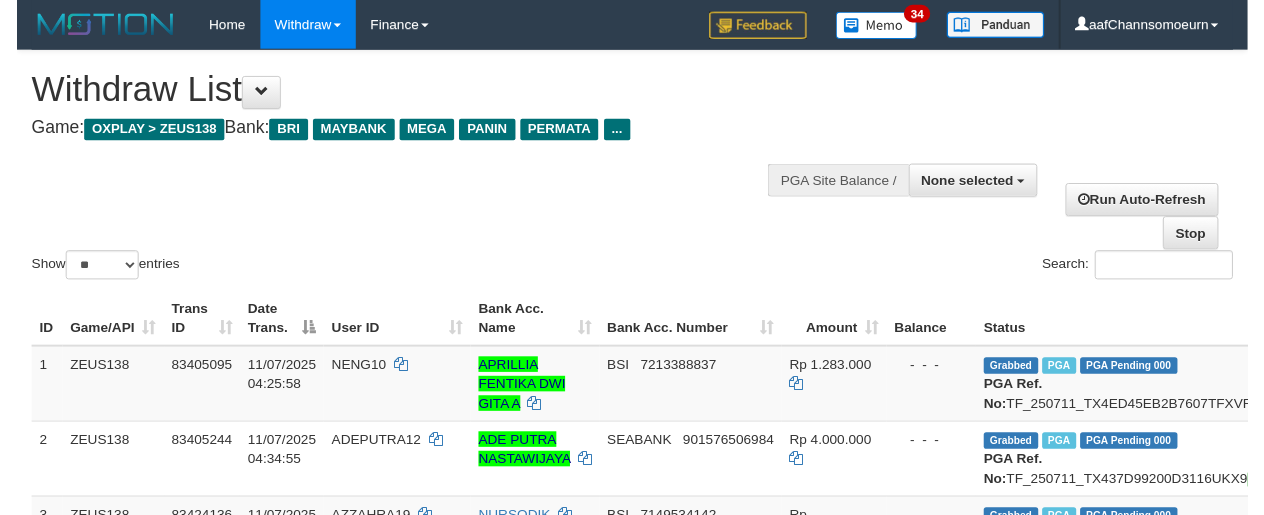 scroll, scrollTop: 1003, scrollLeft: 0, axis: vertical 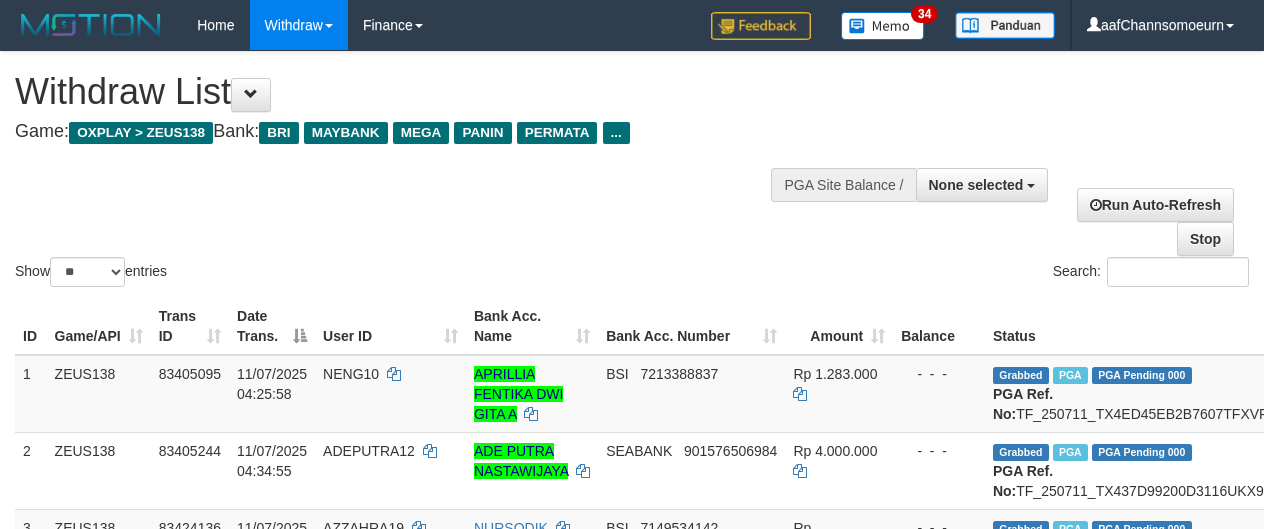 select 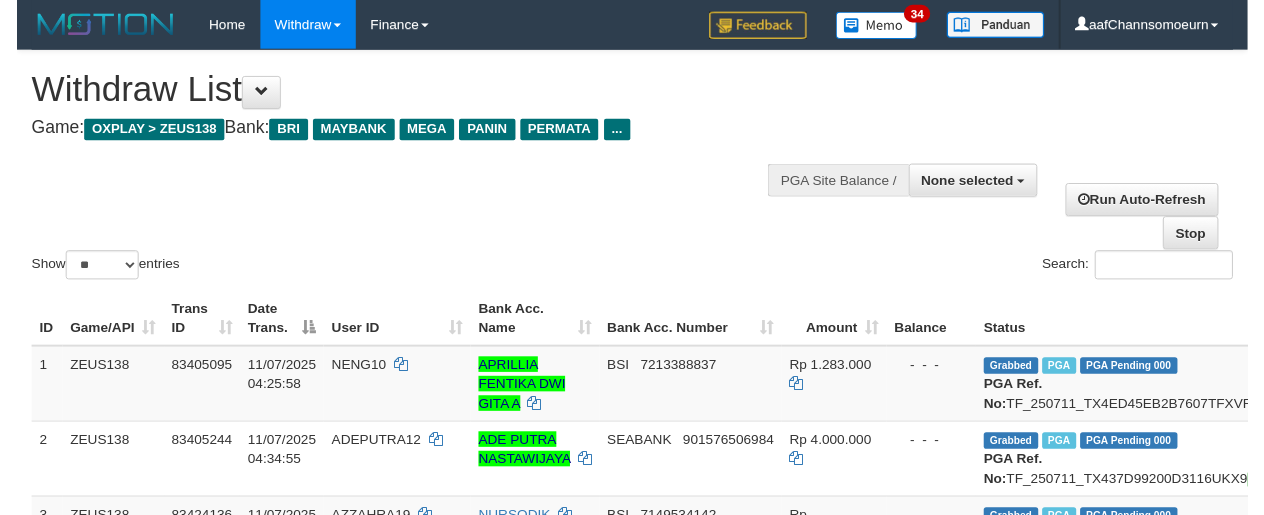 scroll, scrollTop: 1003, scrollLeft: 0, axis: vertical 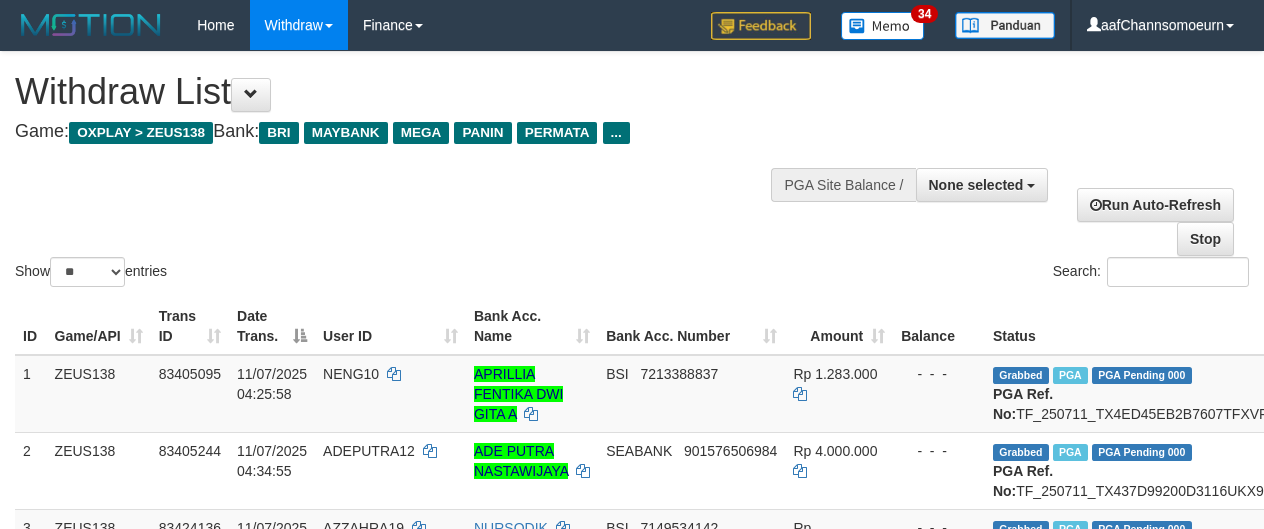 select 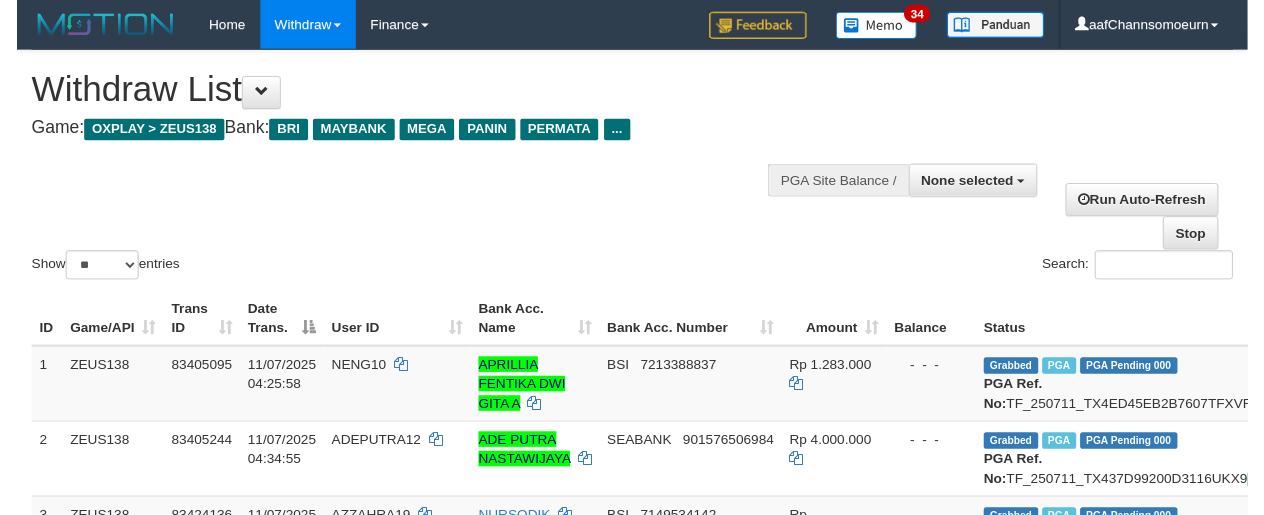 scroll, scrollTop: 1003, scrollLeft: 0, axis: vertical 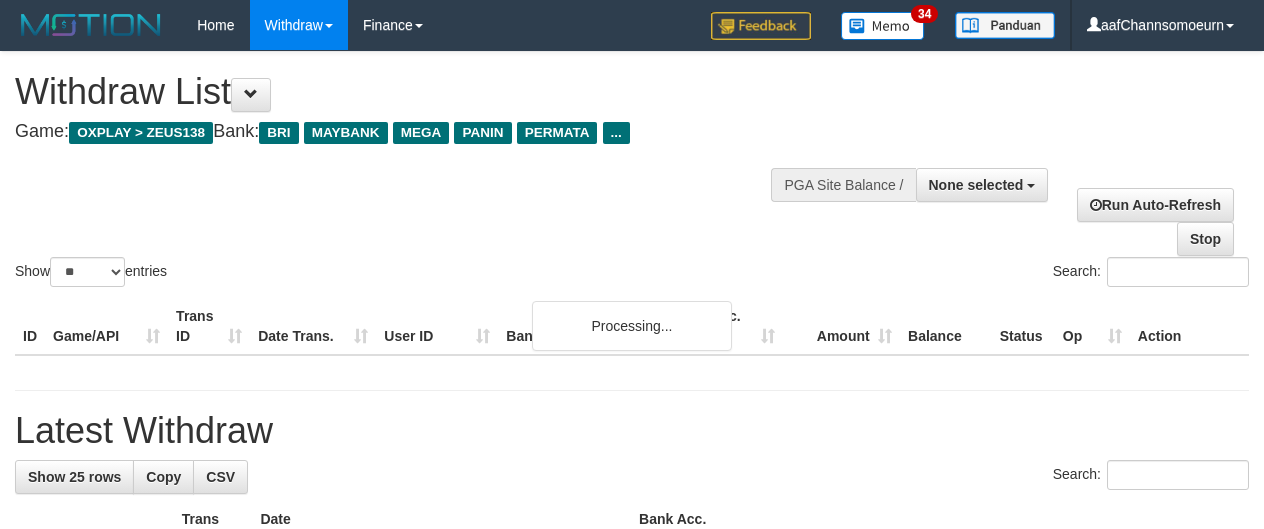 select 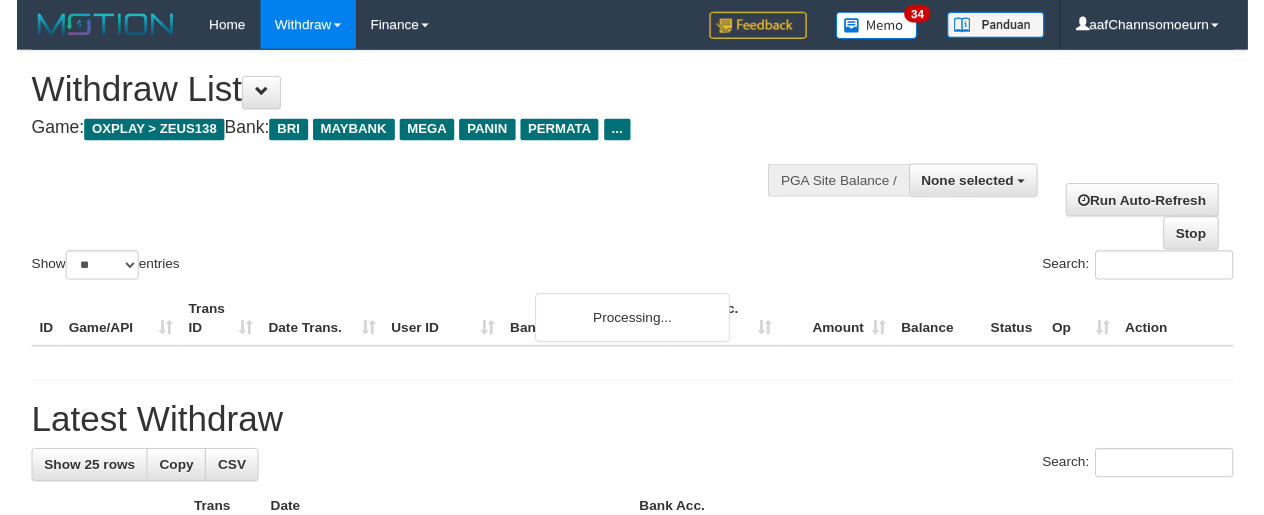 scroll, scrollTop: 1003, scrollLeft: 0, axis: vertical 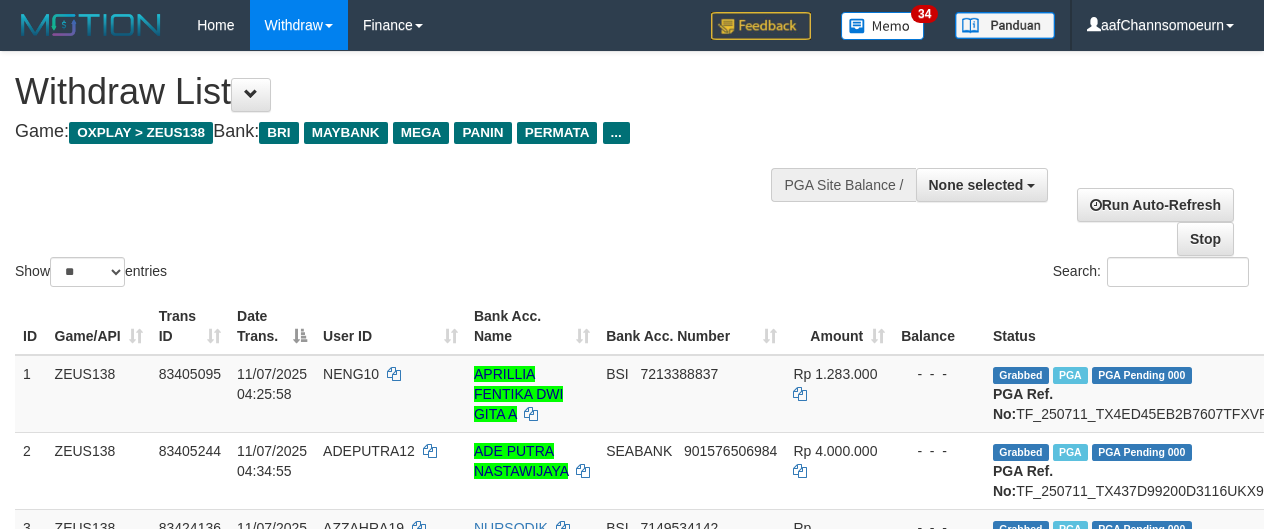 select 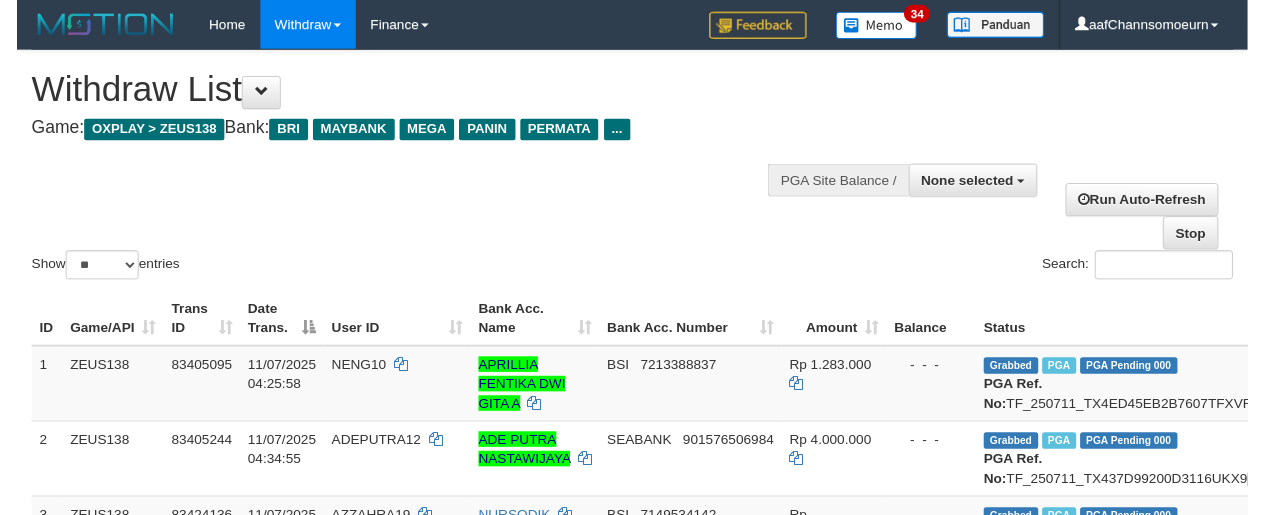 scroll, scrollTop: 1003, scrollLeft: 0, axis: vertical 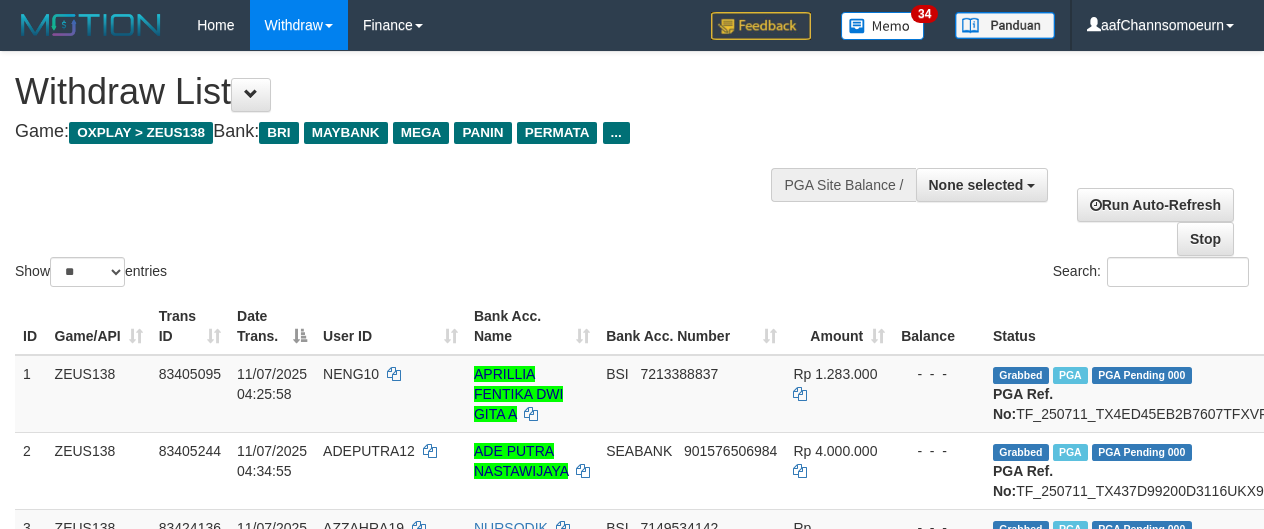select 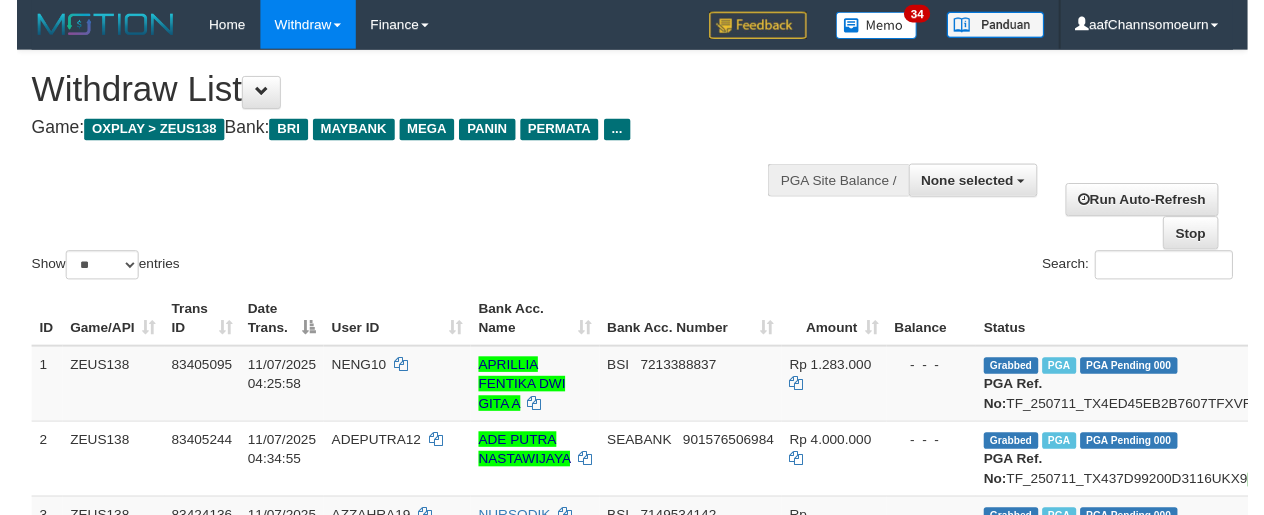 scroll, scrollTop: 1003, scrollLeft: 0, axis: vertical 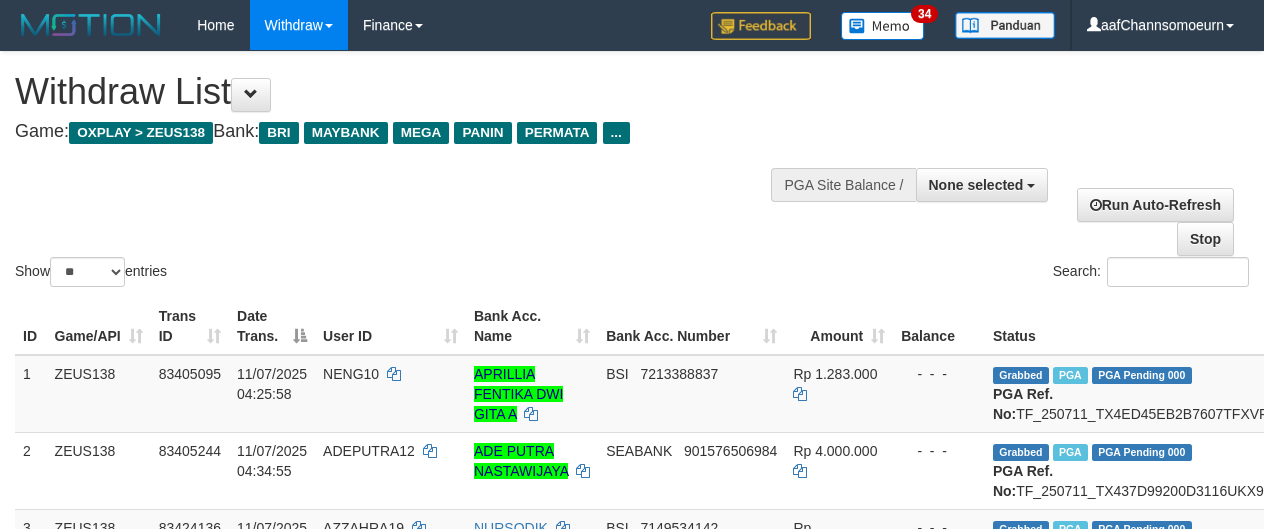 select 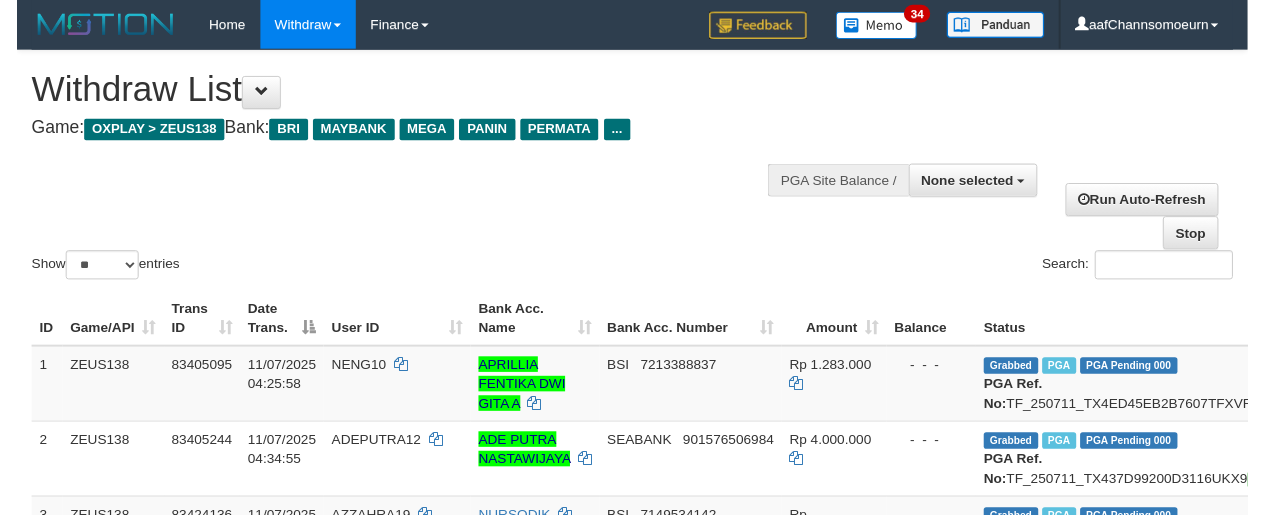 scroll, scrollTop: 1003, scrollLeft: 0, axis: vertical 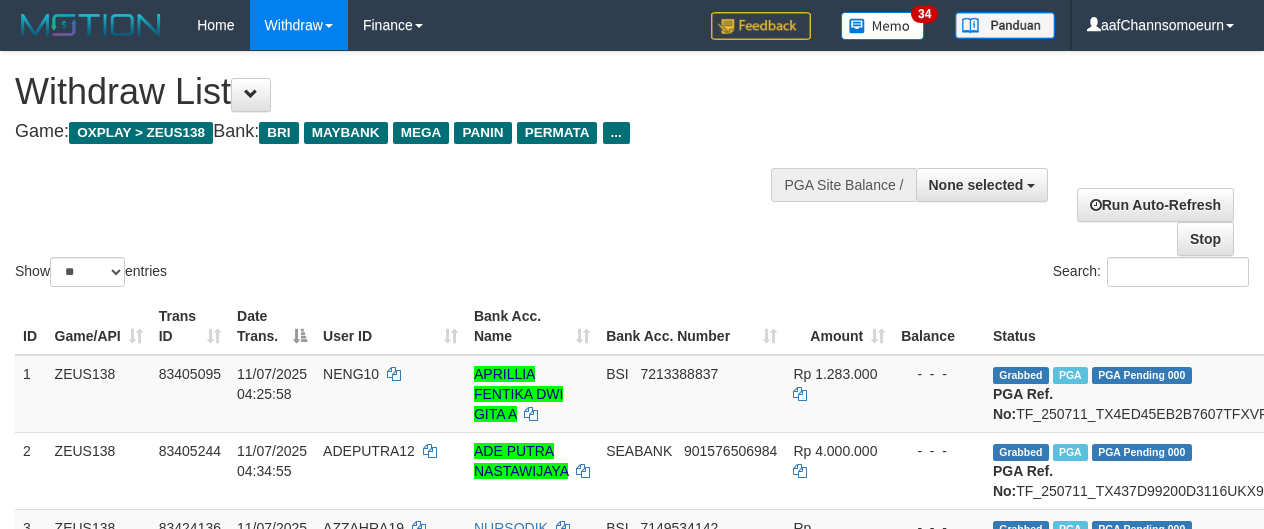 select 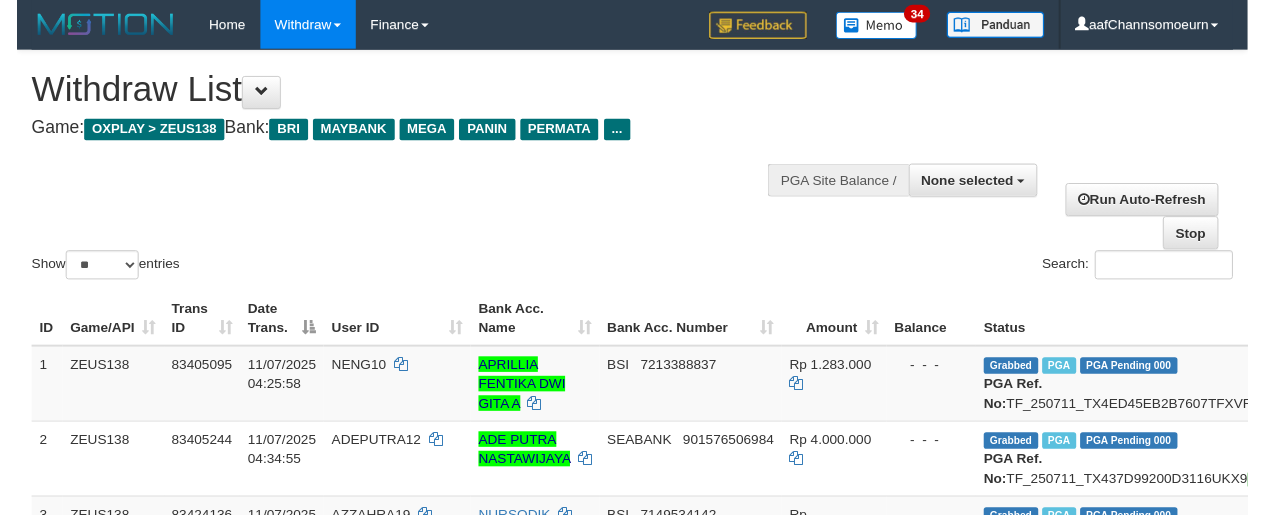 scroll, scrollTop: 1003, scrollLeft: 0, axis: vertical 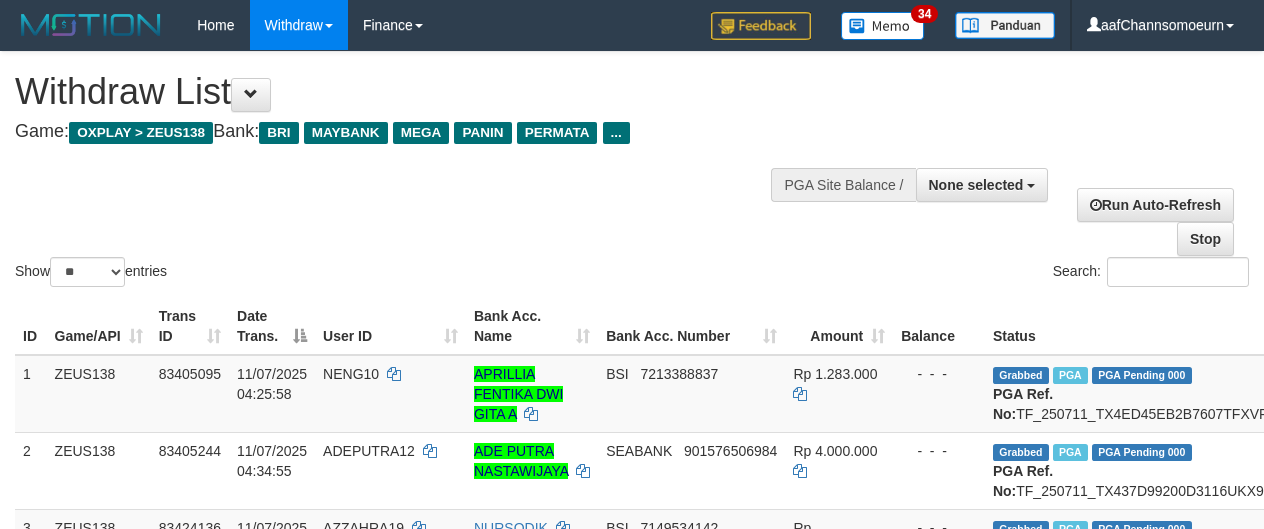 select 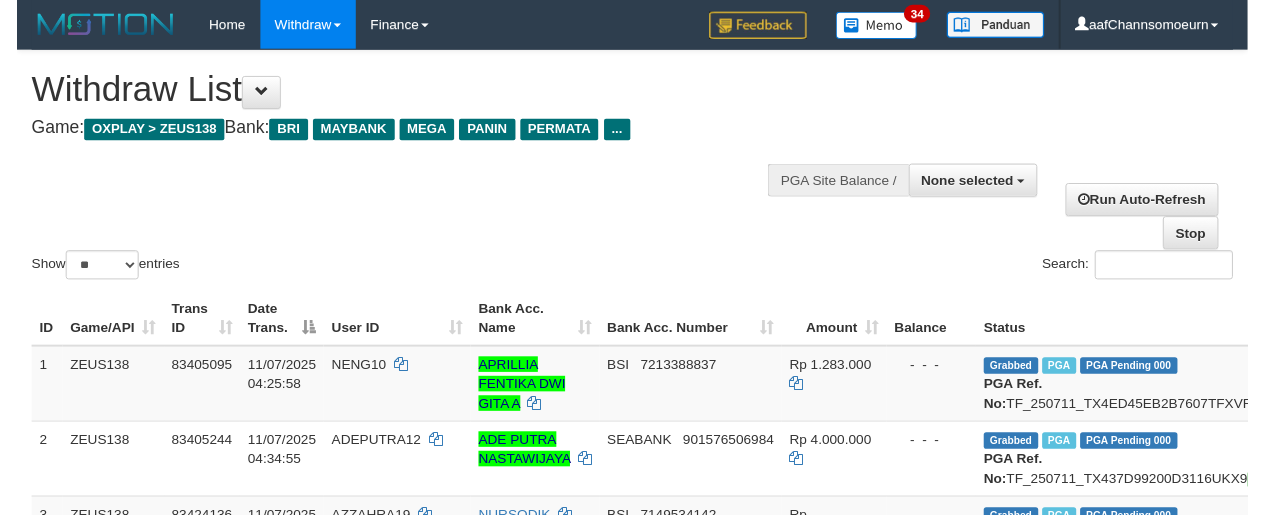 scroll, scrollTop: 1003, scrollLeft: 0, axis: vertical 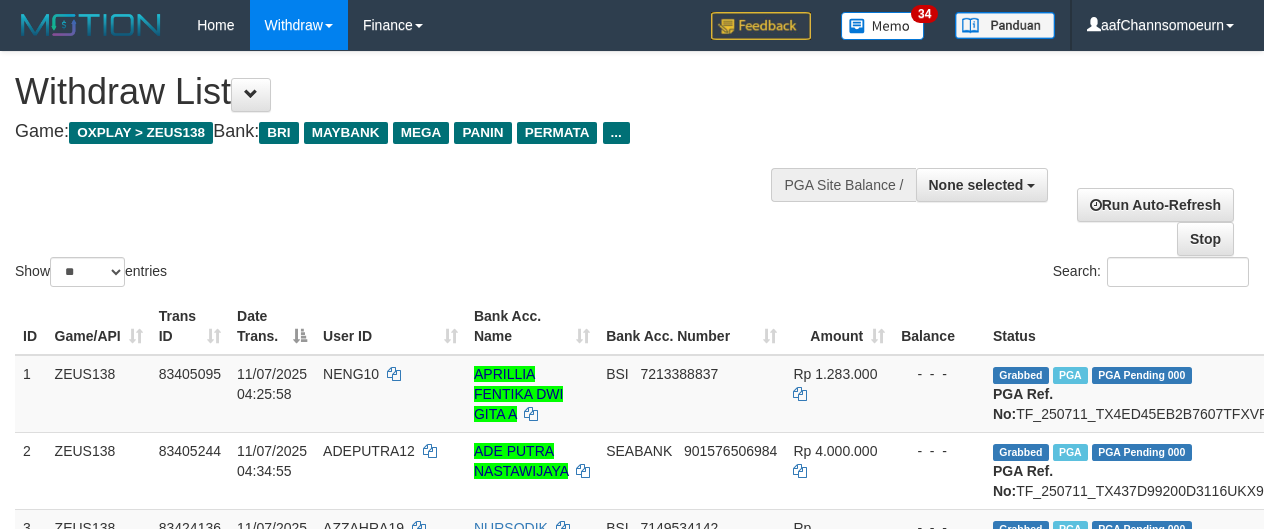 select 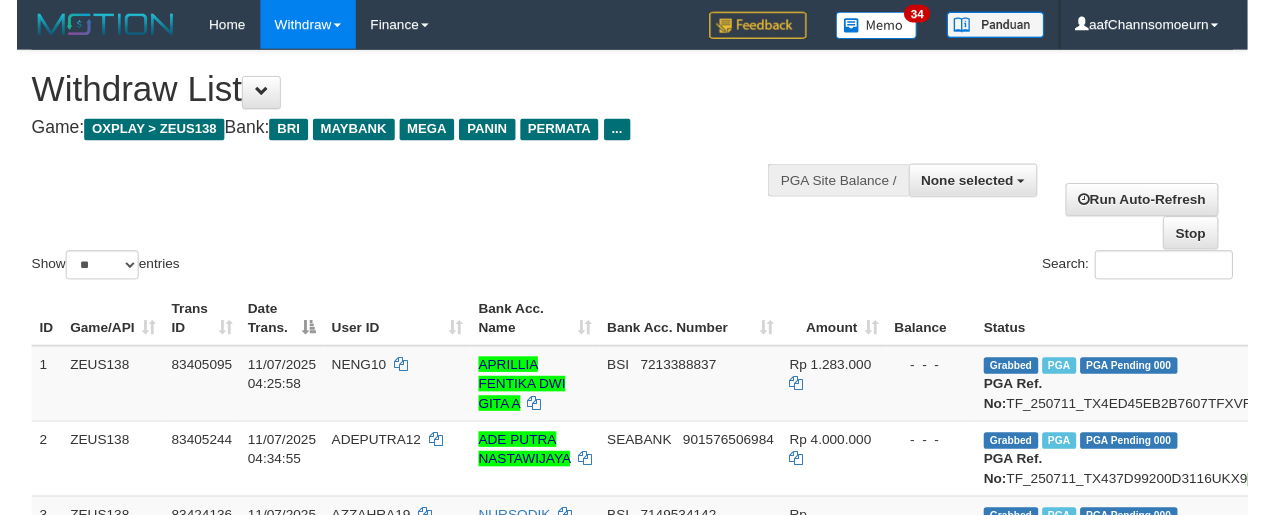 scroll, scrollTop: 1003, scrollLeft: 0, axis: vertical 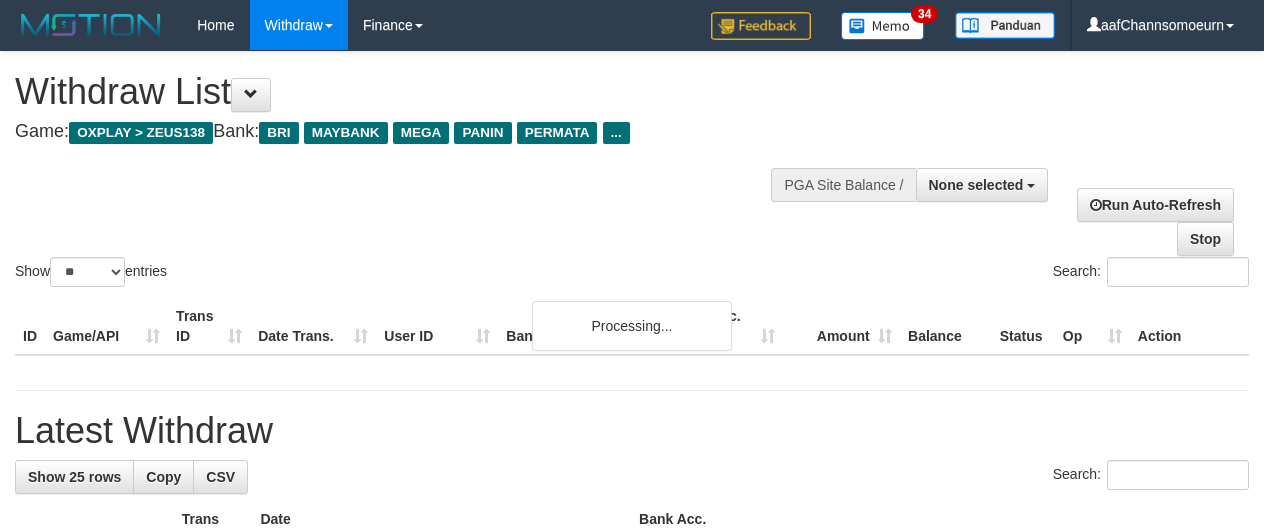 select 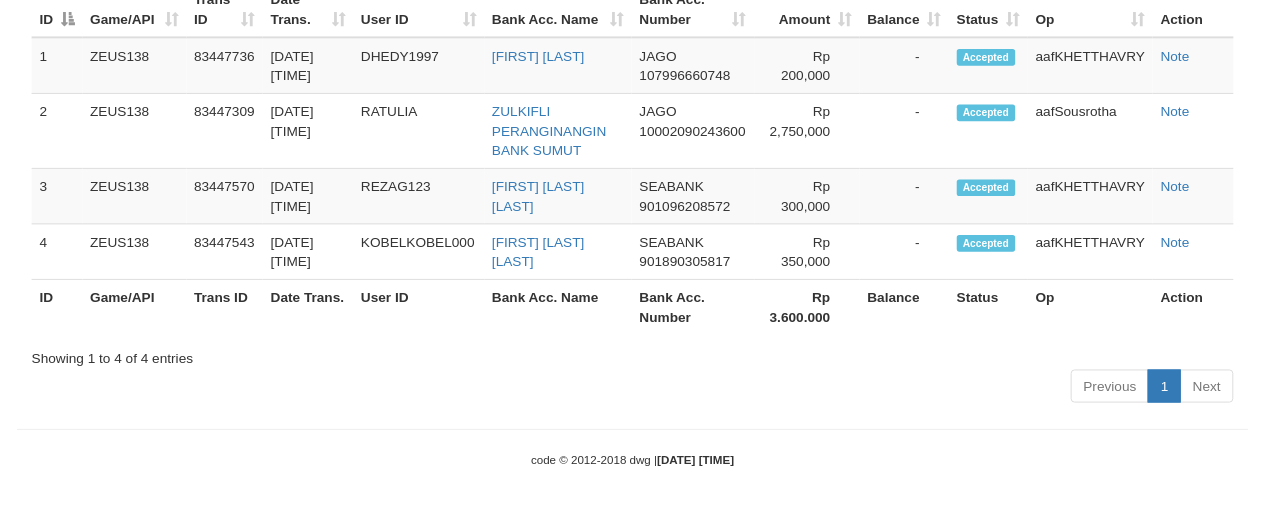 scroll, scrollTop: 1458, scrollLeft: 0, axis: vertical 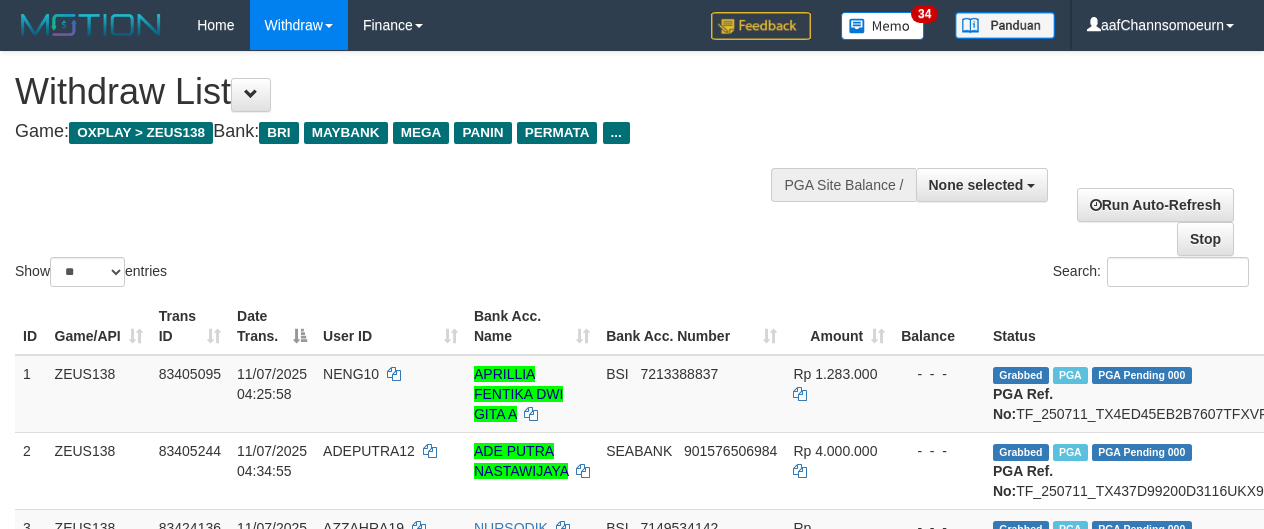 select 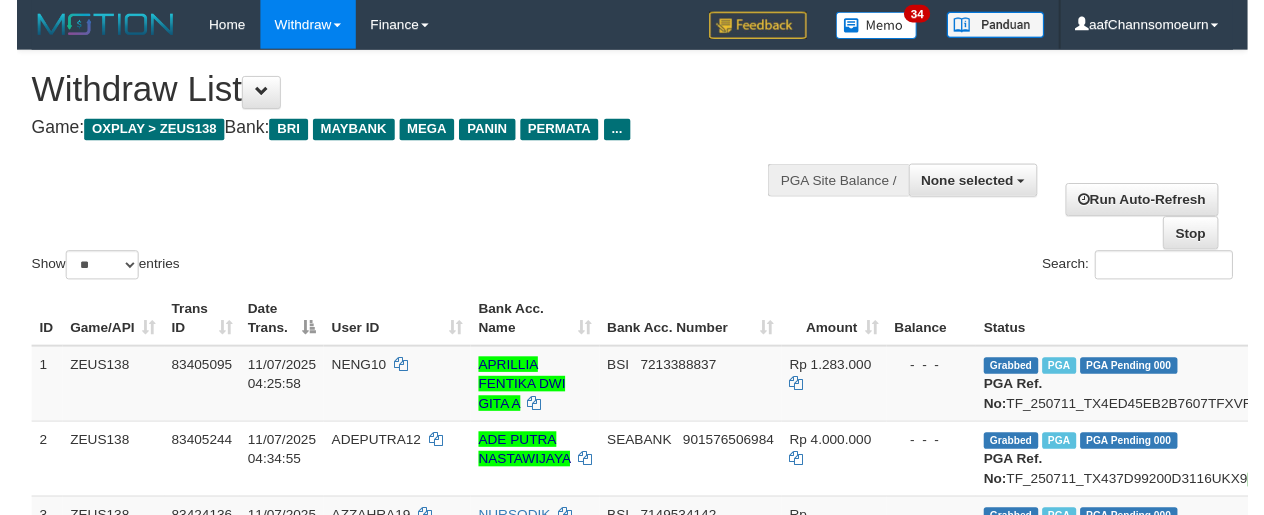 scroll, scrollTop: 1428, scrollLeft: 0, axis: vertical 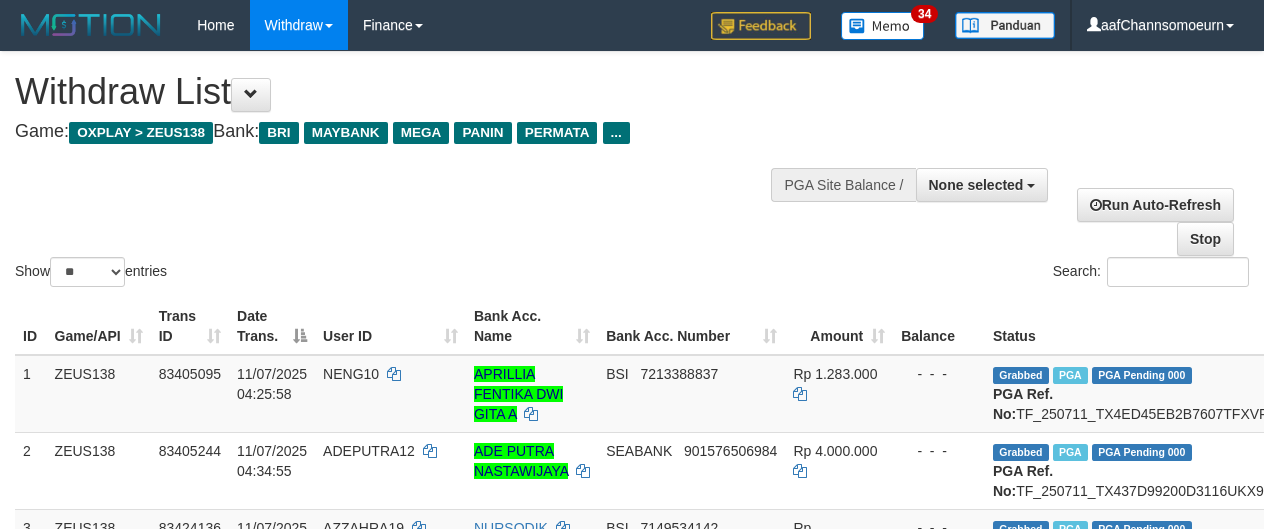 select 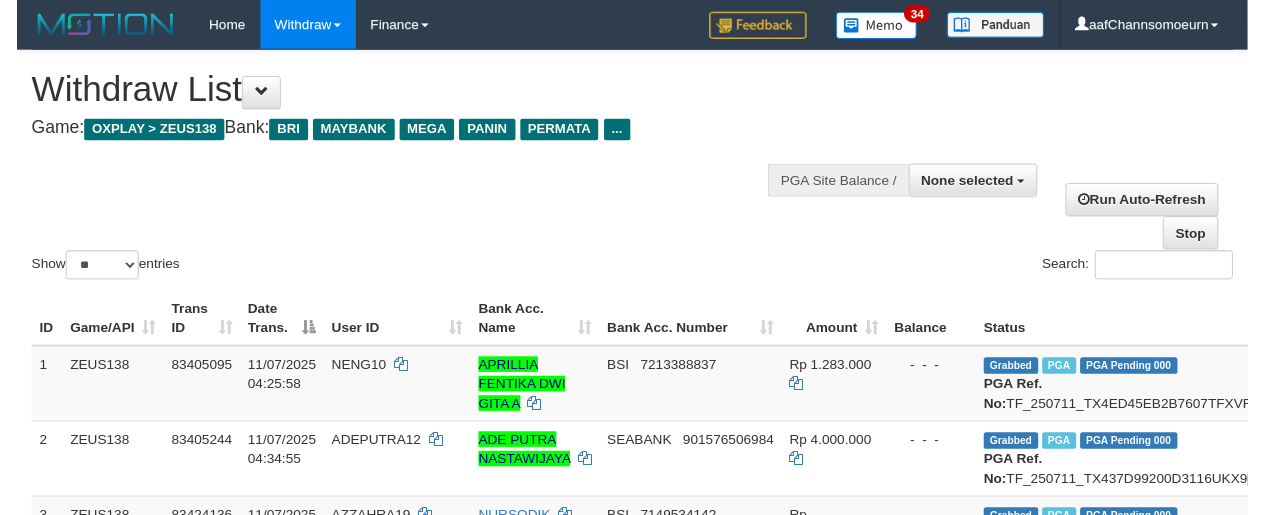 scroll, scrollTop: 1526, scrollLeft: 0, axis: vertical 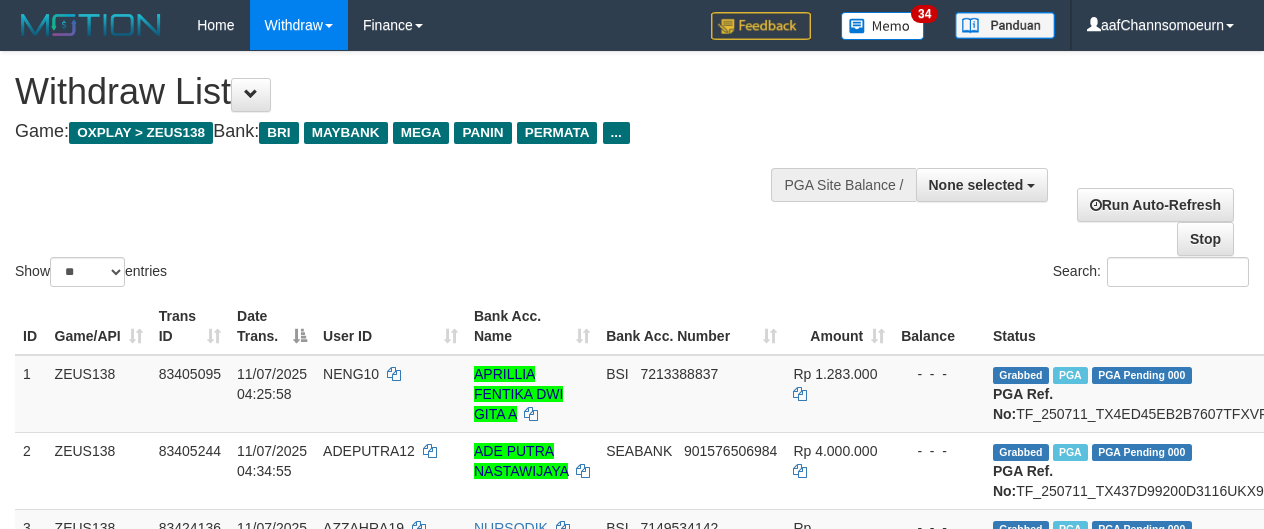 select 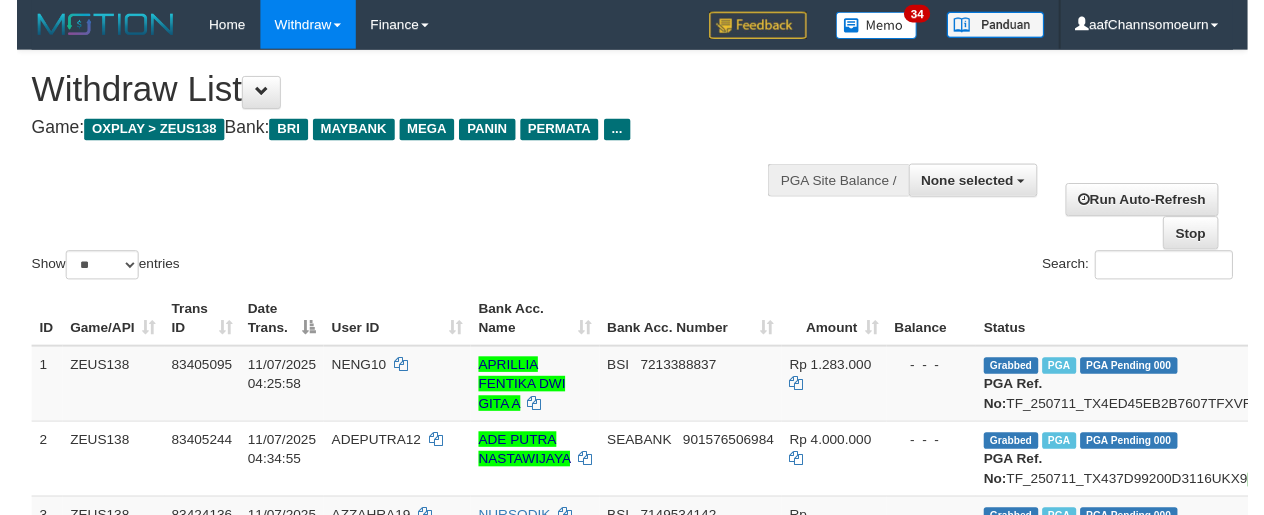 scroll, scrollTop: 1439, scrollLeft: 0, axis: vertical 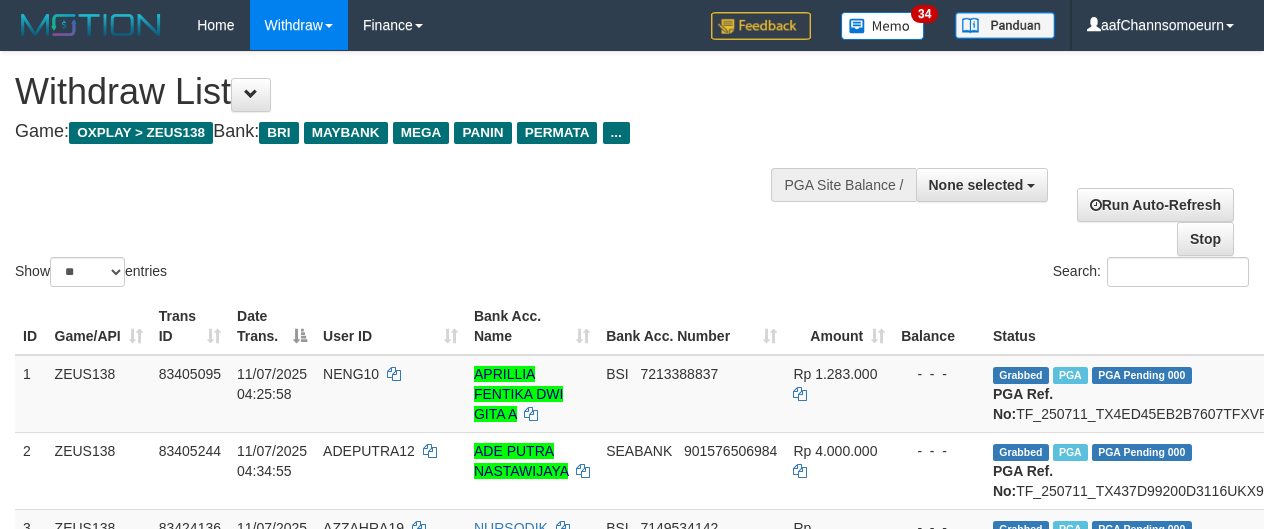 select 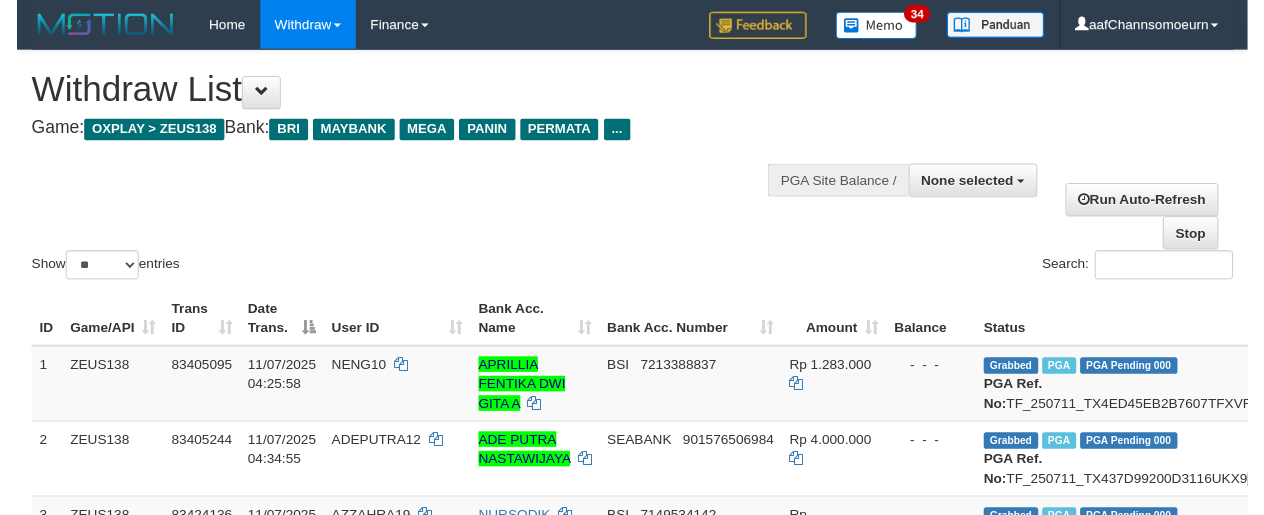 scroll, scrollTop: 1409, scrollLeft: 0, axis: vertical 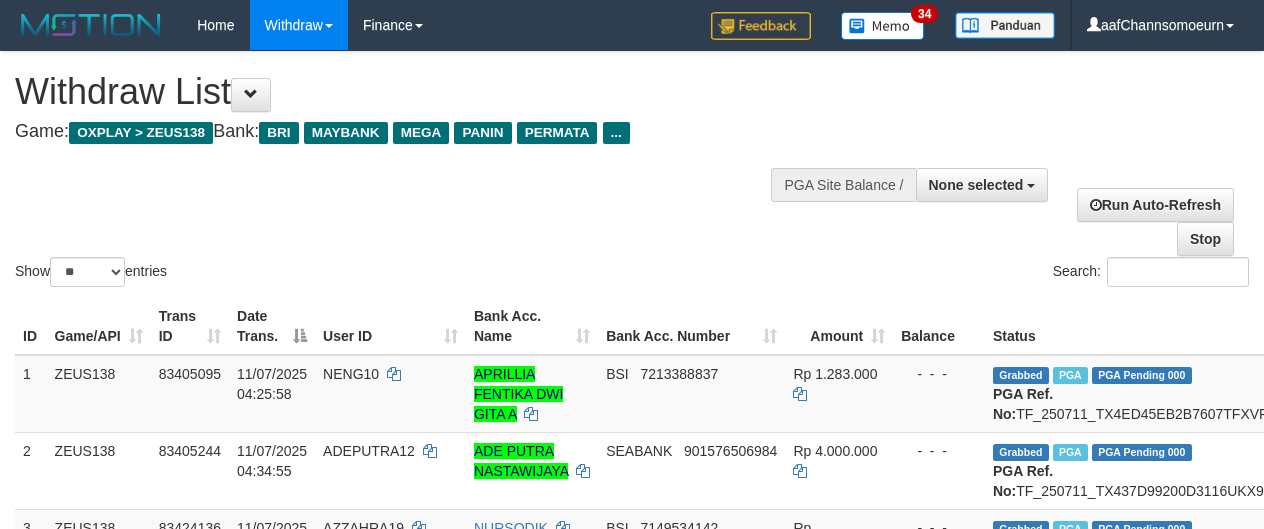 select 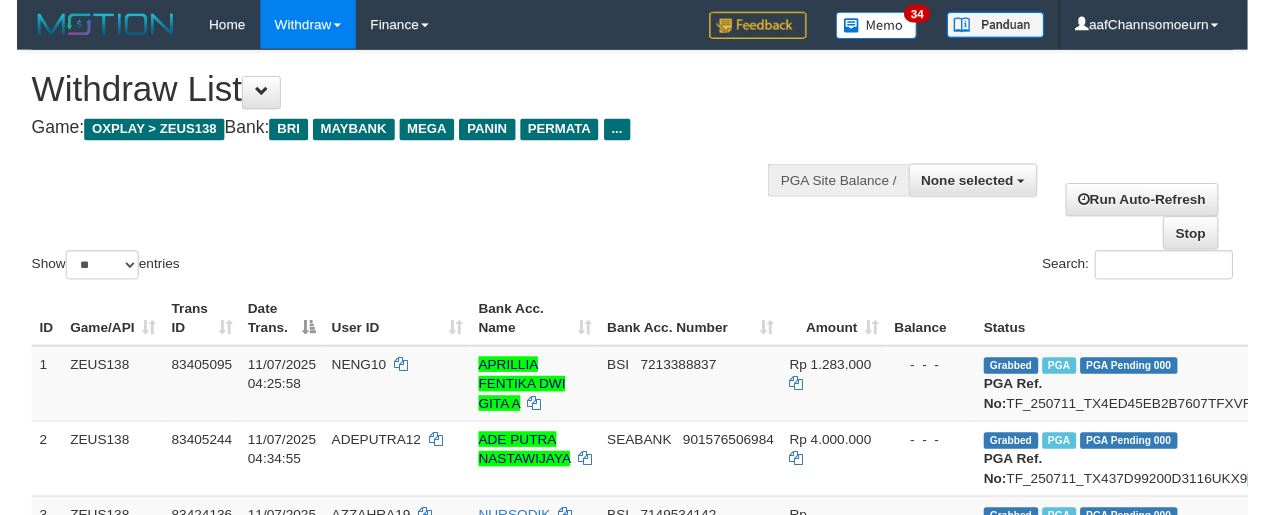 scroll, scrollTop: 1611, scrollLeft: 0, axis: vertical 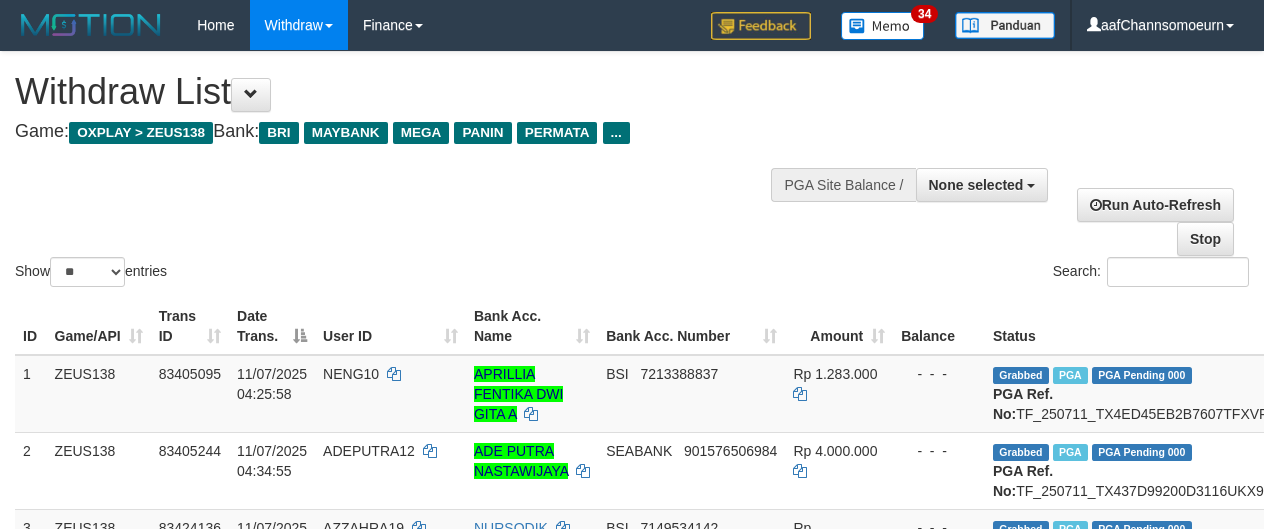 select 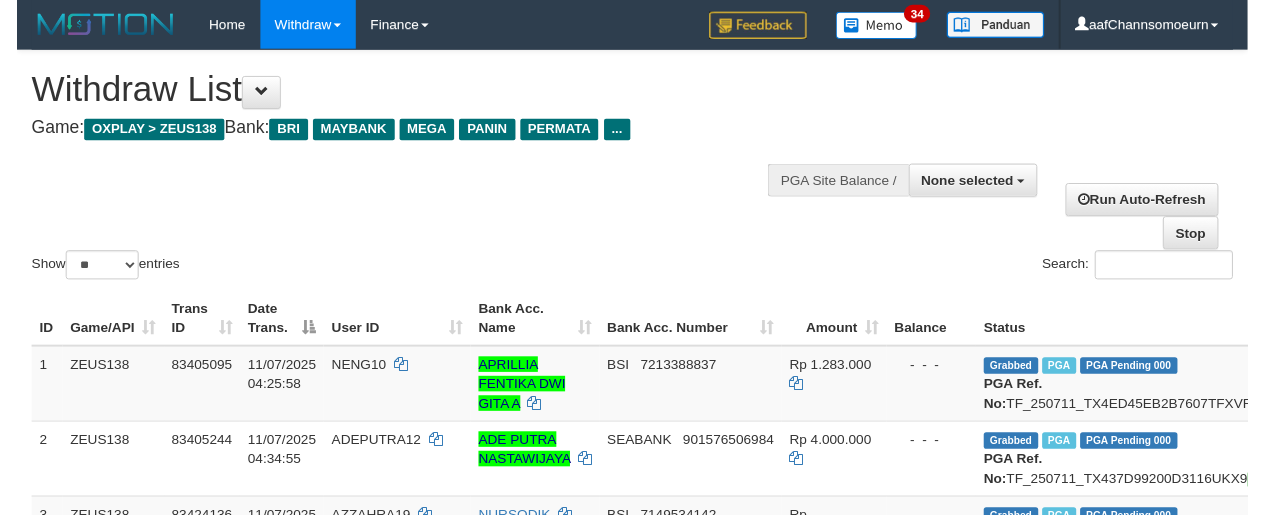 scroll, scrollTop: 1581, scrollLeft: 0, axis: vertical 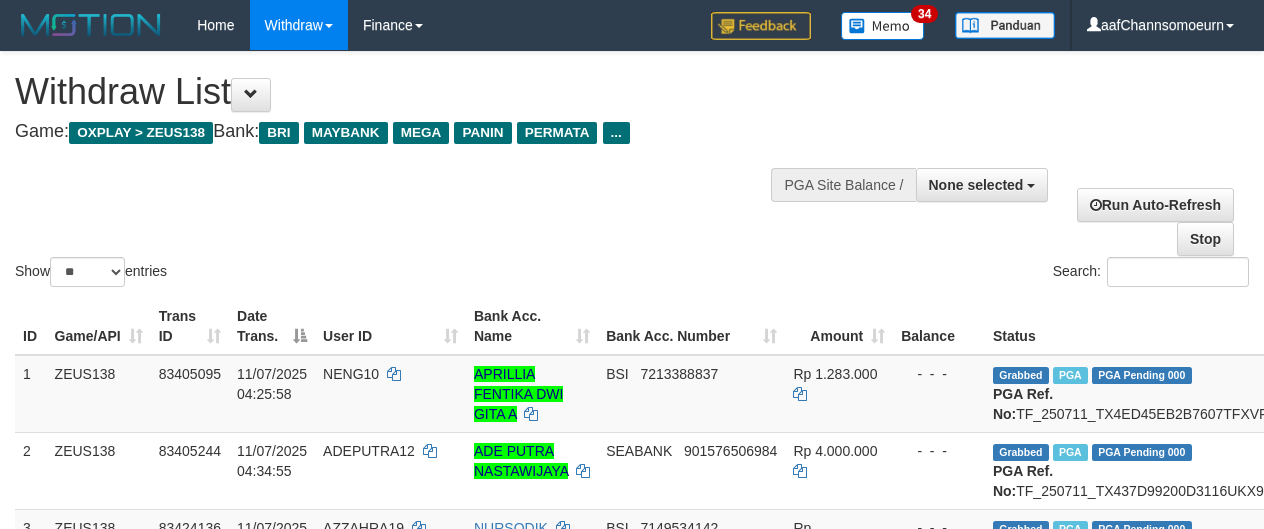 select 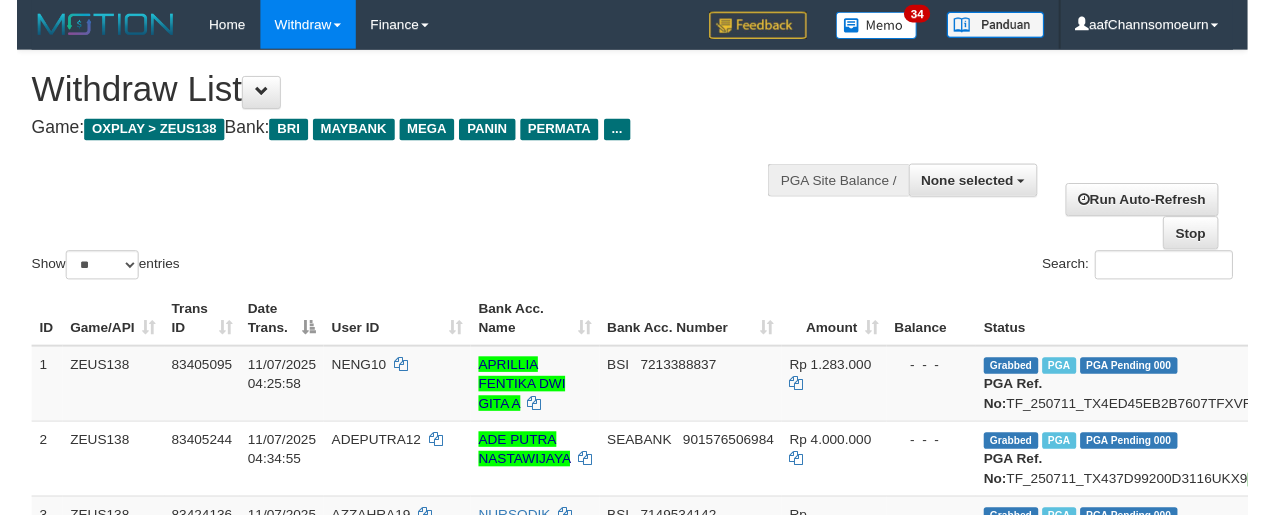 scroll, scrollTop: 1613, scrollLeft: 0, axis: vertical 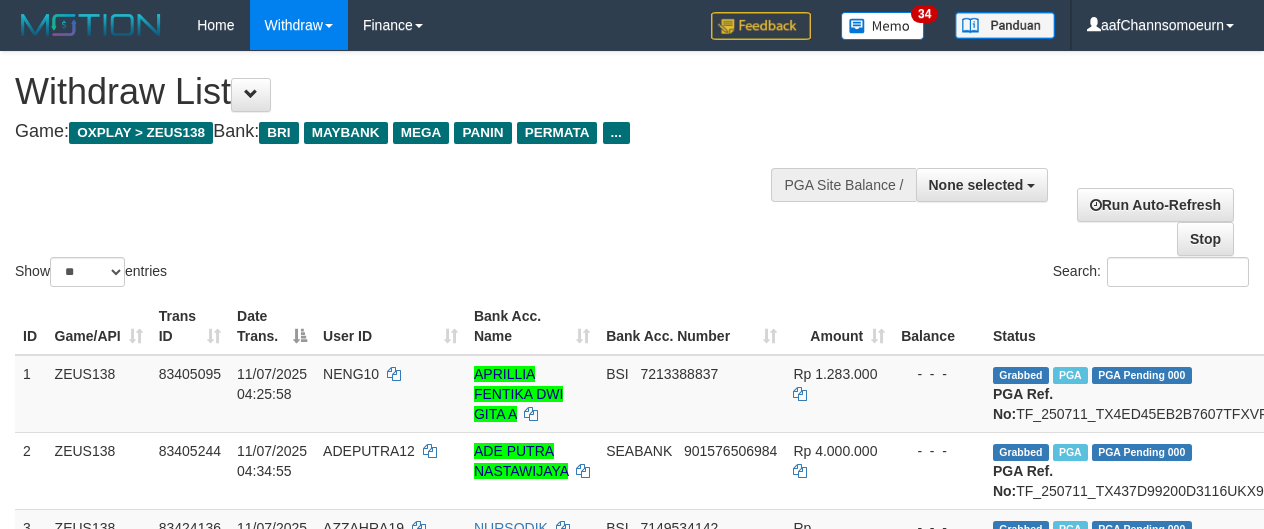 select 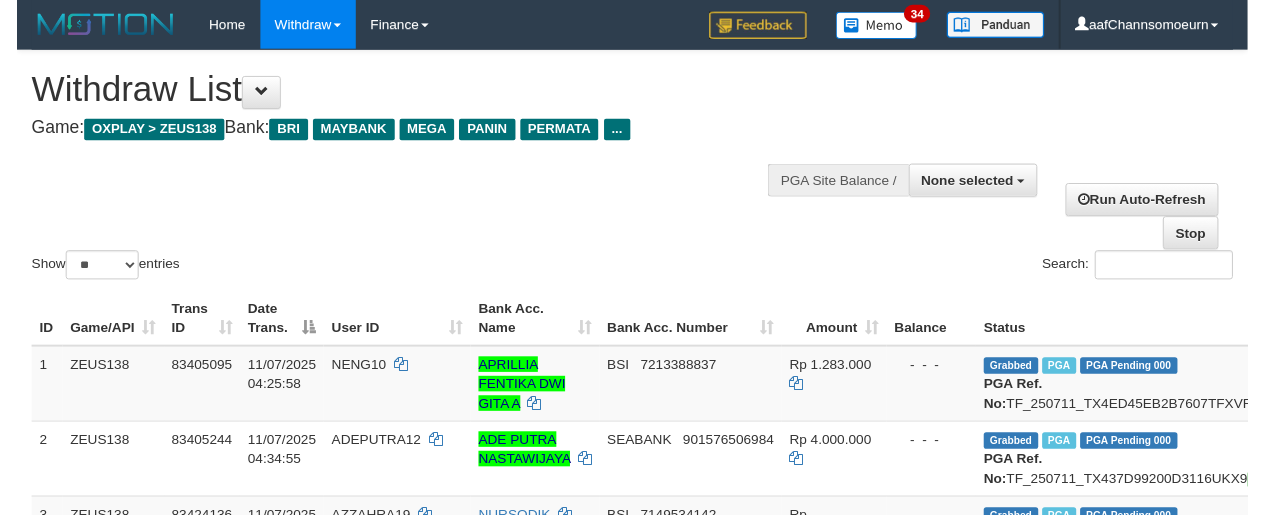 scroll, scrollTop: 1583, scrollLeft: 0, axis: vertical 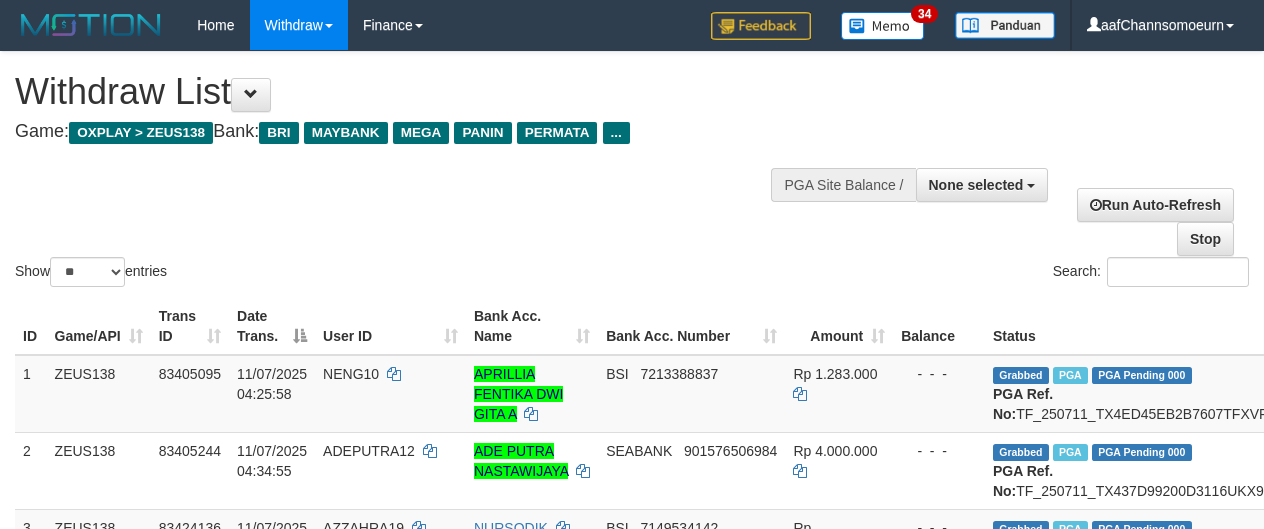 select 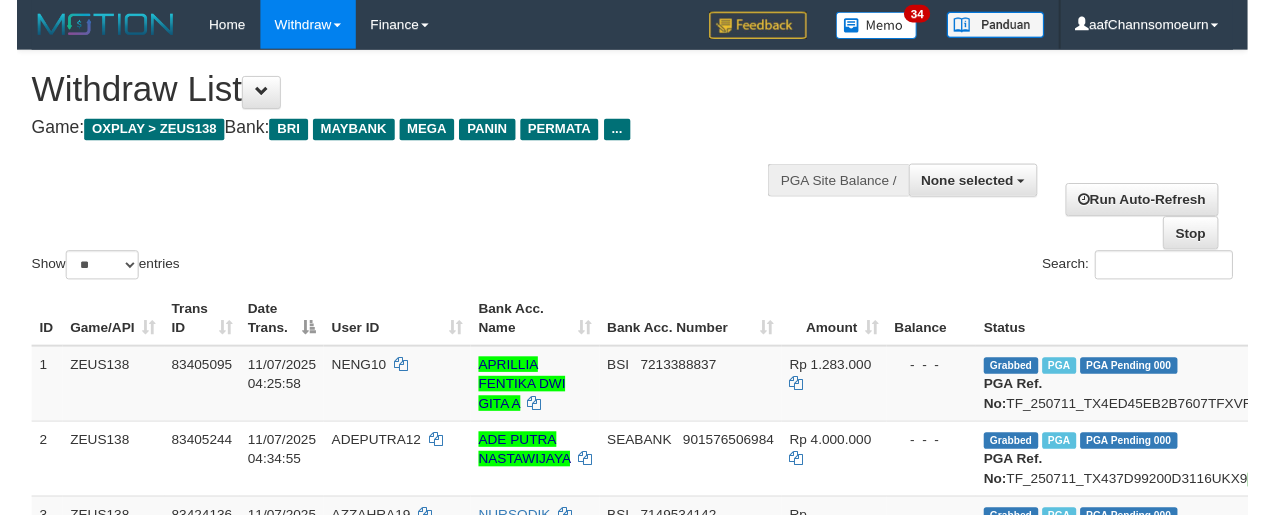 scroll, scrollTop: 1615, scrollLeft: 0, axis: vertical 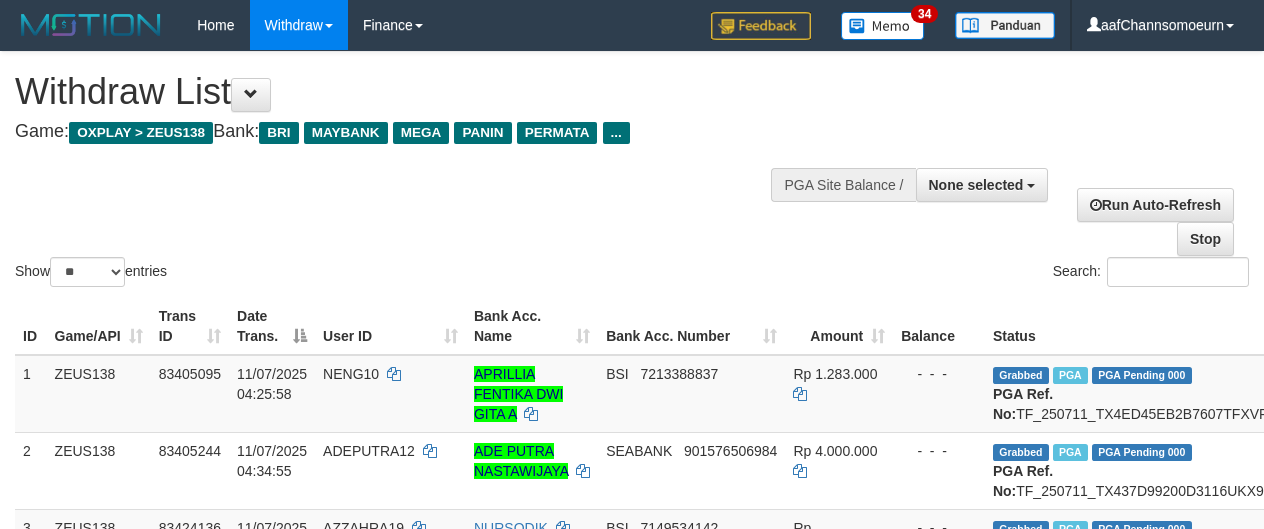 select 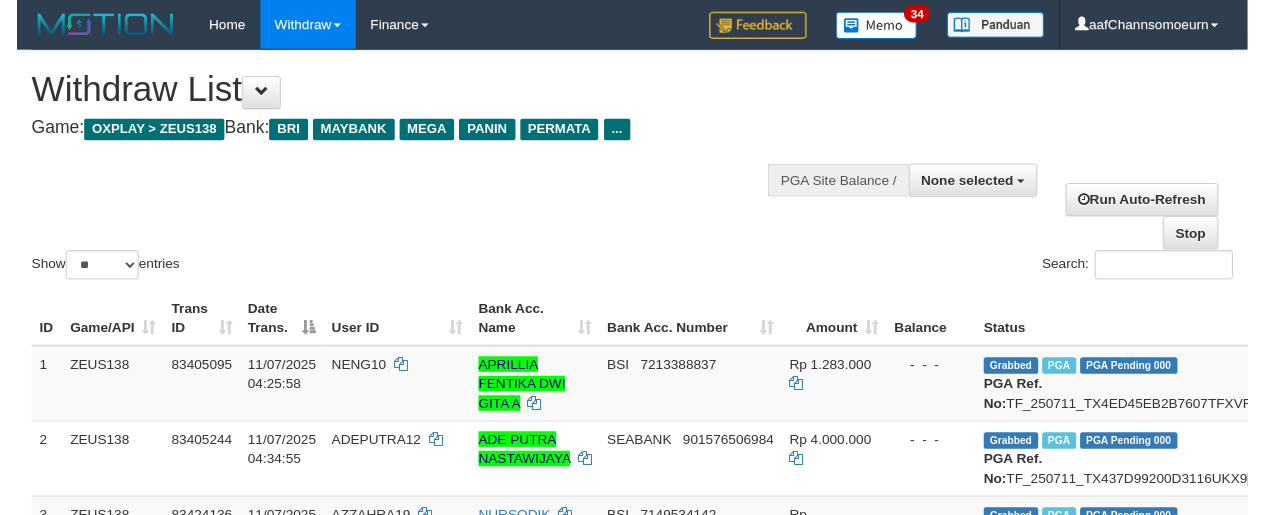 scroll, scrollTop: 1585, scrollLeft: 0, axis: vertical 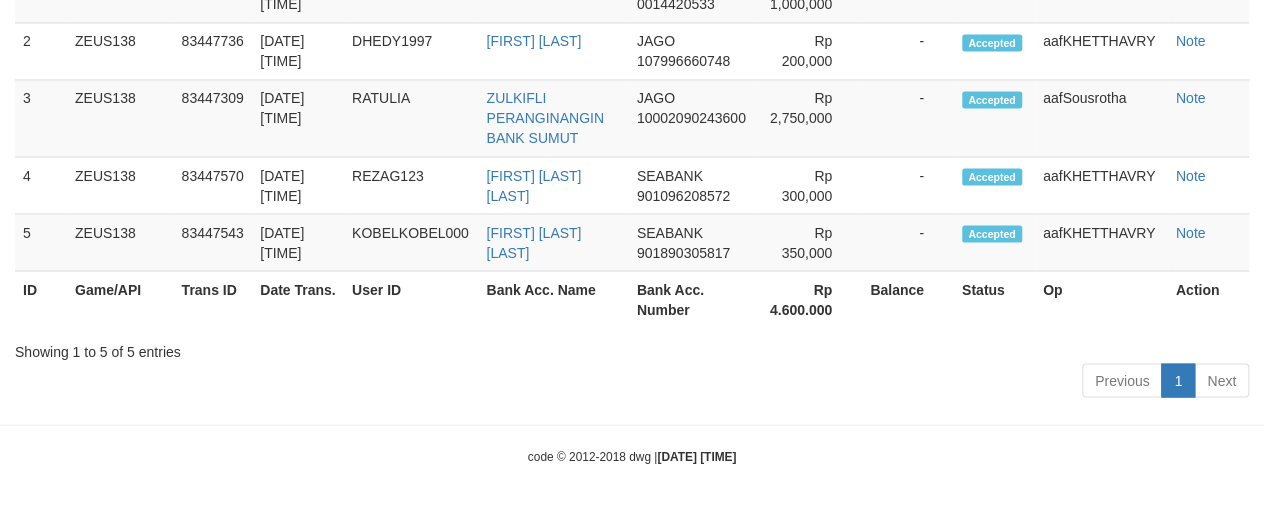 click on "**********" at bounding box center [632, -563] 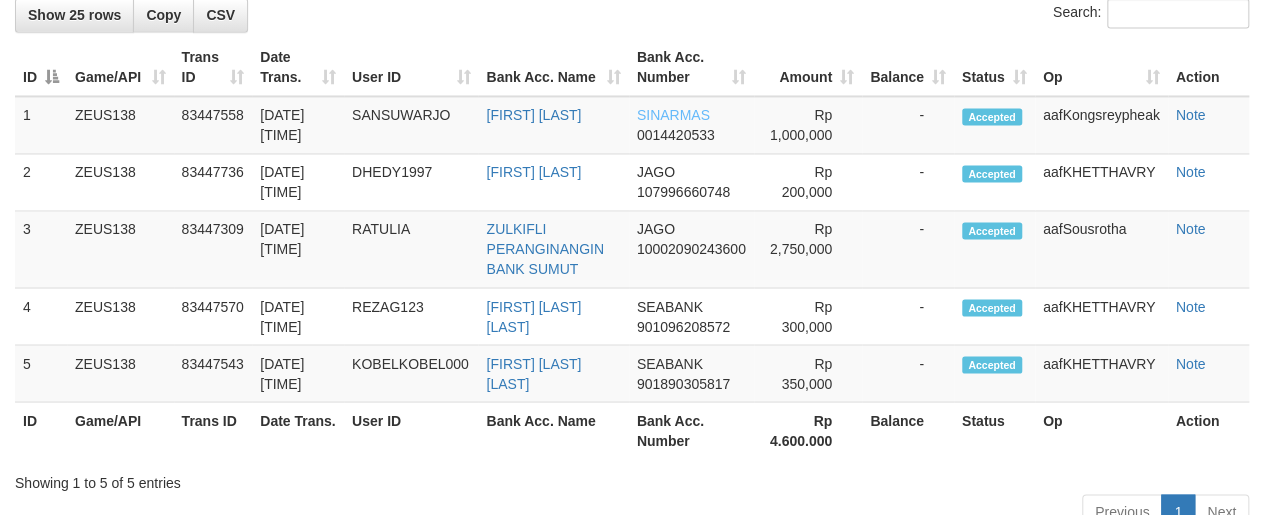 scroll, scrollTop: 1263, scrollLeft: 0, axis: vertical 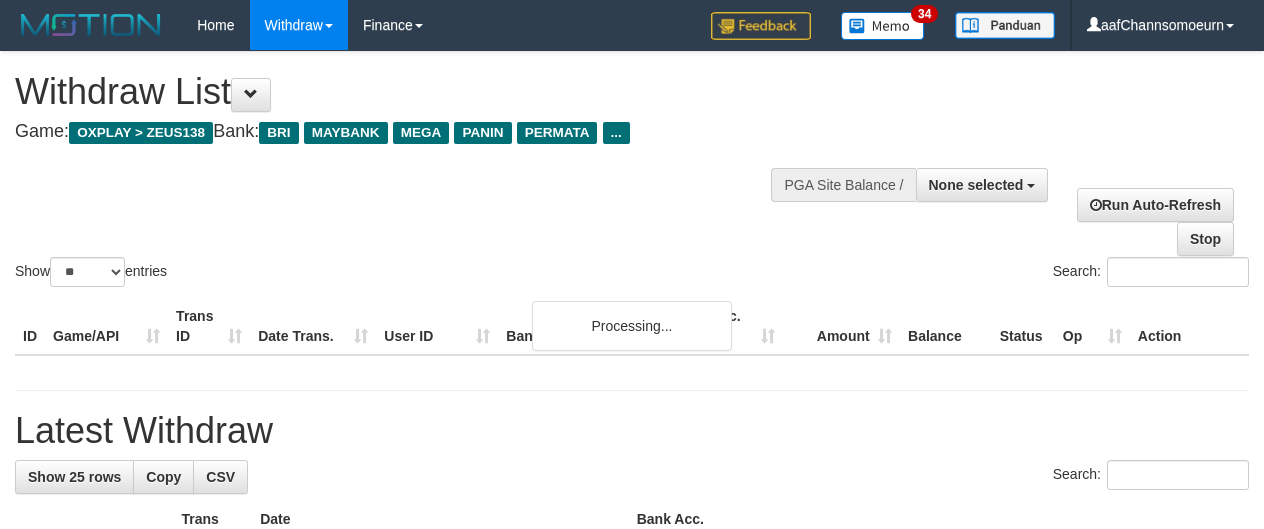 select 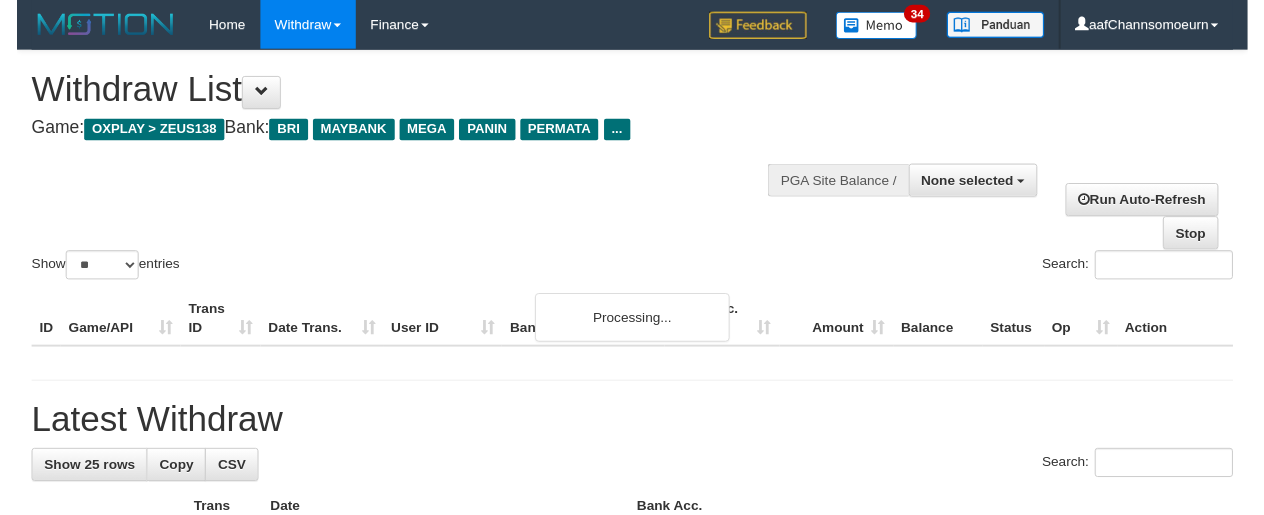 scroll, scrollTop: 1094, scrollLeft: 0, axis: vertical 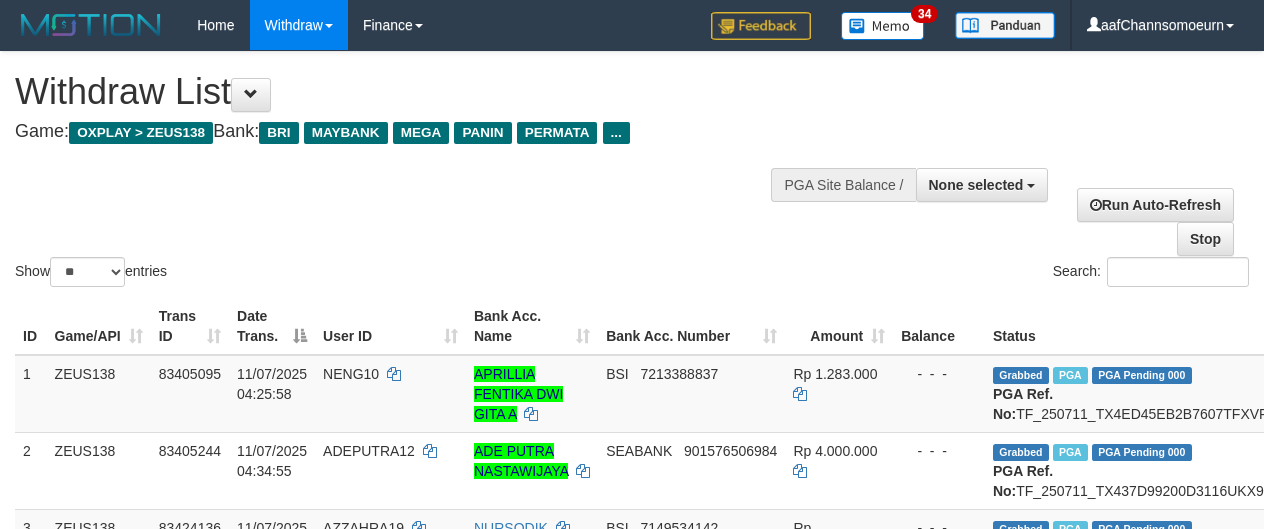 select 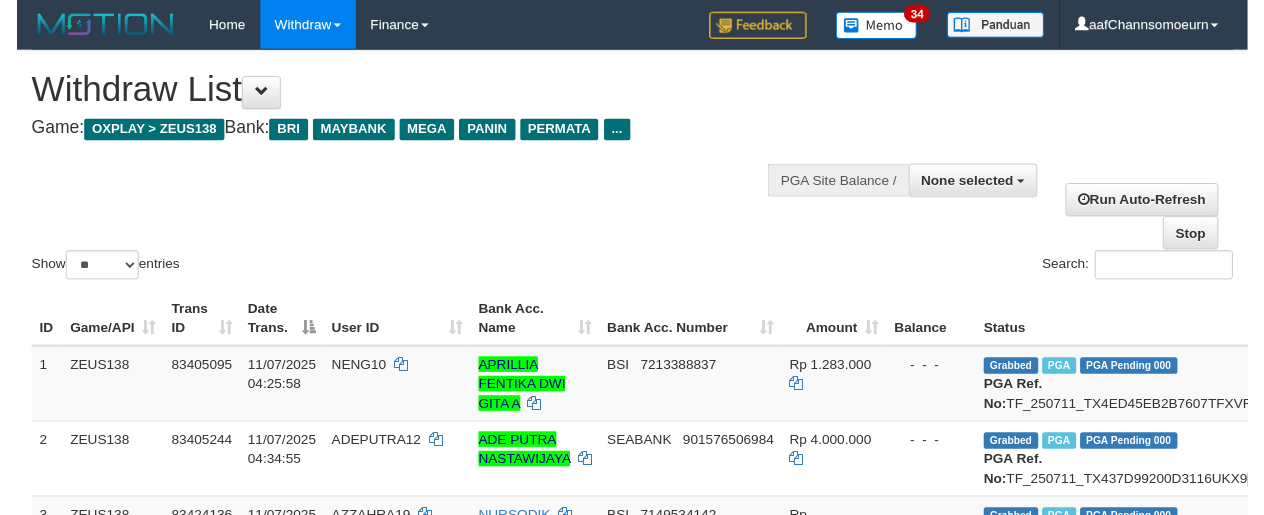 scroll, scrollTop: 1083, scrollLeft: 0, axis: vertical 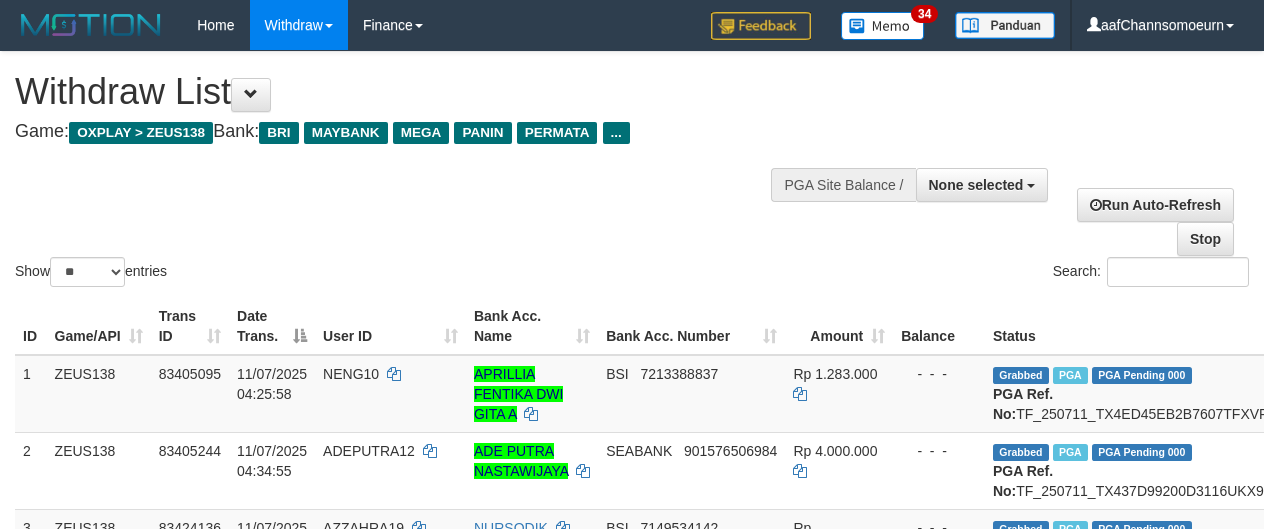 select 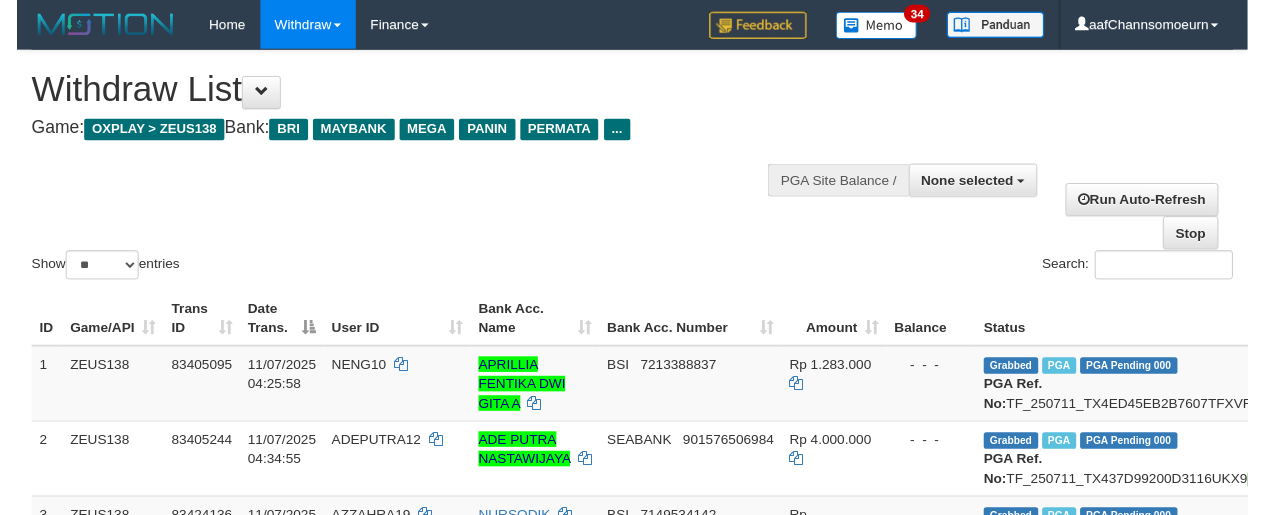 scroll, scrollTop: 1140, scrollLeft: 0, axis: vertical 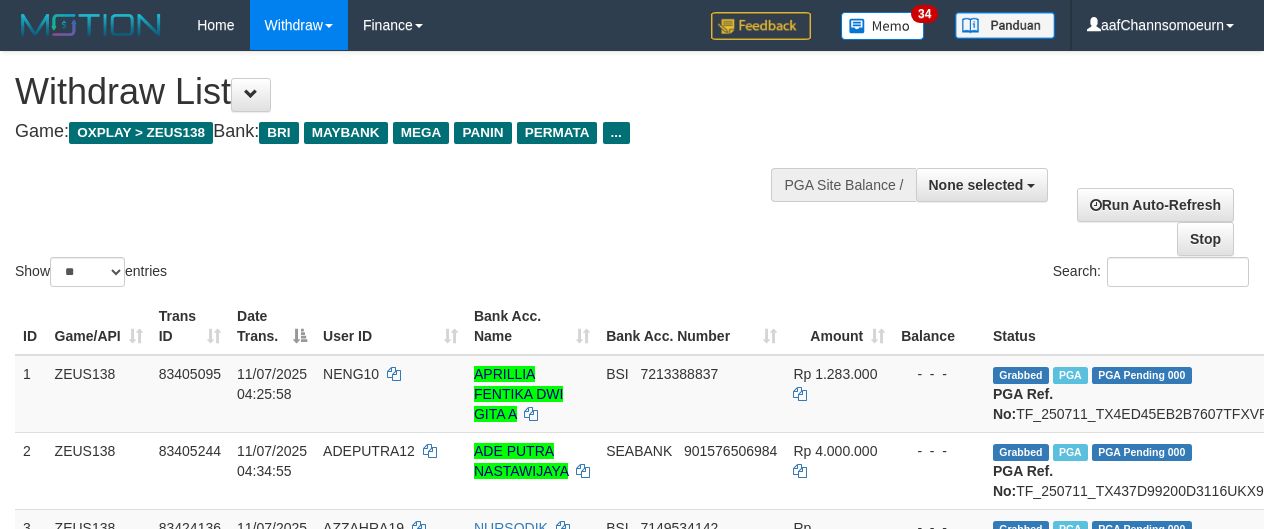 select 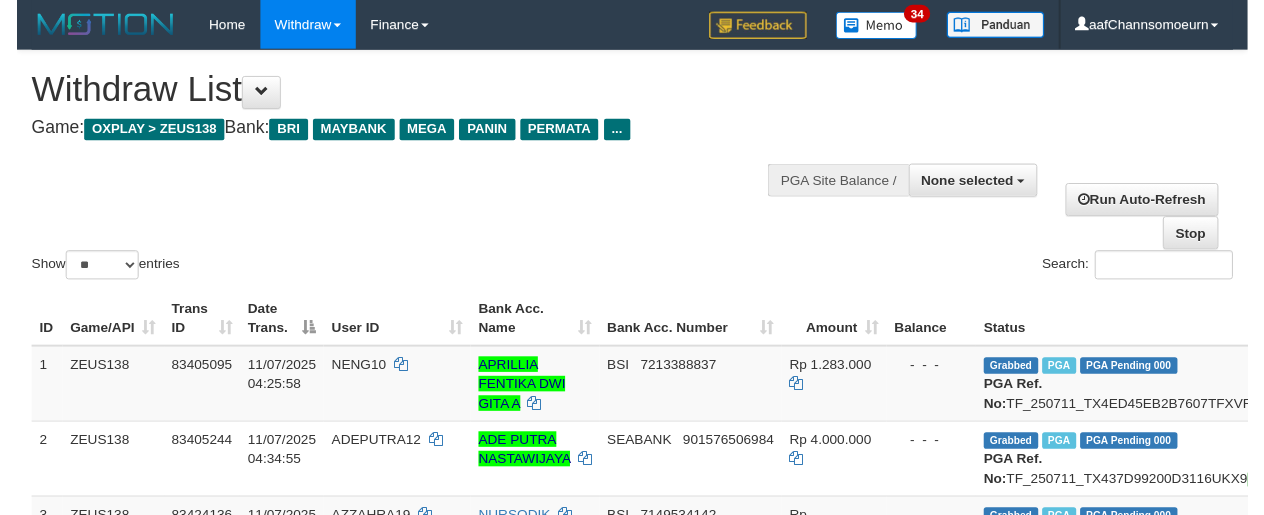 scroll, scrollTop: 1140, scrollLeft: 0, axis: vertical 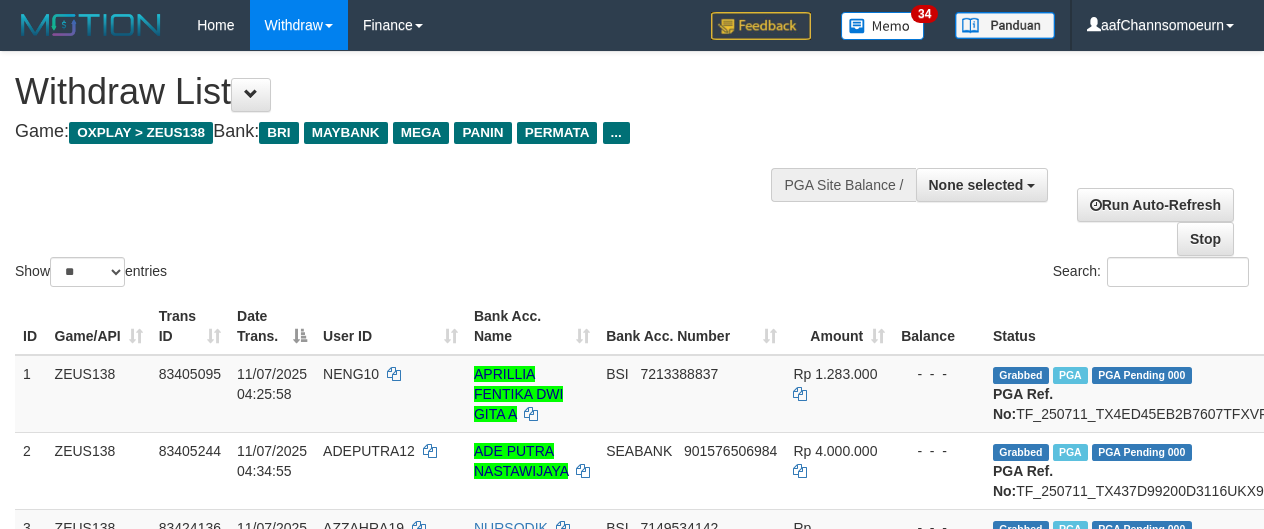 select 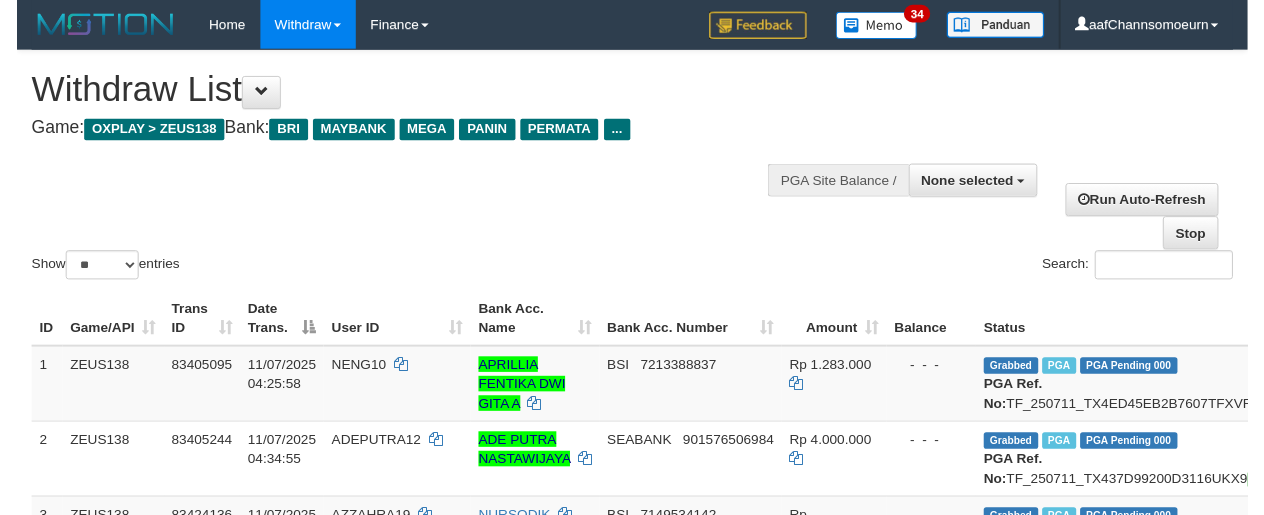 scroll, scrollTop: 1140, scrollLeft: 0, axis: vertical 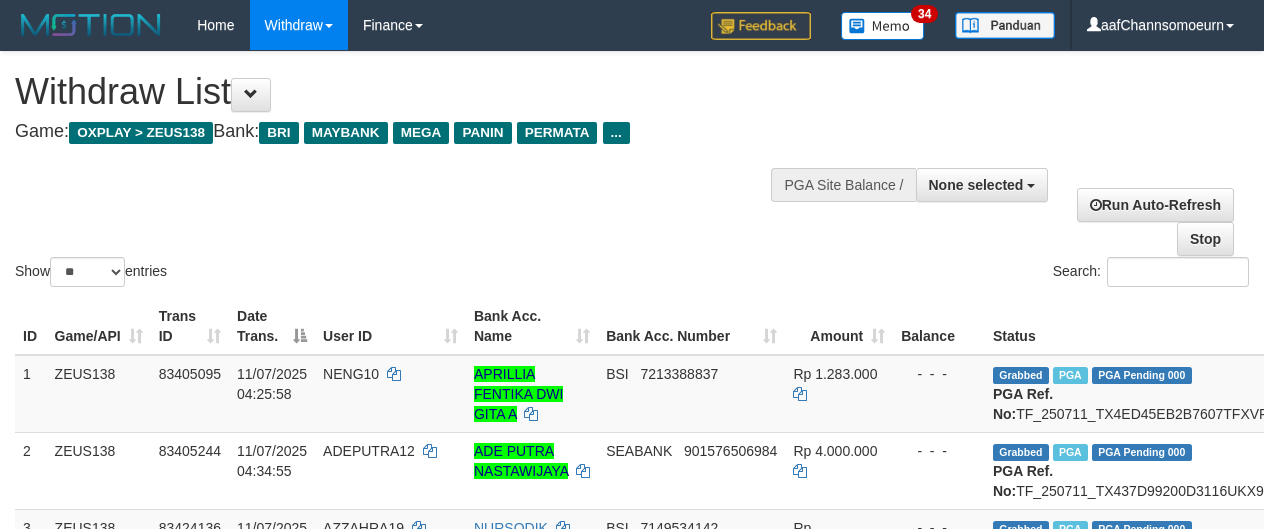 select 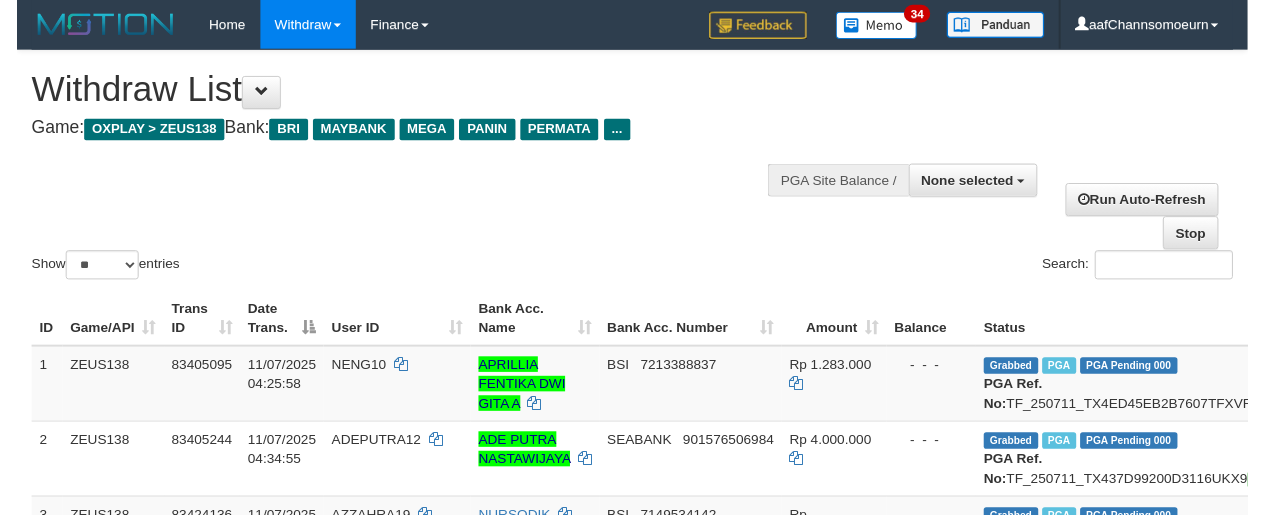scroll, scrollTop: 1140, scrollLeft: 0, axis: vertical 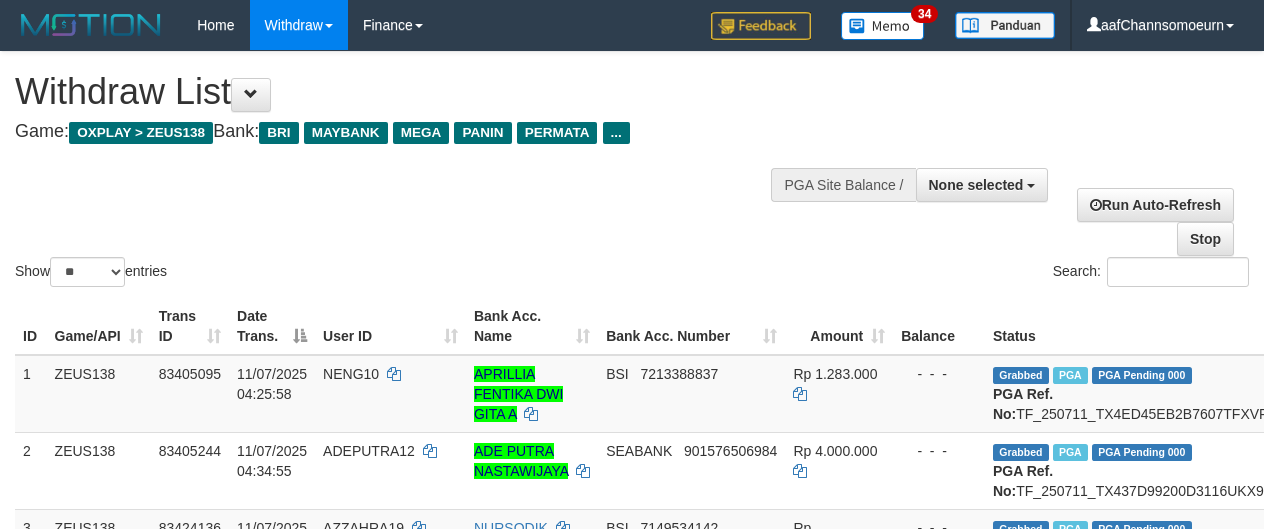select 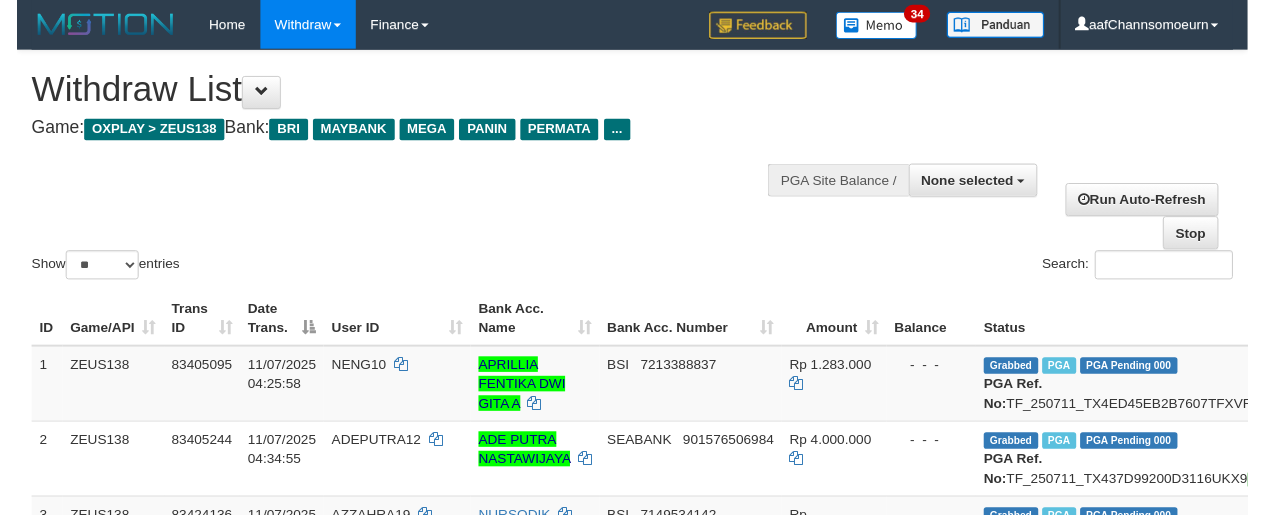 scroll, scrollTop: 1140, scrollLeft: 0, axis: vertical 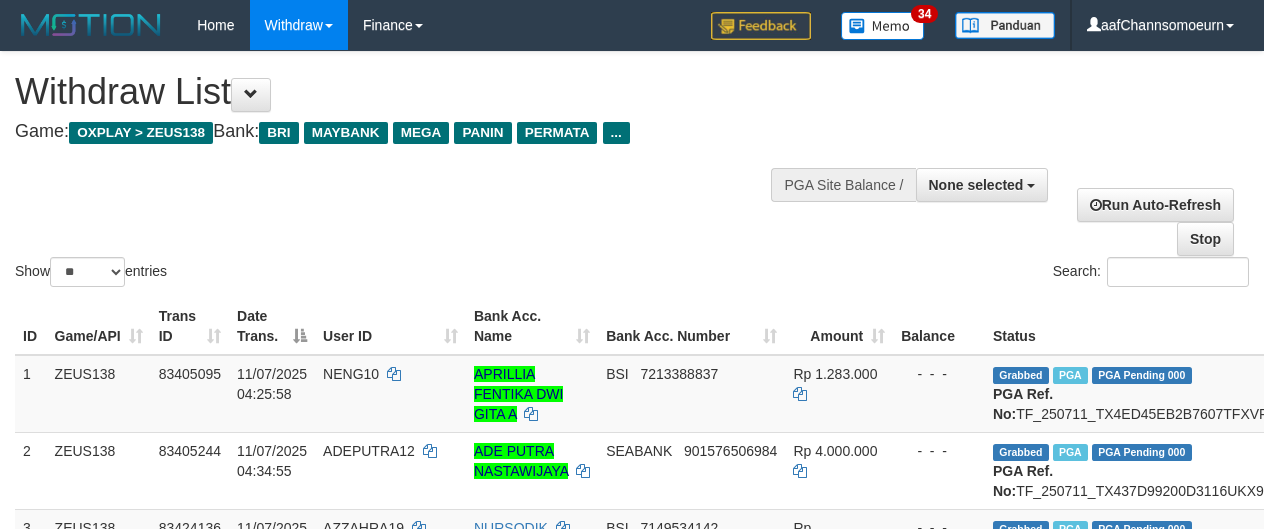 select 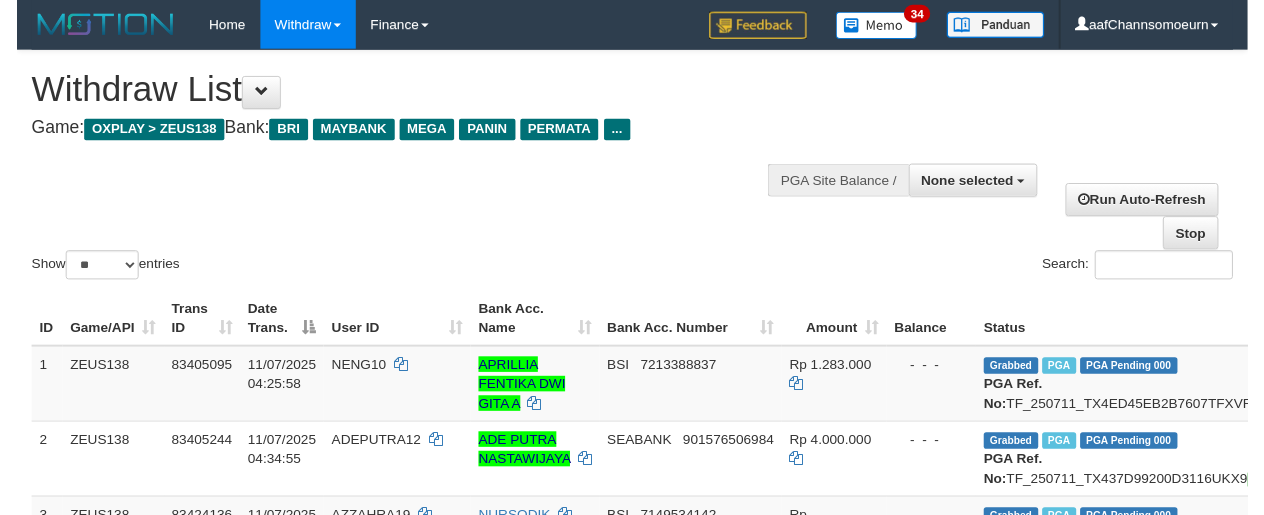 scroll, scrollTop: 1140, scrollLeft: 0, axis: vertical 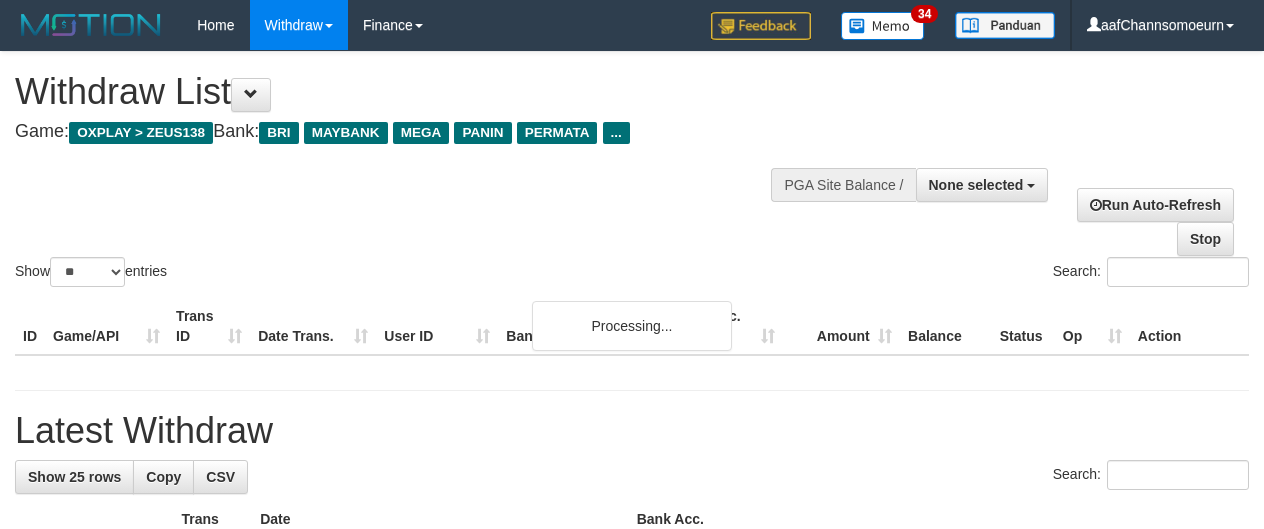 select 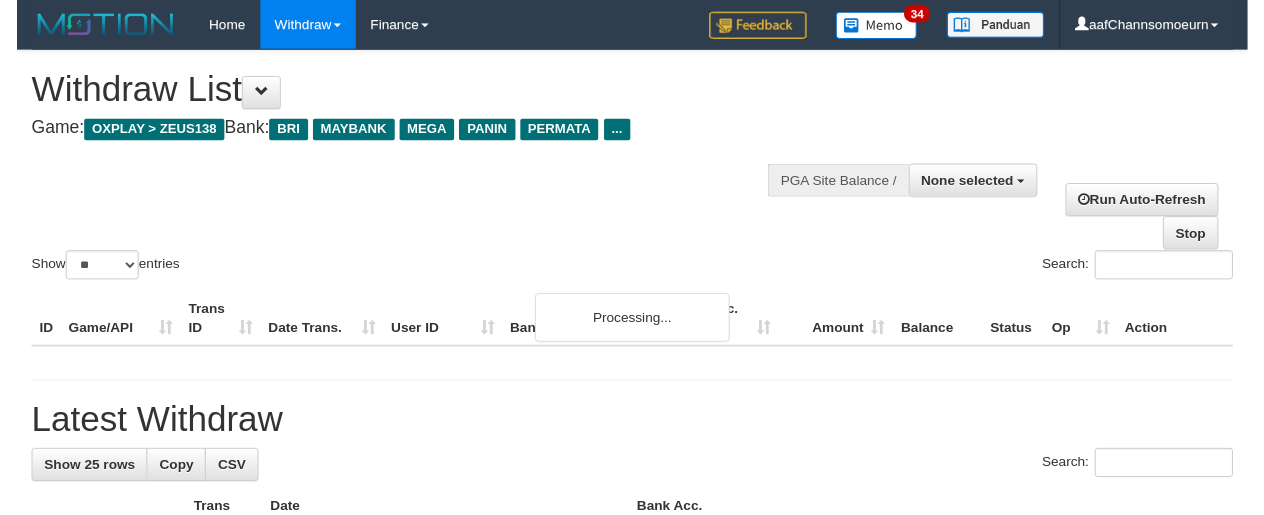 scroll, scrollTop: 1140, scrollLeft: 0, axis: vertical 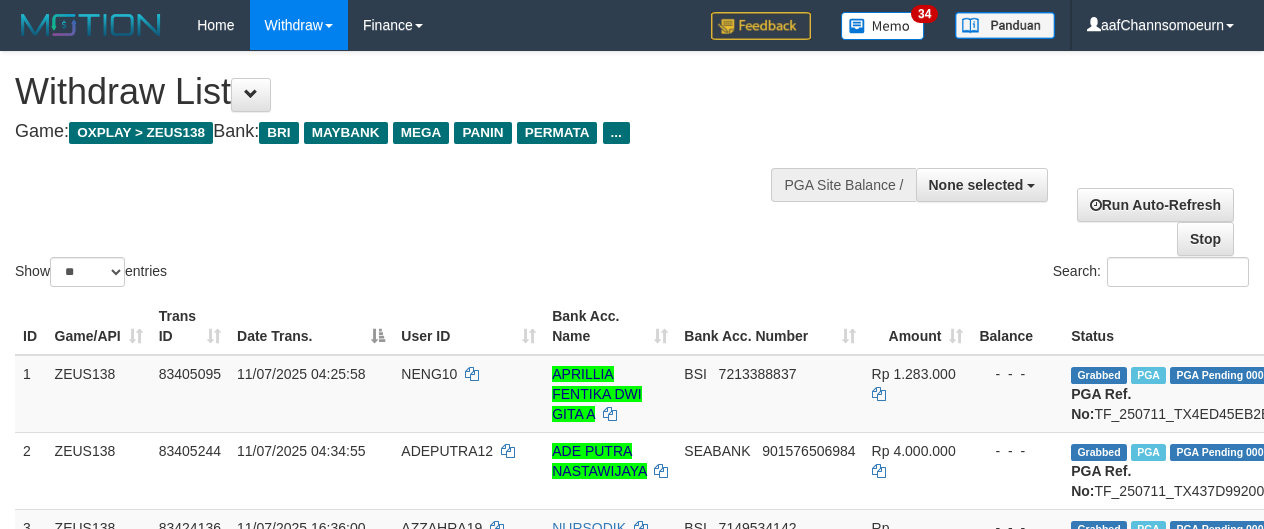 select 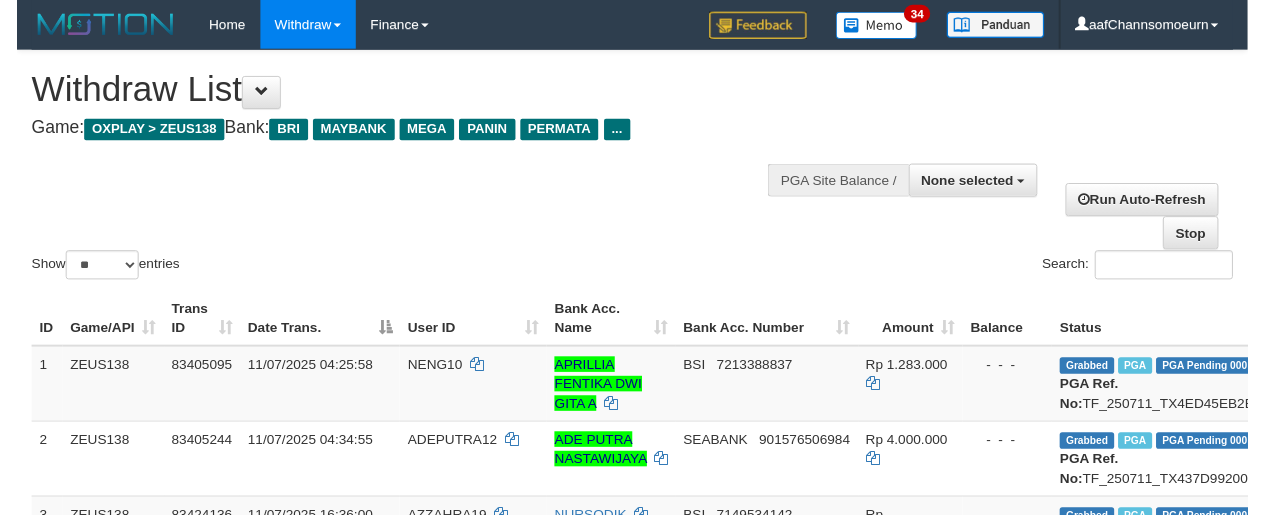 scroll, scrollTop: 1140, scrollLeft: 0, axis: vertical 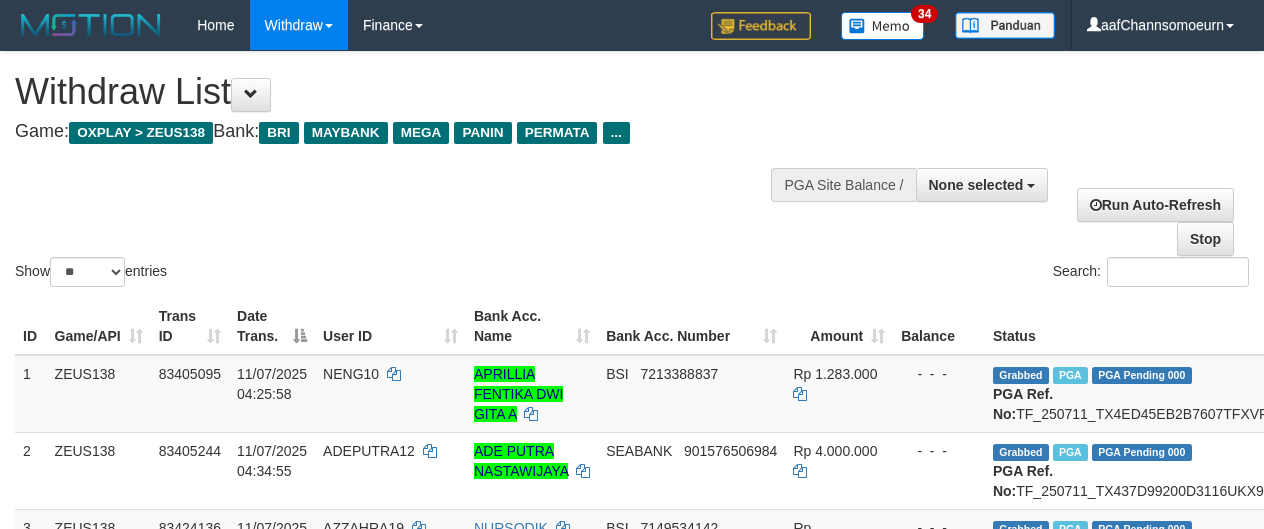 select 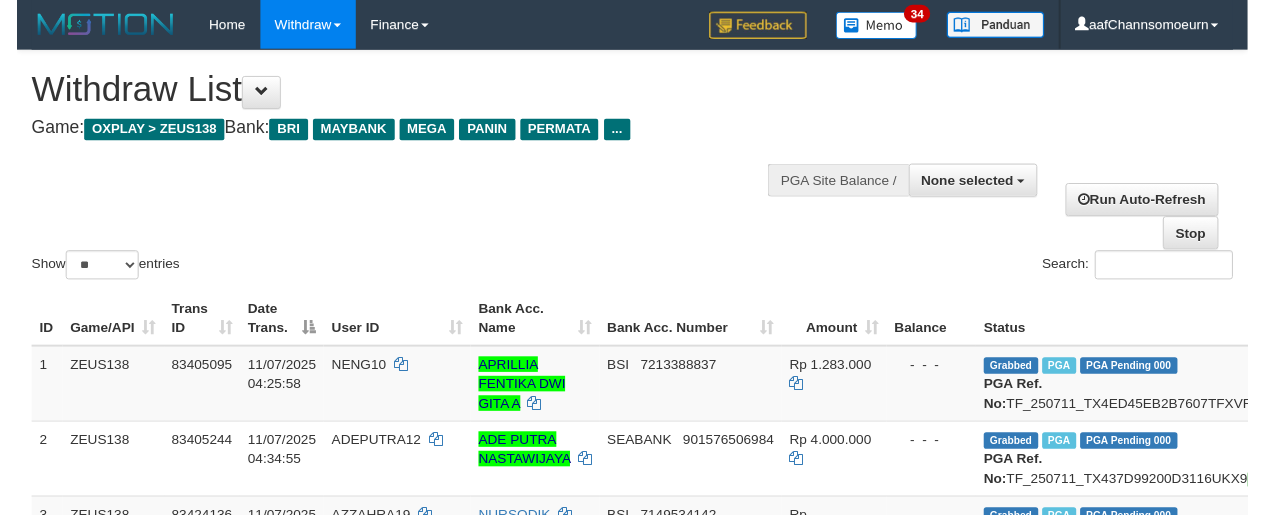 scroll, scrollTop: 1140, scrollLeft: 0, axis: vertical 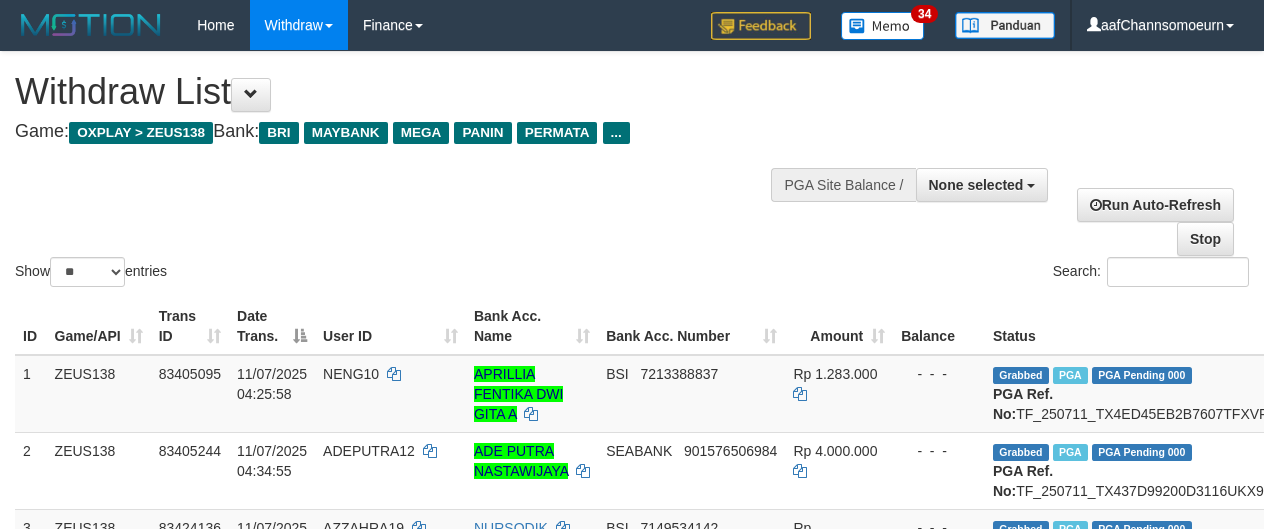 select 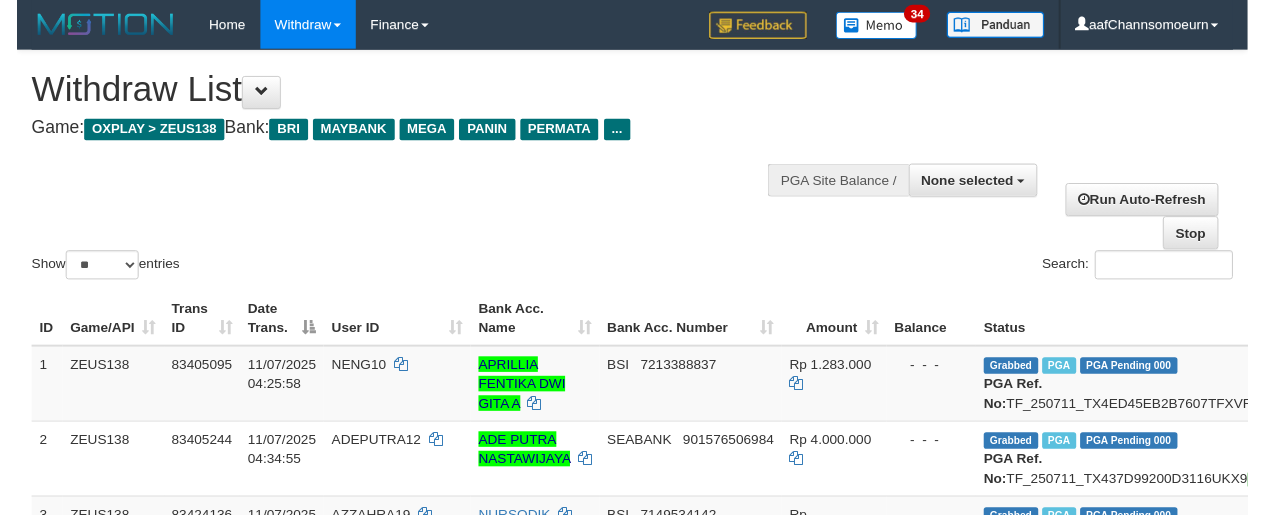 scroll, scrollTop: 1140, scrollLeft: 0, axis: vertical 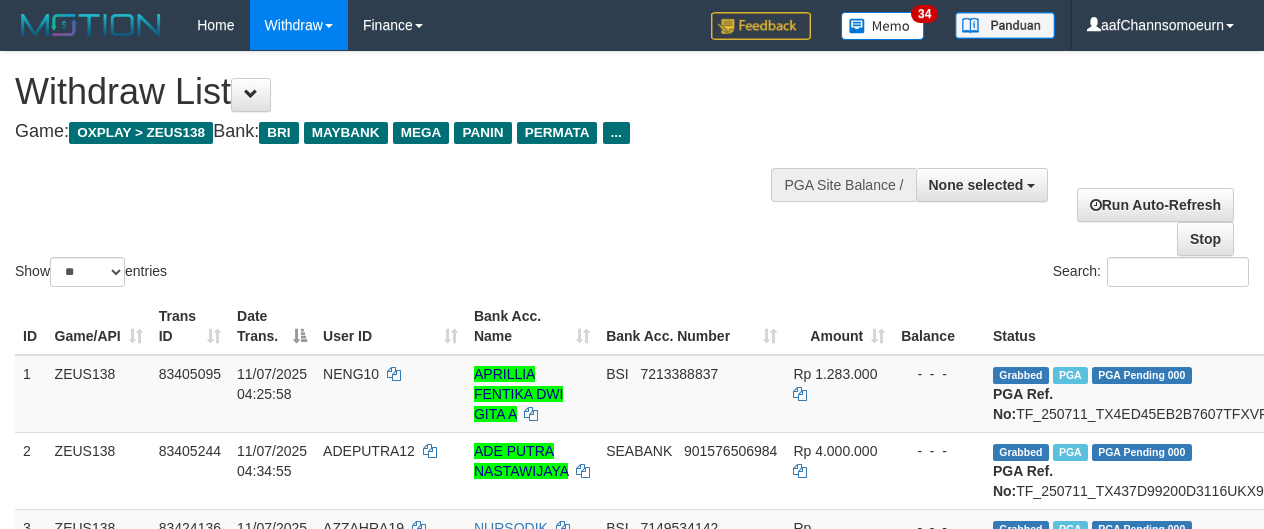 select 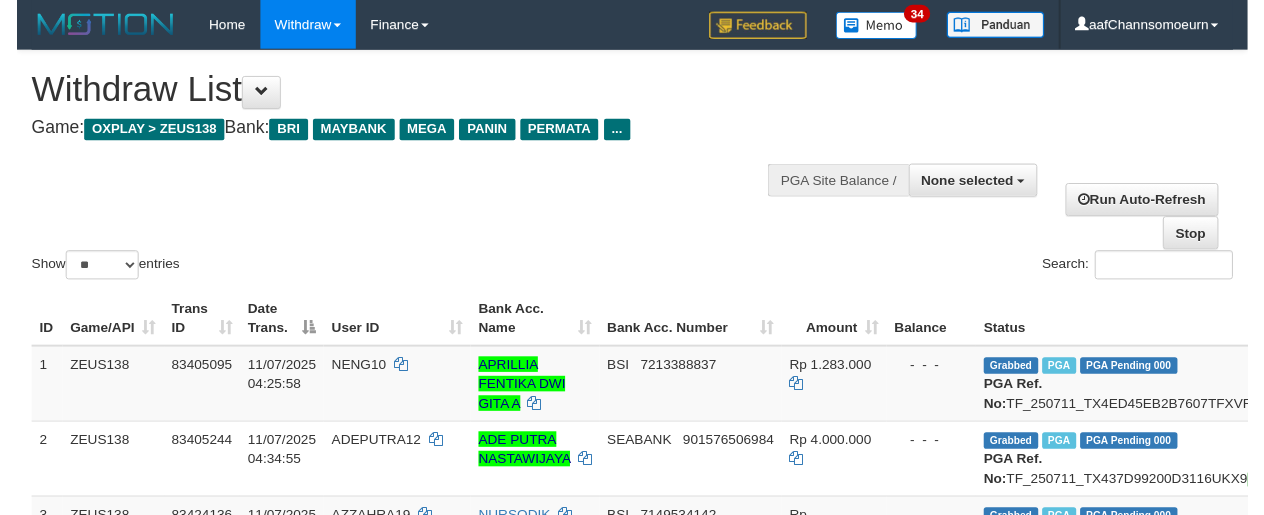 scroll, scrollTop: 1140, scrollLeft: 0, axis: vertical 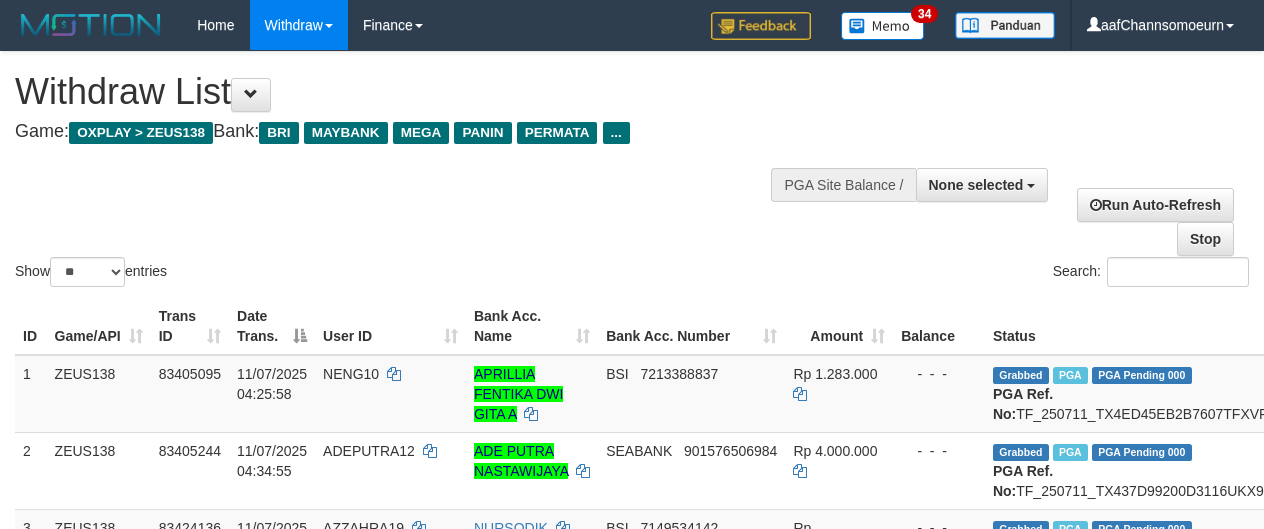 select 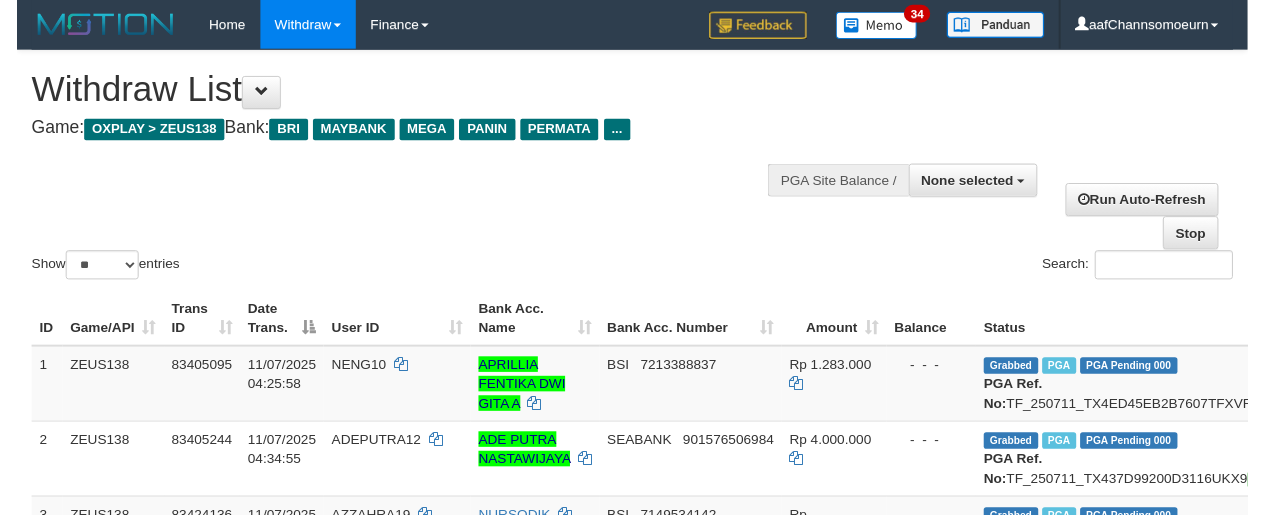 scroll, scrollTop: 1140, scrollLeft: 0, axis: vertical 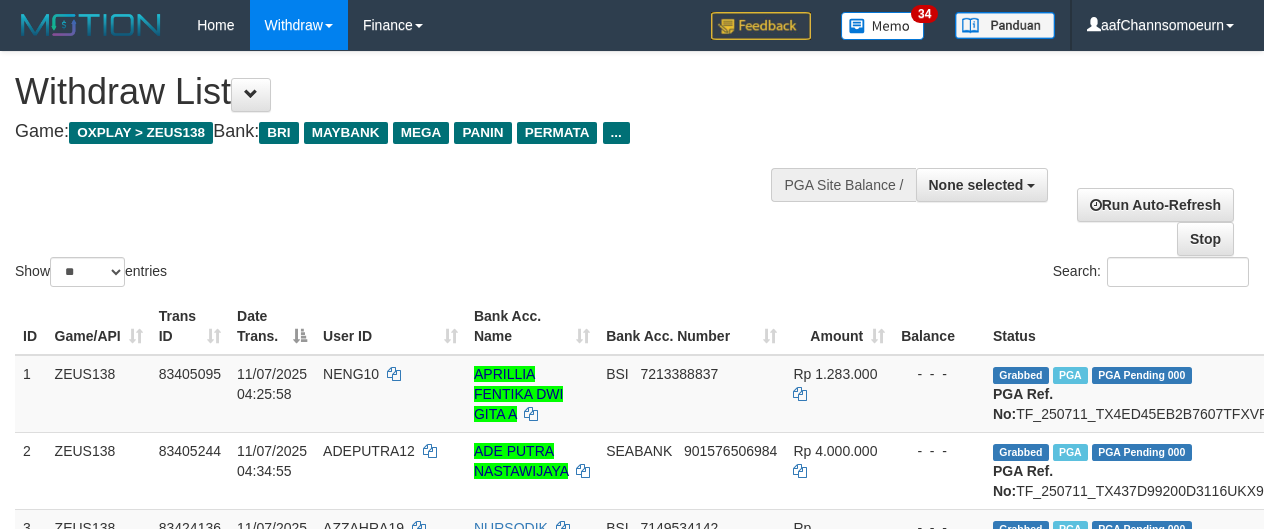 select 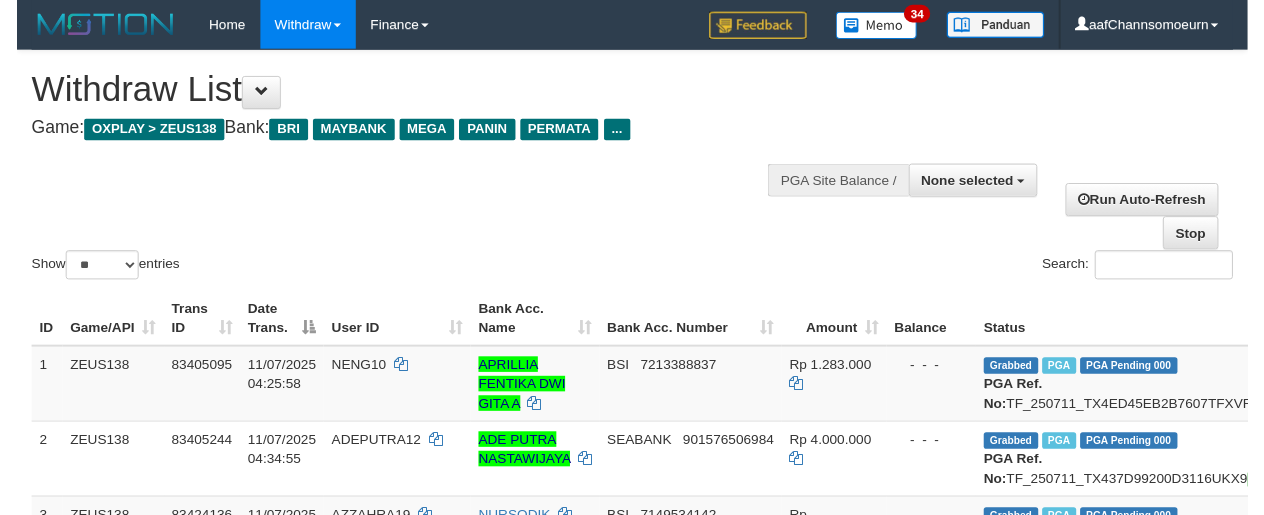 scroll, scrollTop: 1140, scrollLeft: 0, axis: vertical 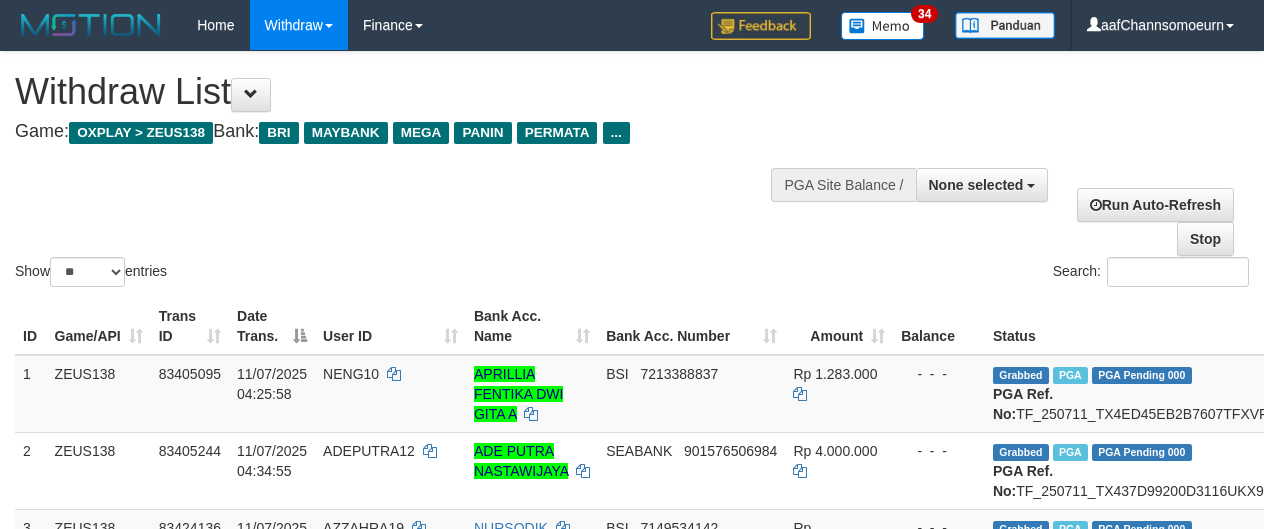 select 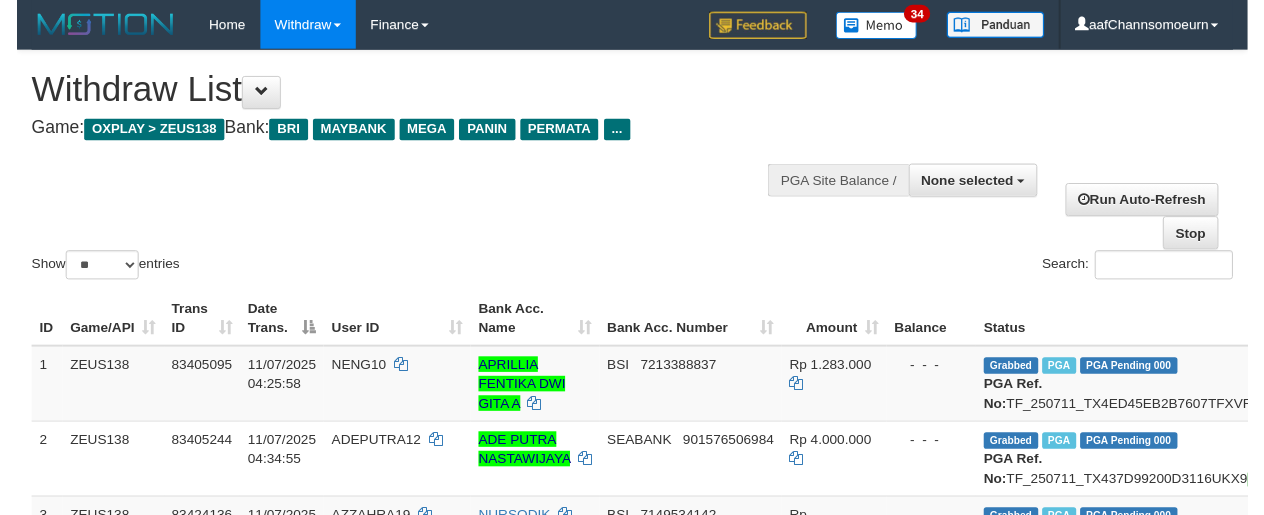 scroll, scrollTop: 1140, scrollLeft: 0, axis: vertical 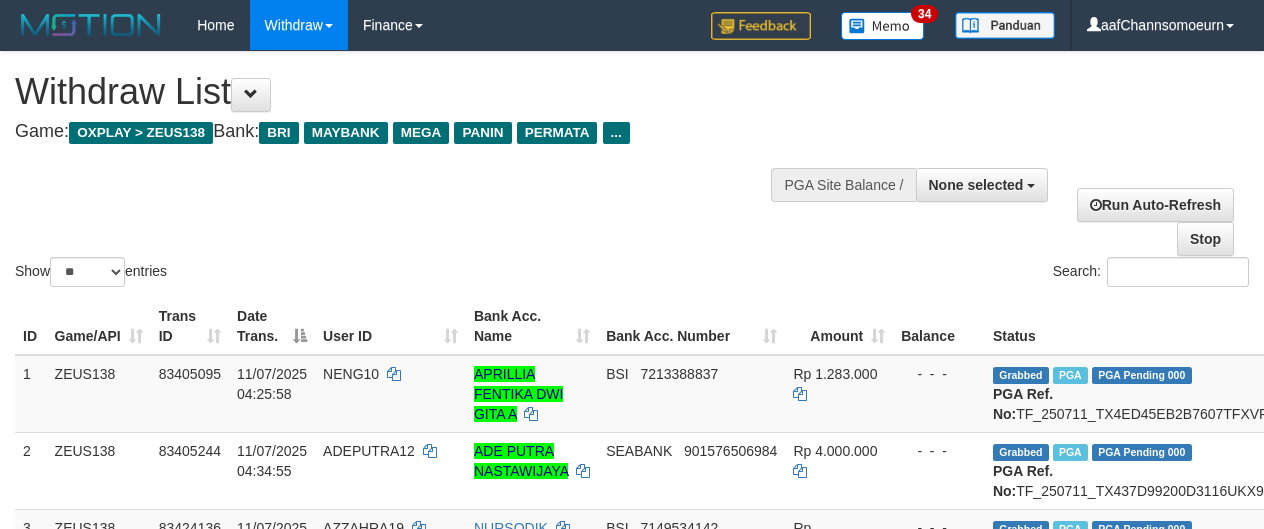 select 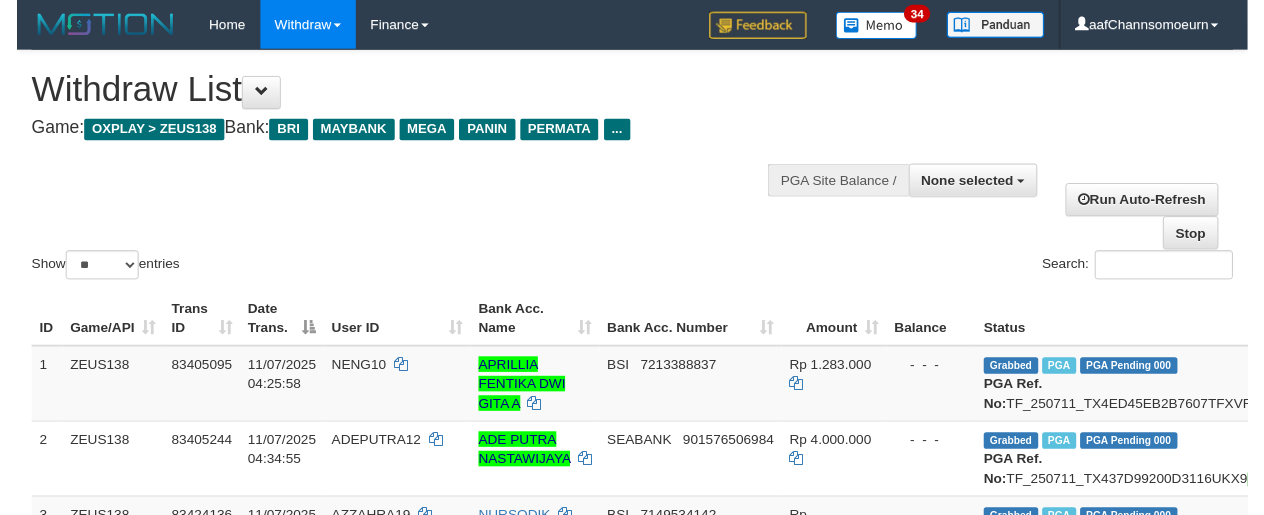 scroll, scrollTop: 1140, scrollLeft: 0, axis: vertical 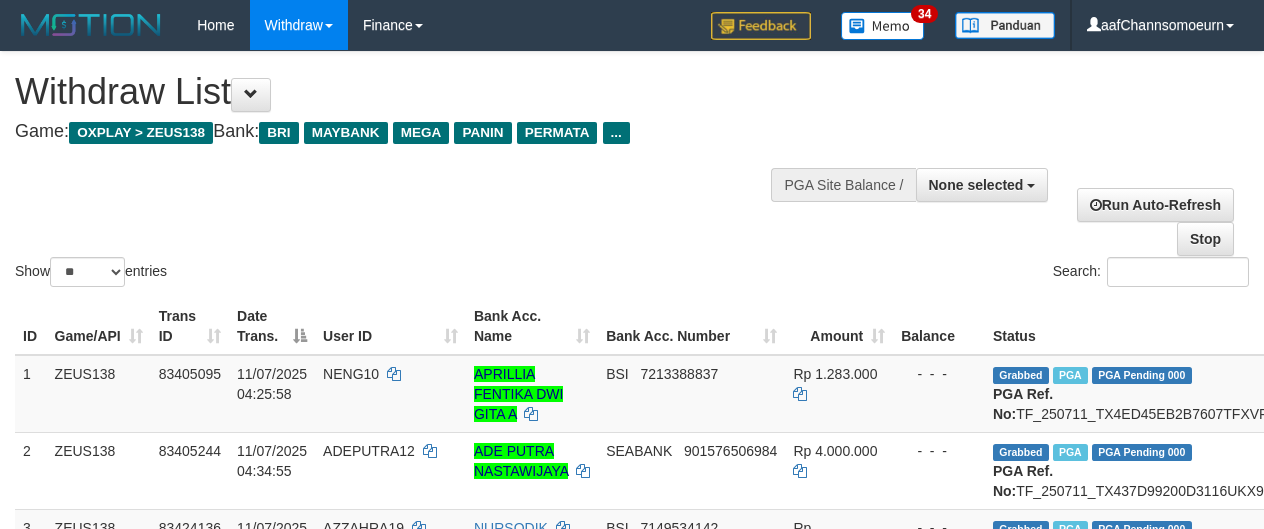 select 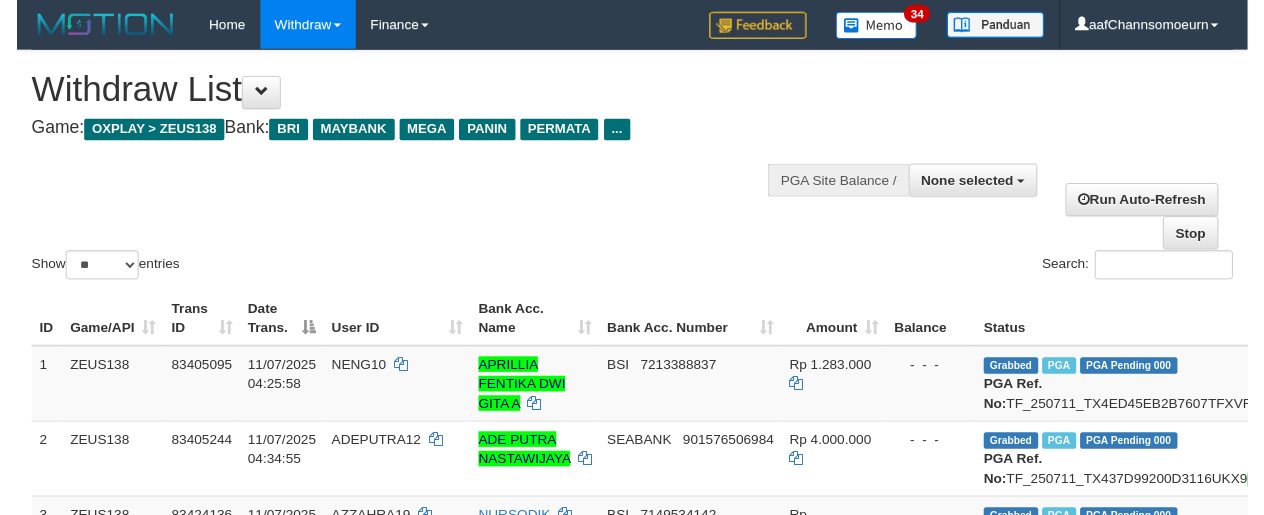 scroll, scrollTop: 1140, scrollLeft: 0, axis: vertical 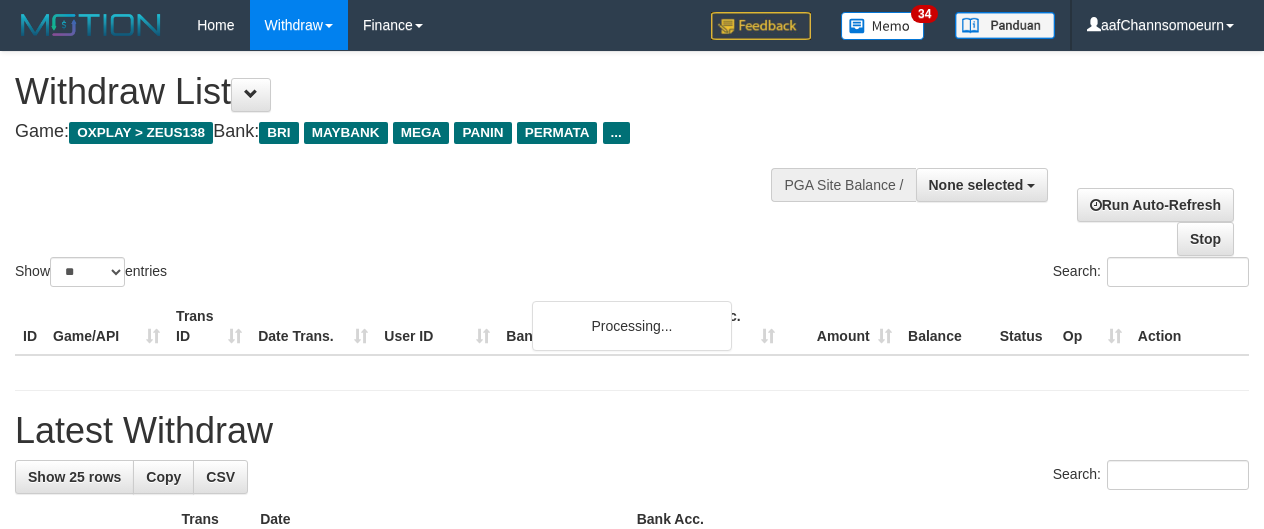 select 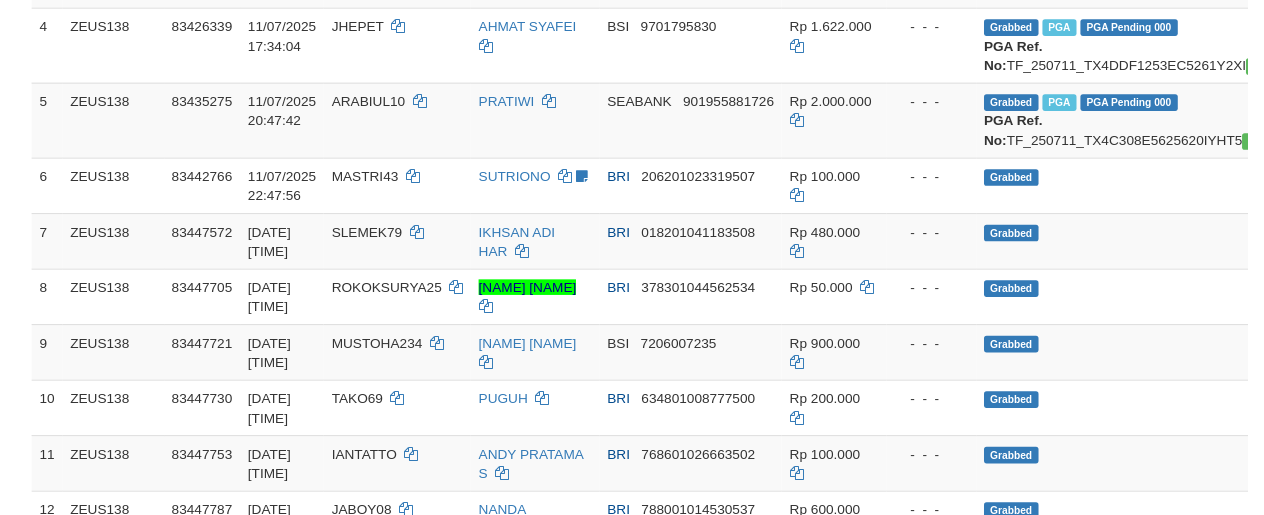 scroll, scrollTop: 1686, scrollLeft: 0, axis: vertical 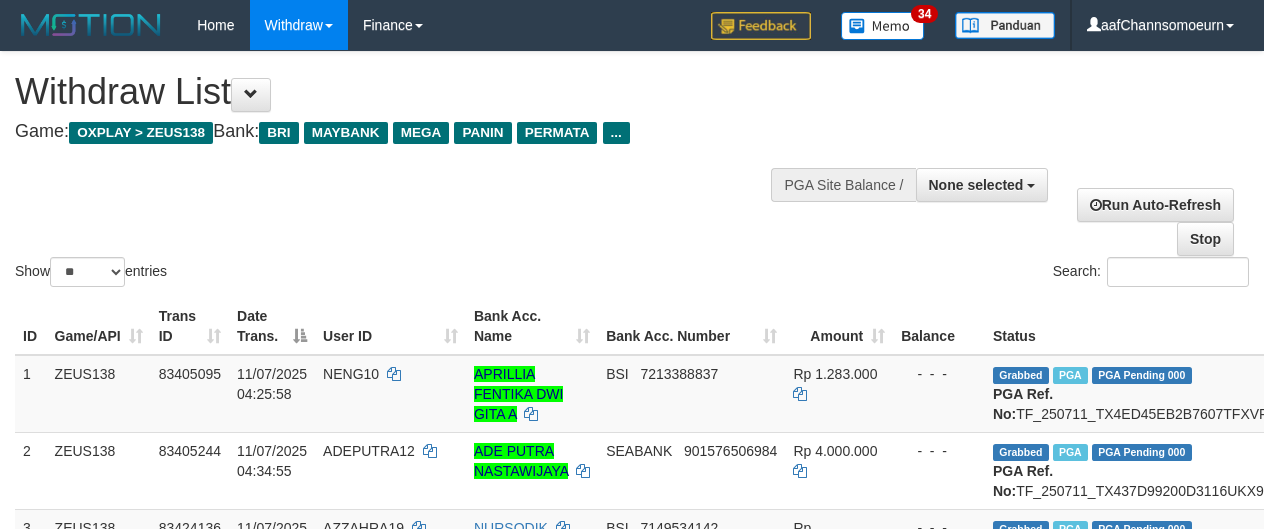 select 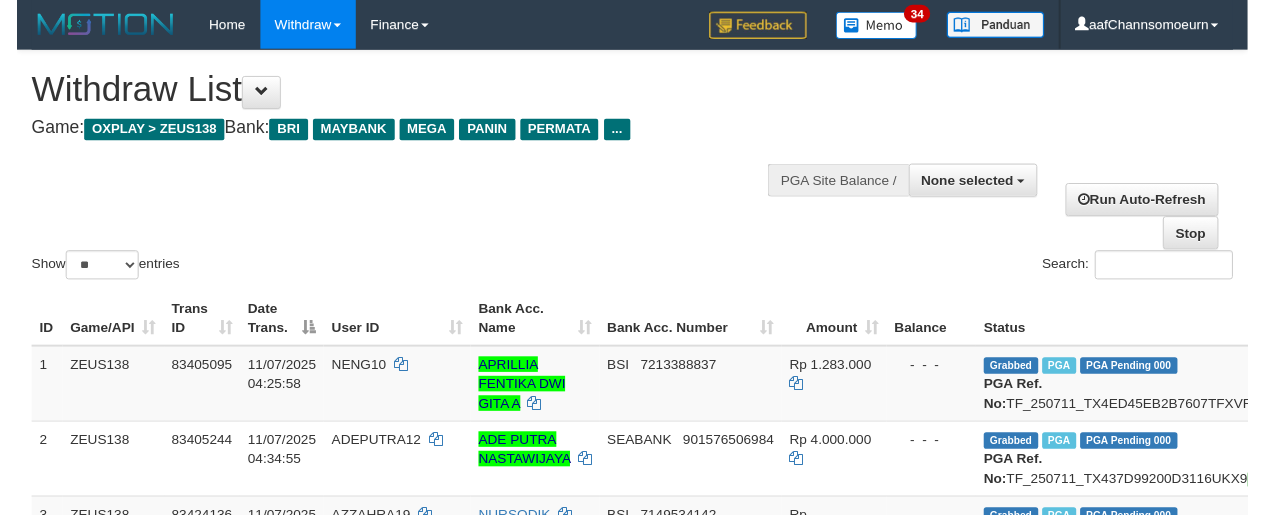 scroll, scrollTop: 1675, scrollLeft: 0, axis: vertical 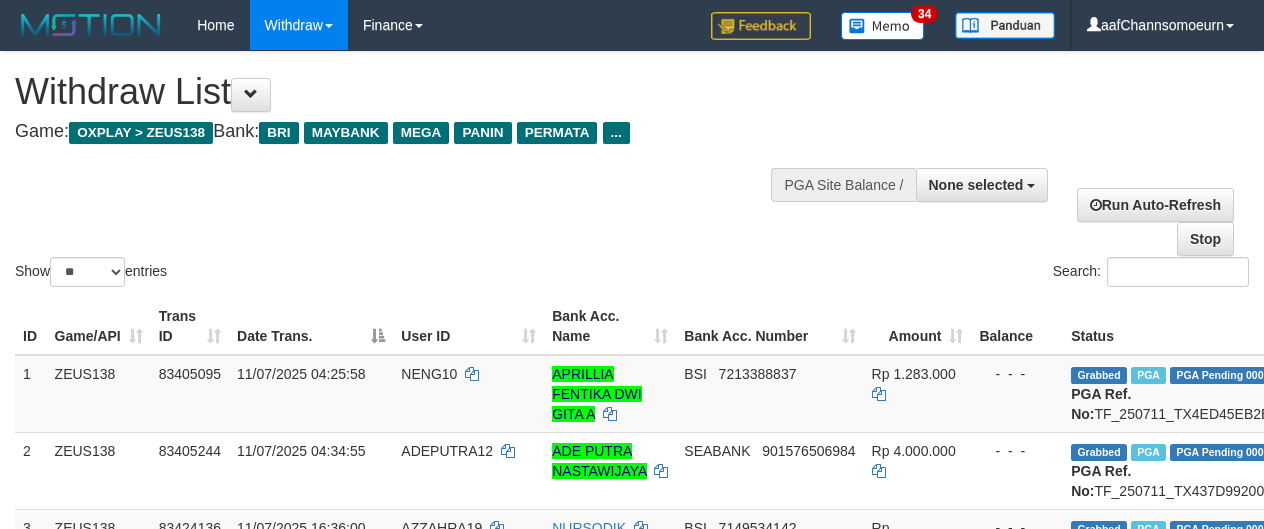 select 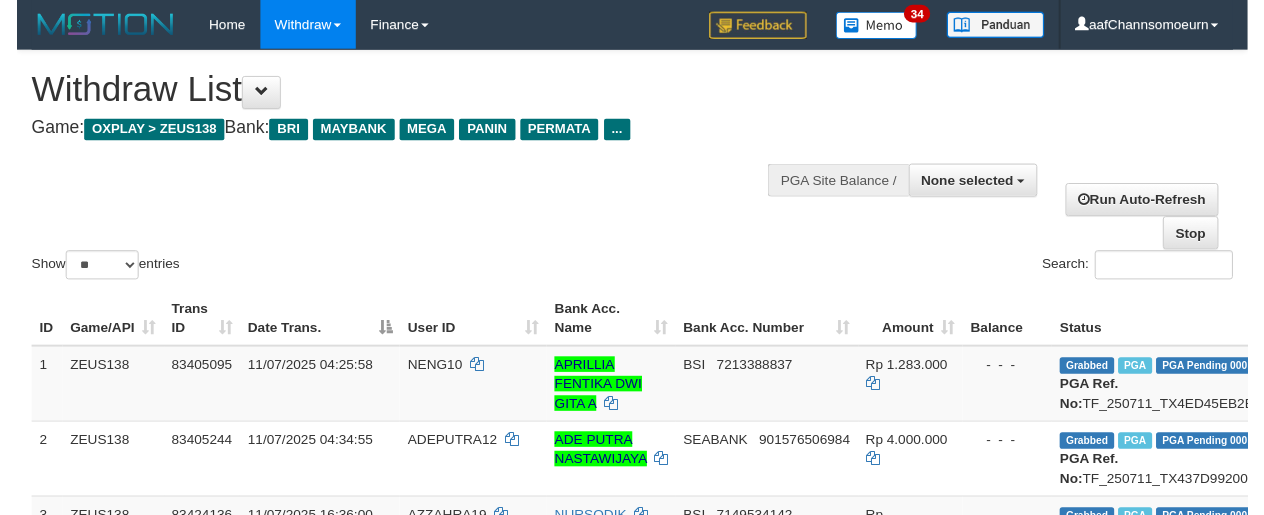 scroll, scrollTop: 1664, scrollLeft: 0, axis: vertical 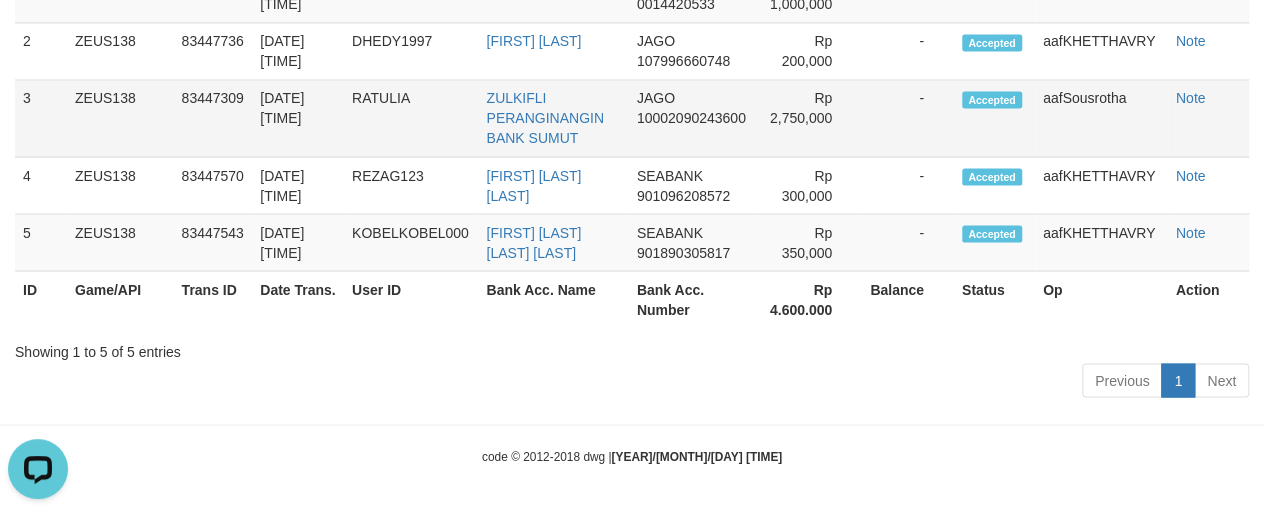 click on "Note" at bounding box center [1208, 118] 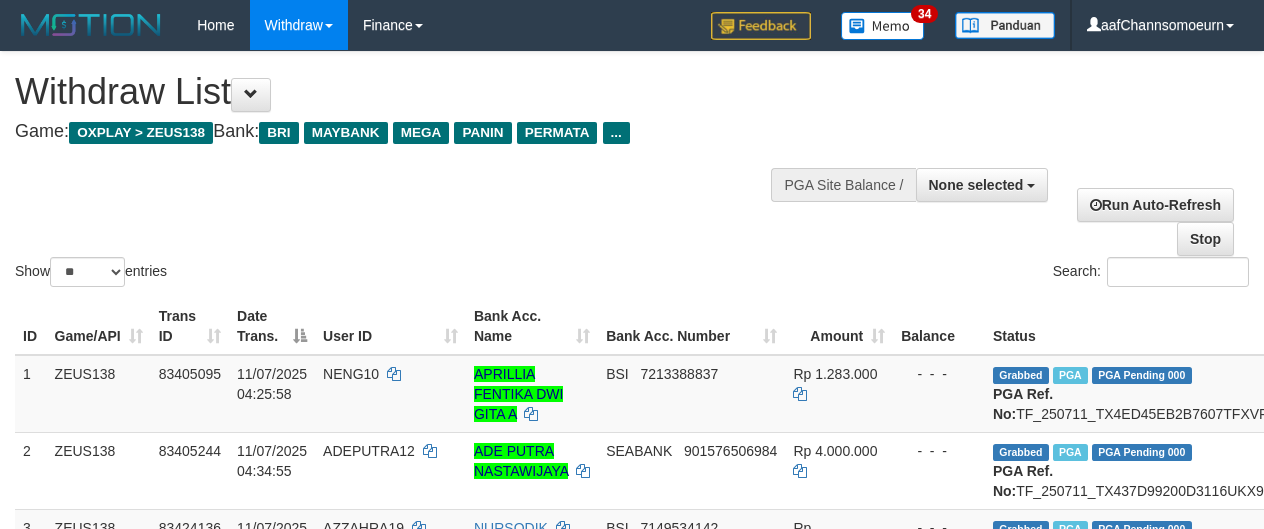 select 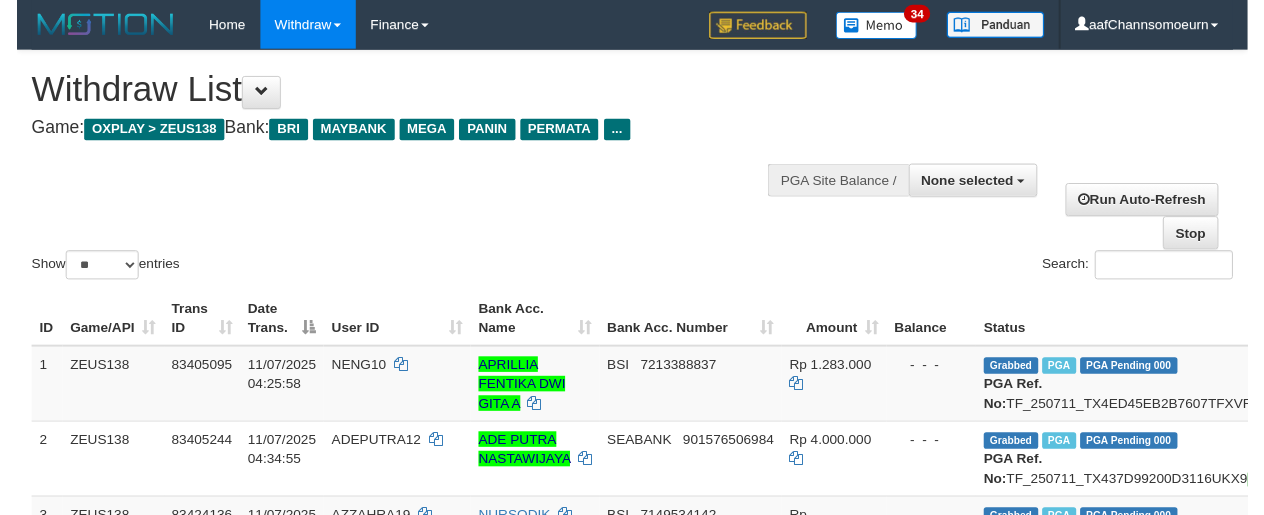 scroll, scrollTop: 1699, scrollLeft: 0, axis: vertical 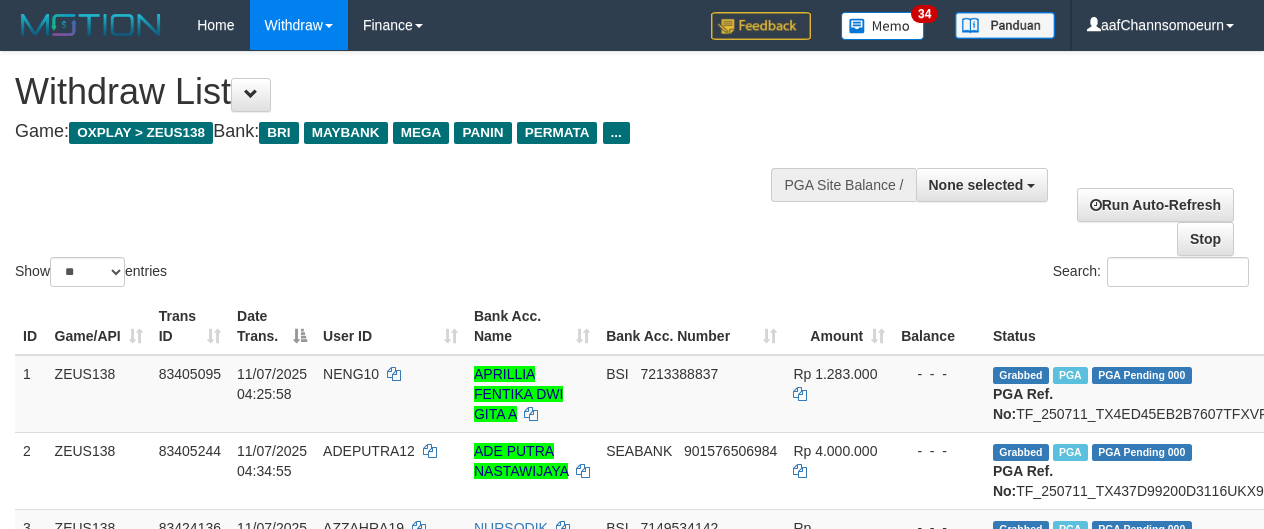 select 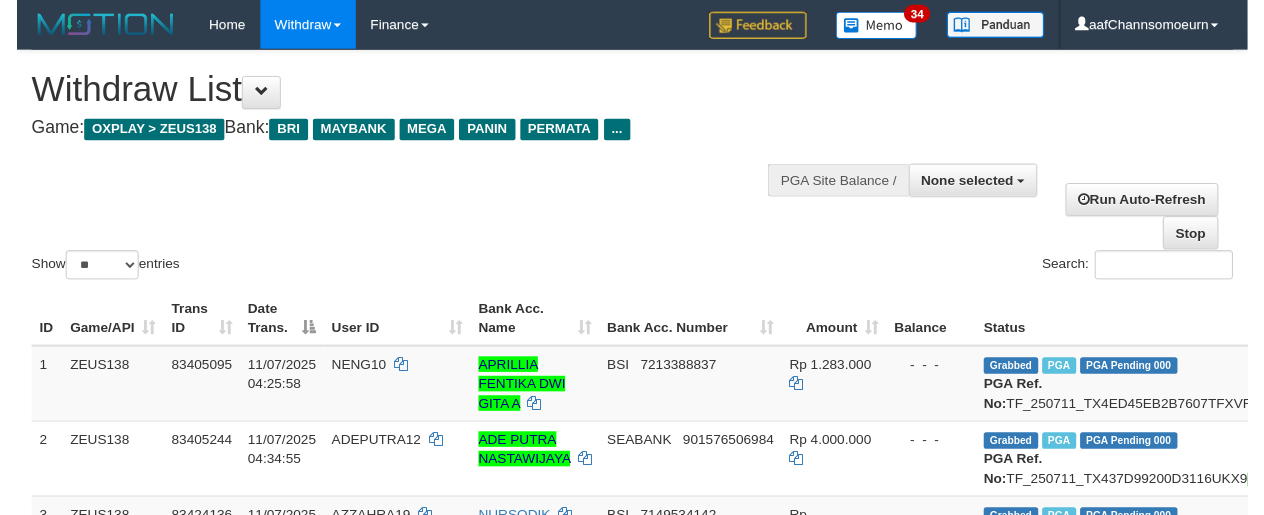 scroll, scrollTop: 1056, scrollLeft: 0, axis: vertical 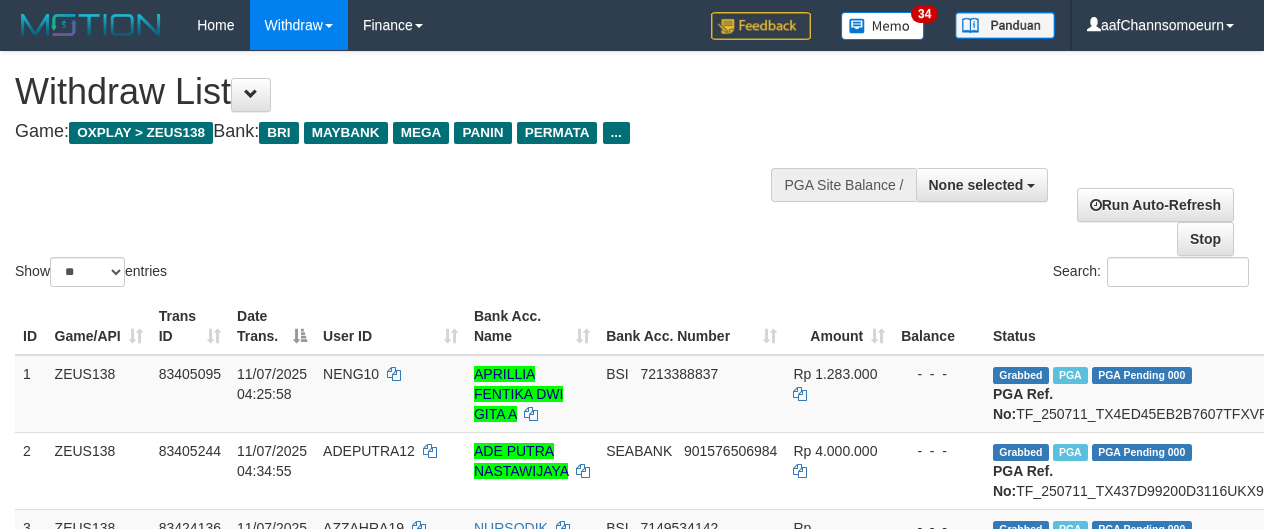select 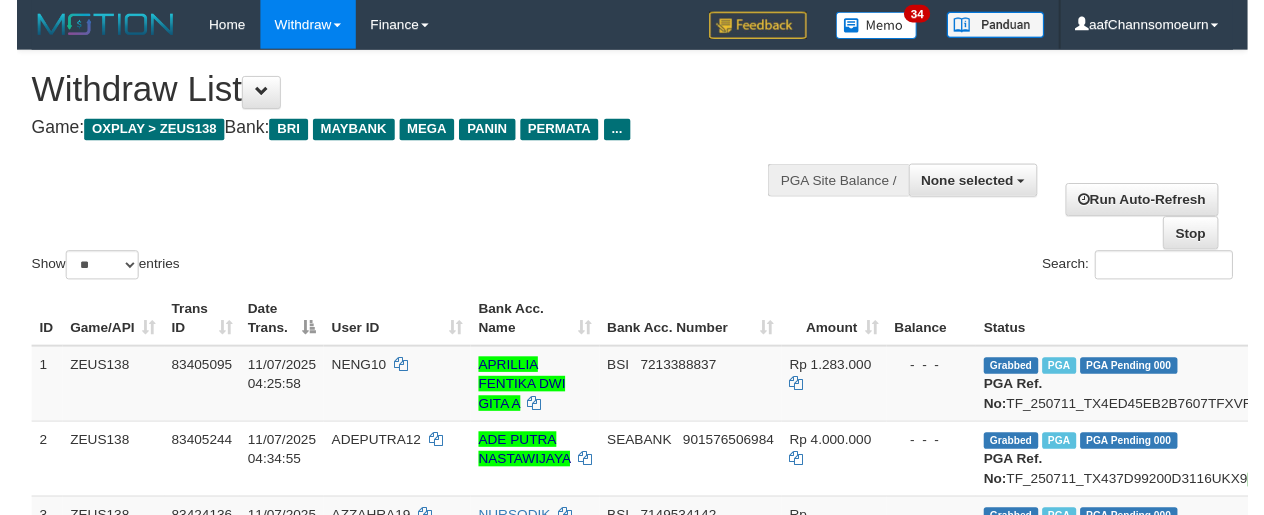 scroll, scrollTop: 1190, scrollLeft: 0, axis: vertical 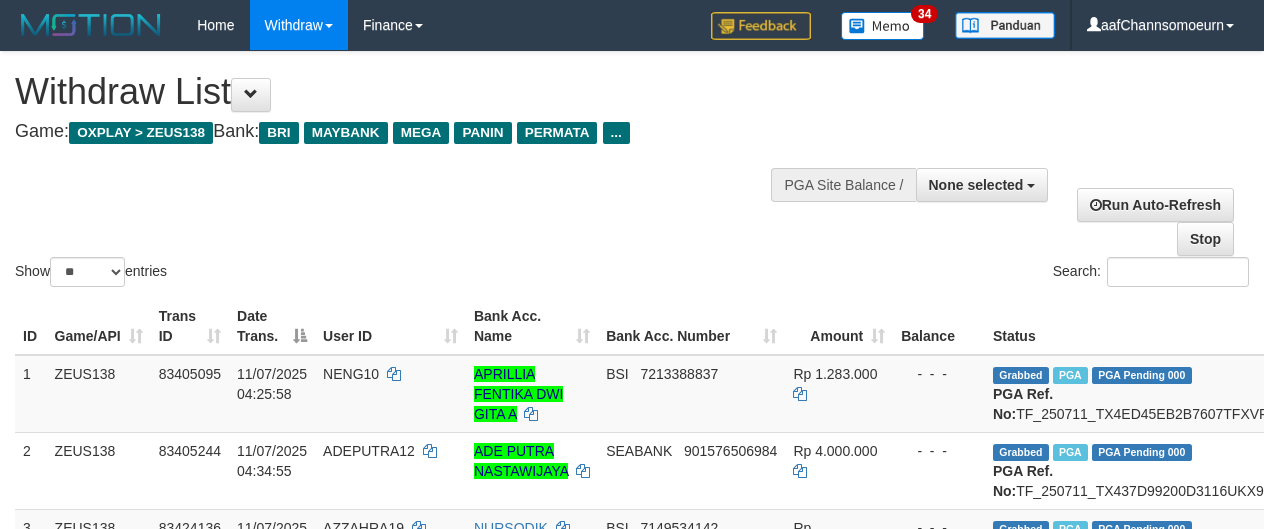 select 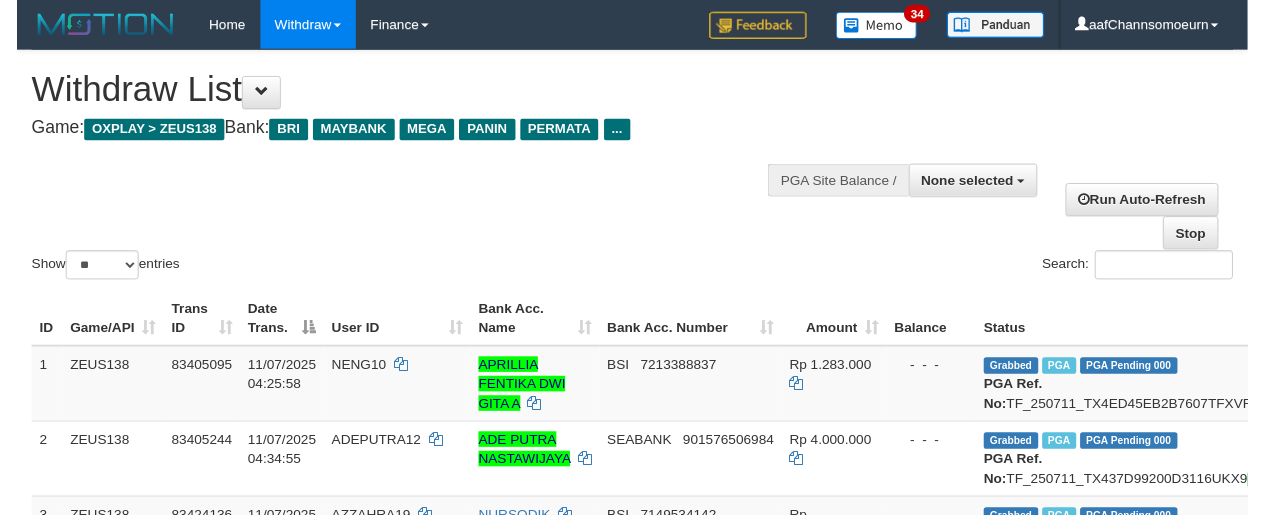 scroll, scrollTop: 1190, scrollLeft: 0, axis: vertical 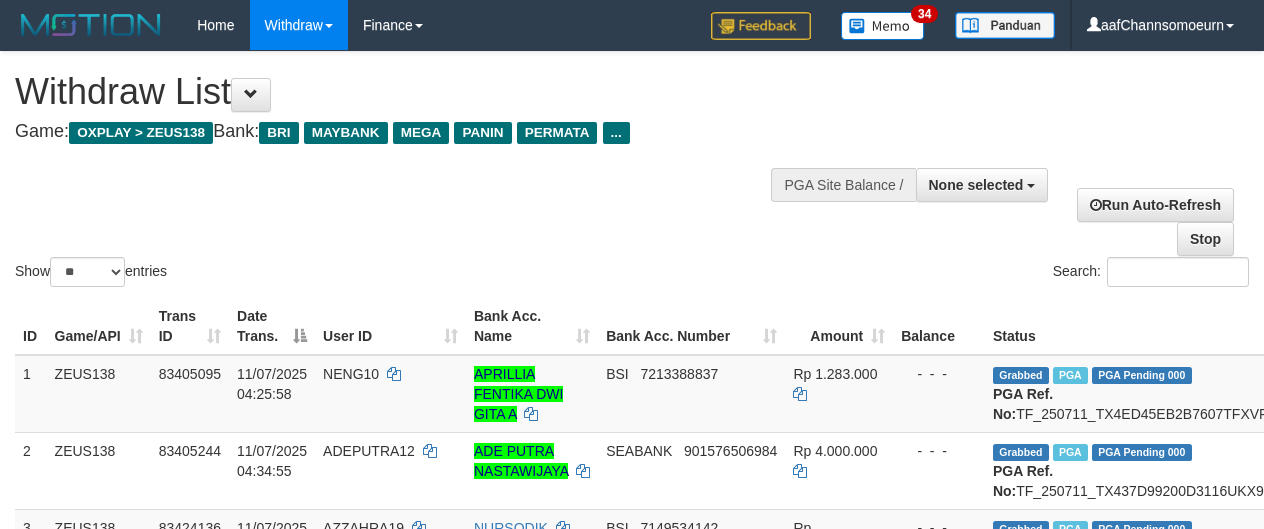 select 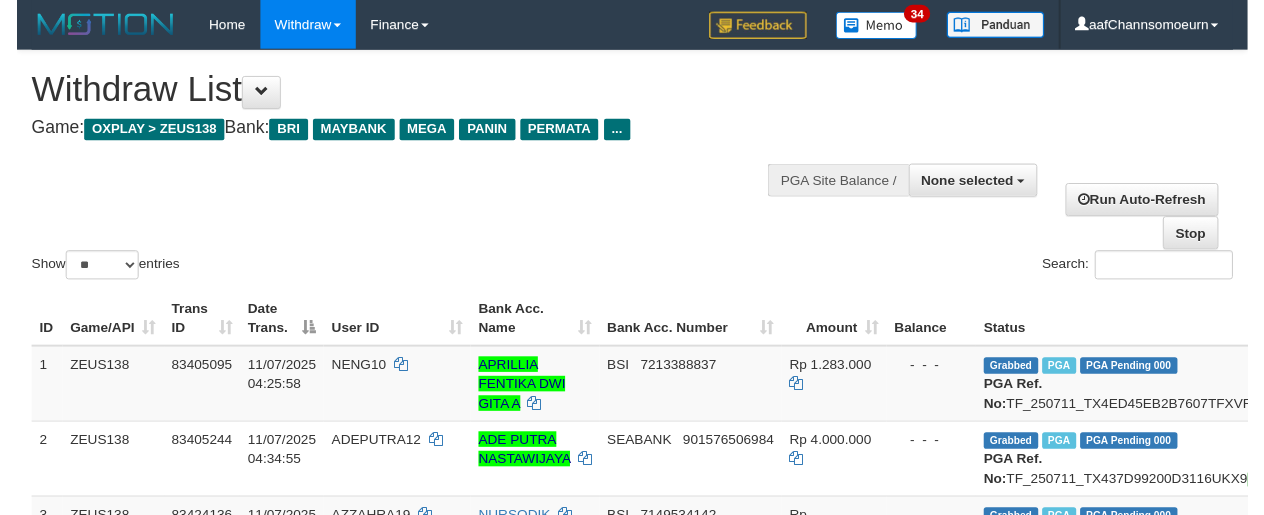 scroll, scrollTop: 1190, scrollLeft: 0, axis: vertical 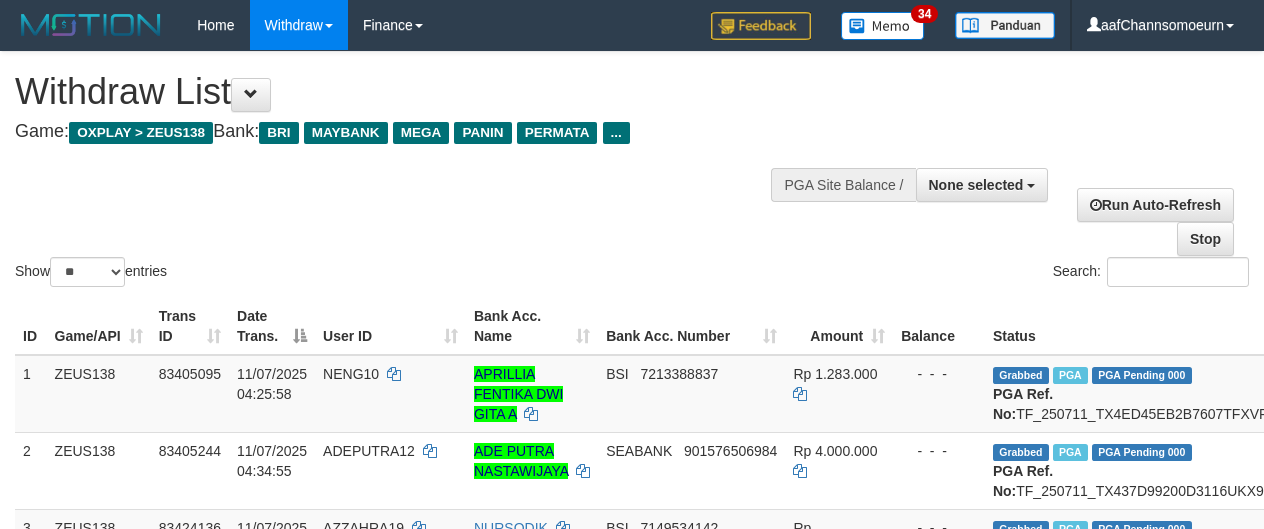 select 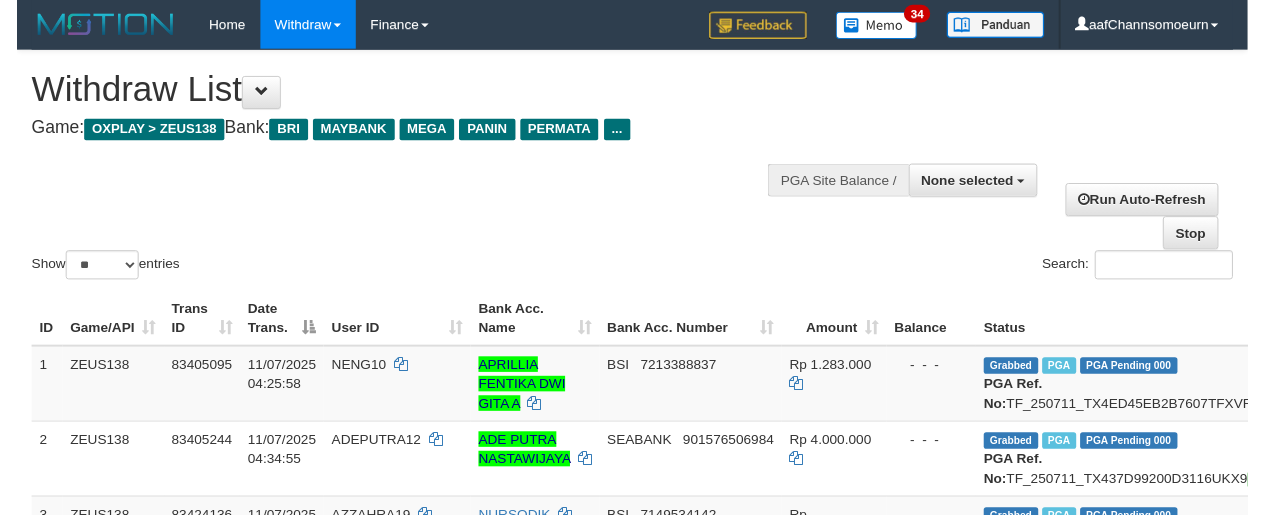 scroll, scrollTop: 1190, scrollLeft: 0, axis: vertical 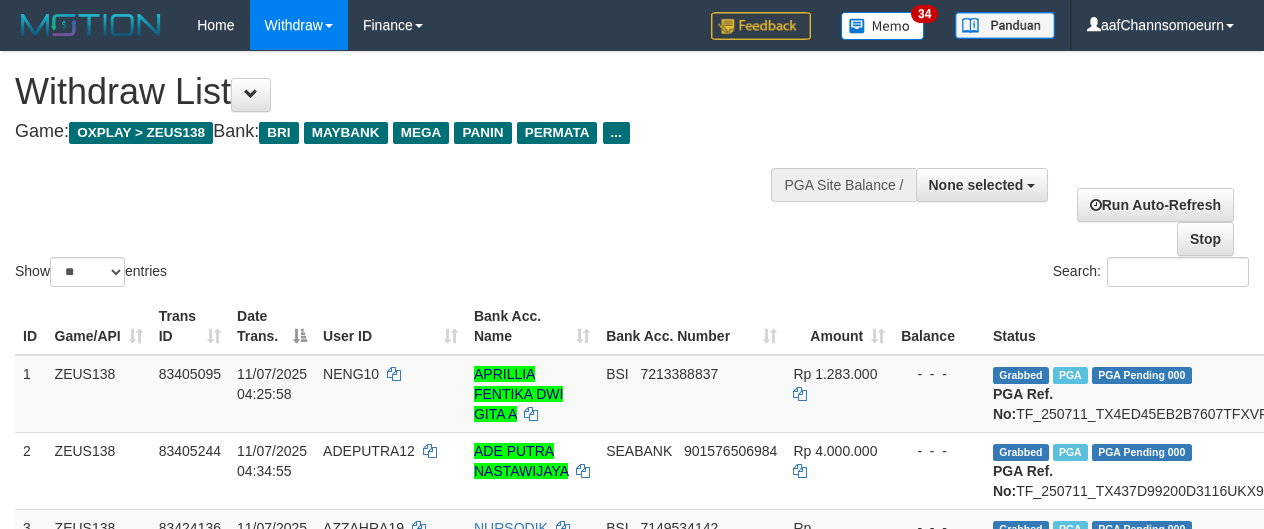 select 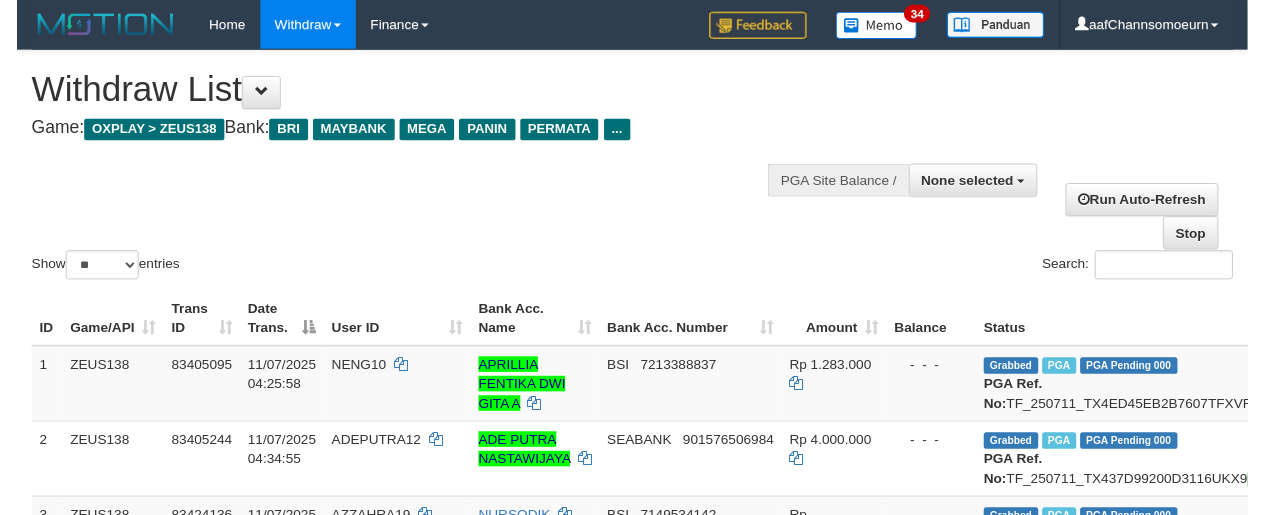 scroll, scrollTop: 1190, scrollLeft: 0, axis: vertical 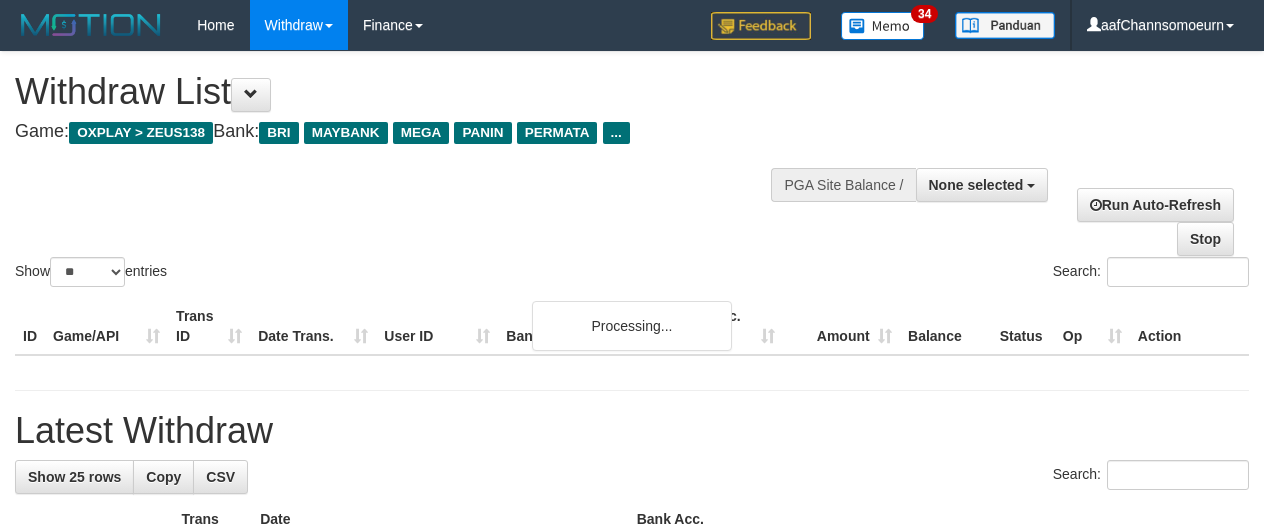 select 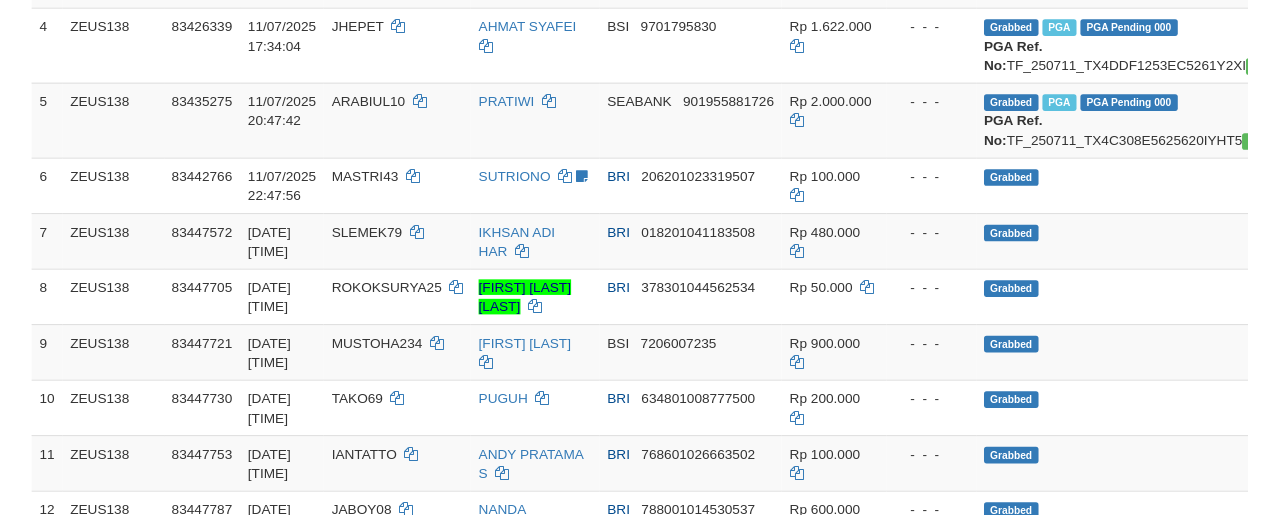scroll, scrollTop: 1742, scrollLeft: 0, axis: vertical 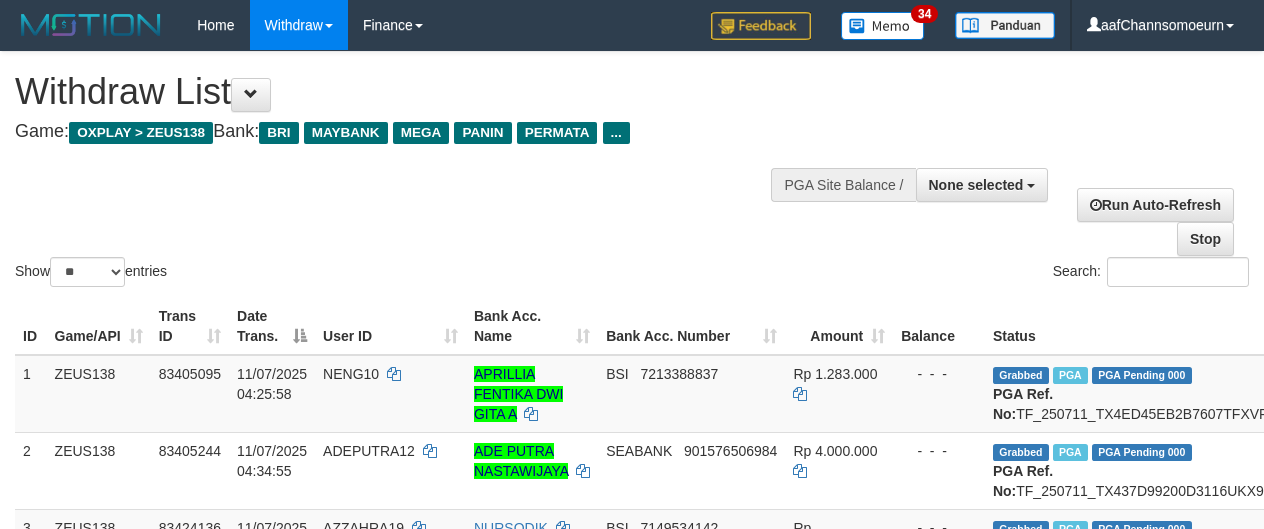 select 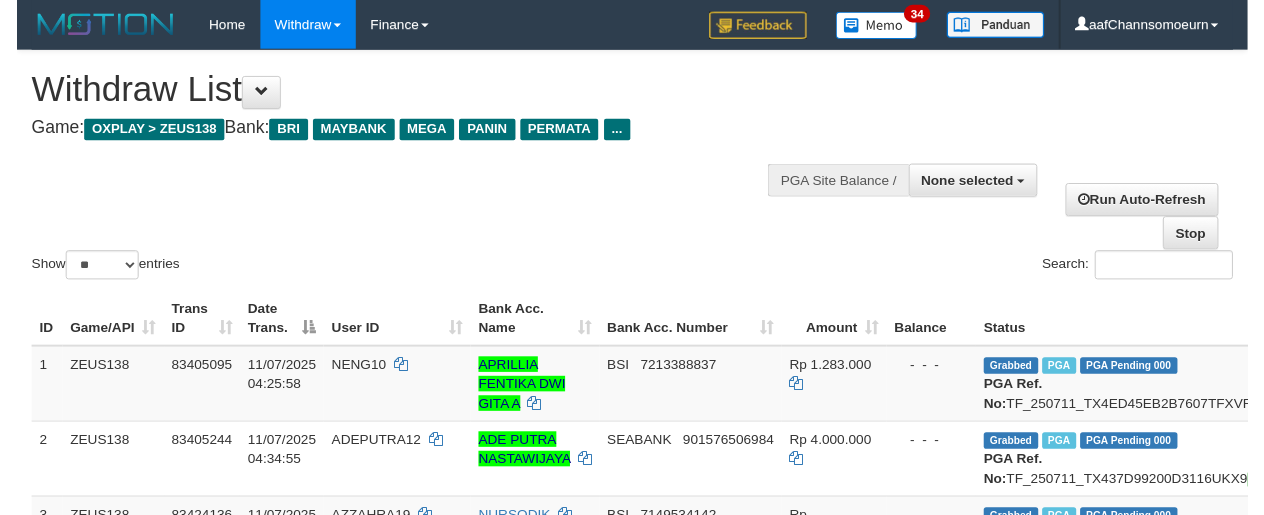 scroll, scrollTop: 1731, scrollLeft: 0, axis: vertical 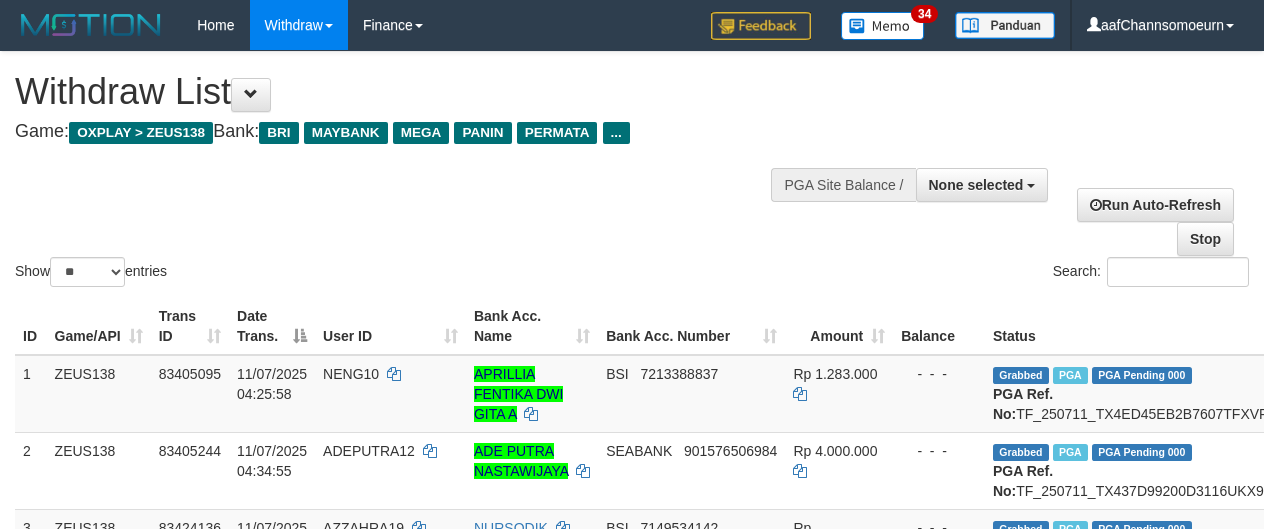 select 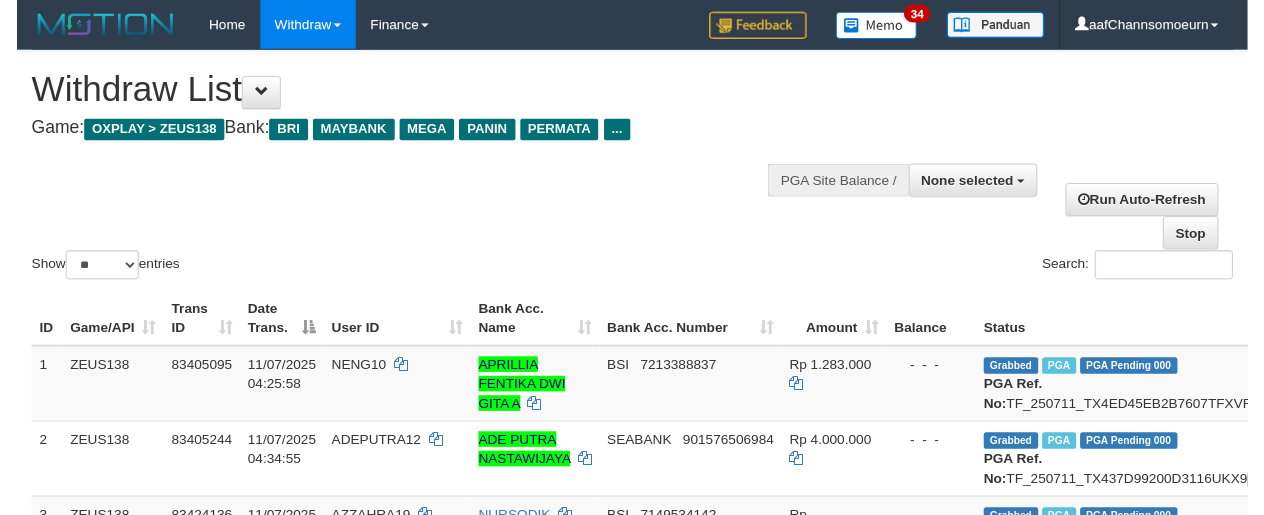 scroll, scrollTop: 1720, scrollLeft: 0, axis: vertical 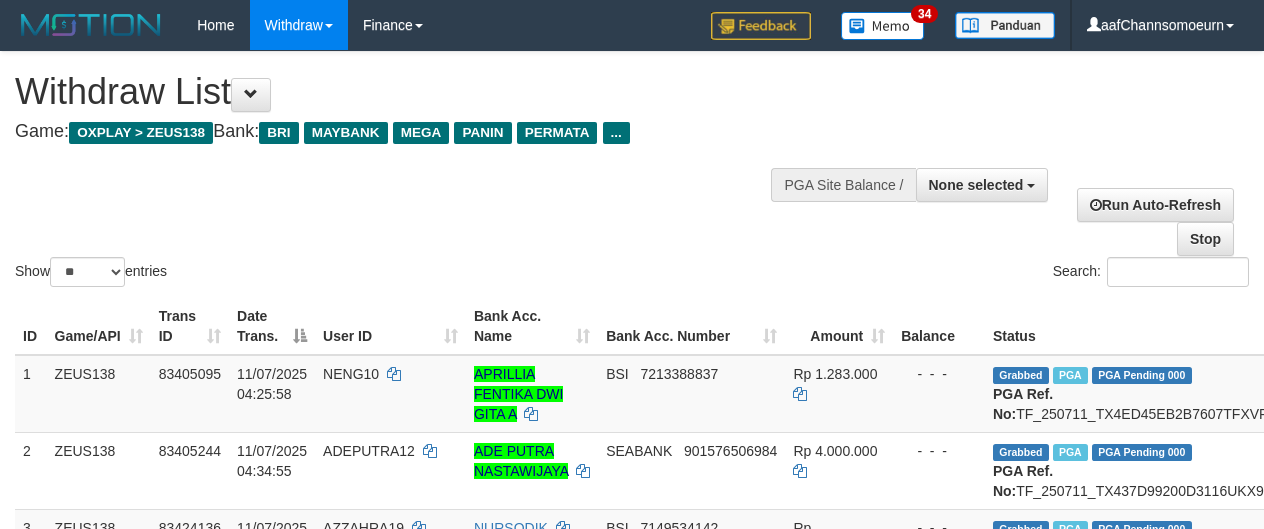 select 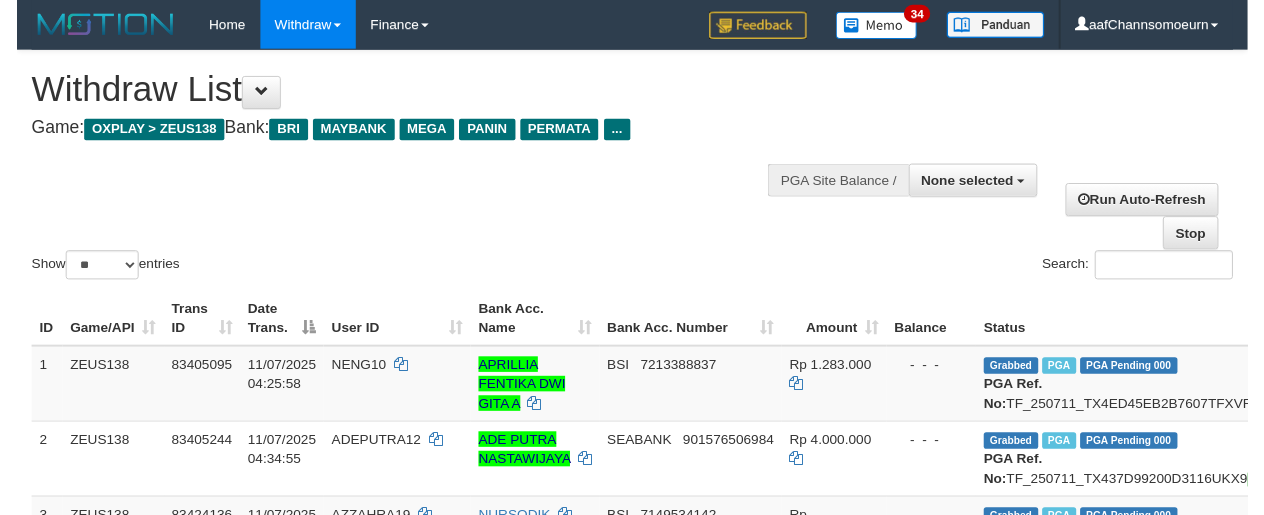 scroll, scrollTop: 1756, scrollLeft: 0, axis: vertical 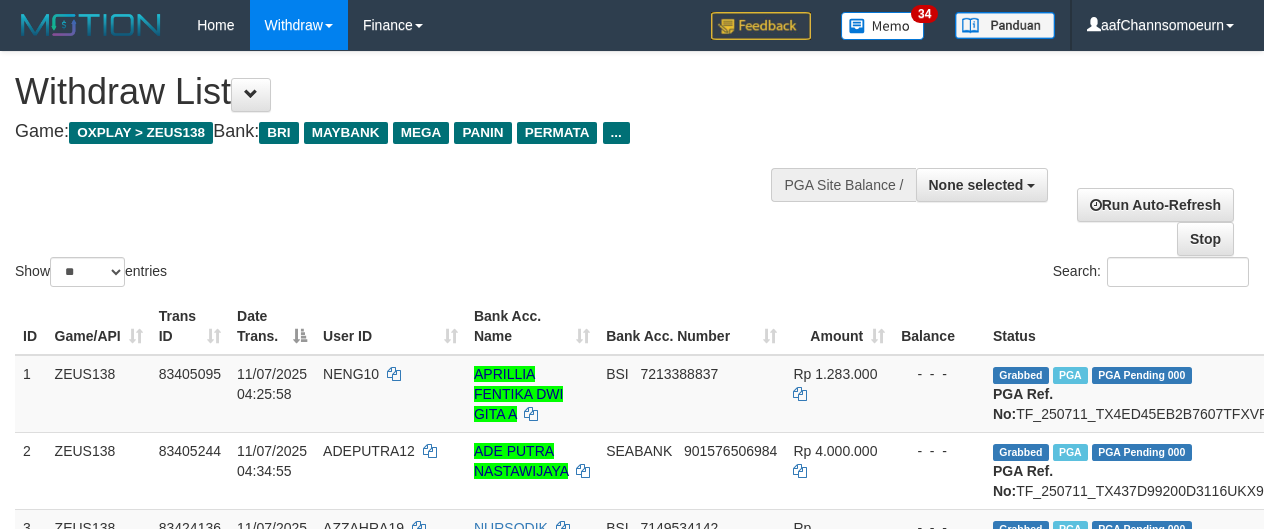 select 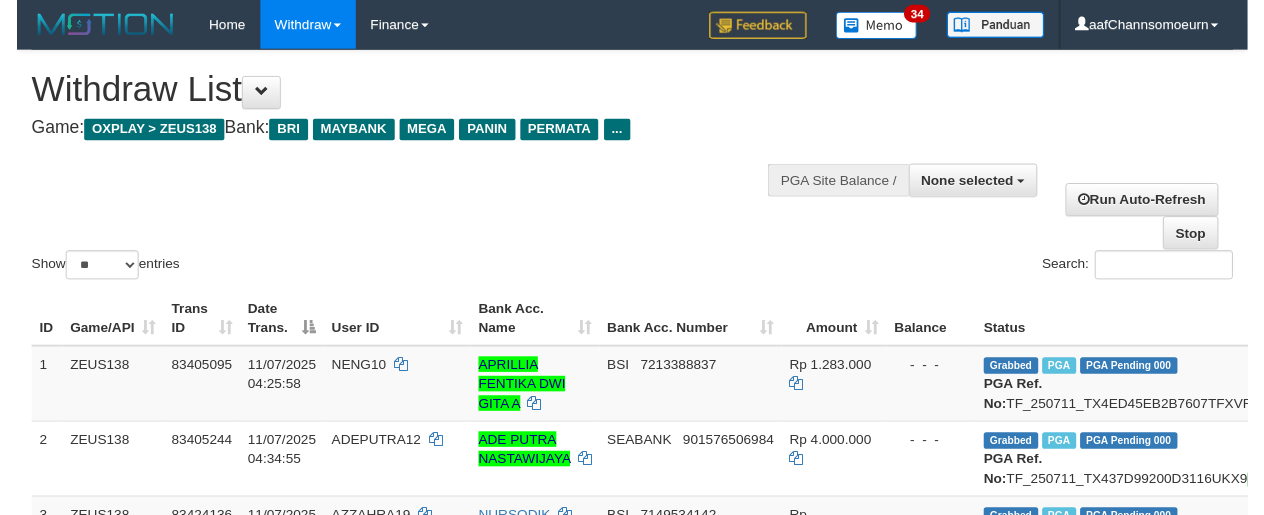 scroll, scrollTop: 1756, scrollLeft: 0, axis: vertical 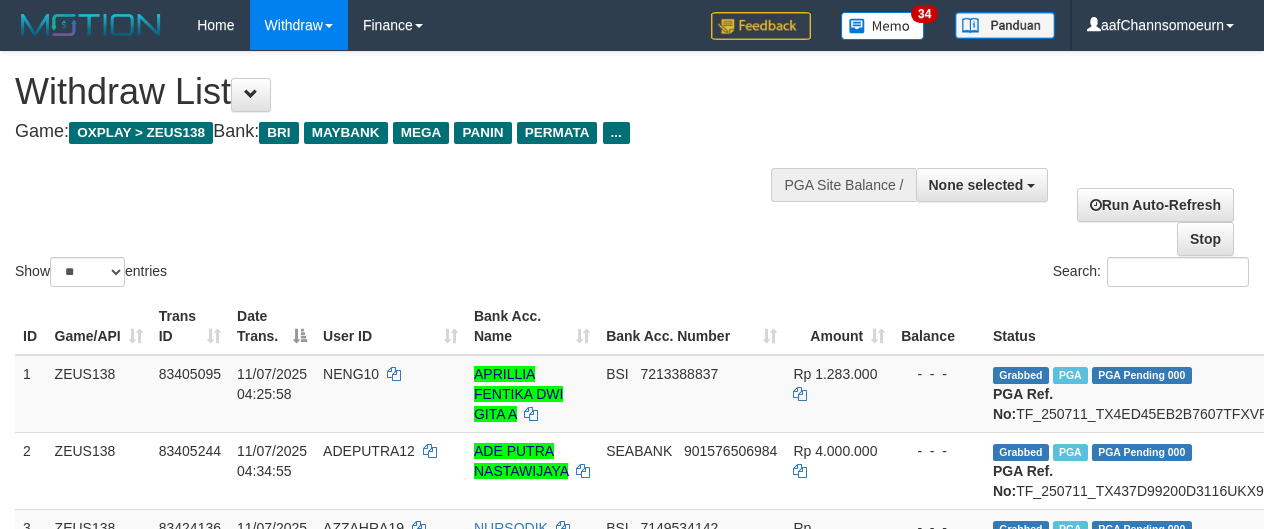 select 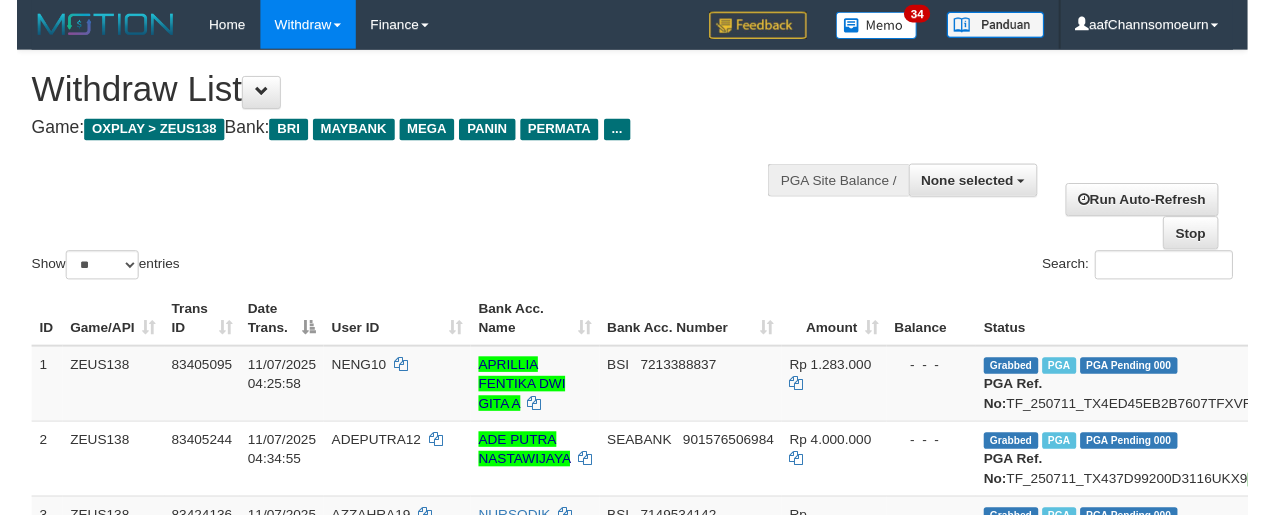 scroll, scrollTop: 1756, scrollLeft: 0, axis: vertical 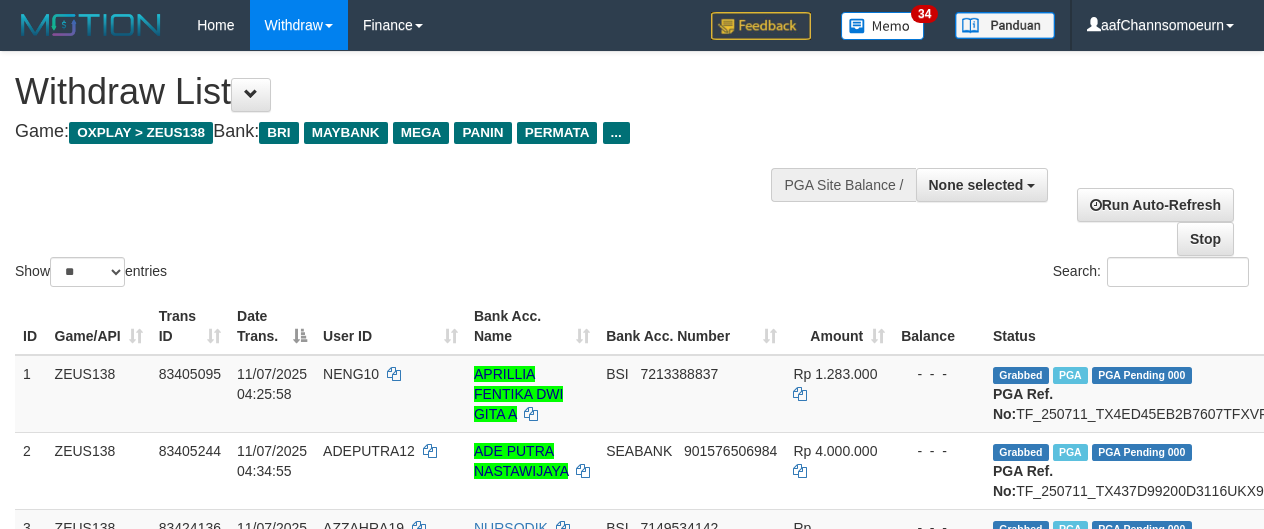 select 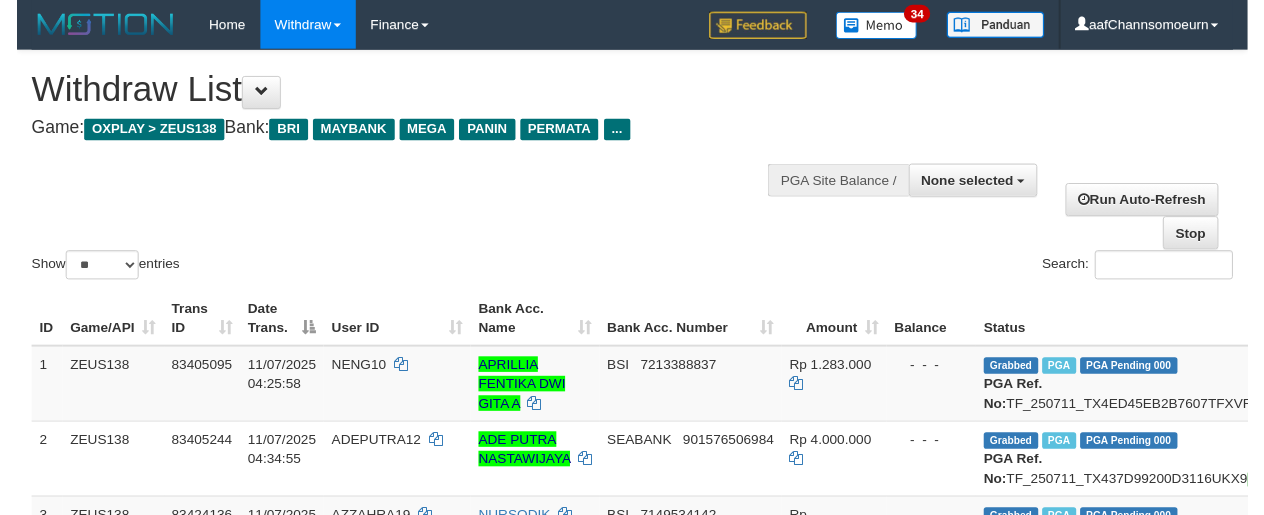 scroll, scrollTop: 1700, scrollLeft: 0, axis: vertical 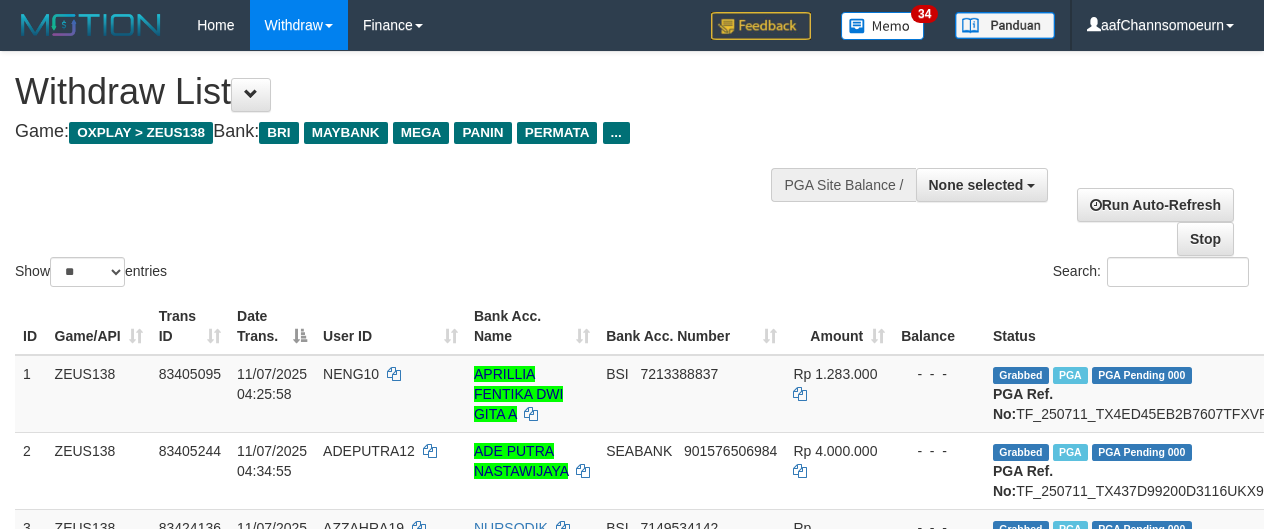 select 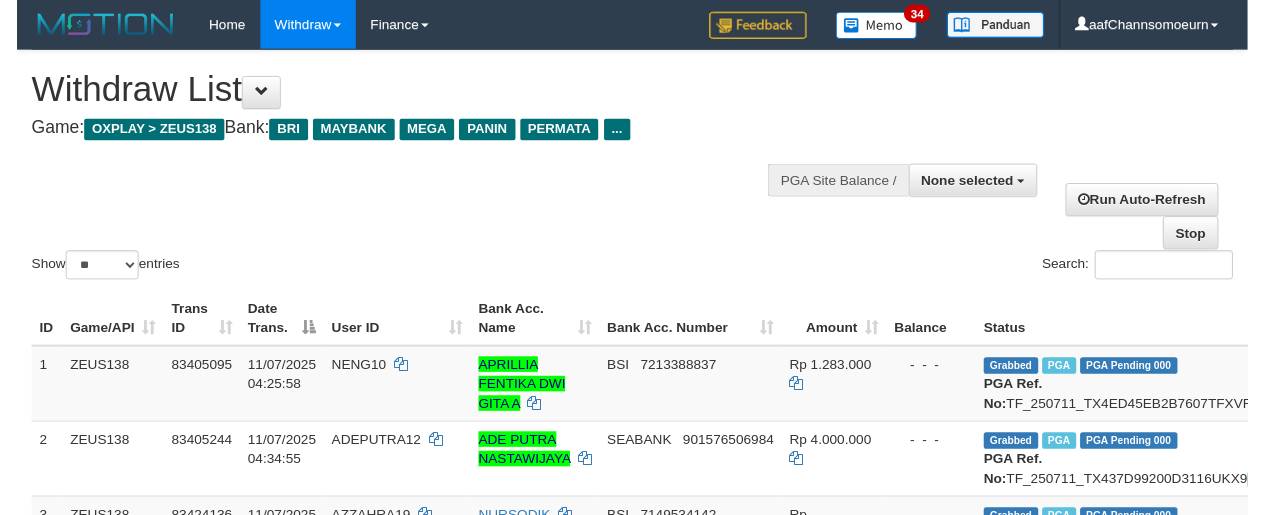scroll, scrollTop: 1700, scrollLeft: 0, axis: vertical 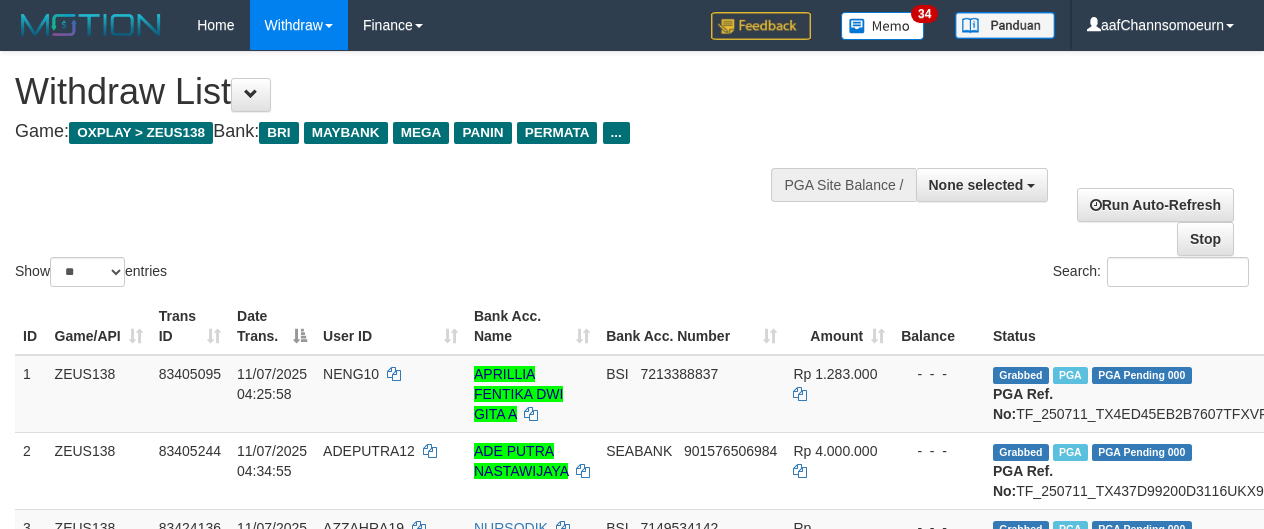 select 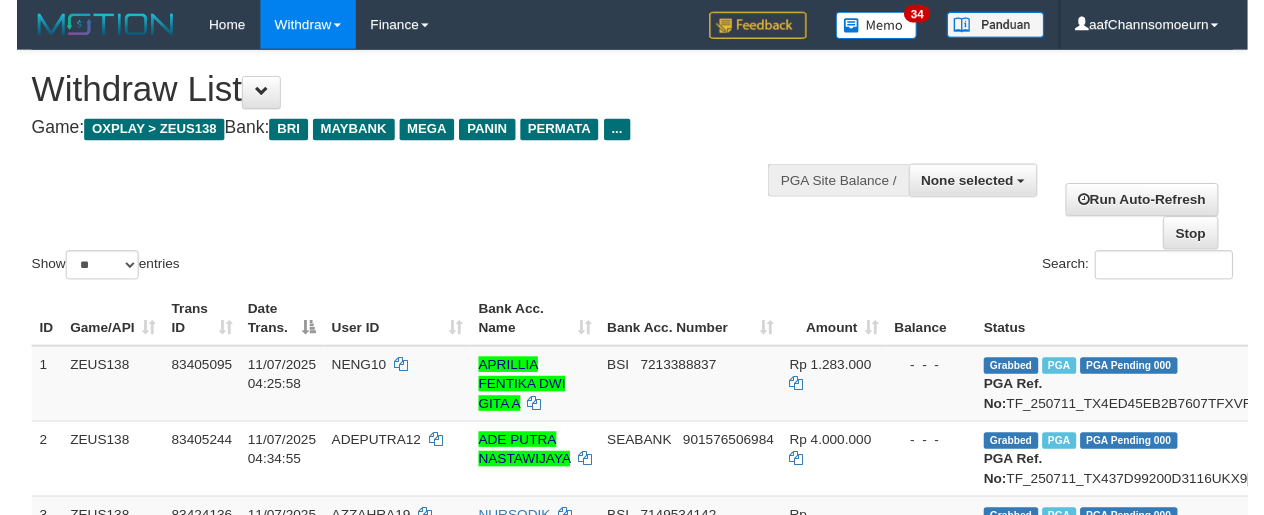 scroll, scrollTop: 1700, scrollLeft: 0, axis: vertical 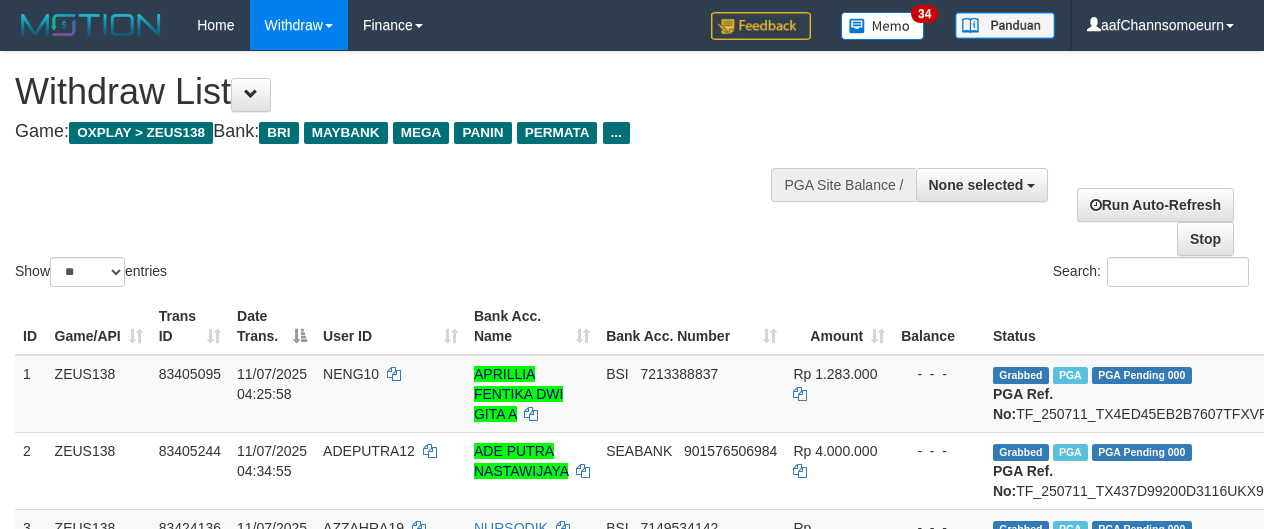 select 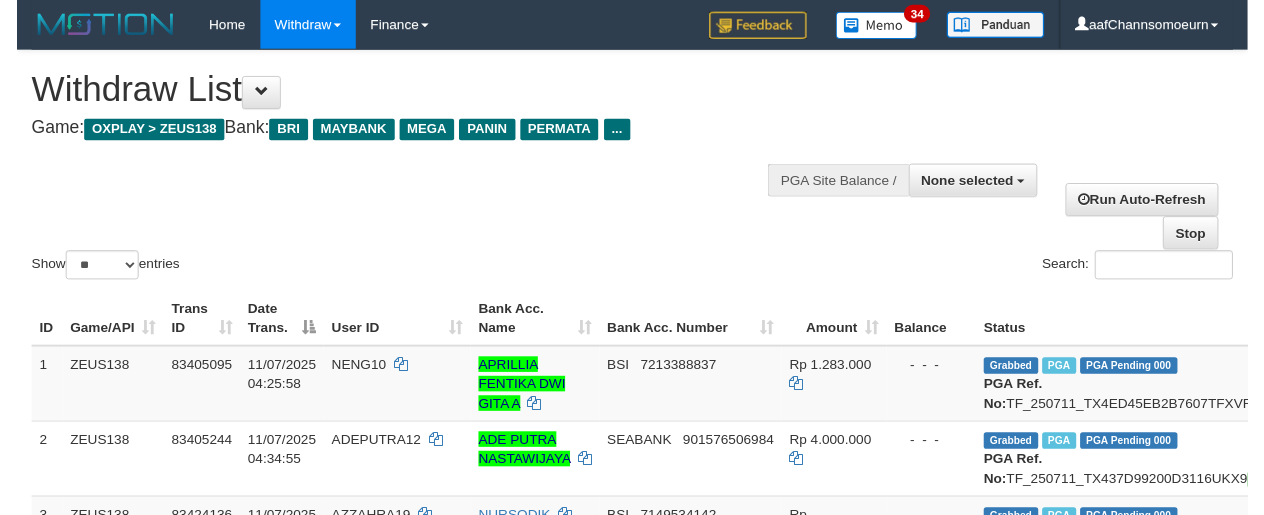 scroll, scrollTop: 1700, scrollLeft: 0, axis: vertical 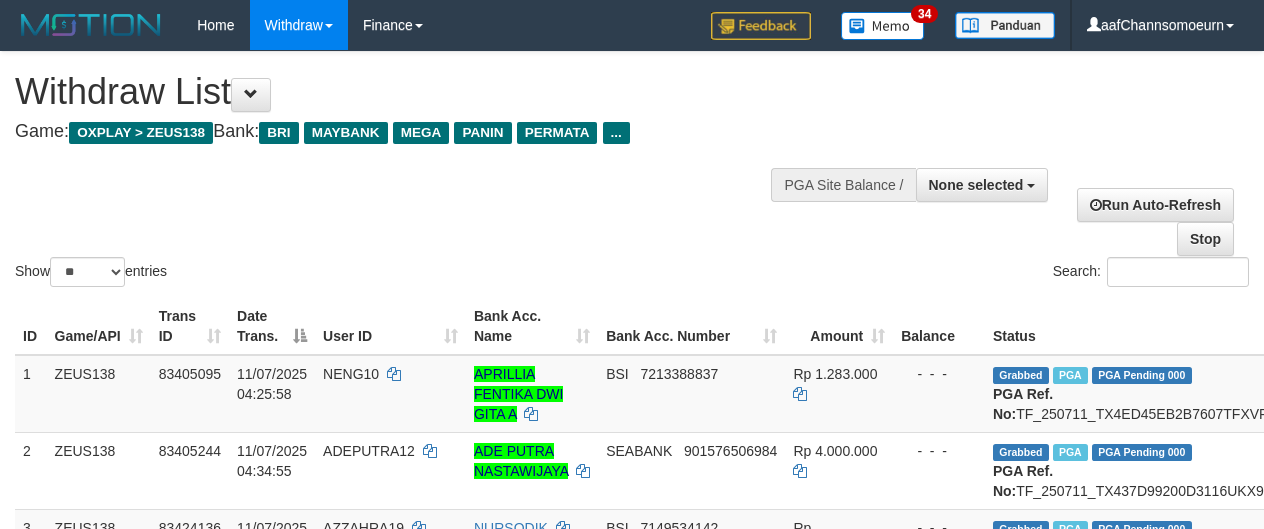 select 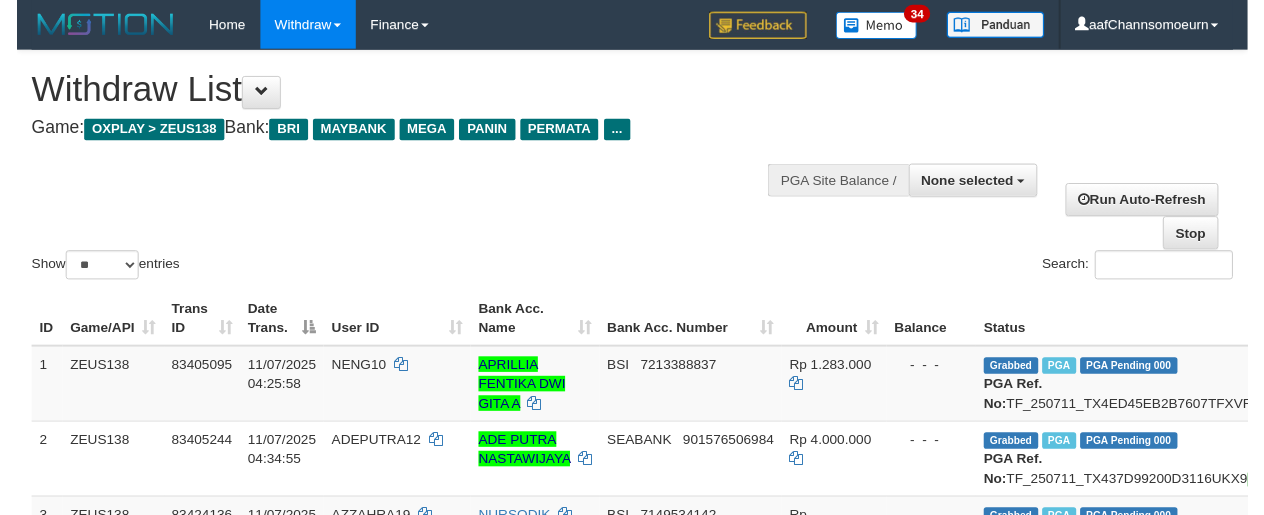 scroll, scrollTop: 1700, scrollLeft: 0, axis: vertical 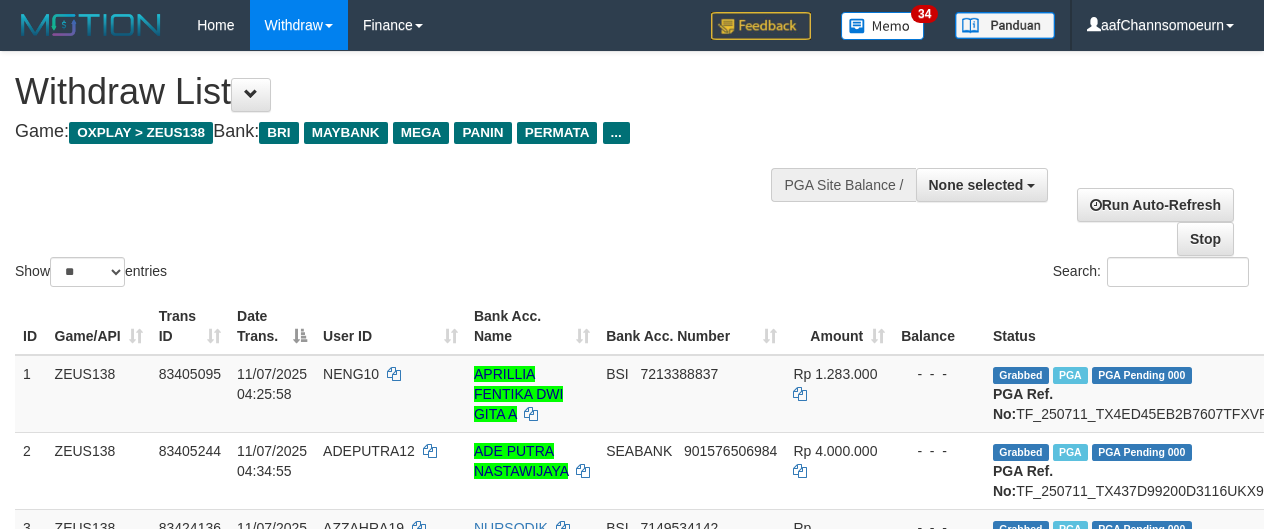 select 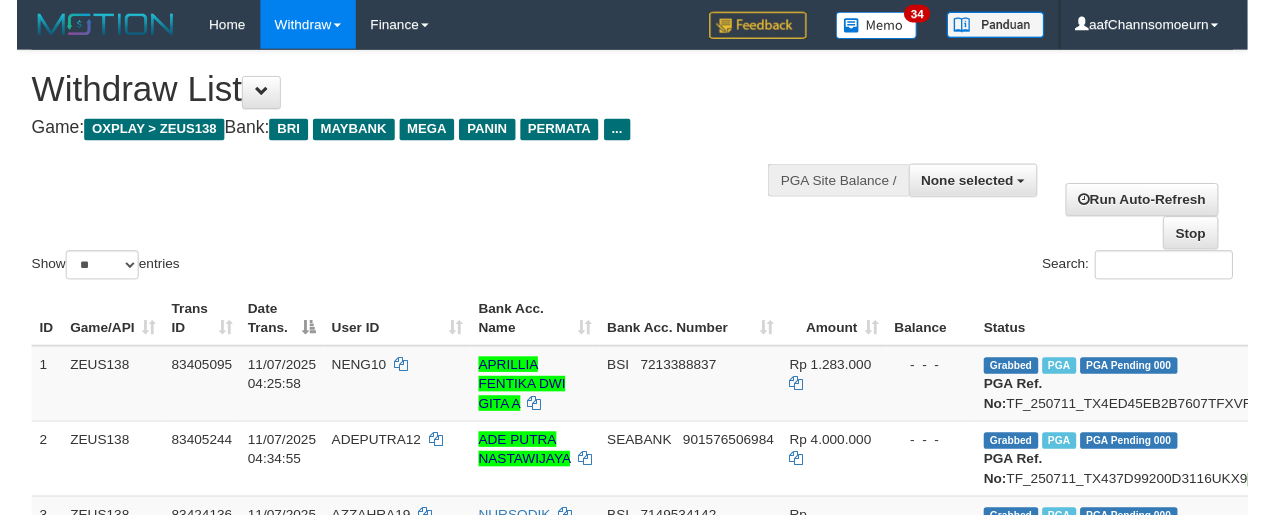 scroll, scrollTop: 1700, scrollLeft: 0, axis: vertical 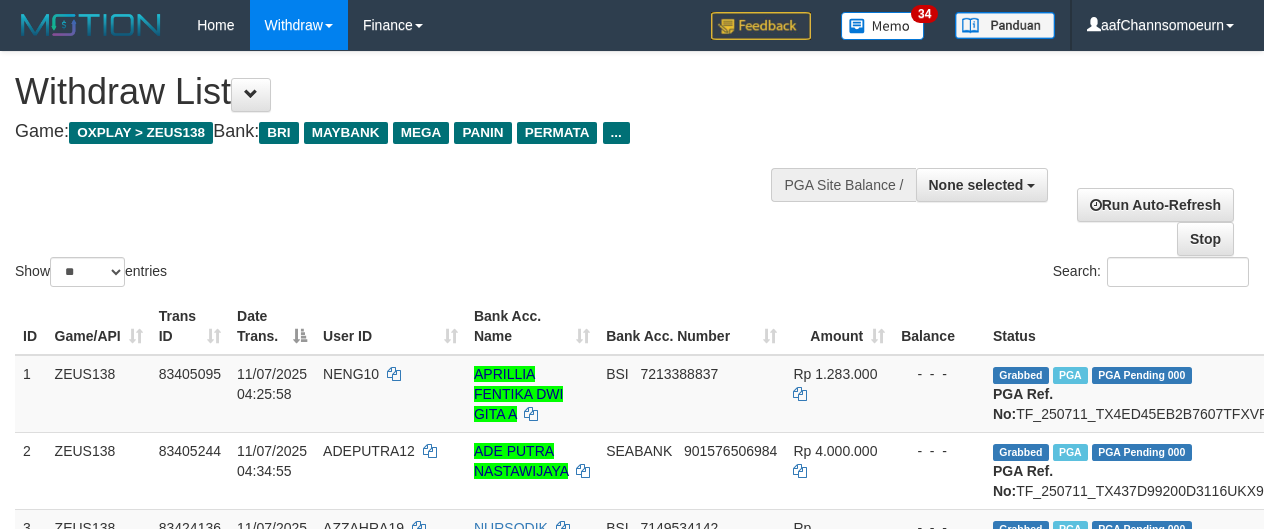 select 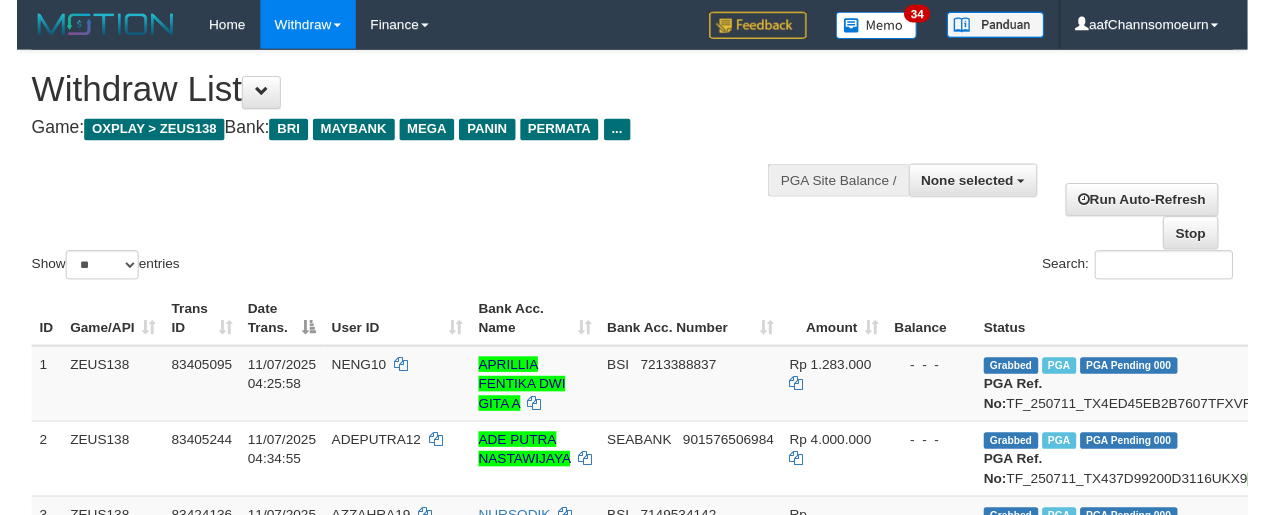 scroll, scrollTop: 1700, scrollLeft: 0, axis: vertical 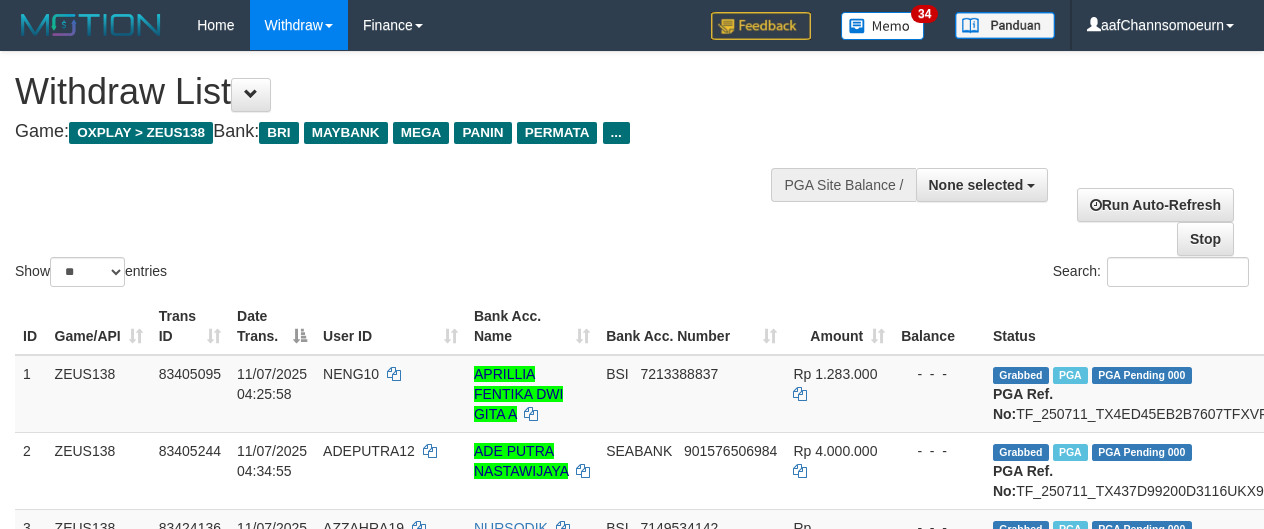 select 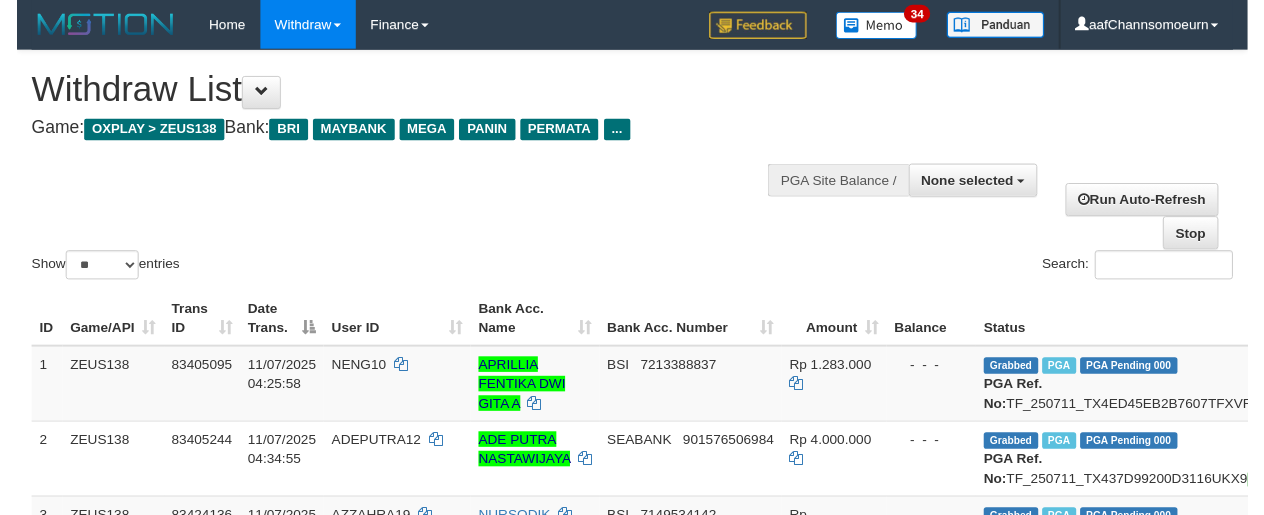 scroll, scrollTop: 1700, scrollLeft: 0, axis: vertical 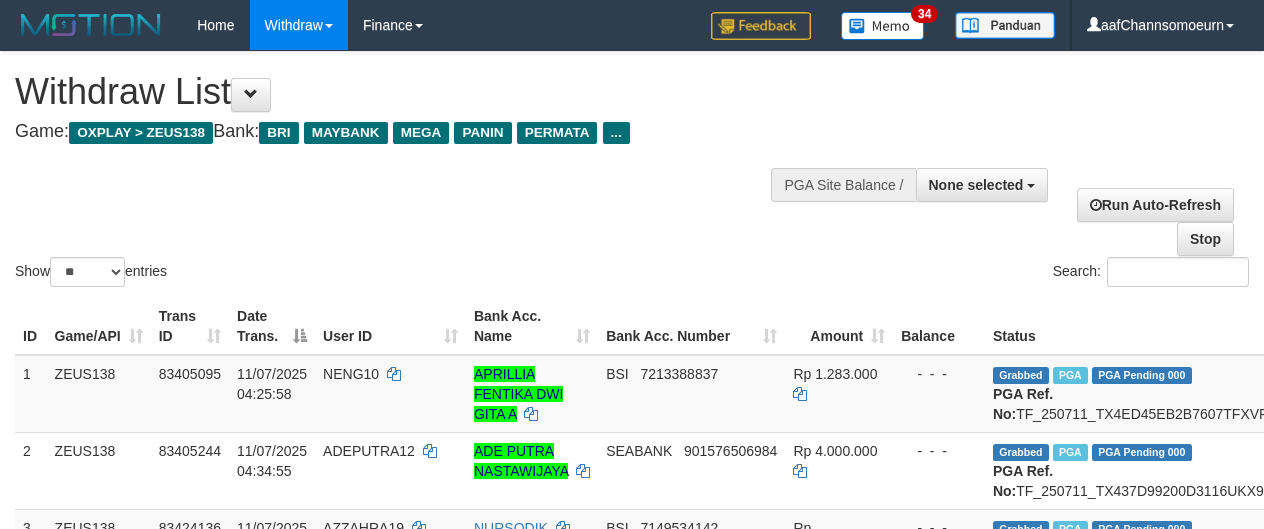 select 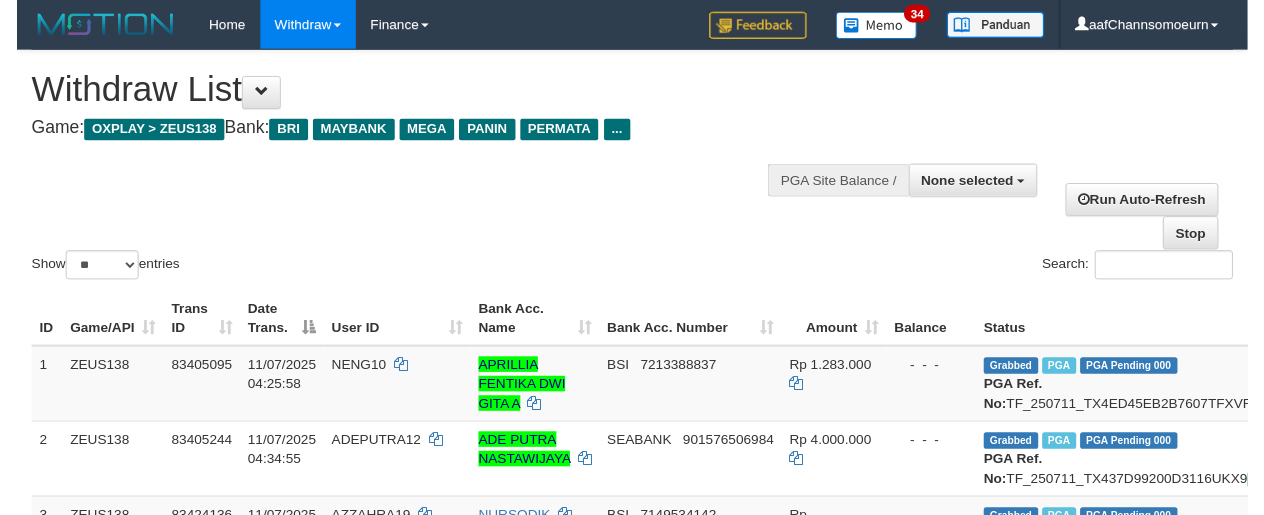 scroll, scrollTop: 1700, scrollLeft: 0, axis: vertical 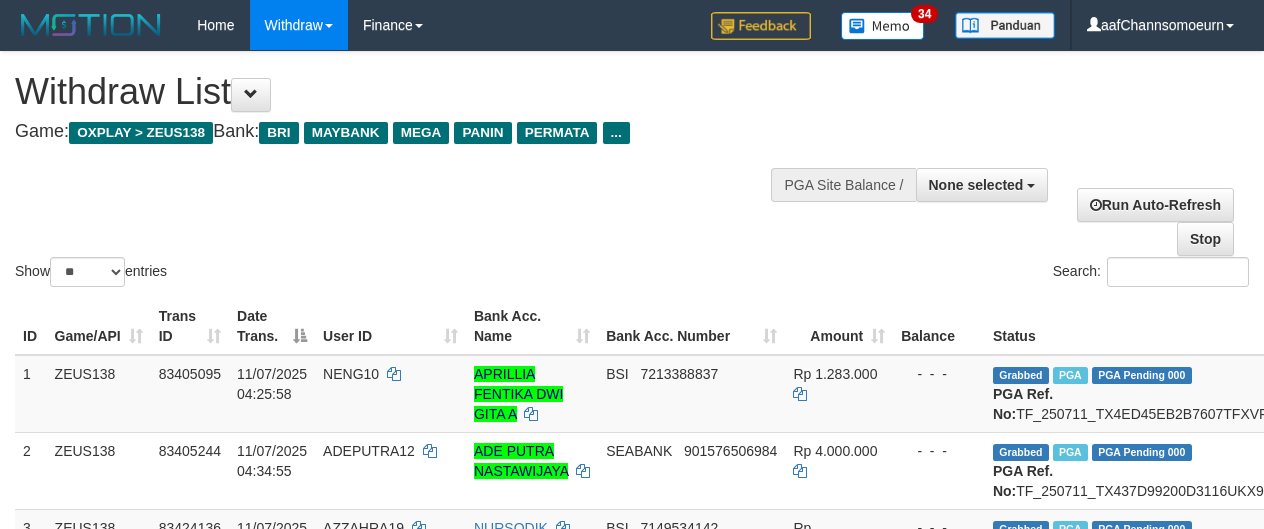 select 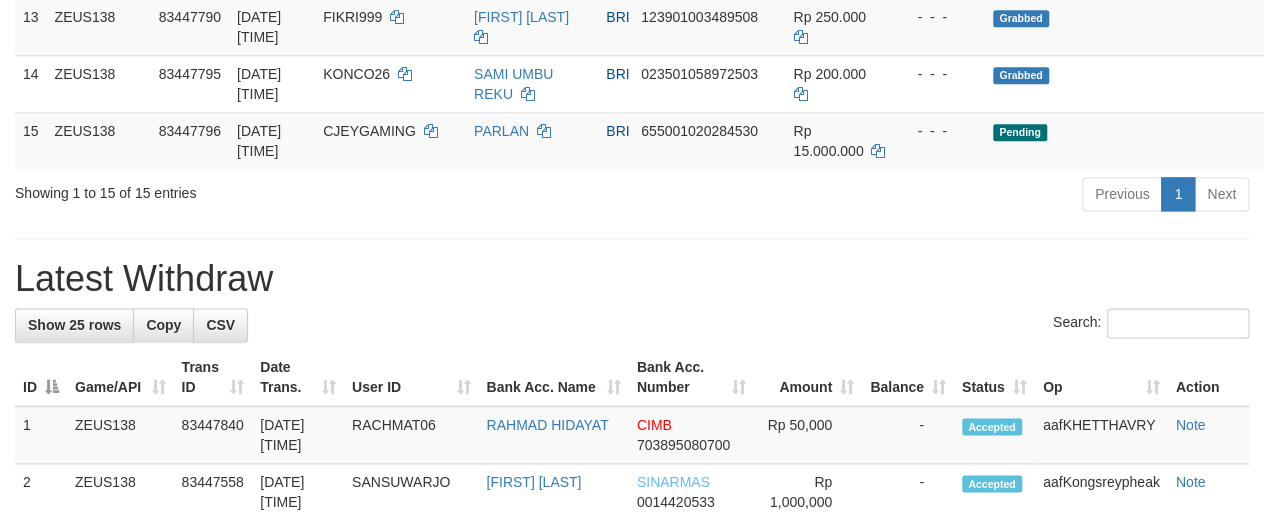 scroll, scrollTop: 1138, scrollLeft: 0, axis: vertical 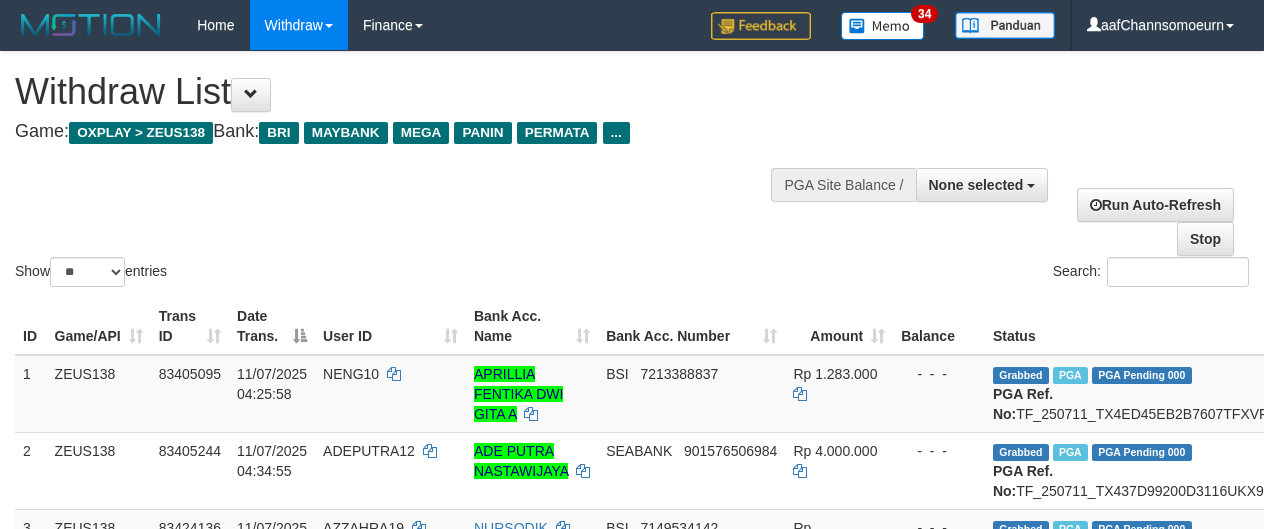 select 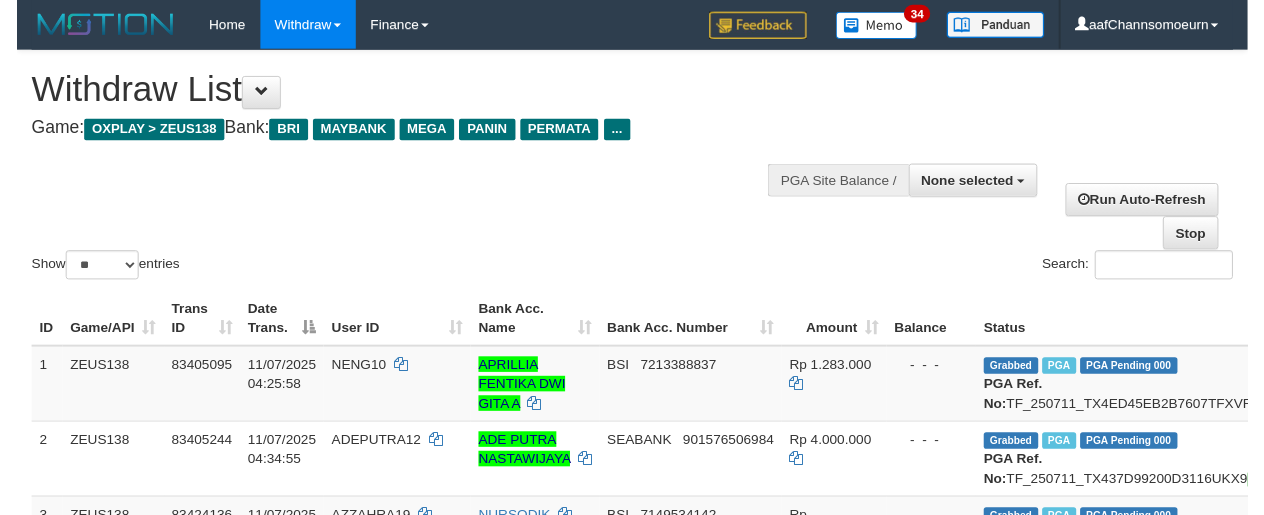 scroll, scrollTop: 1138, scrollLeft: 0, axis: vertical 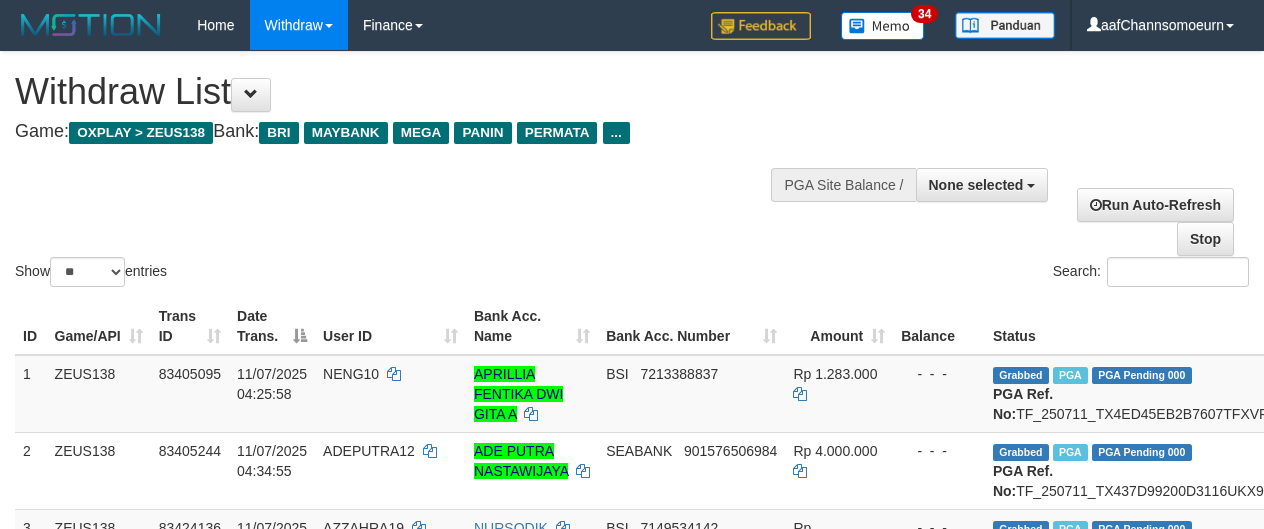 select 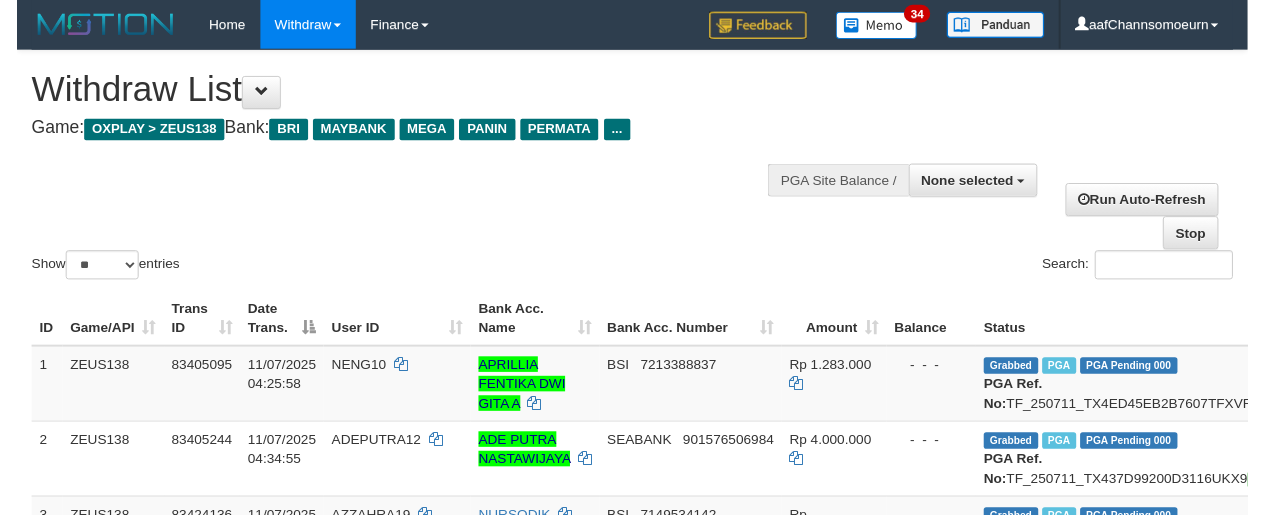 scroll, scrollTop: 1138, scrollLeft: 0, axis: vertical 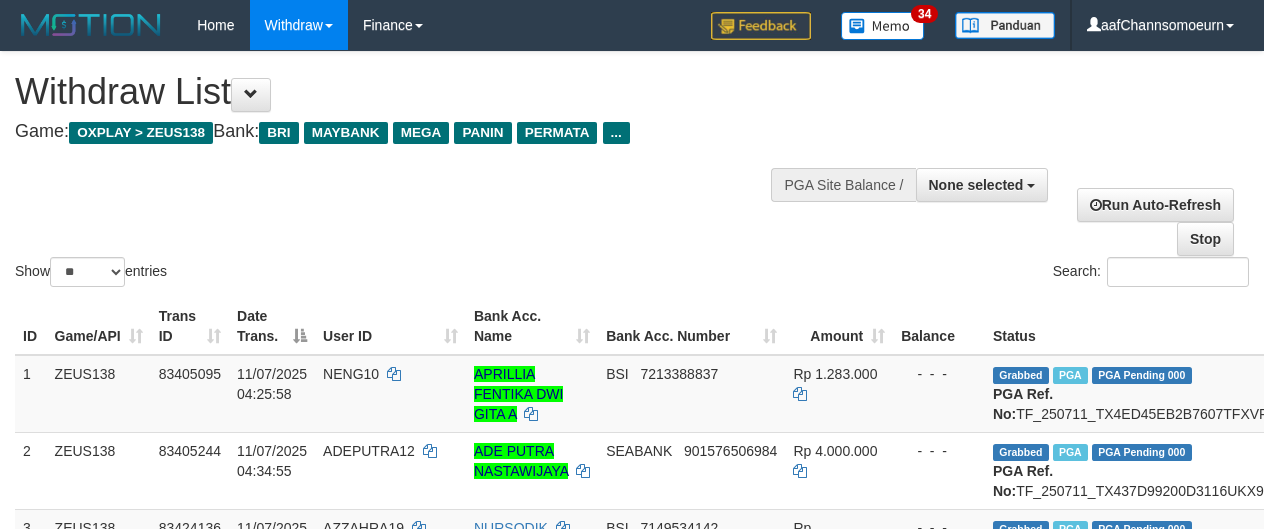 select 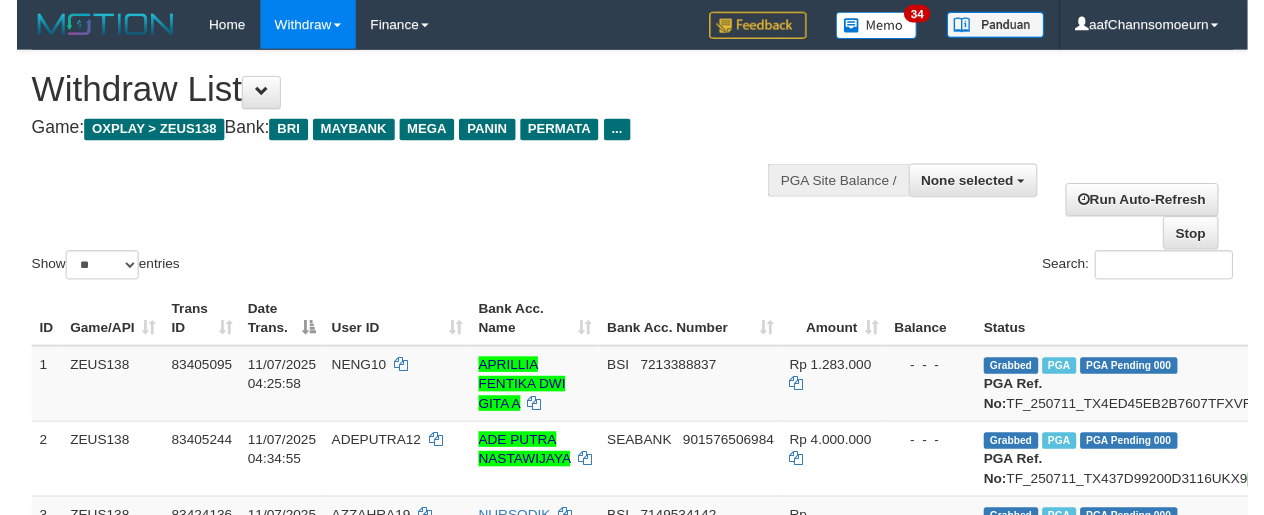 scroll, scrollTop: 1138, scrollLeft: 0, axis: vertical 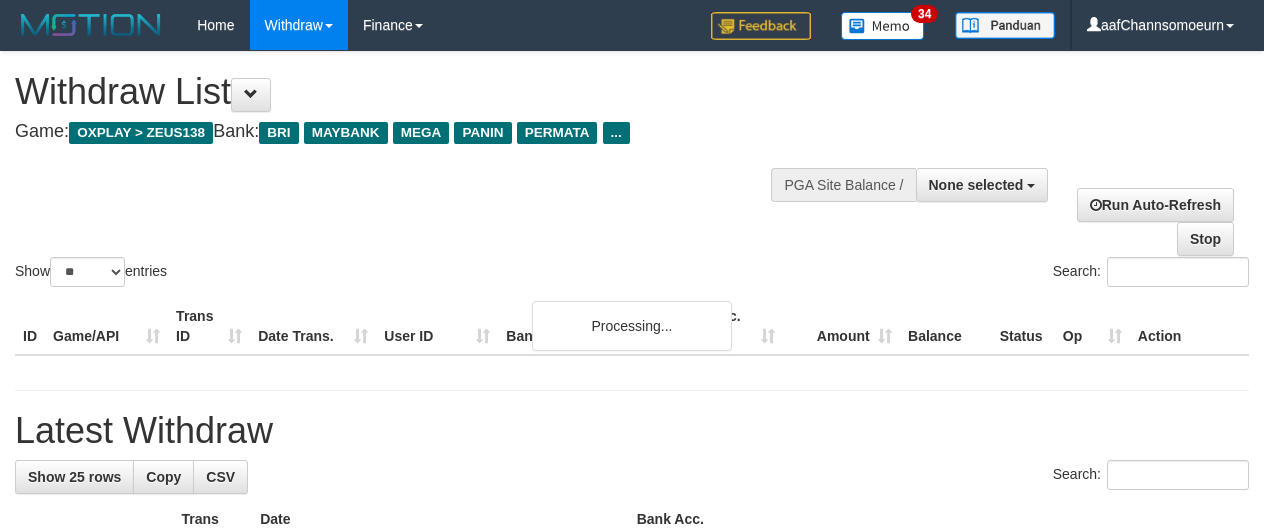 select 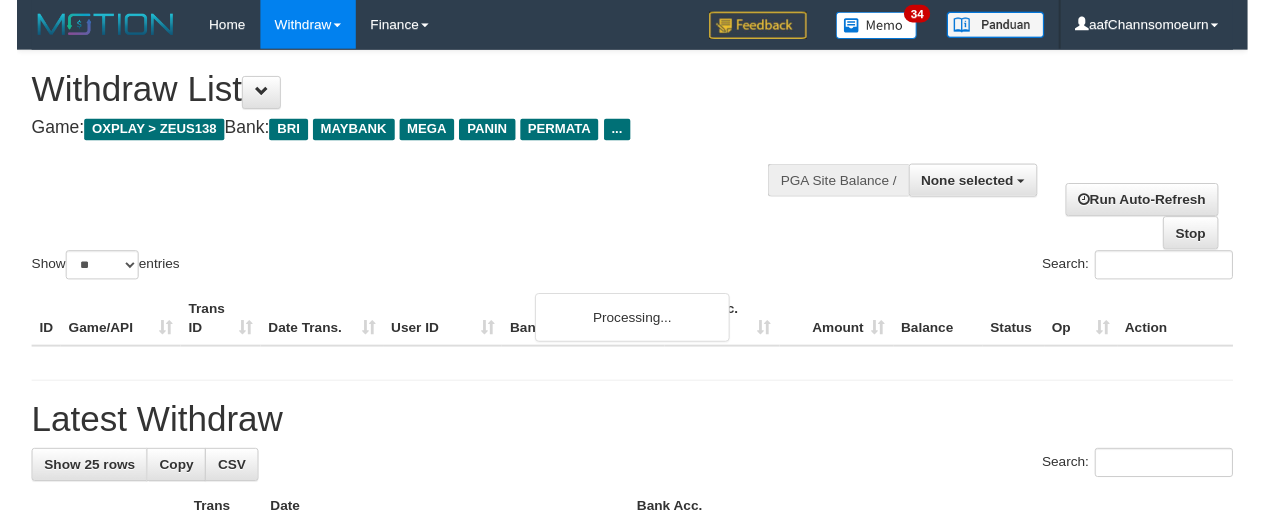 scroll, scrollTop: 1138, scrollLeft: 0, axis: vertical 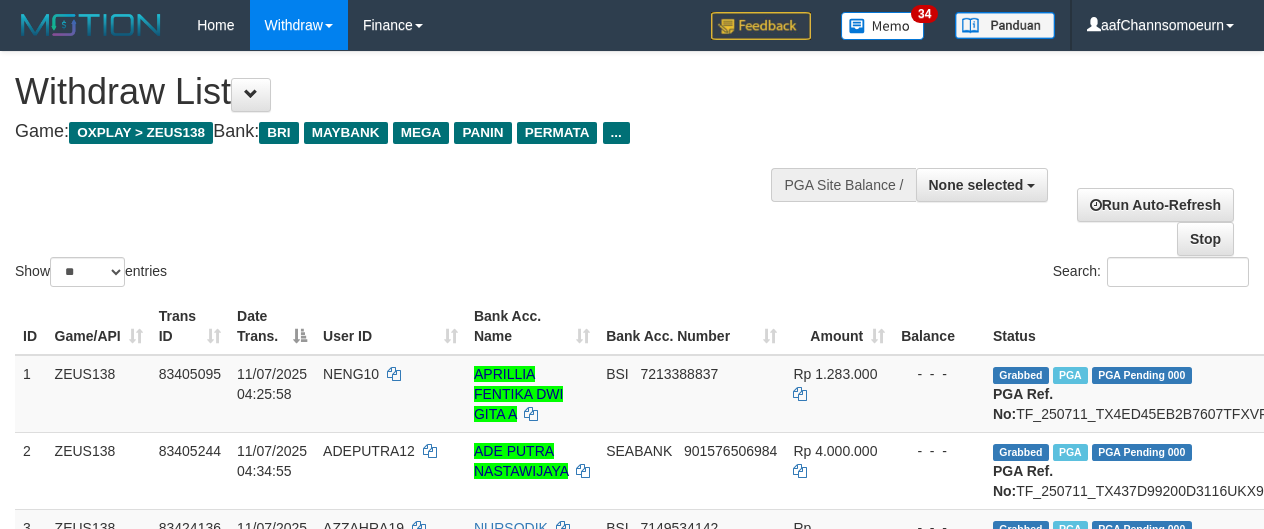 select 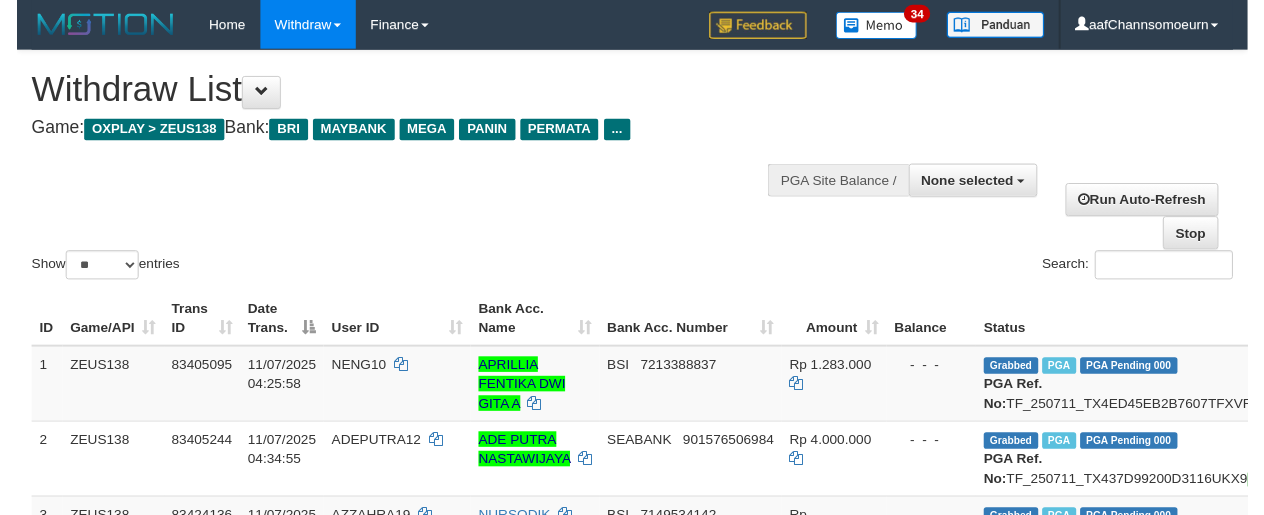 scroll, scrollTop: 1138, scrollLeft: 0, axis: vertical 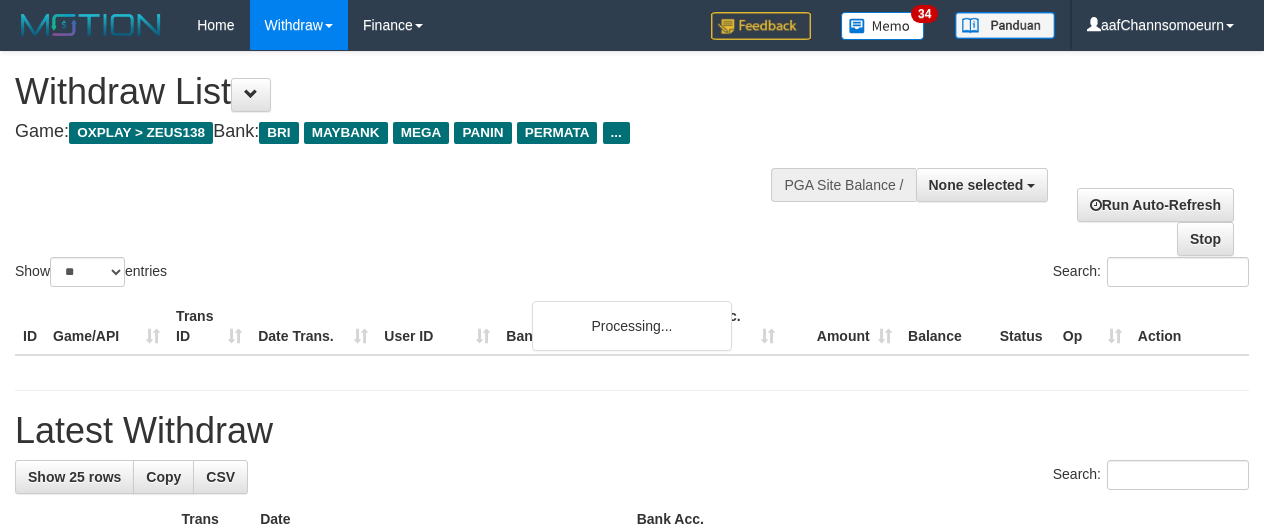 select 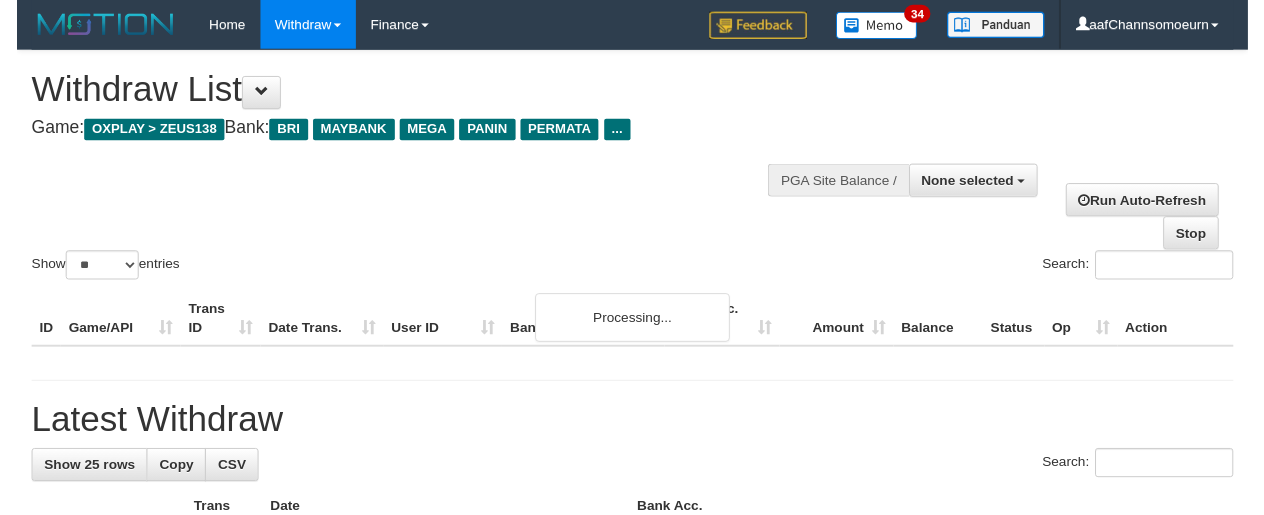 scroll, scrollTop: 1138, scrollLeft: 0, axis: vertical 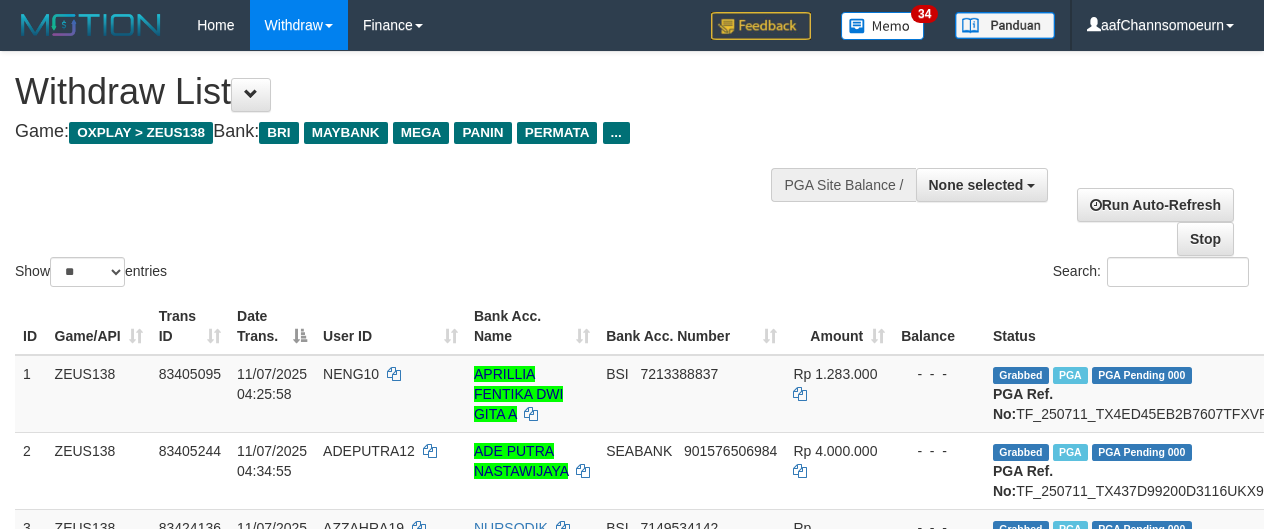 select 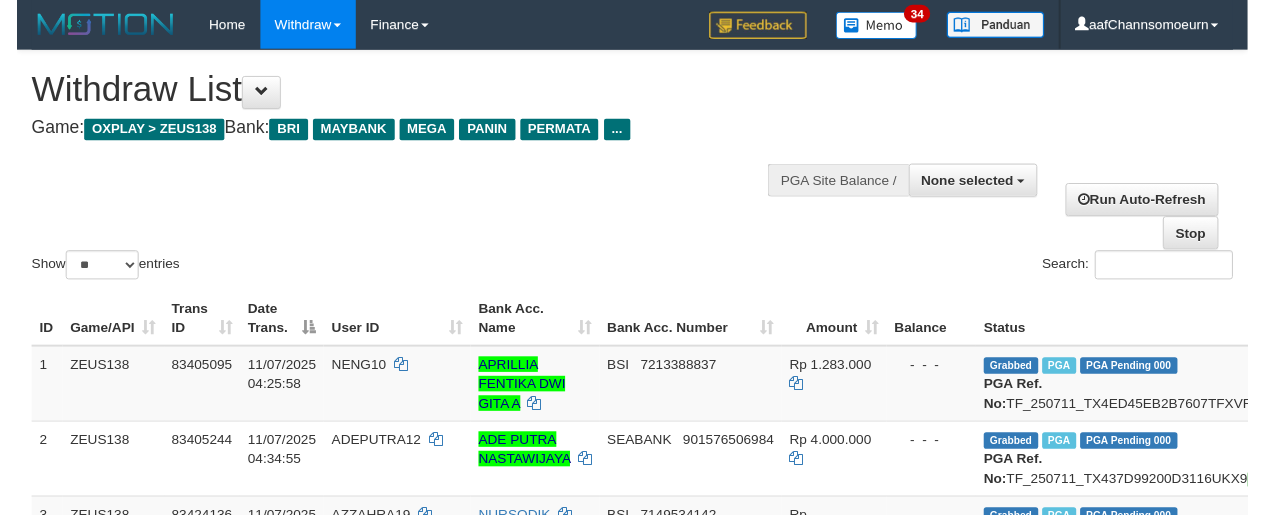 scroll, scrollTop: 1138, scrollLeft: 0, axis: vertical 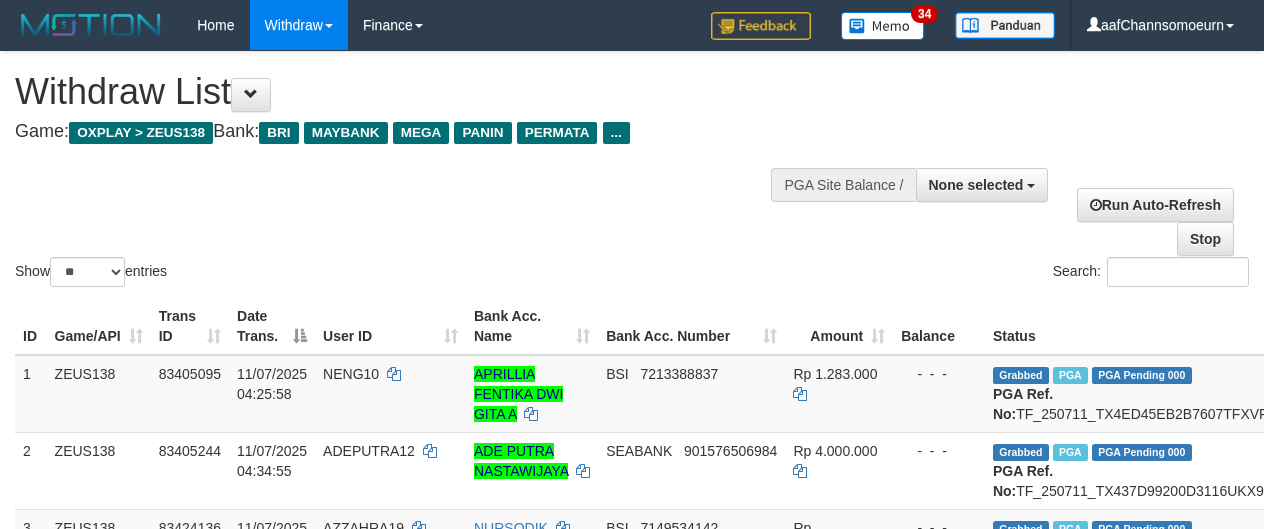 select 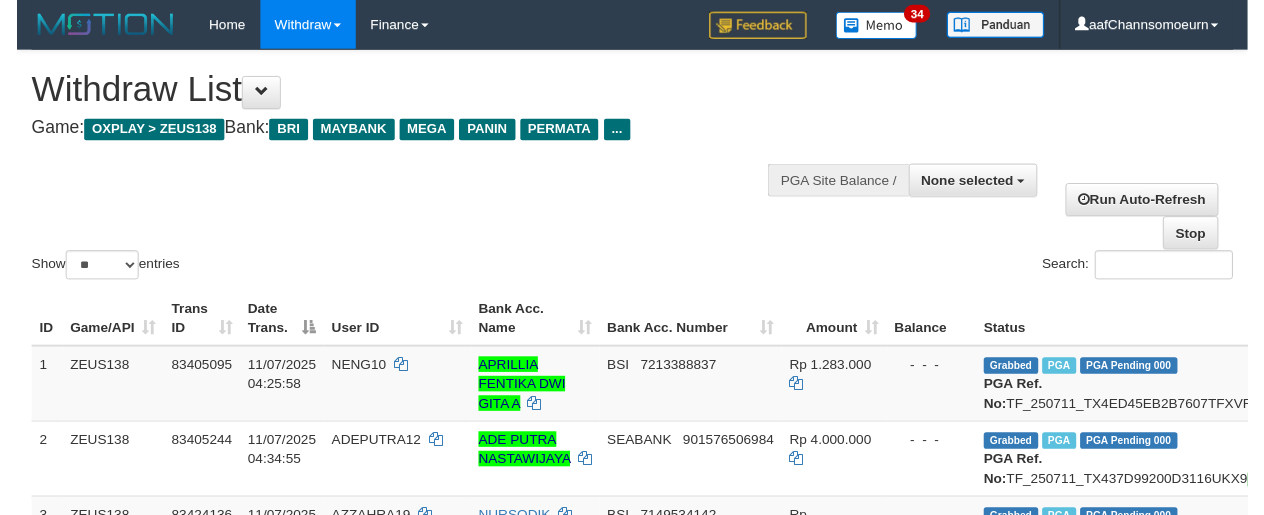 scroll, scrollTop: 1138, scrollLeft: 0, axis: vertical 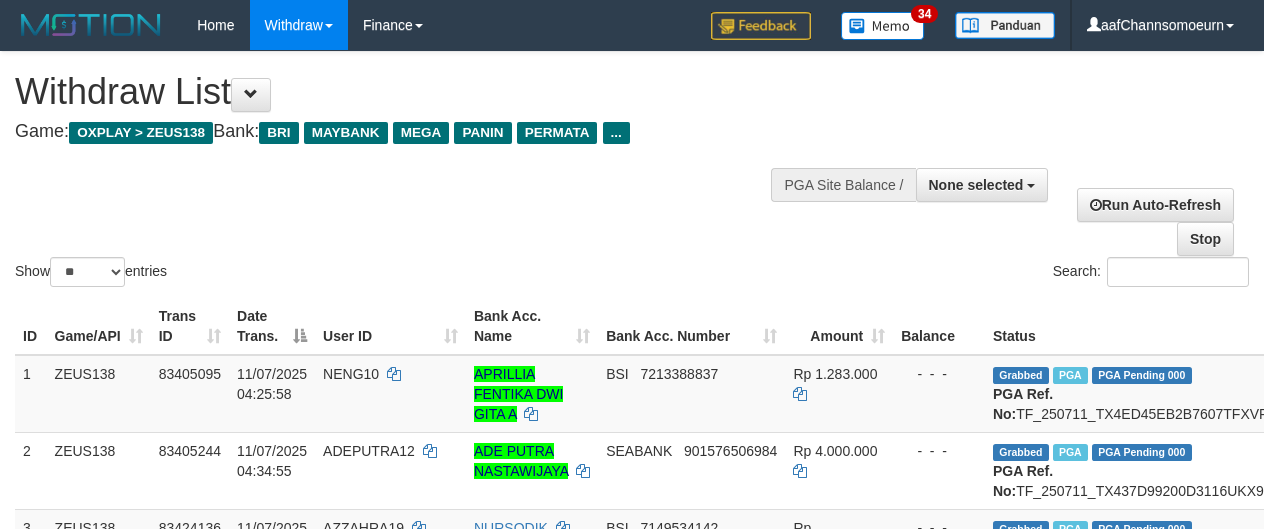 select 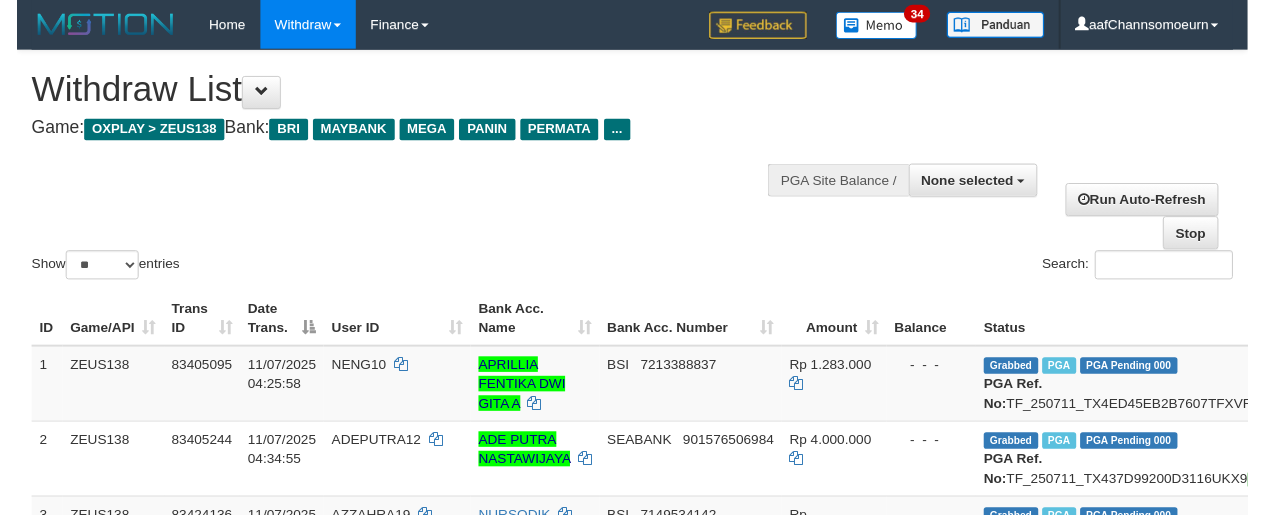 scroll, scrollTop: 1138, scrollLeft: 0, axis: vertical 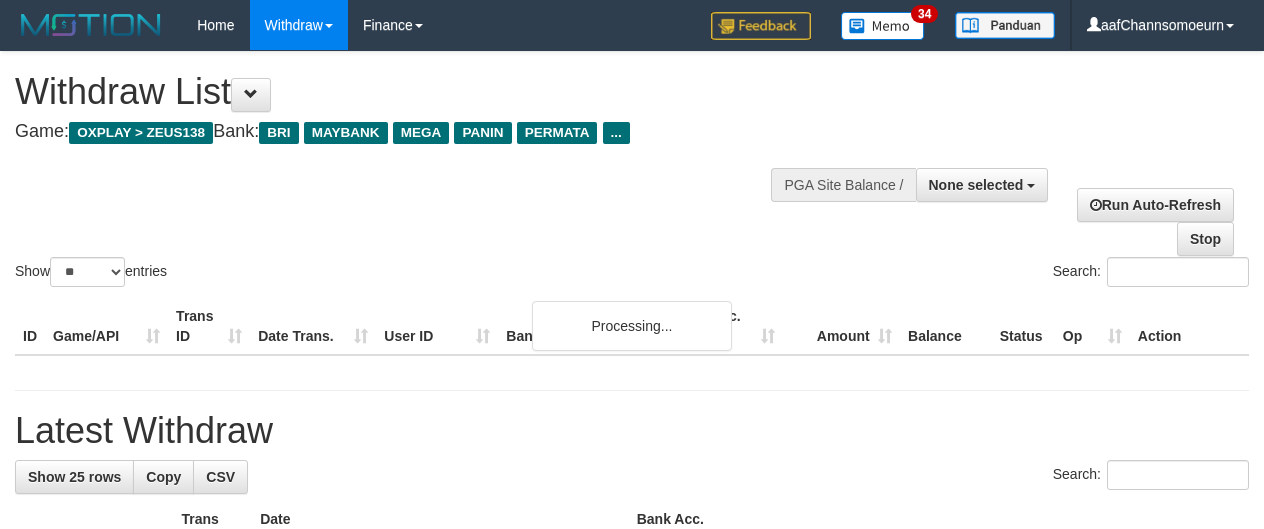 select 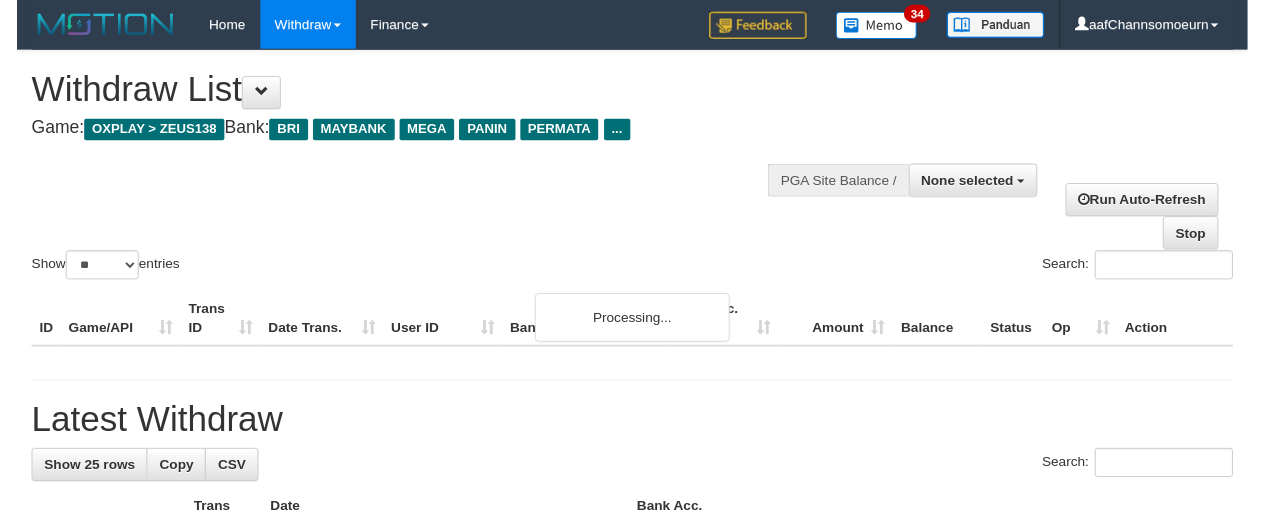 scroll, scrollTop: 1138, scrollLeft: 0, axis: vertical 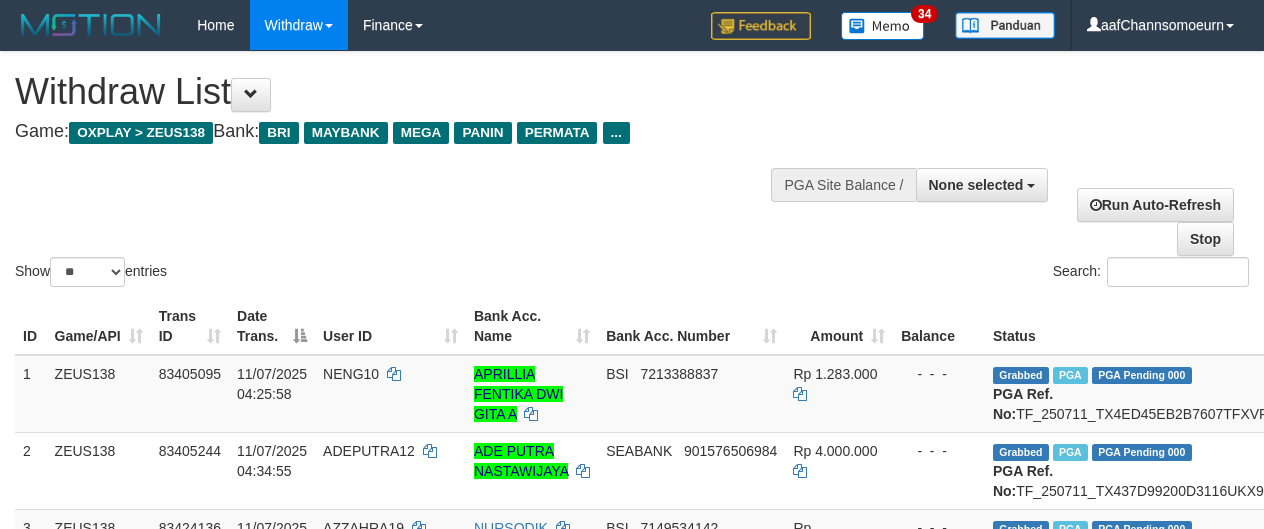 select 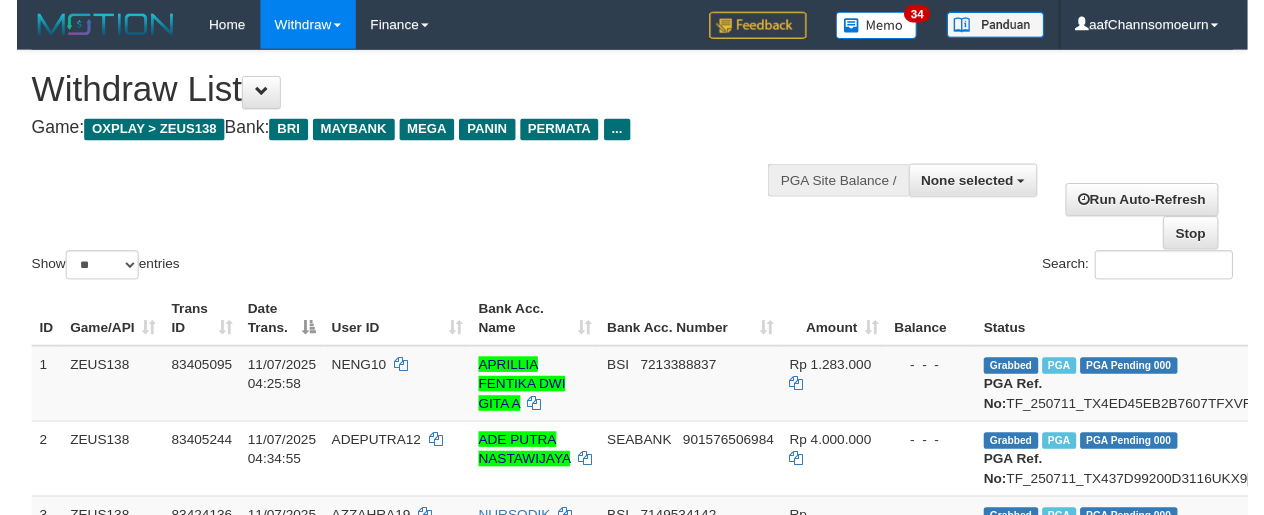 scroll, scrollTop: 1138, scrollLeft: 0, axis: vertical 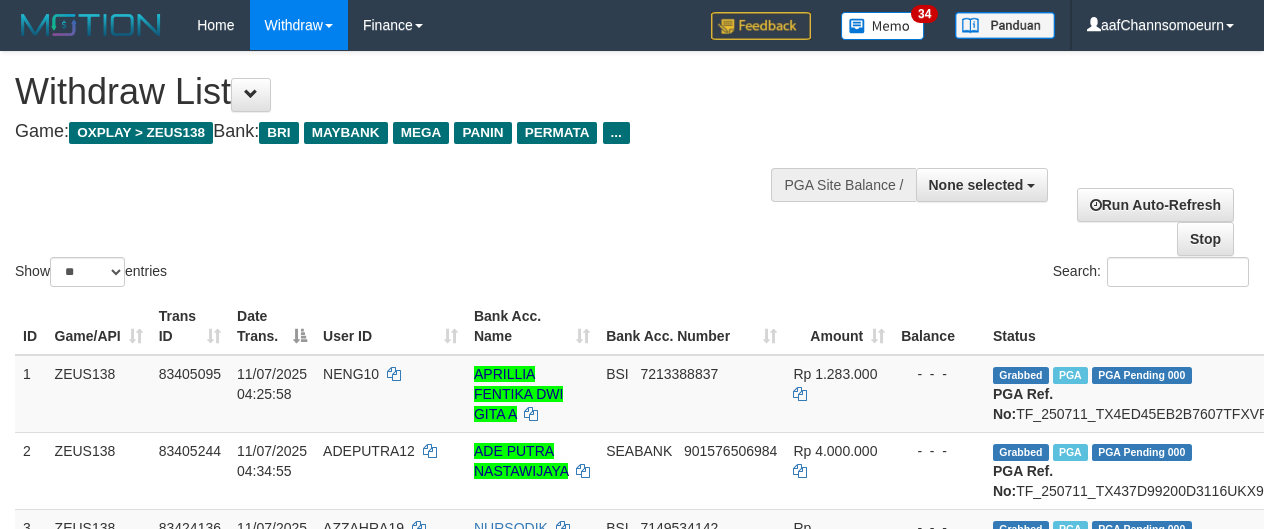 select 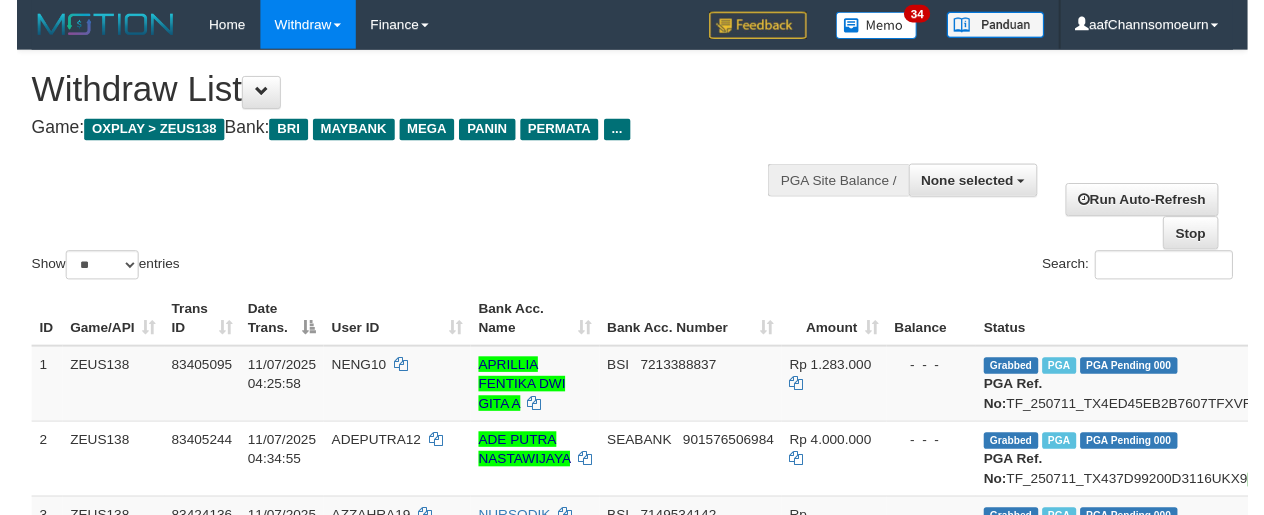 scroll, scrollTop: 1138, scrollLeft: 0, axis: vertical 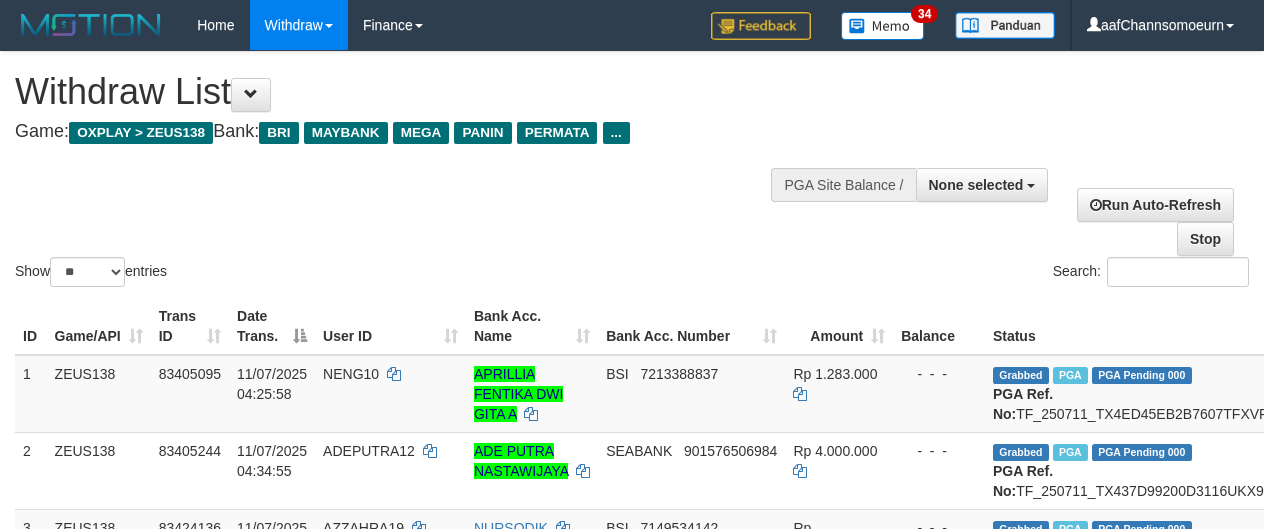 select 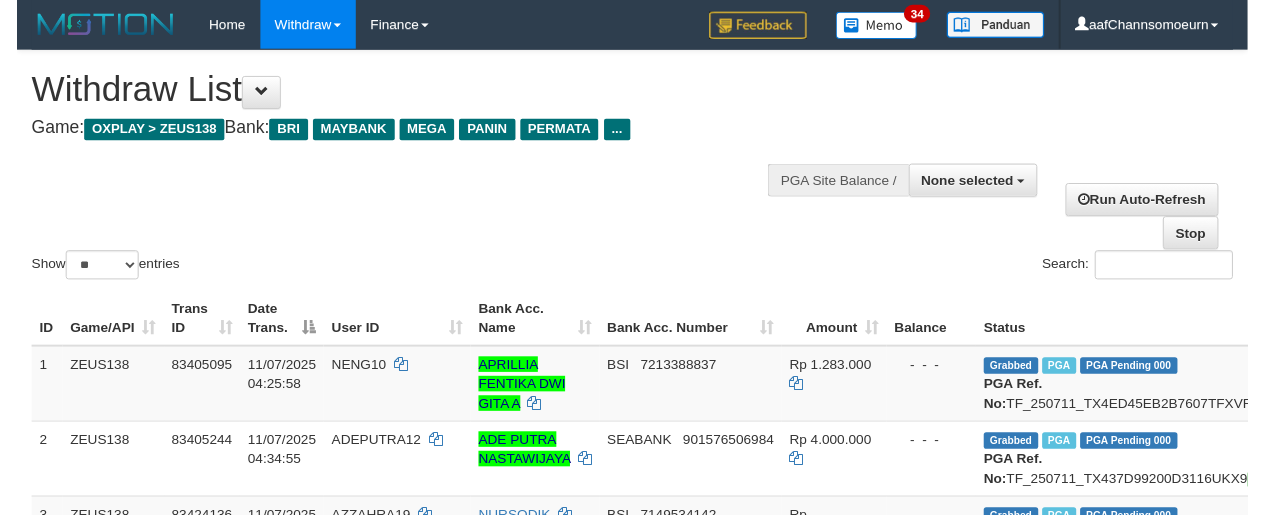 scroll, scrollTop: 1138, scrollLeft: 0, axis: vertical 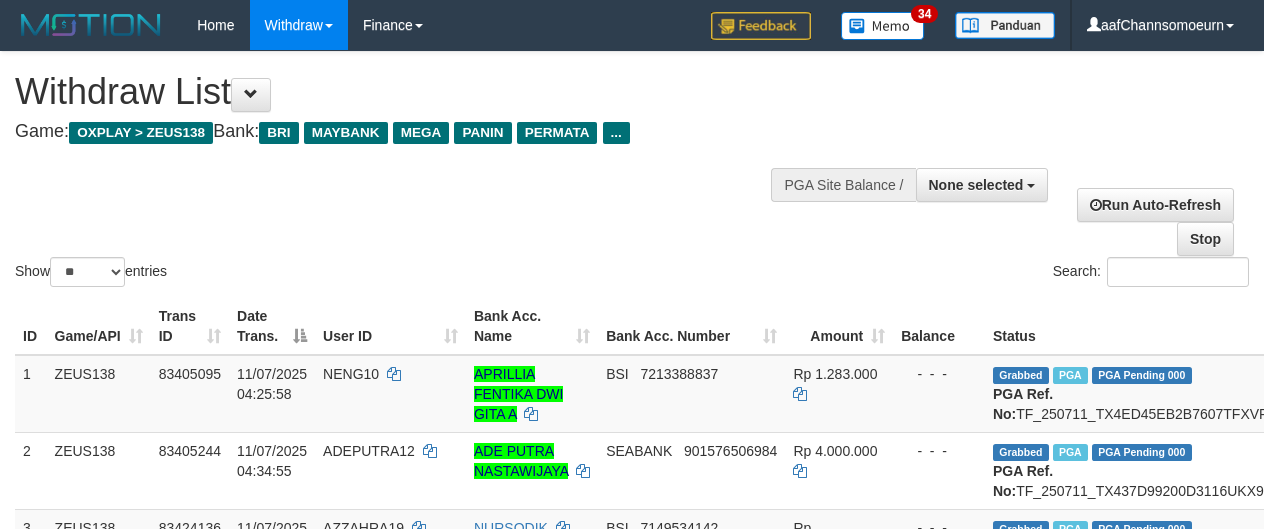 select 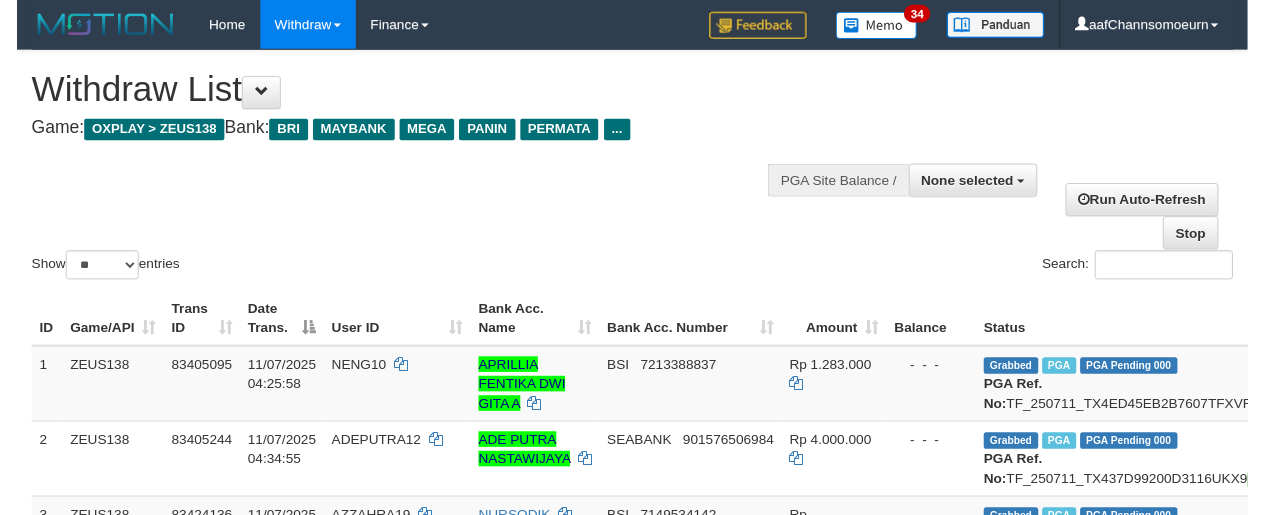 scroll, scrollTop: 1138, scrollLeft: 0, axis: vertical 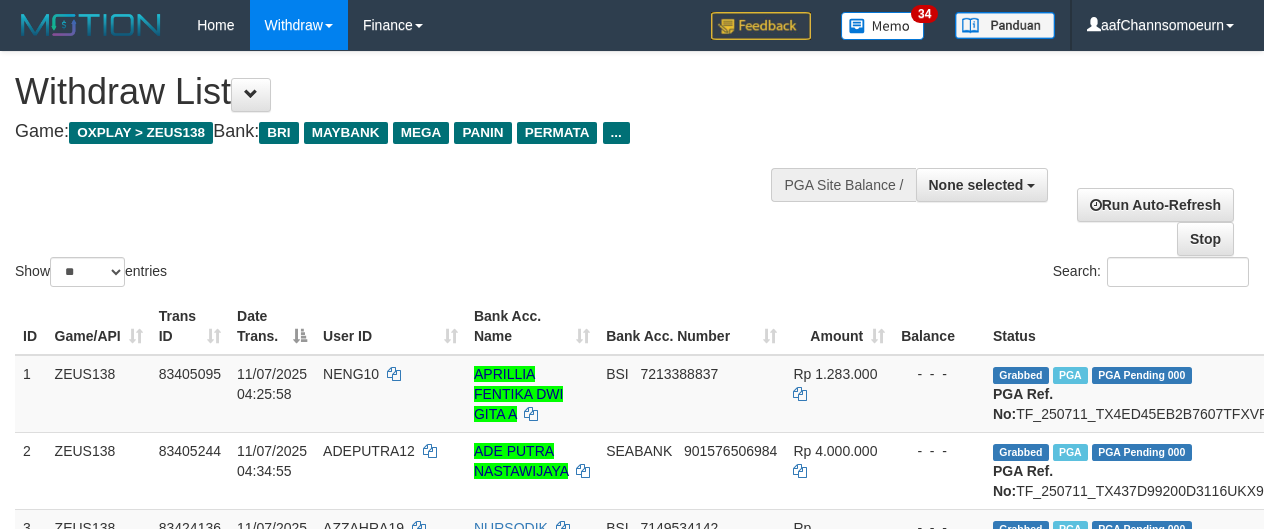 select 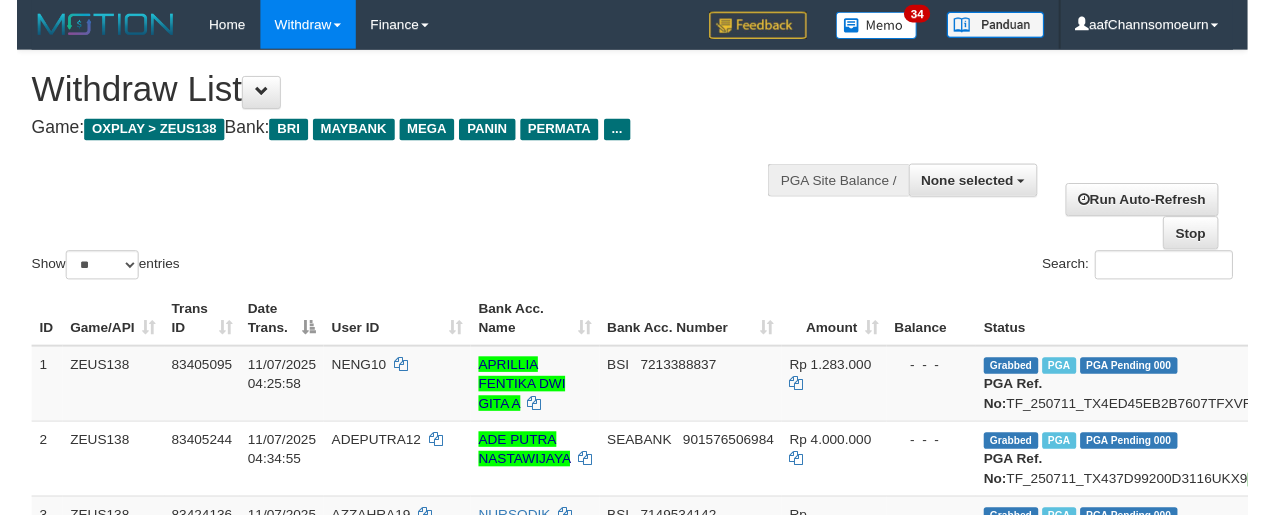 scroll, scrollTop: 1138, scrollLeft: 0, axis: vertical 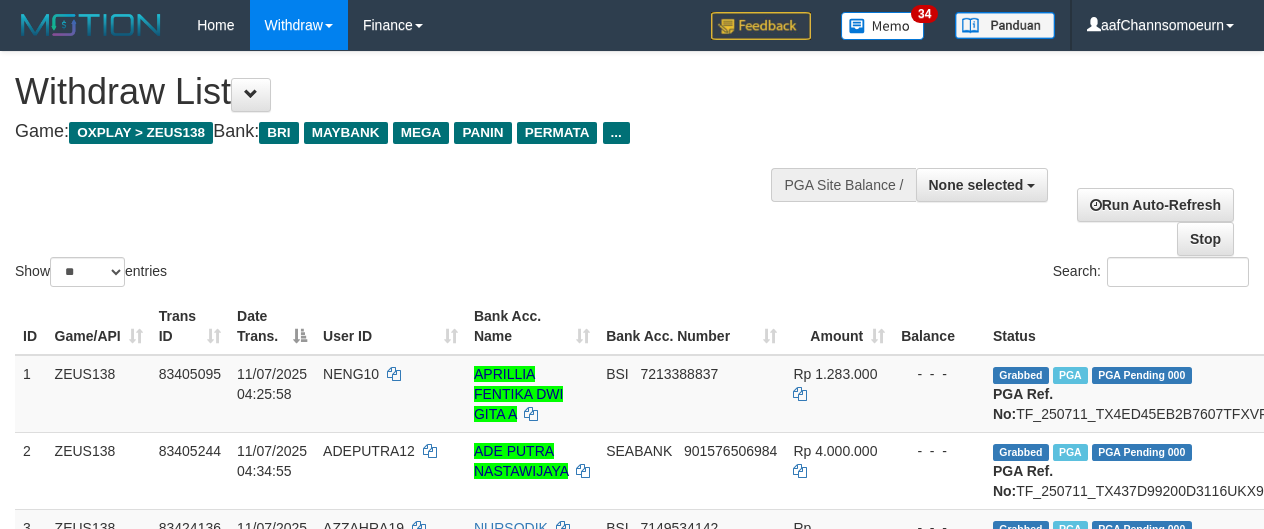 select 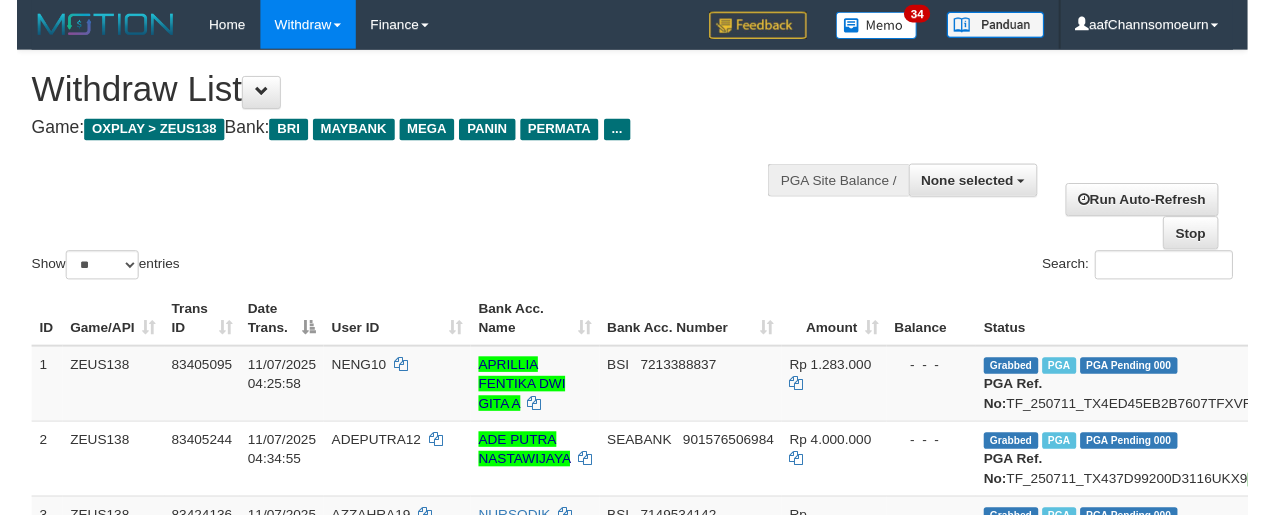scroll, scrollTop: 1138, scrollLeft: 0, axis: vertical 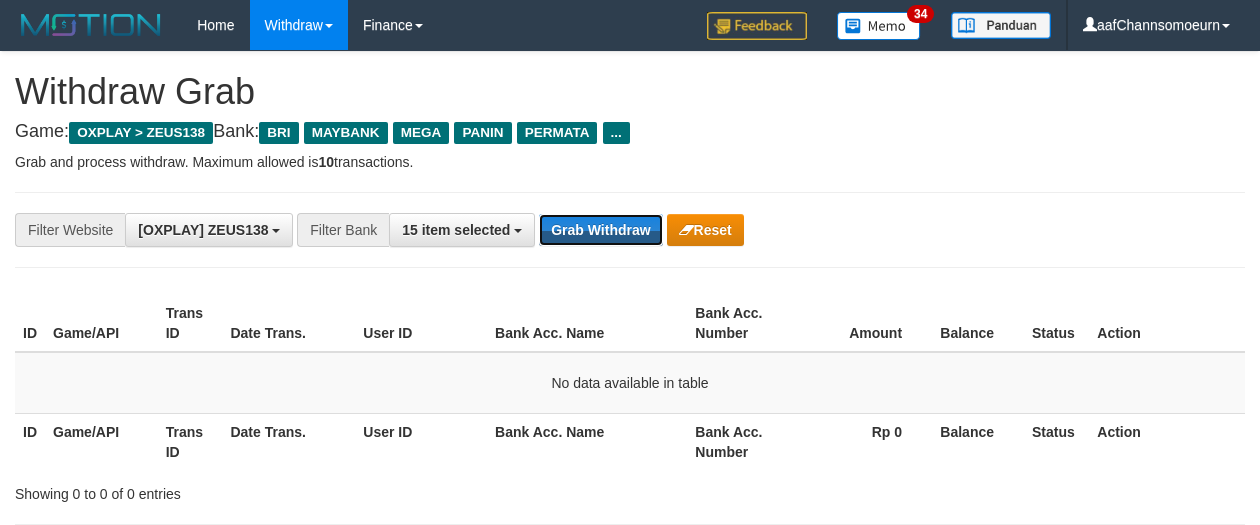 click on "Grab Withdraw" at bounding box center (600, 230) 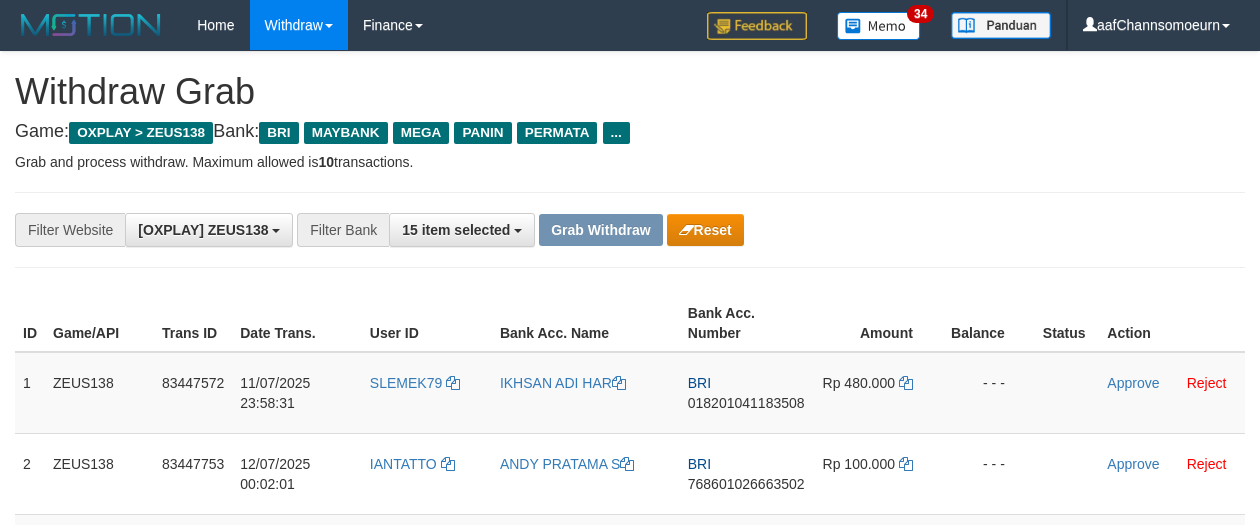 scroll, scrollTop: 0, scrollLeft: 0, axis: both 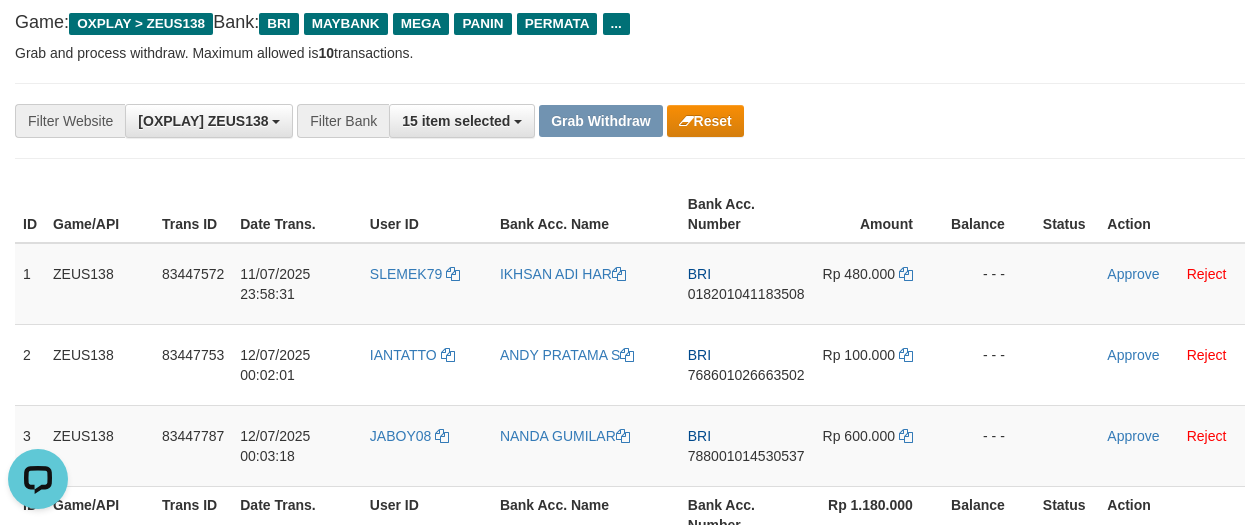 drag, startPoint x: 881, startPoint y: 150, endPoint x: 1019, endPoint y: 228, distance: 158.51814 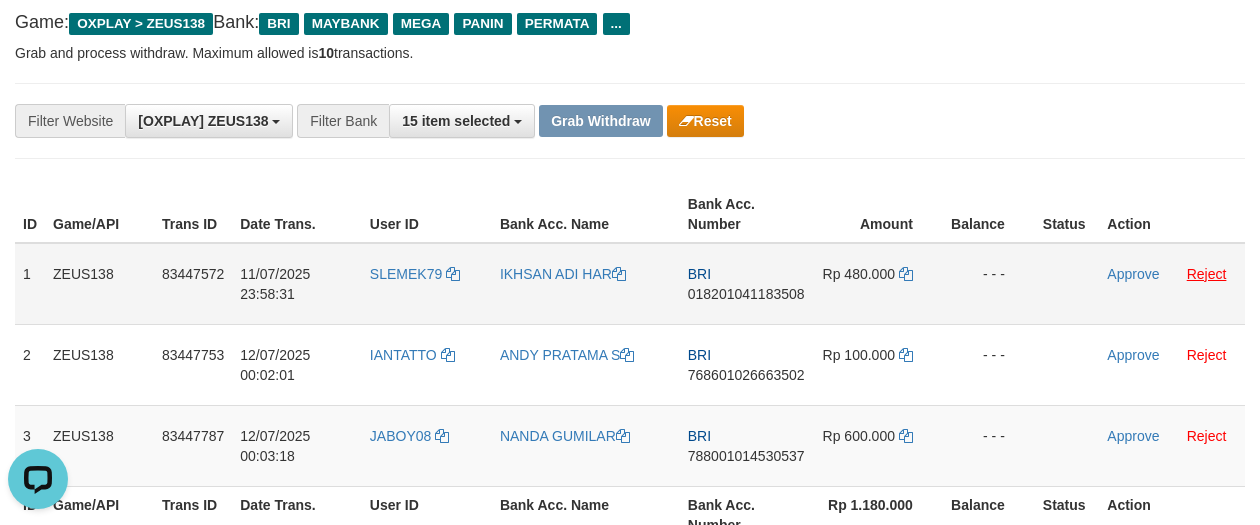 drag, startPoint x: 1000, startPoint y: 169, endPoint x: 1198, endPoint y: 271, distance: 222.72853 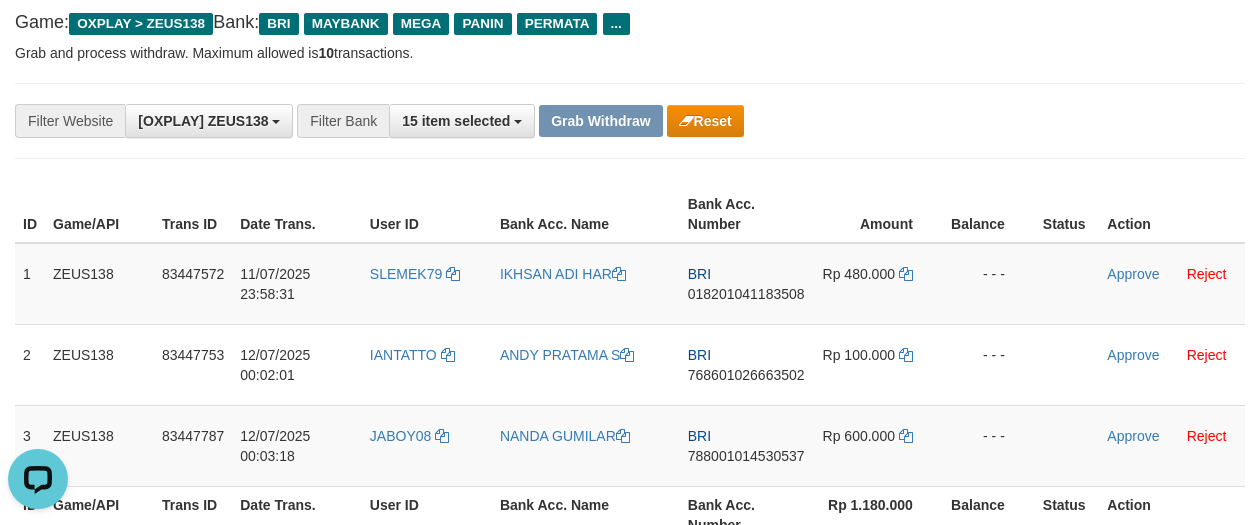 drag, startPoint x: 1049, startPoint y: 140, endPoint x: 1047, endPoint y: 178, distance: 38.052597 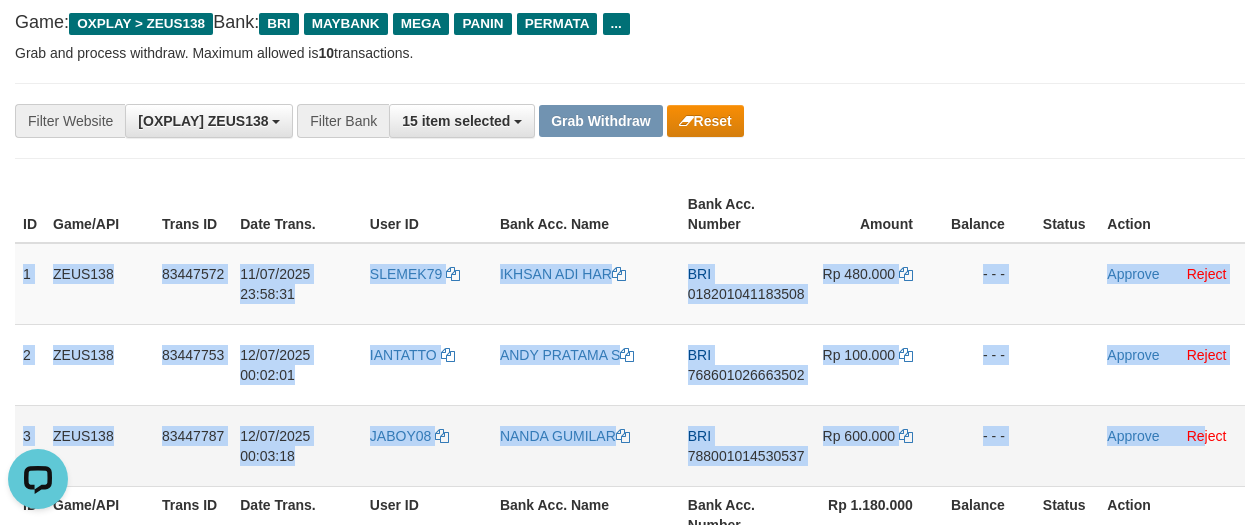 drag, startPoint x: 19, startPoint y: 250, endPoint x: 1205, endPoint y: 425, distance: 1198.8416 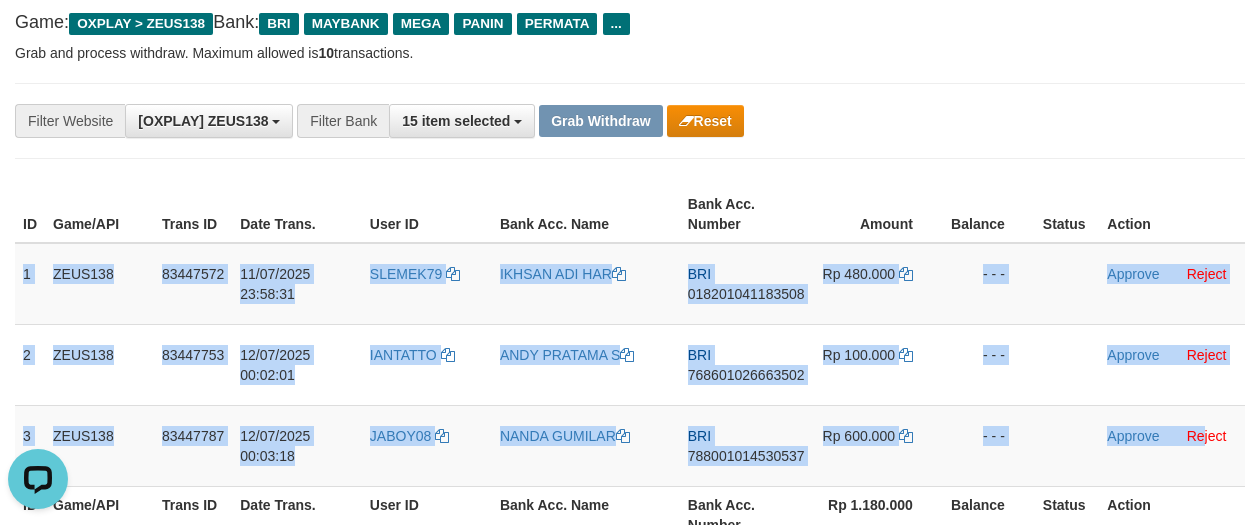 copy on "1
ZEUS138
83447572
11/07/2025 23:58:31
SLEMEK79
IKHSAN ADI HAR
BRI
018201041183508
Rp 480.000
- - -
Approve
Reject
2
ZEUS138
83447753
12/07/2025 00:02:01
IANTATTO
ANDY PRATAMA S
BRI
768601026663502
Rp 100.000
- - -
Approve
Reject
3
ZEUS138
83447787
12/07/2025 00:03:18
JABOY08
NANDA GUMILAR
BRI
788001014530537
Rp 600.000
- - -
Approve
Re" 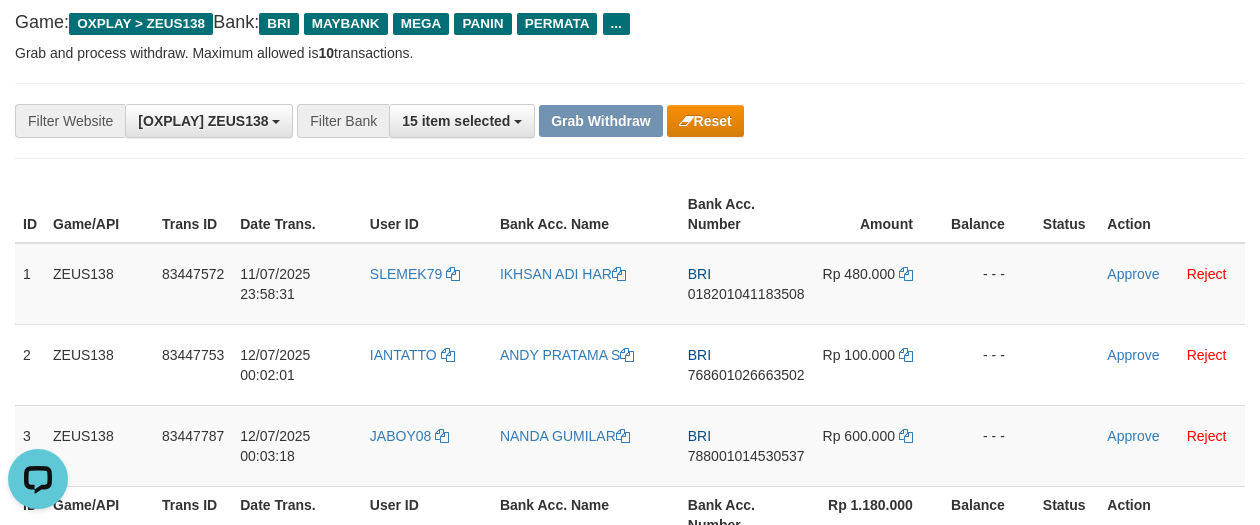 drag, startPoint x: 1072, startPoint y: 140, endPoint x: 1272, endPoint y: 252, distance: 229.22478 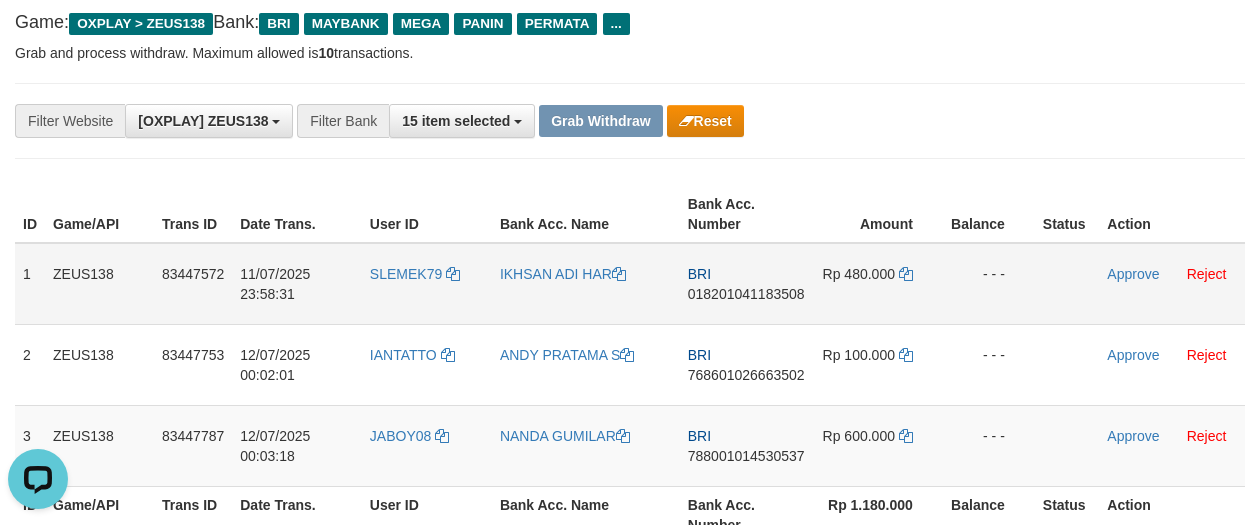 click on "018201041183508" at bounding box center [746, 294] 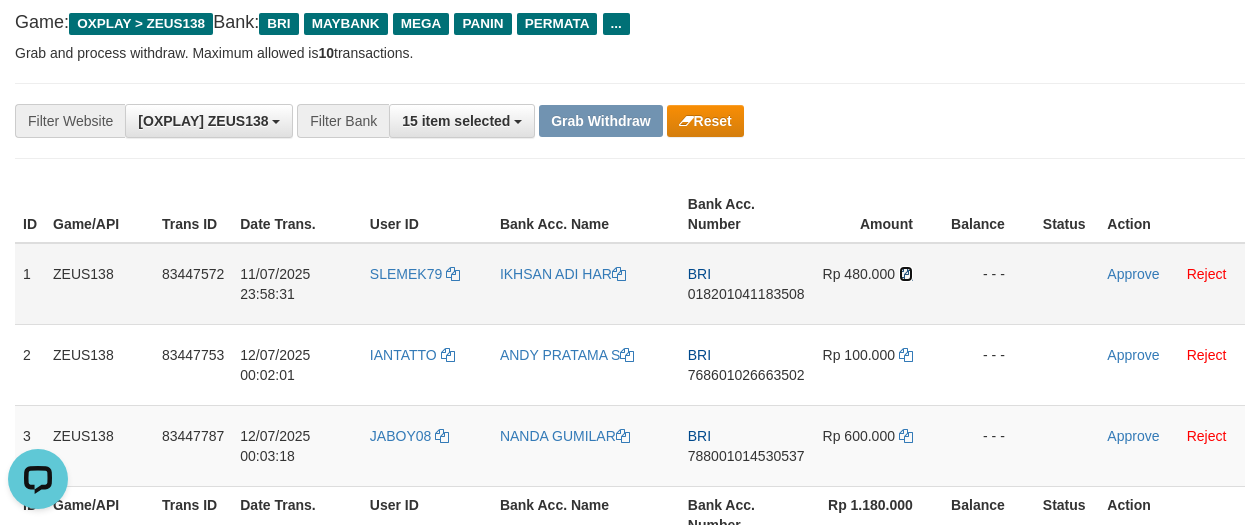 click at bounding box center [906, 274] 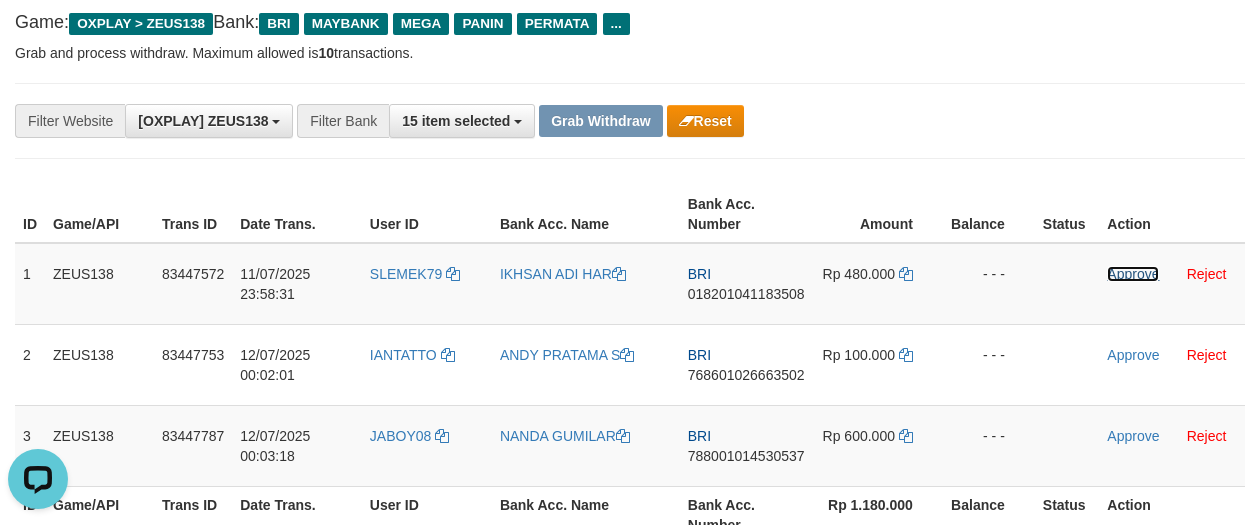 drag, startPoint x: 1117, startPoint y: 275, endPoint x: 717, endPoint y: 190, distance: 408.93155 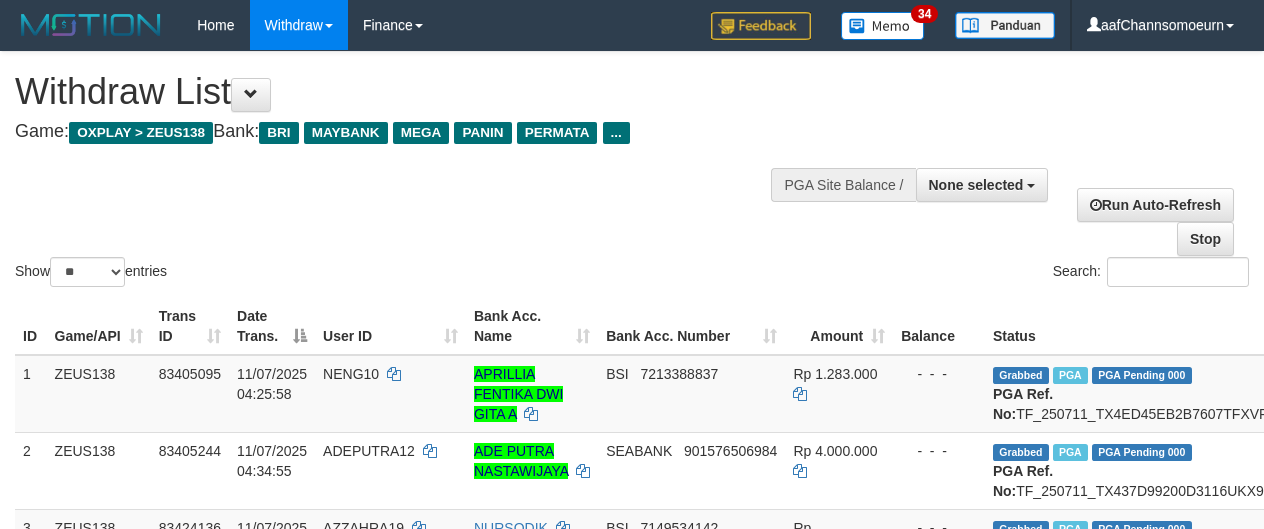 select 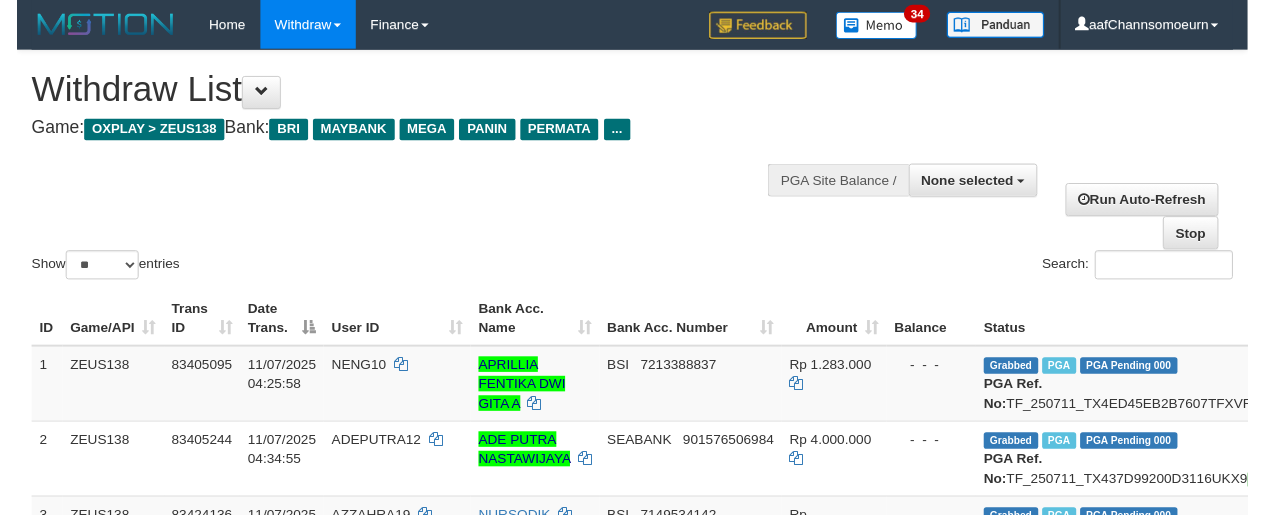 scroll, scrollTop: 1138, scrollLeft: 0, axis: vertical 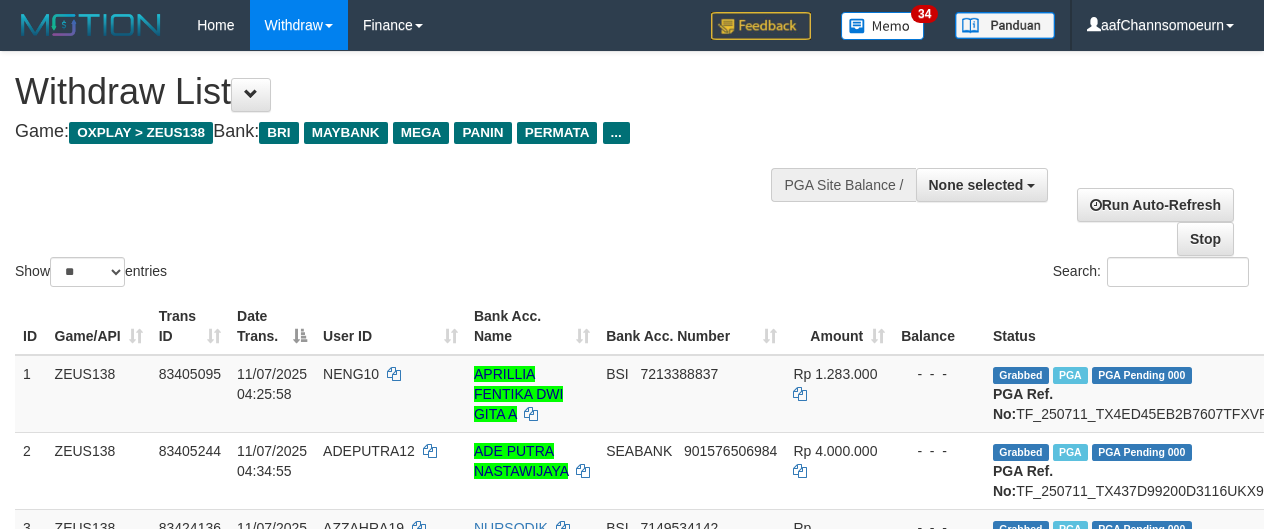select 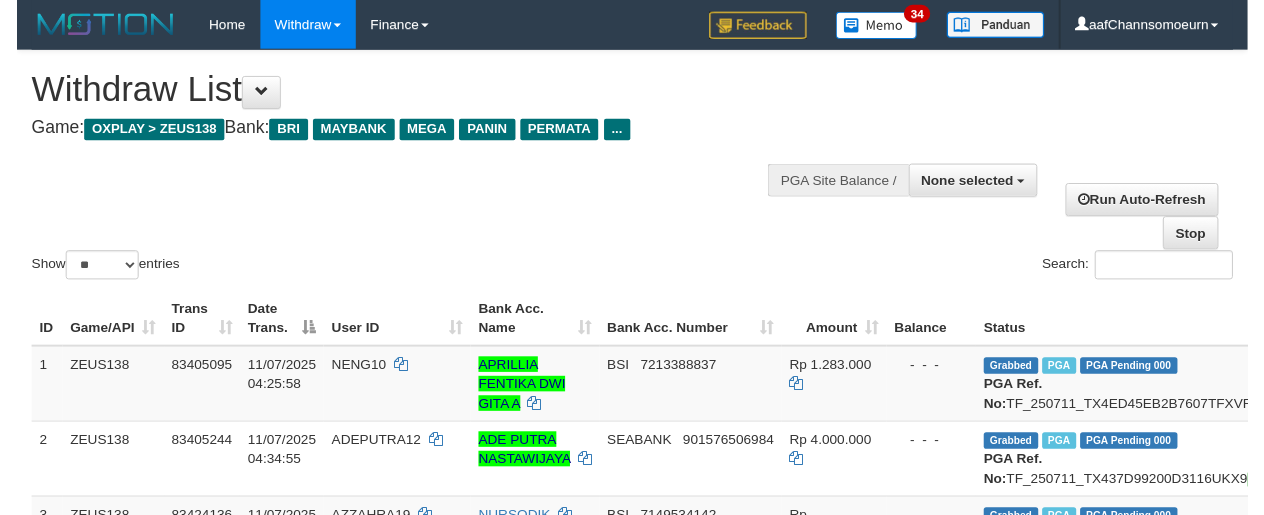 scroll, scrollTop: 1138, scrollLeft: 0, axis: vertical 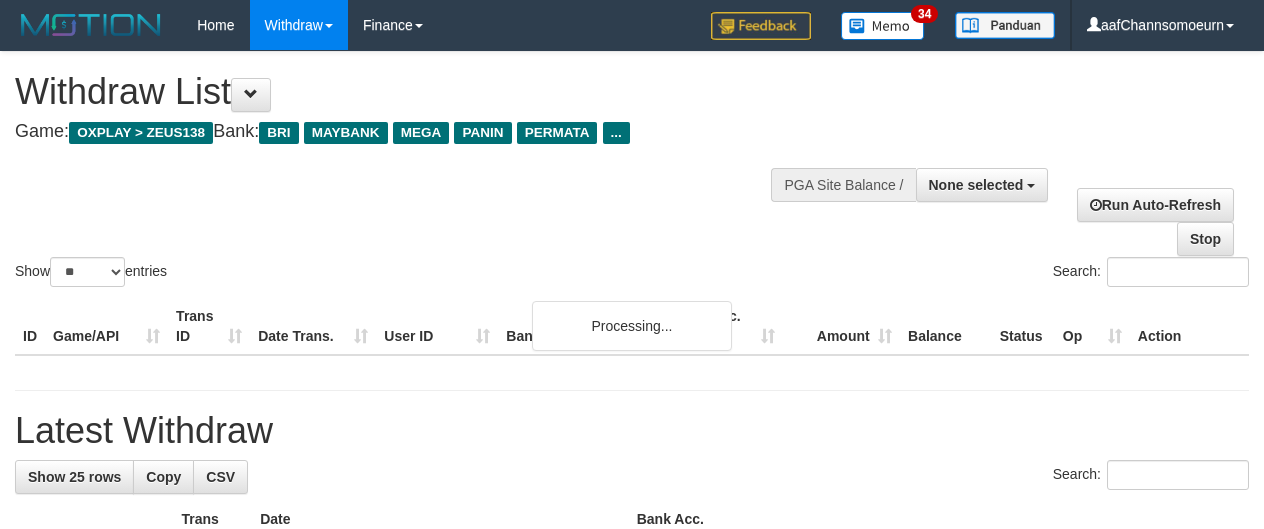 select 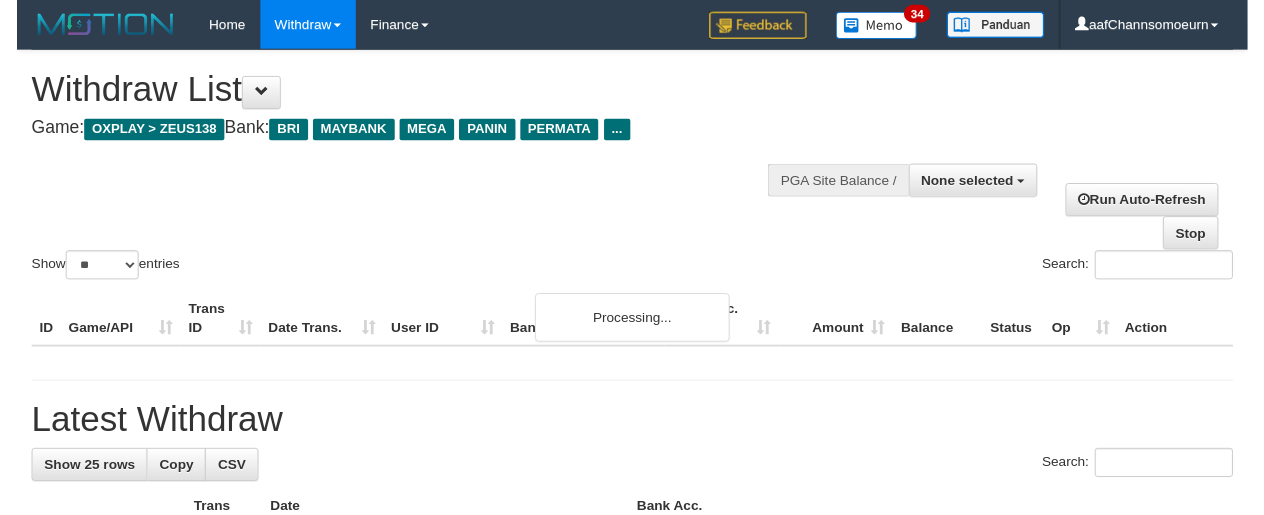 scroll, scrollTop: 1138, scrollLeft: 0, axis: vertical 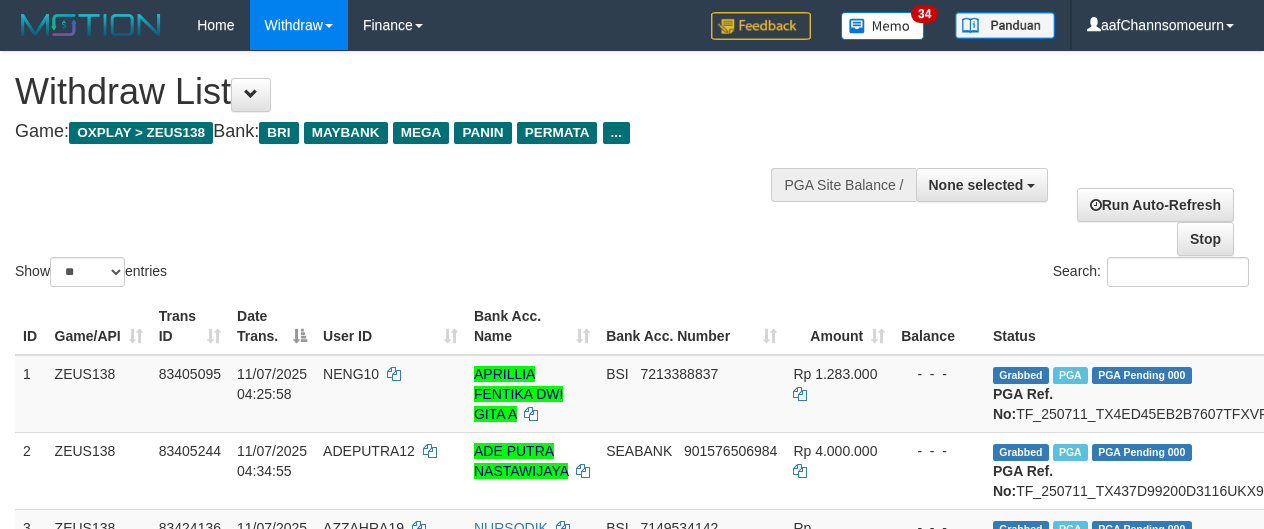 select 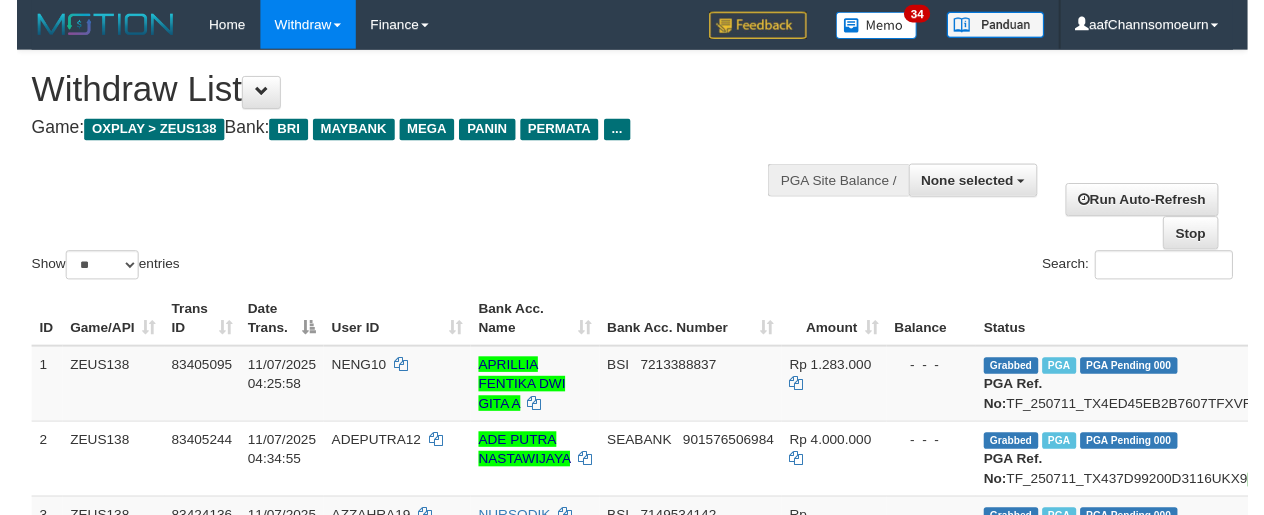 scroll, scrollTop: 1138, scrollLeft: 0, axis: vertical 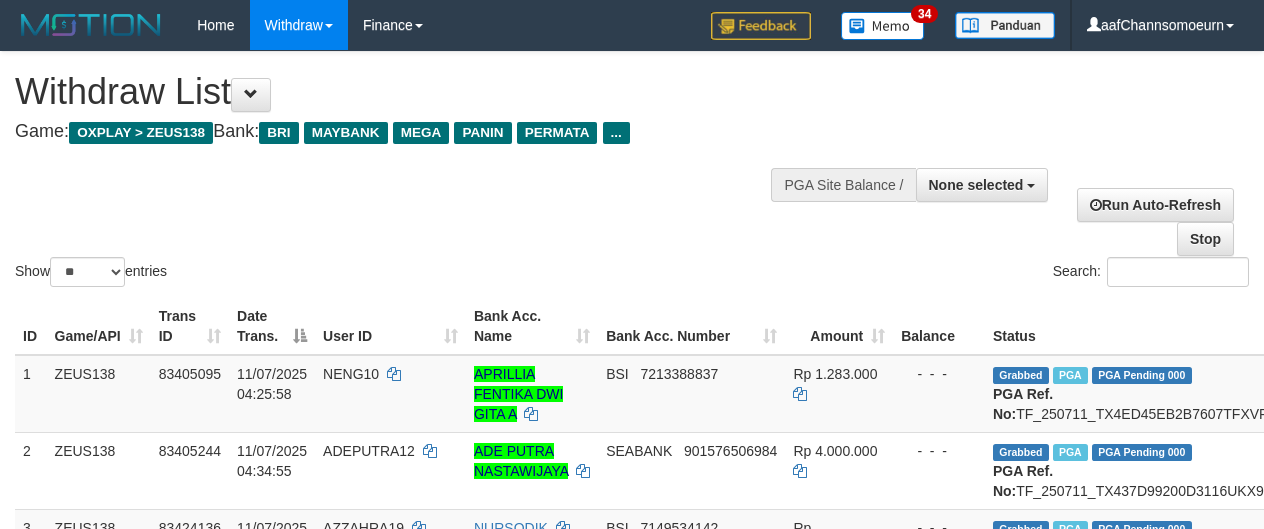 select 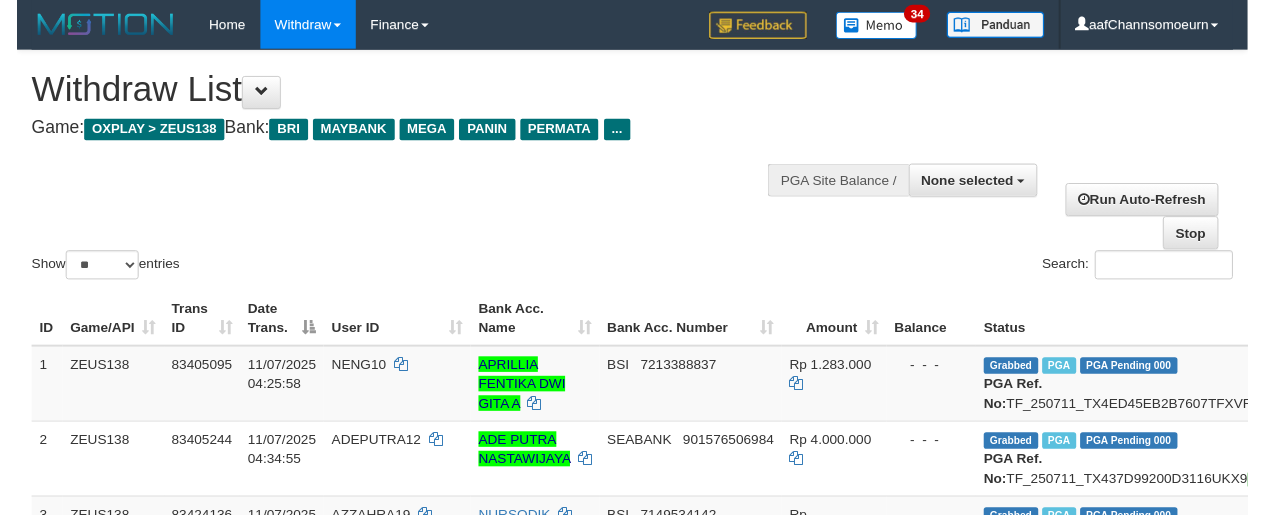 scroll, scrollTop: 1138, scrollLeft: 0, axis: vertical 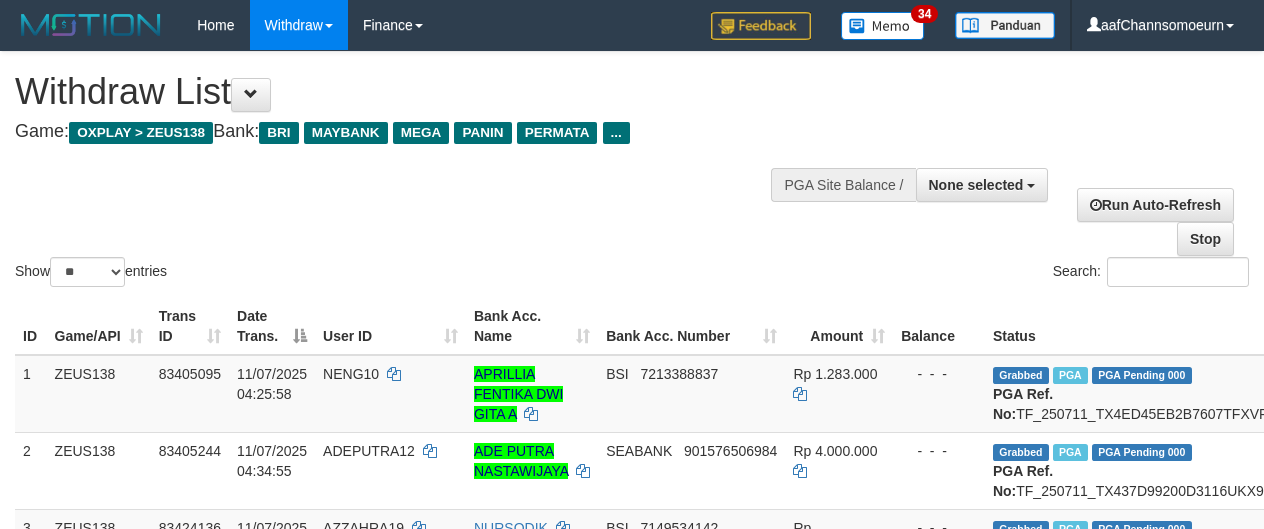 select 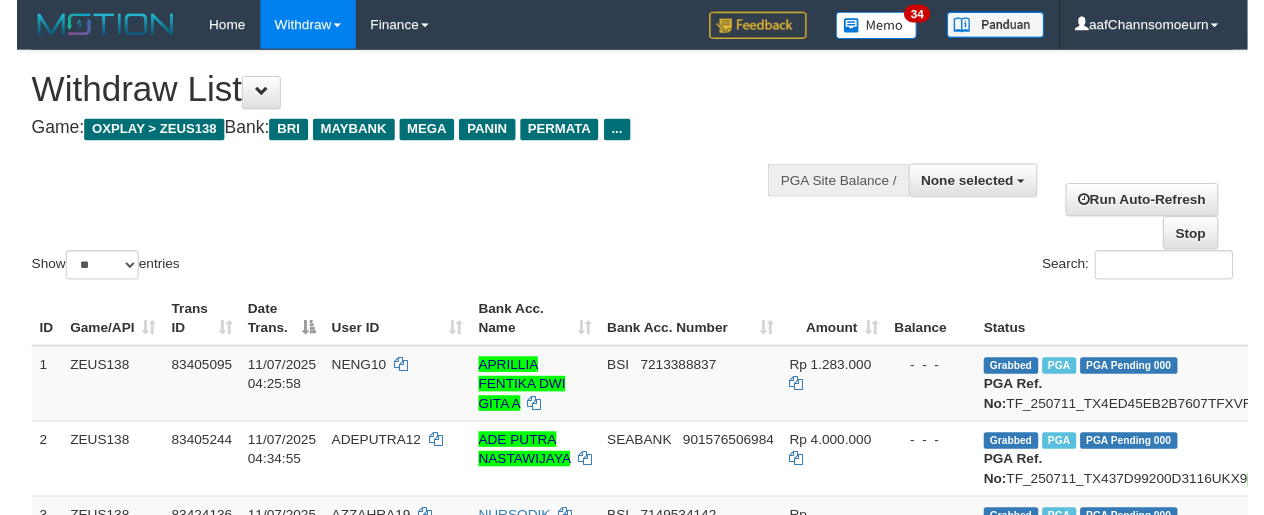 scroll, scrollTop: 1138, scrollLeft: 0, axis: vertical 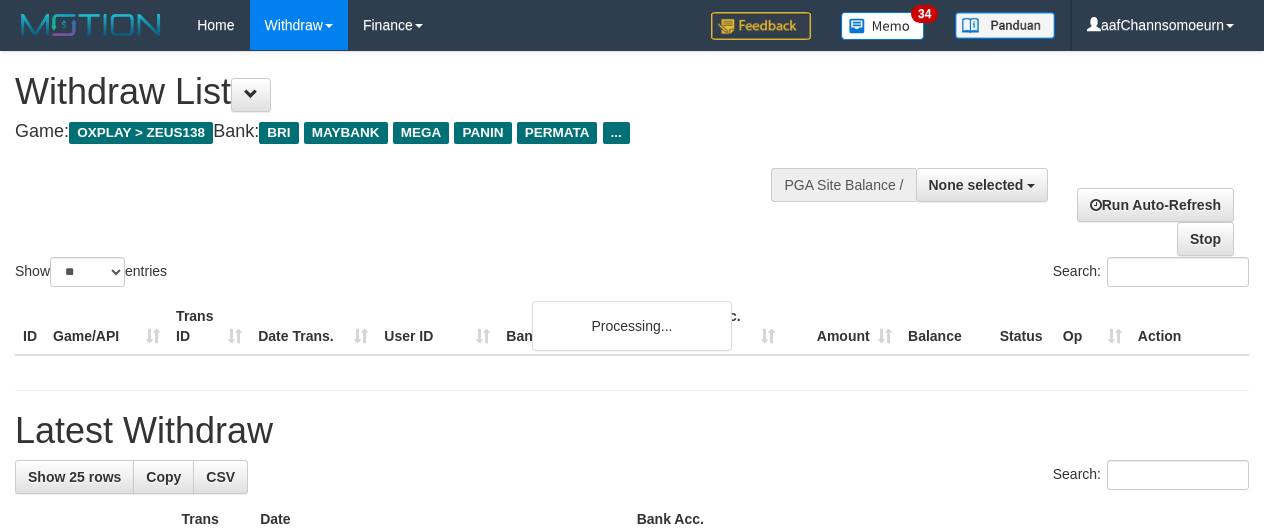 select 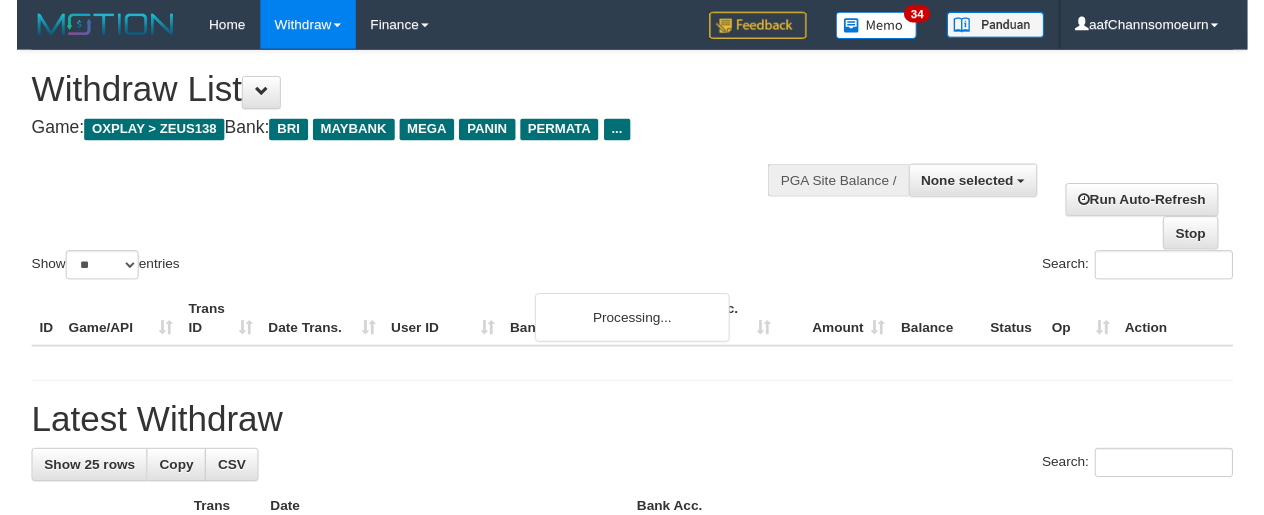scroll, scrollTop: 1138, scrollLeft: 0, axis: vertical 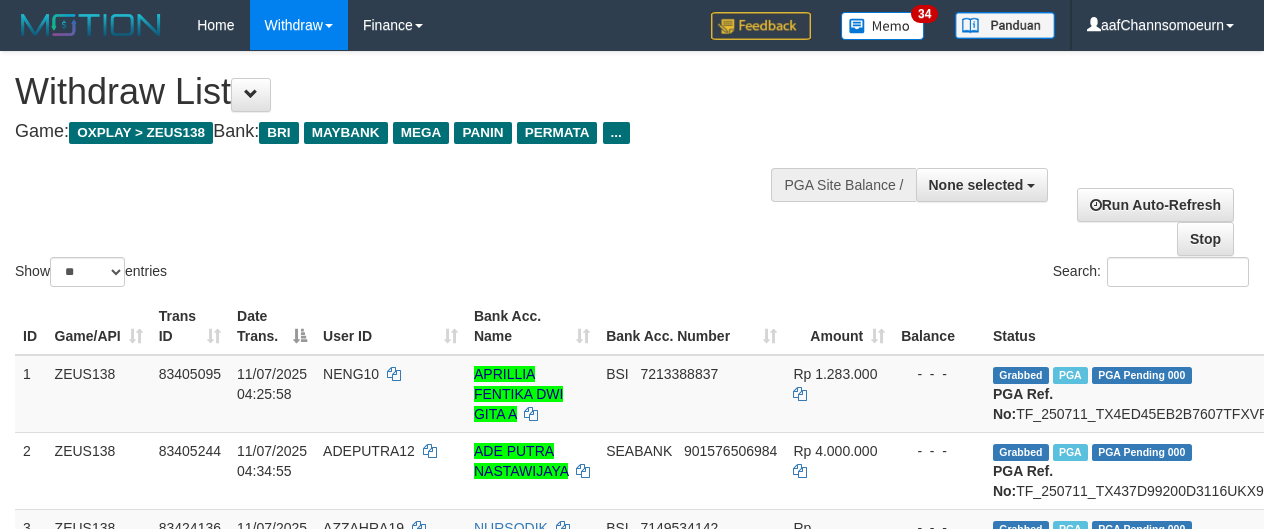 select 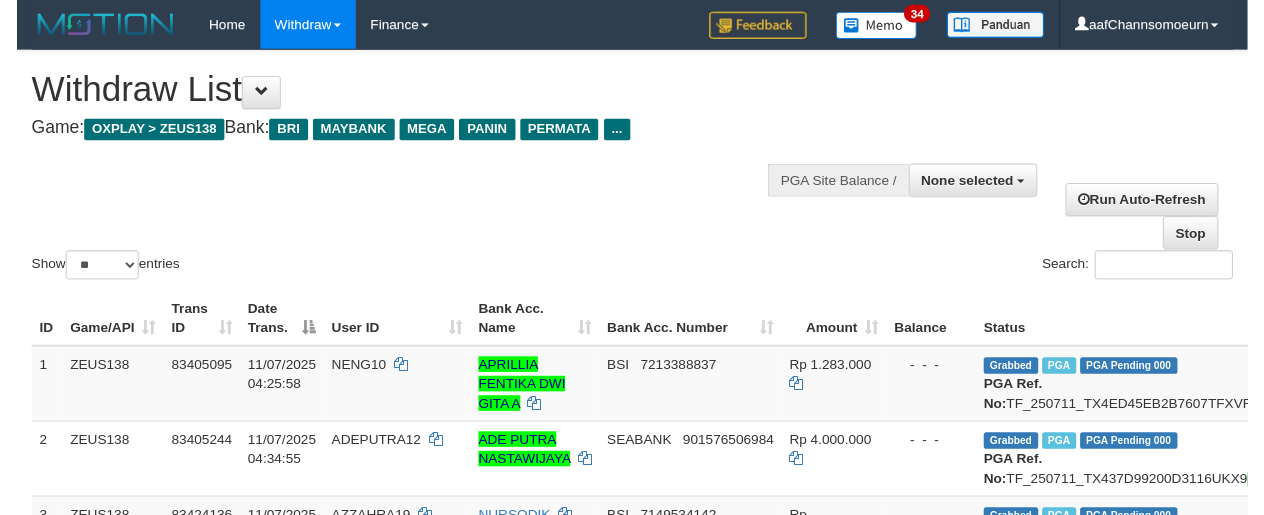 scroll, scrollTop: 1138, scrollLeft: 0, axis: vertical 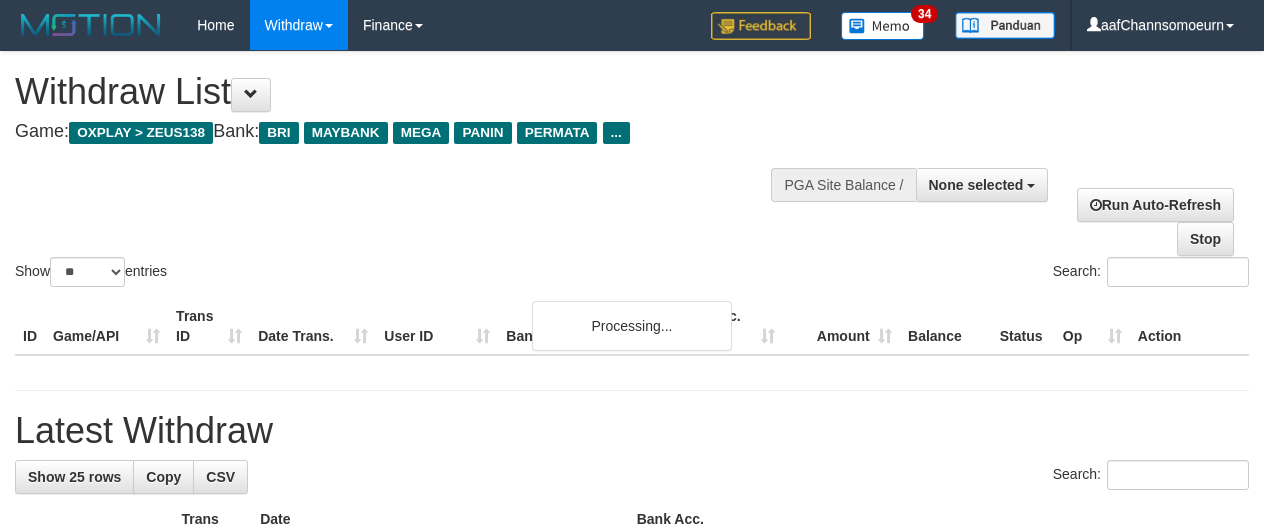 select 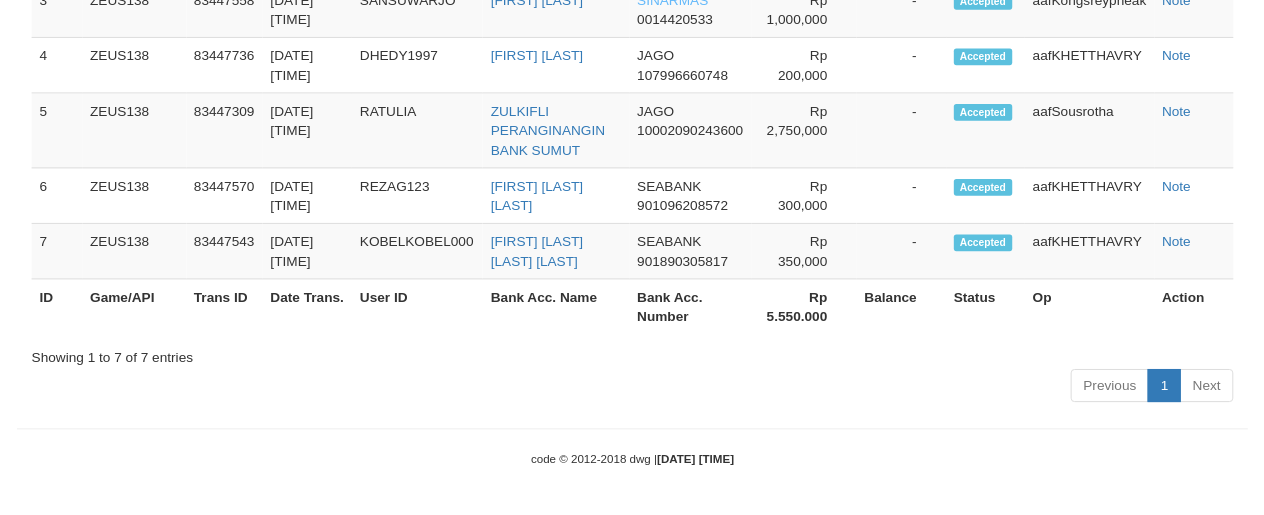 scroll, scrollTop: 1800, scrollLeft: 0, axis: vertical 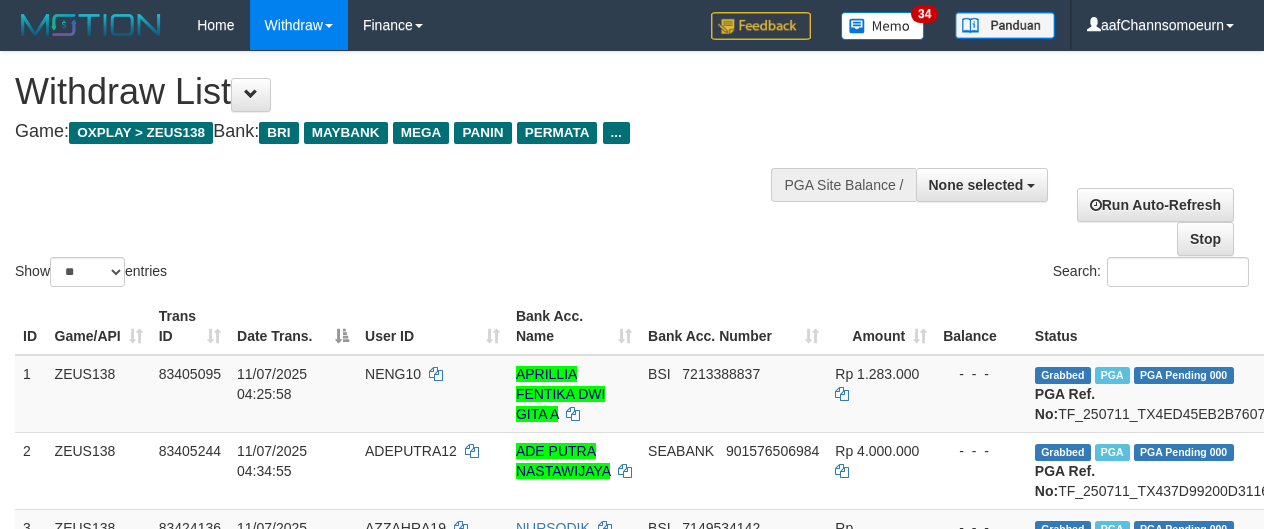 select 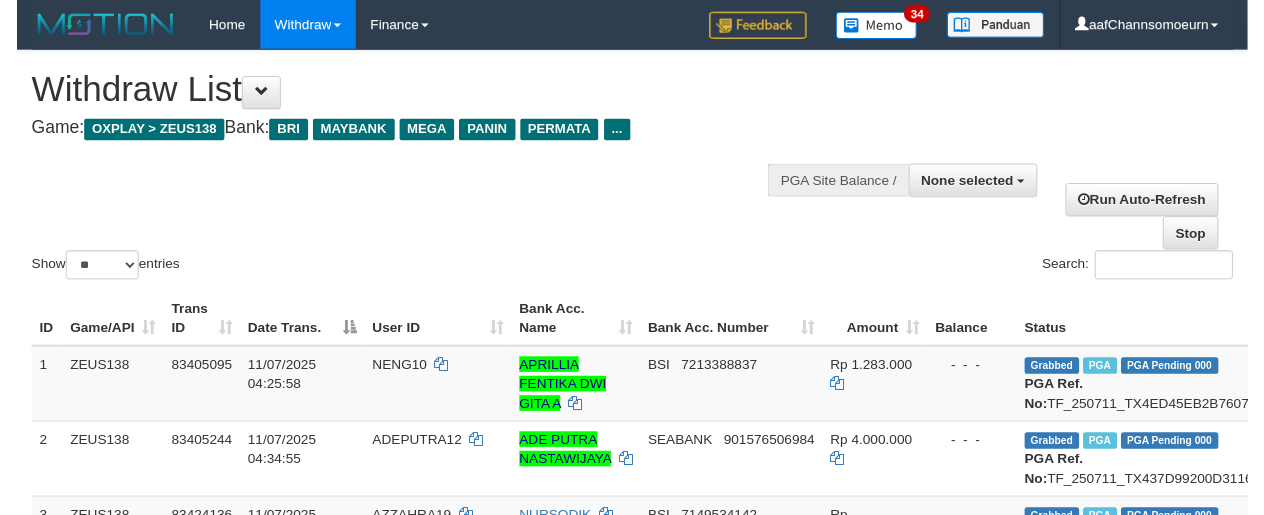scroll, scrollTop: 1790, scrollLeft: 0, axis: vertical 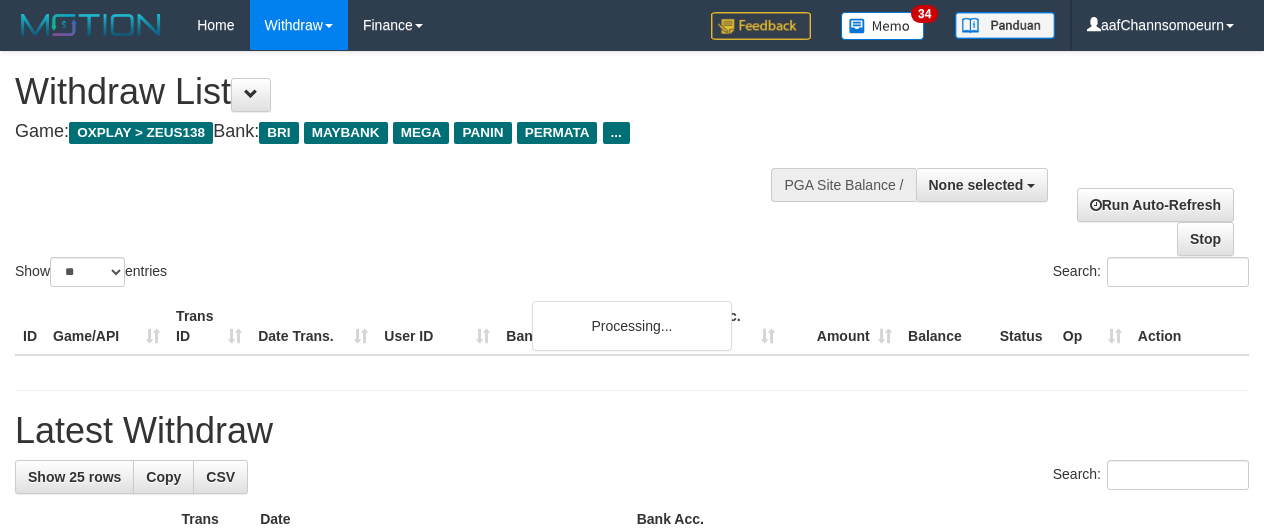 select 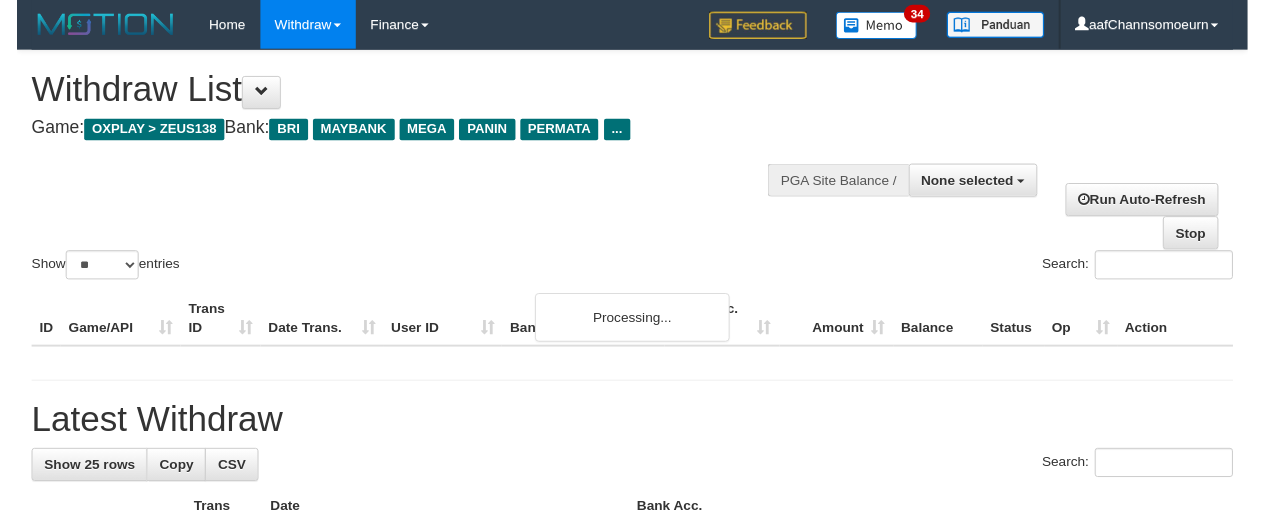 scroll, scrollTop: 1780, scrollLeft: 0, axis: vertical 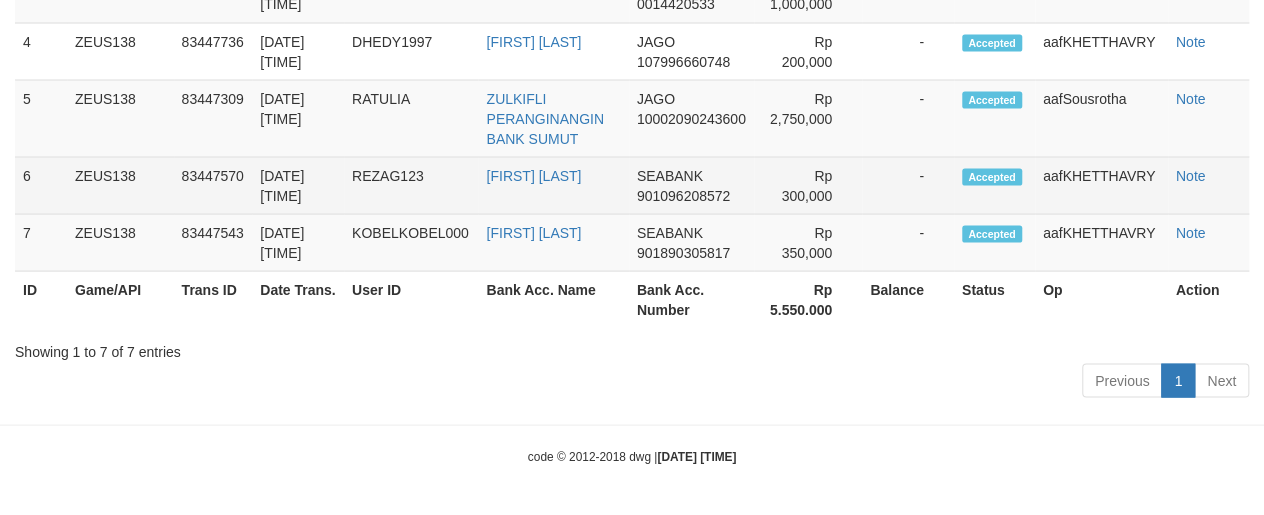 click on "Note" at bounding box center [1208, 185] 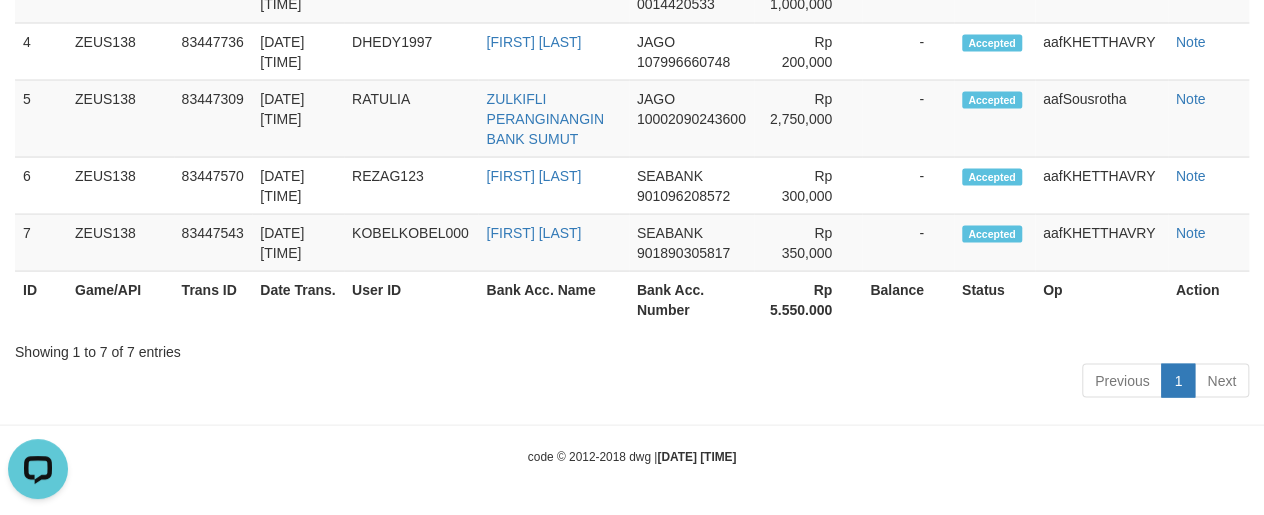scroll, scrollTop: 0, scrollLeft: 0, axis: both 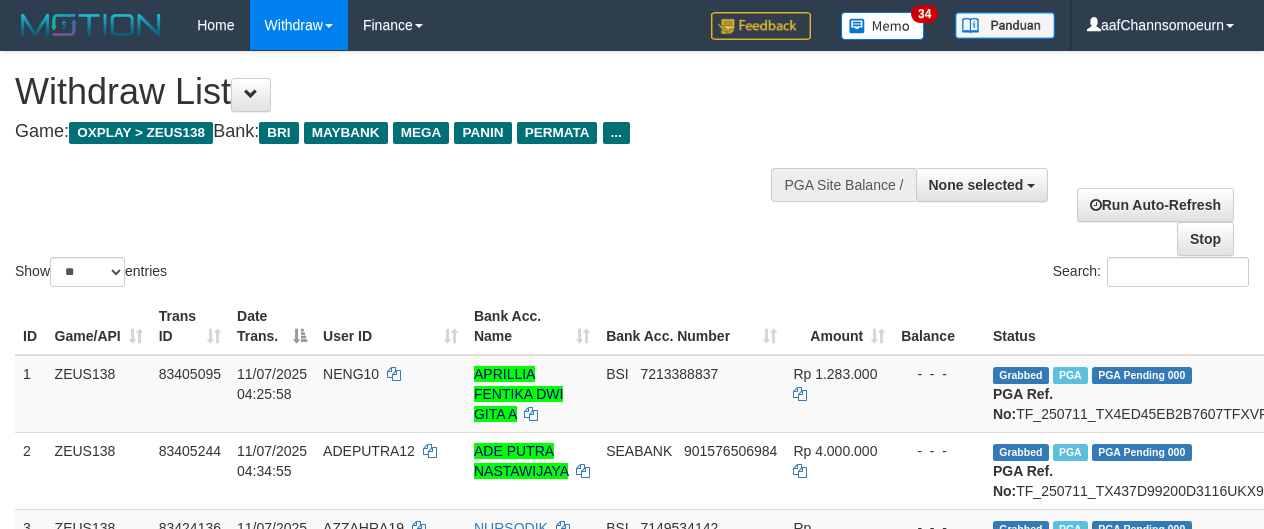 select 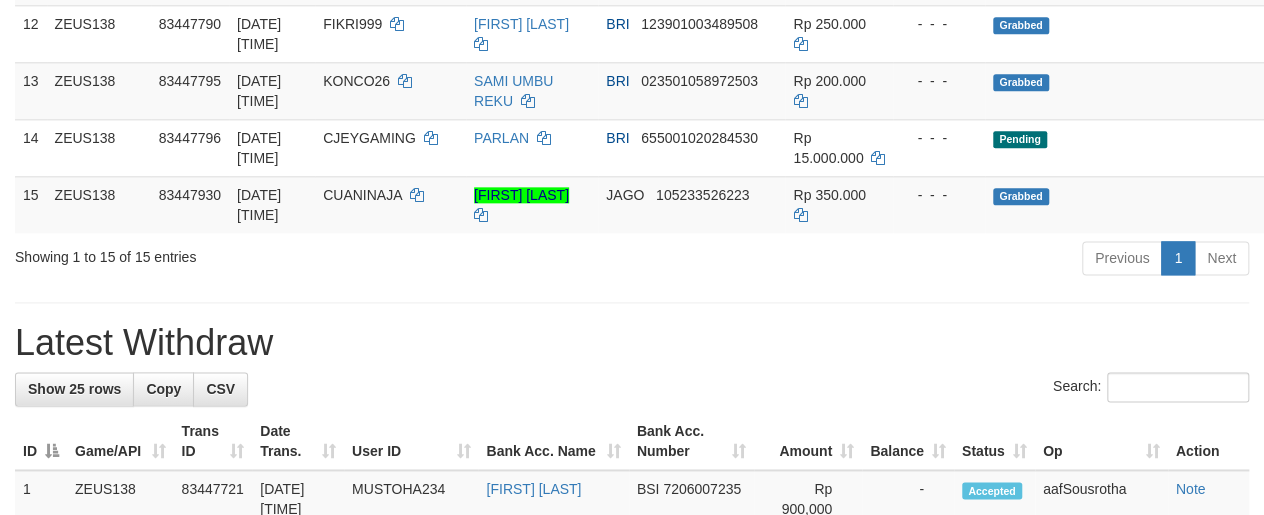 scroll, scrollTop: 1064, scrollLeft: 0, axis: vertical 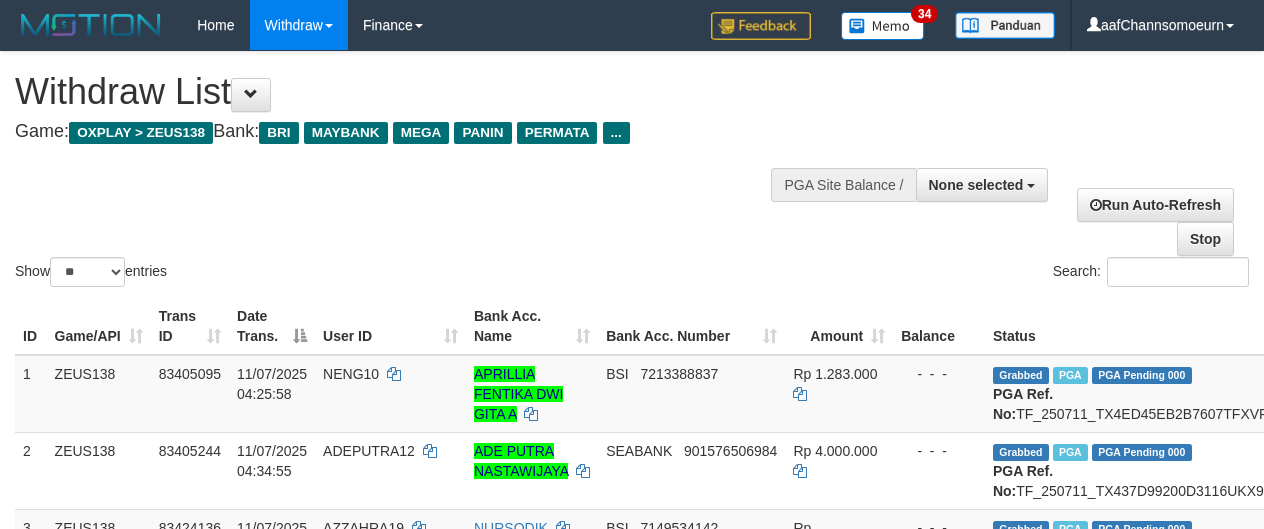 select 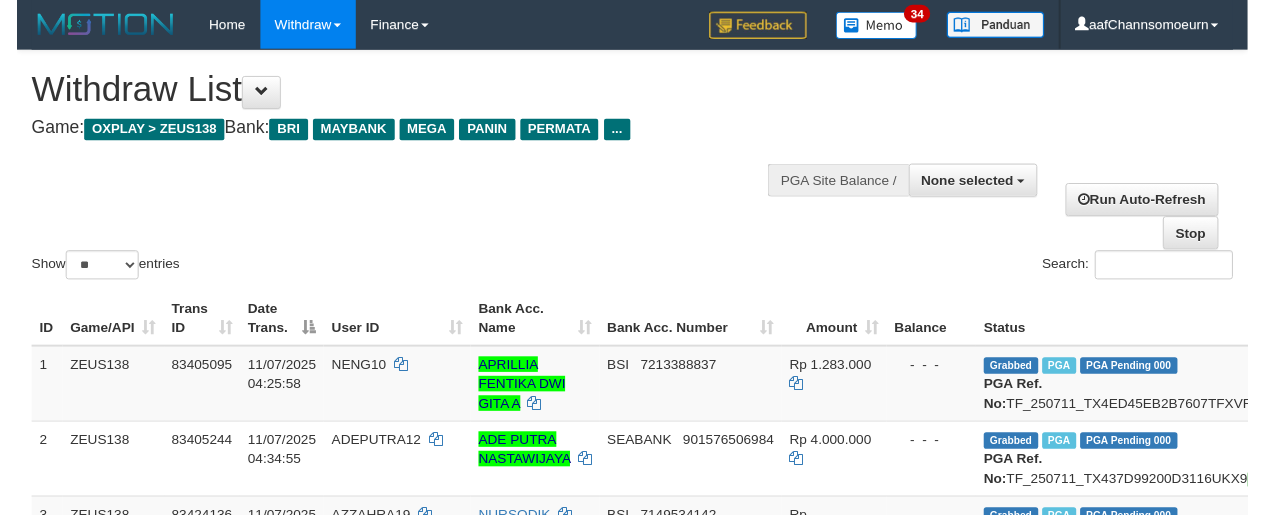 scroll, scrollTop: 1064, scrollLeft: 0, axis: vertical 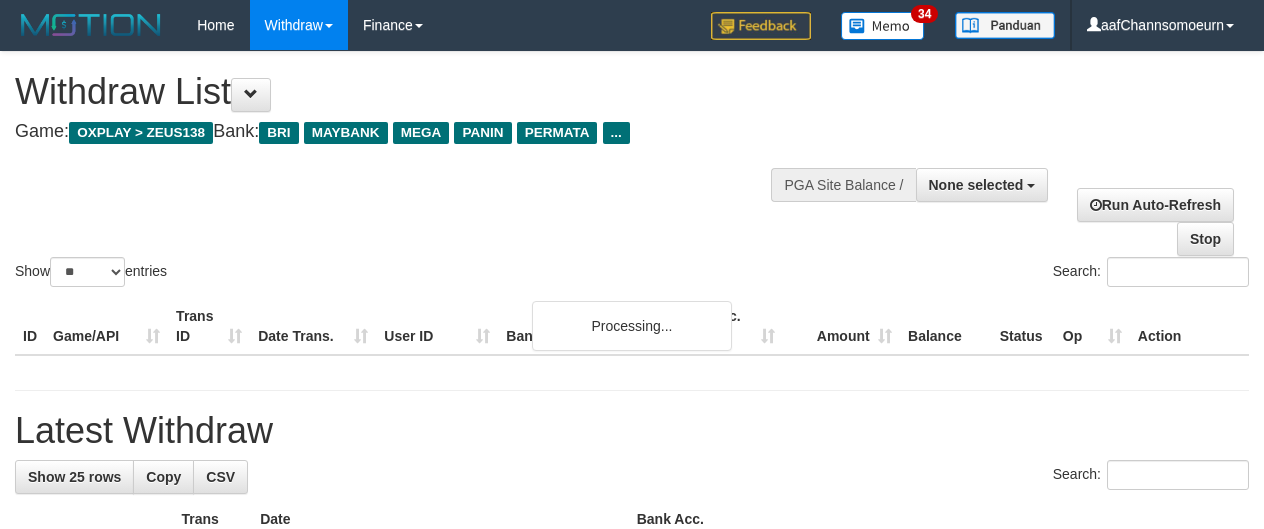 select 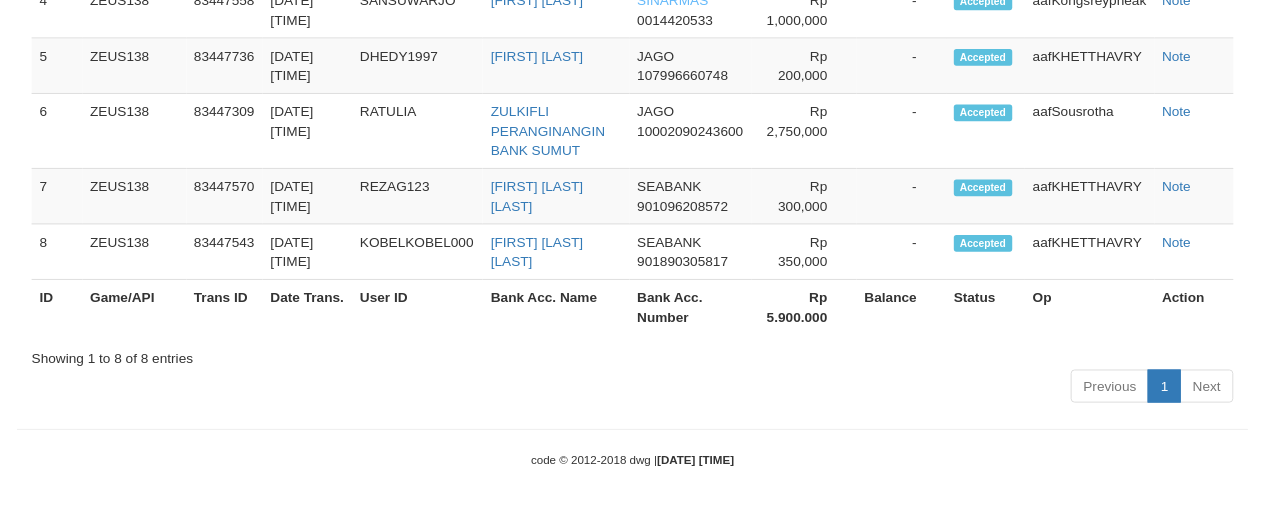 scroll, scrollTop: 1799, scrollLeft: 0, axis: vertical 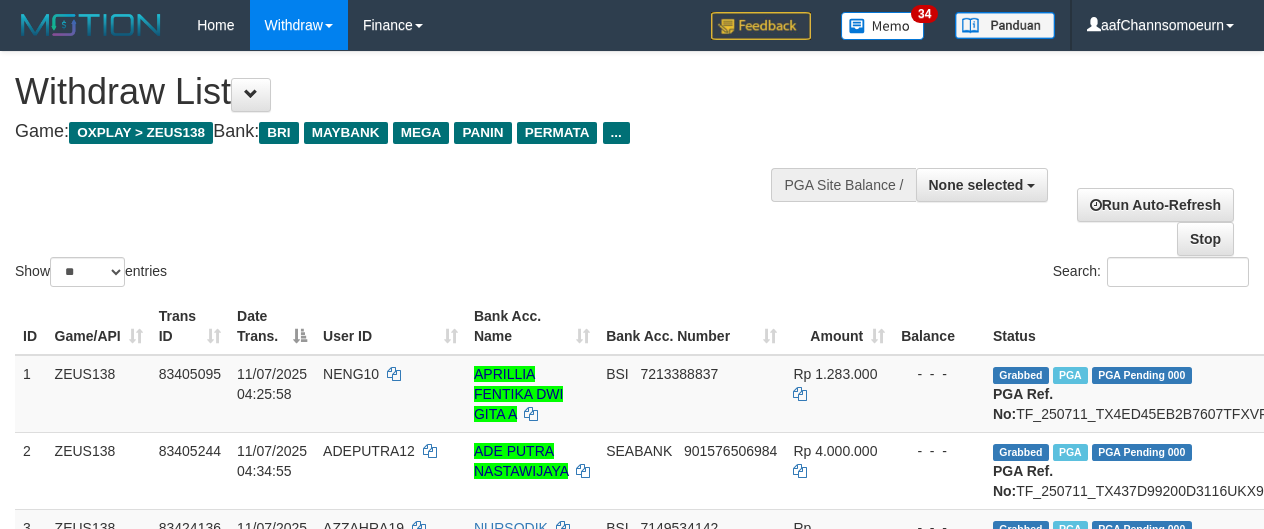 select 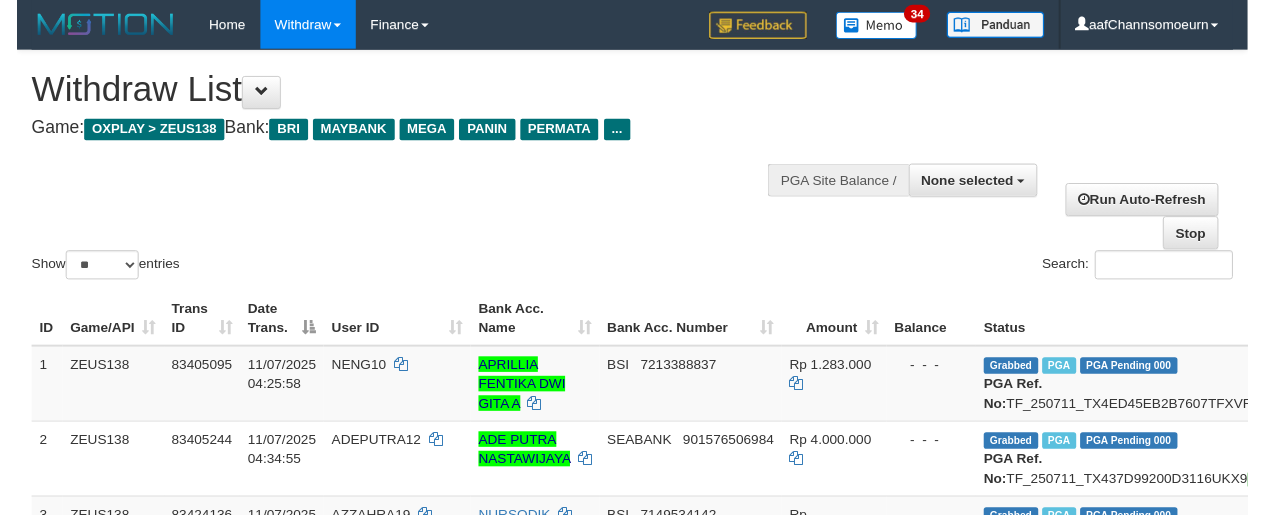scroll, scrollTop: 1789, scrollLeft: 0, axis: vertical 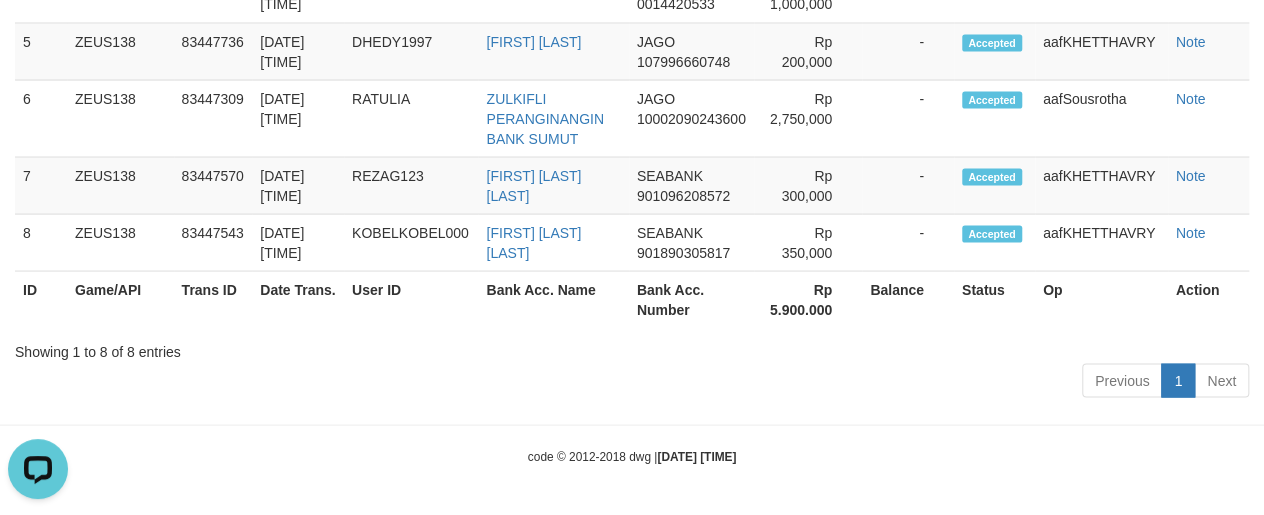 click on "**********" at bounding box center [632, -620] 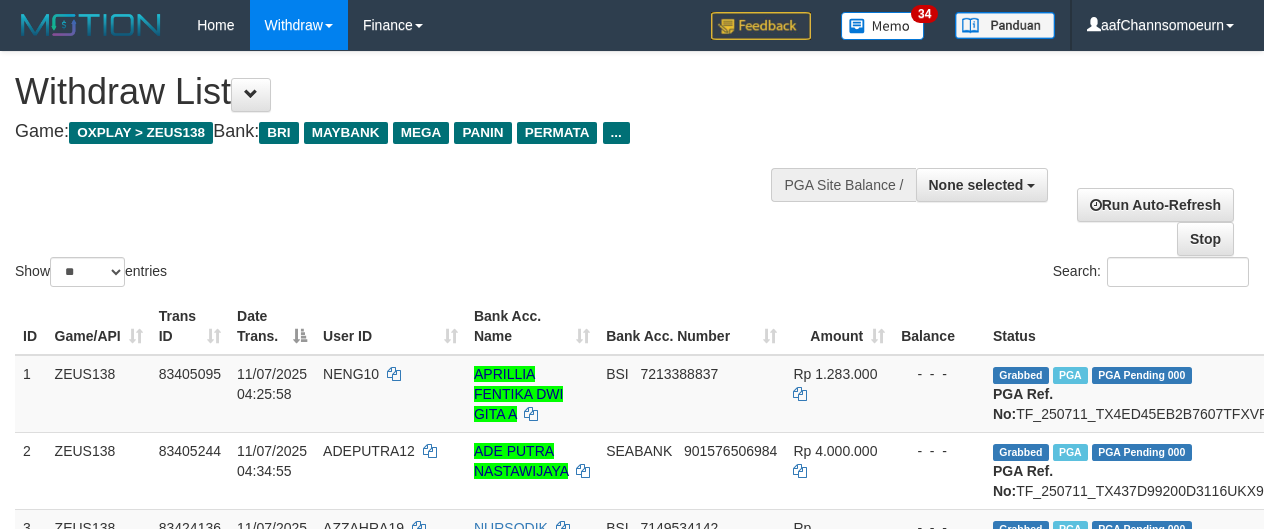 select 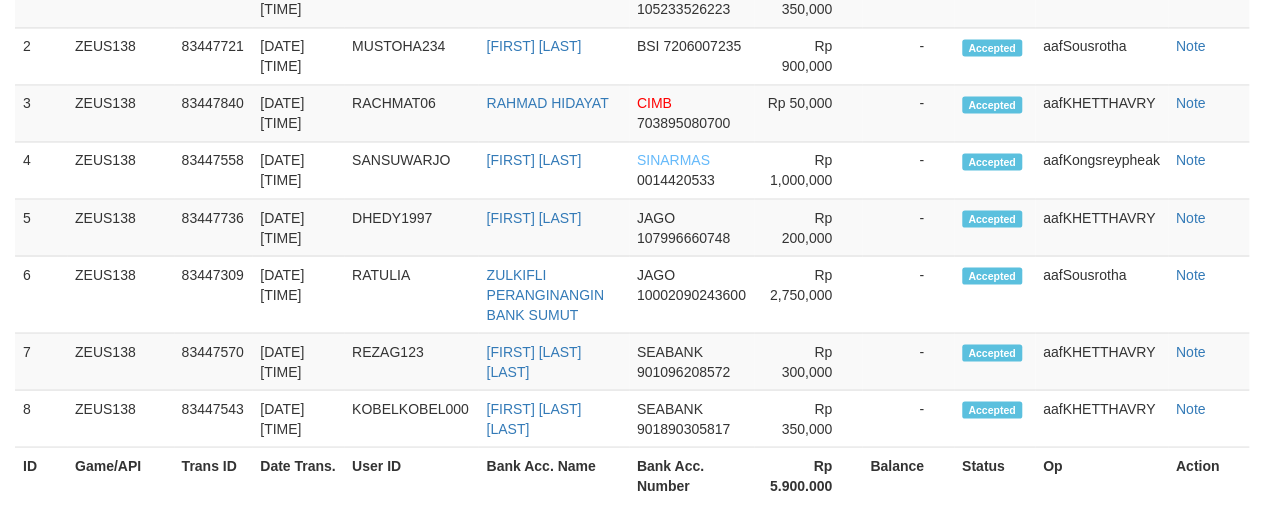 scroll, scrollTop: 1419, scrollLeft: 0, axis: vertical 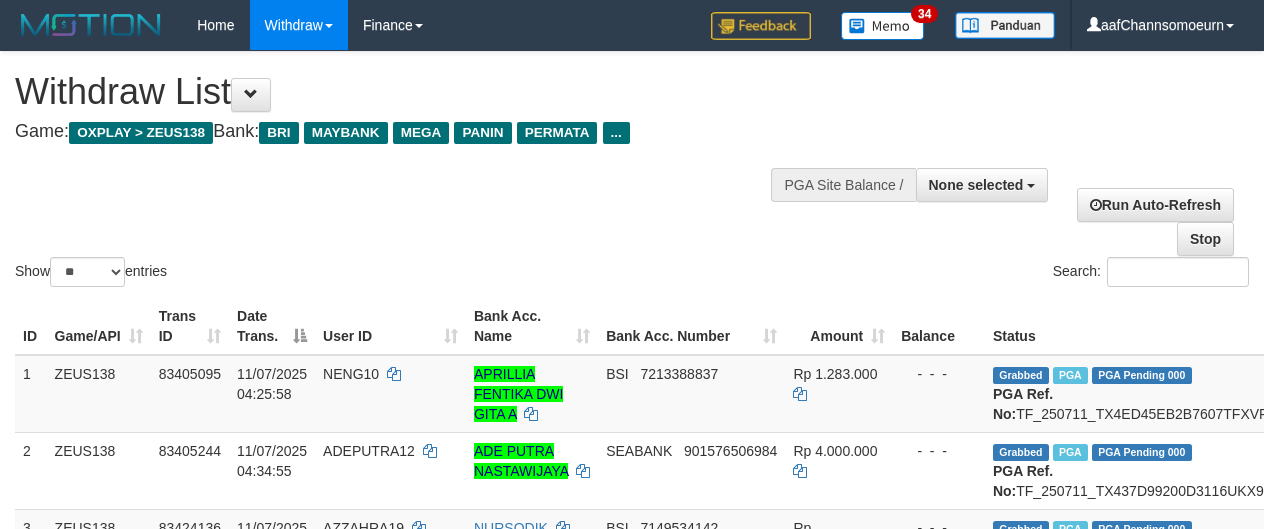 select 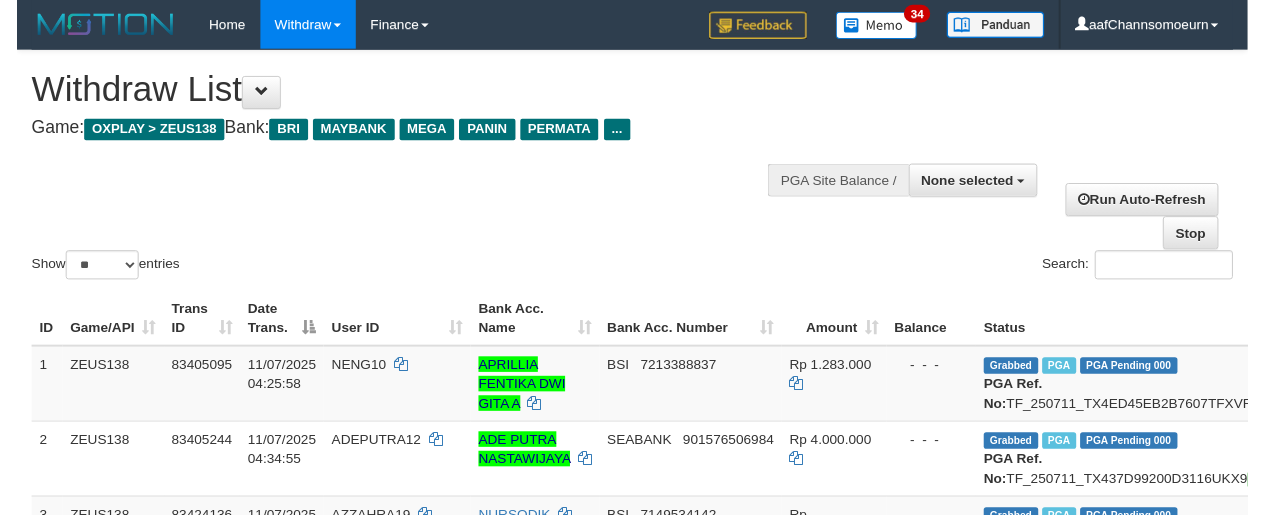 scroll, scrollTop: 1357, scrollLeft: 0, axis: vertical 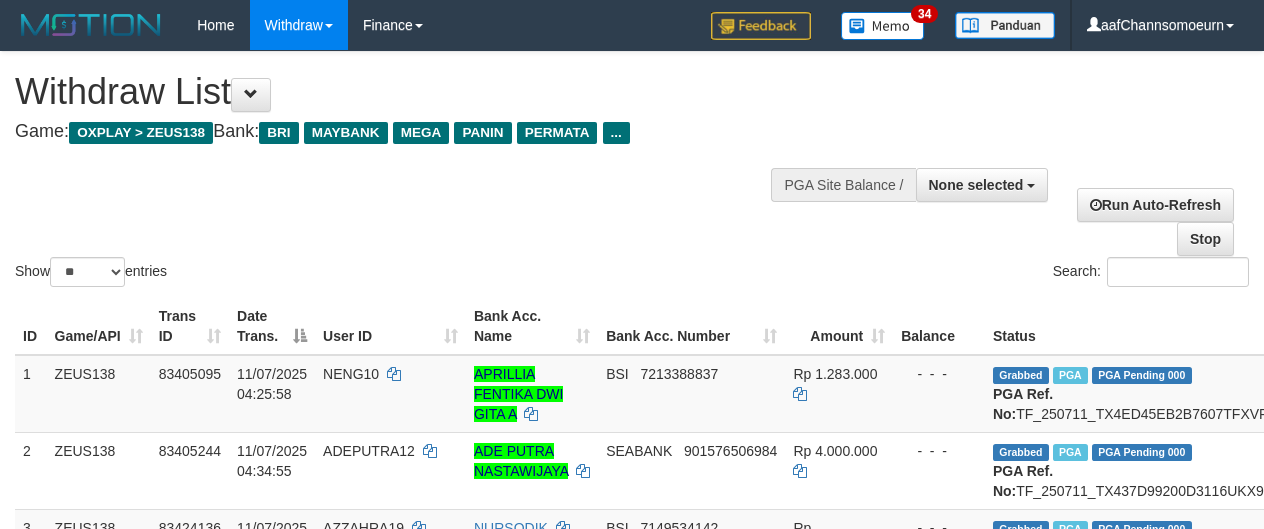 select 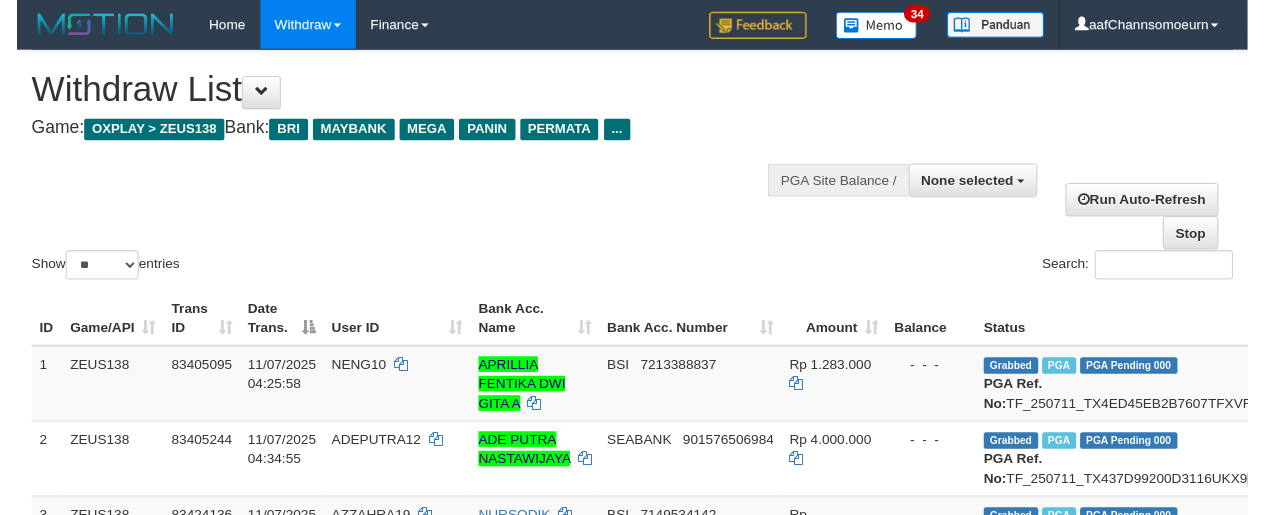 scroll, scrollTop: 1190, scrollLeft: 0, axis: vertical 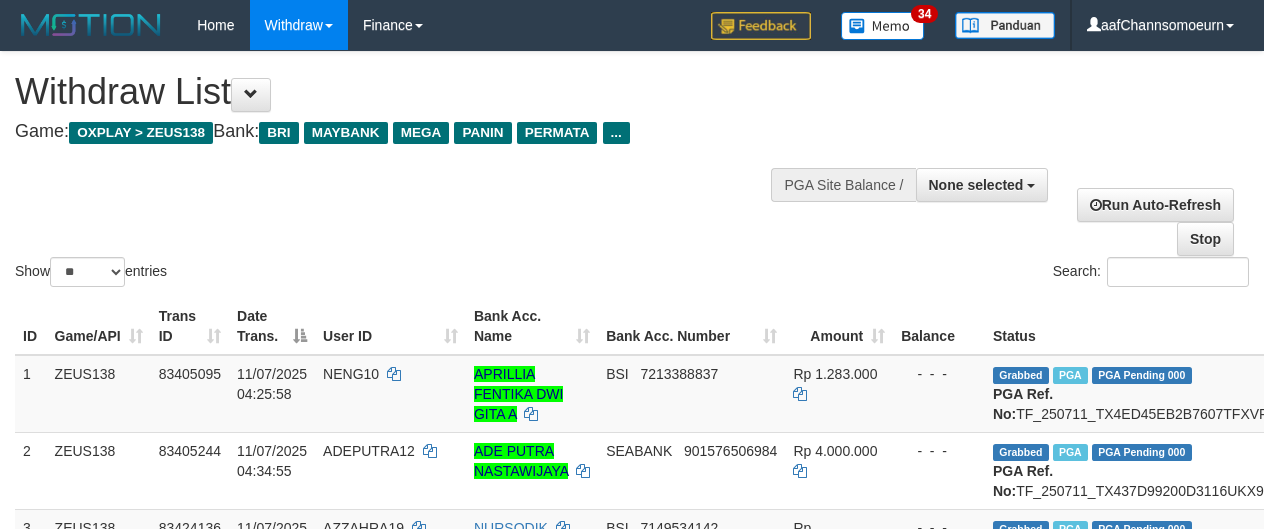 select 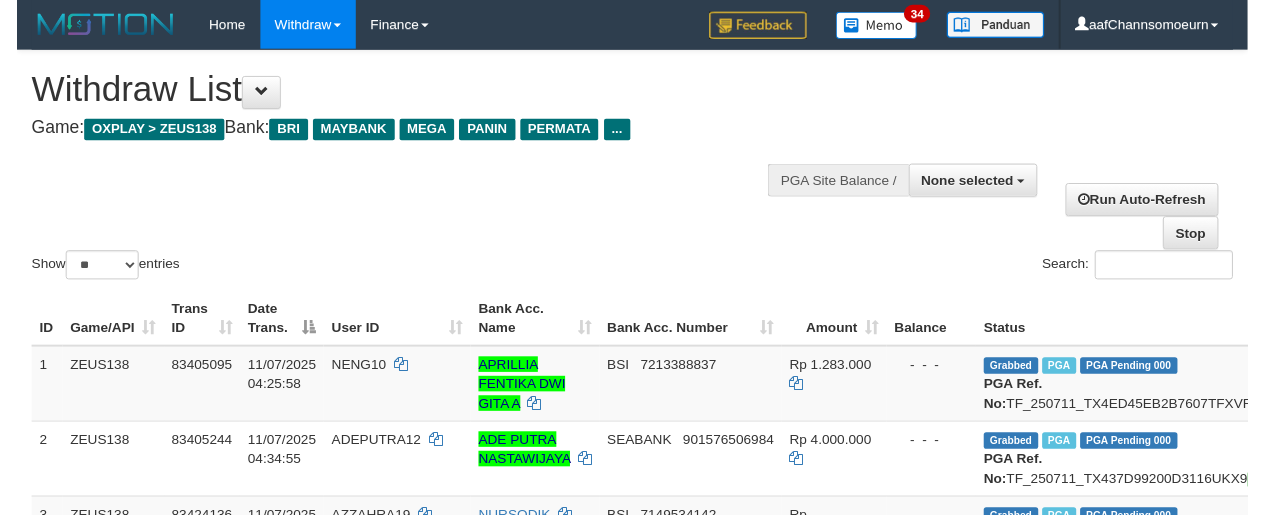 scroll, scrollTop: 1190, scrollLeft: 0, axis: vertical 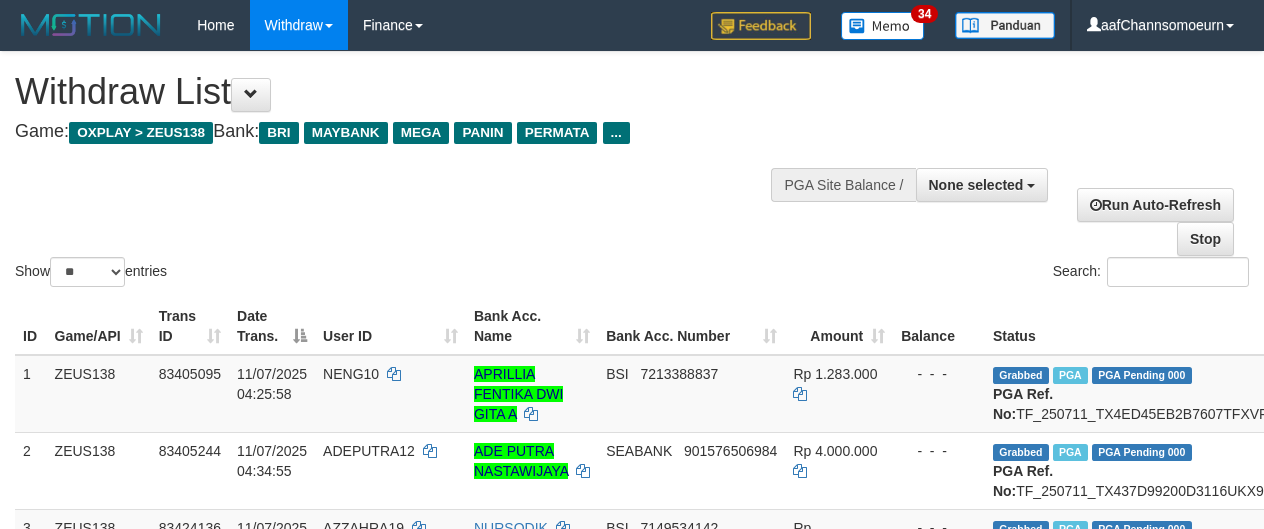 select 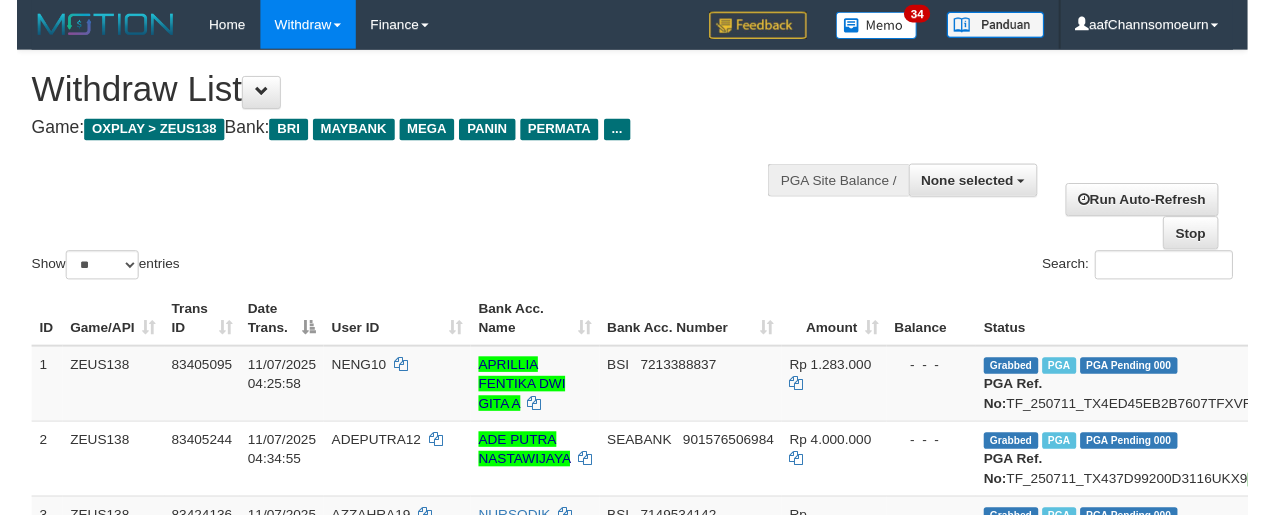 scroll, scrollTop: 1190, scrollLeft: 0, axis: vertical 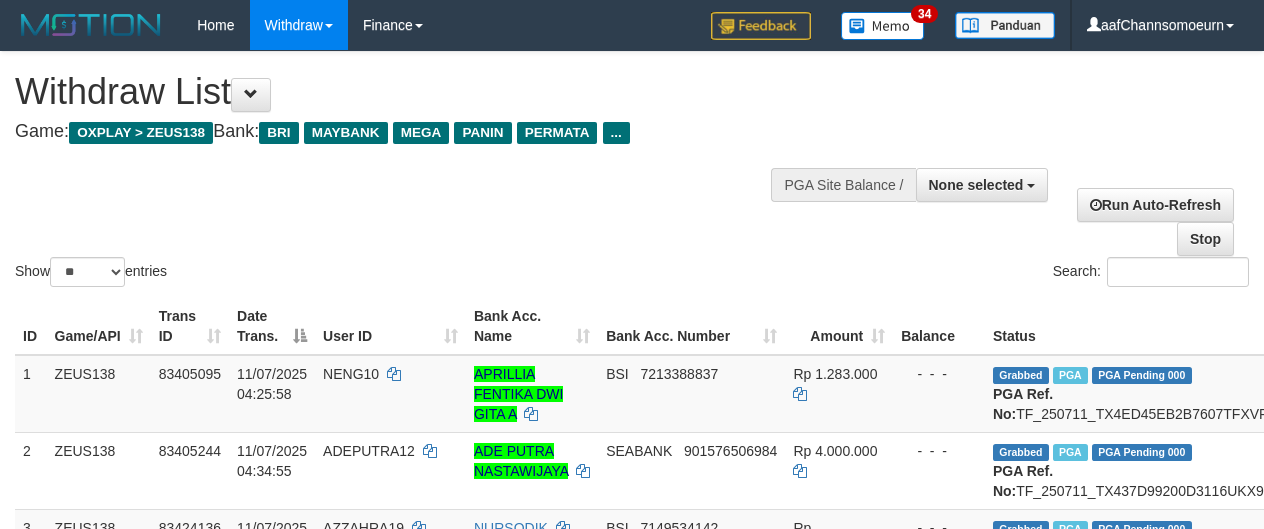 select 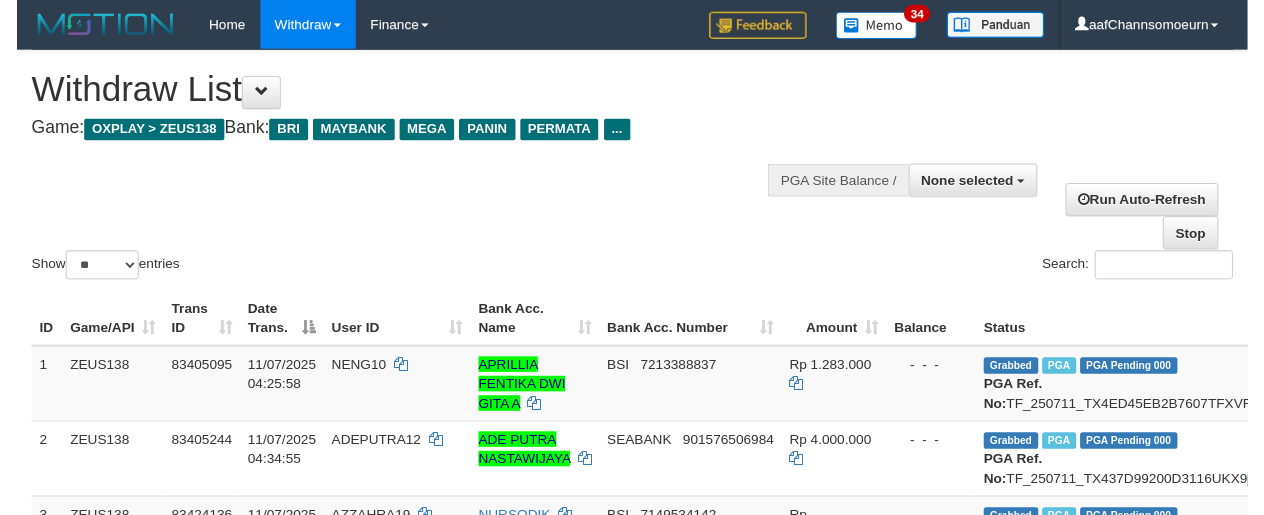 scroll, scrollTop: 1190, scrollLeft: 0, axis: vertical 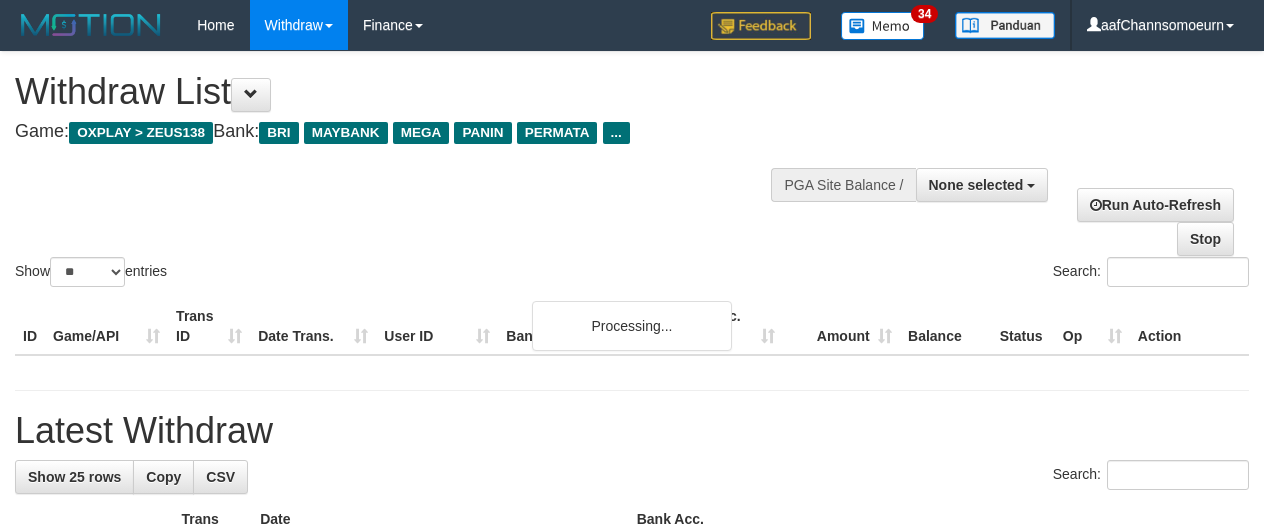 select 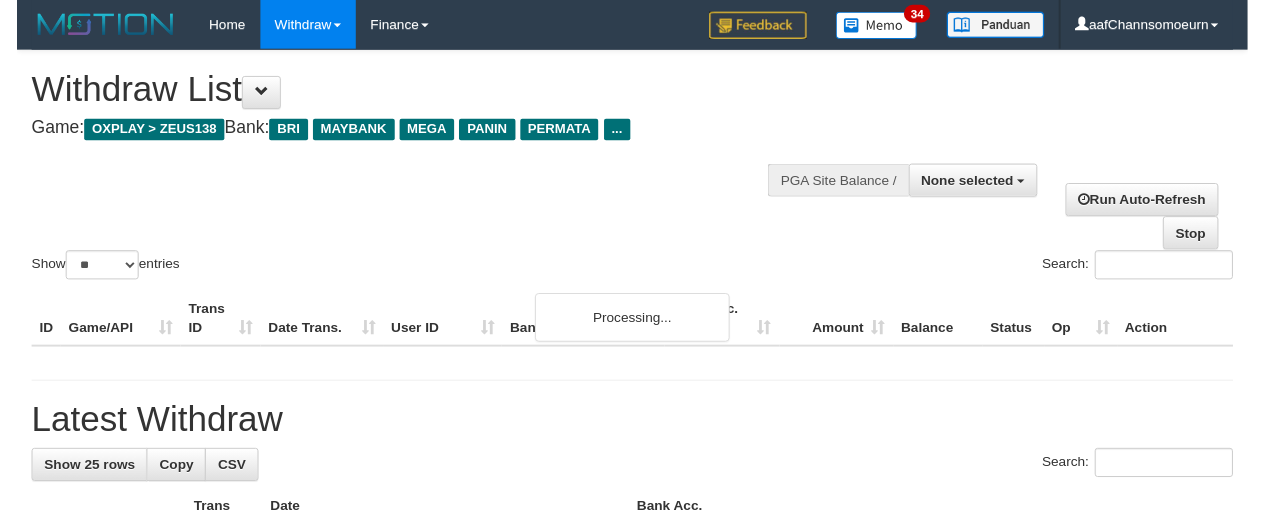 scroll, scrollTop: 1190, scrollLeft: 0, axis: vertical 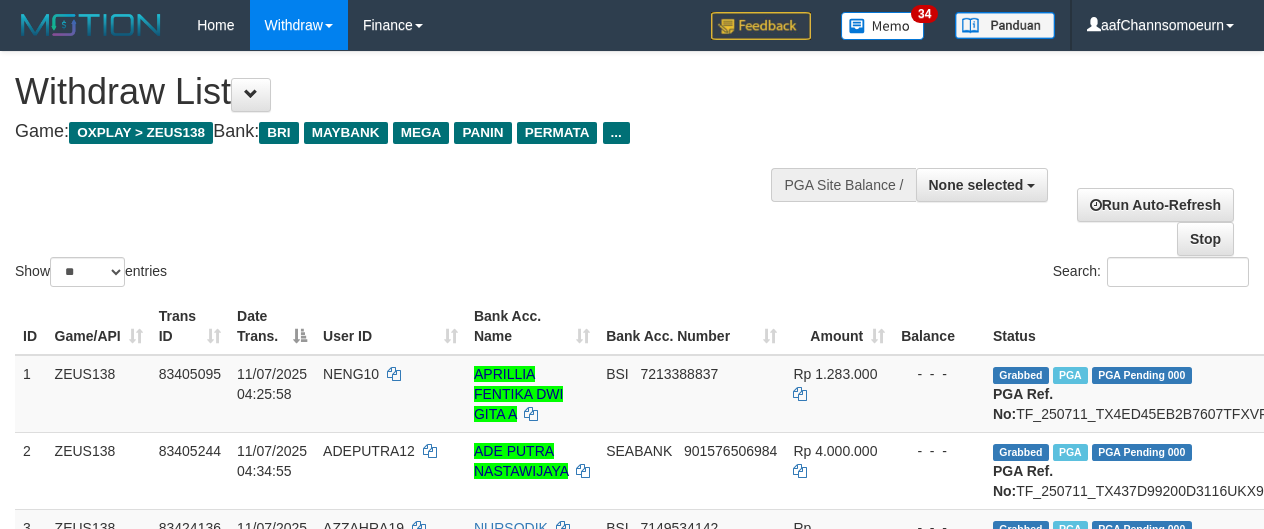 select 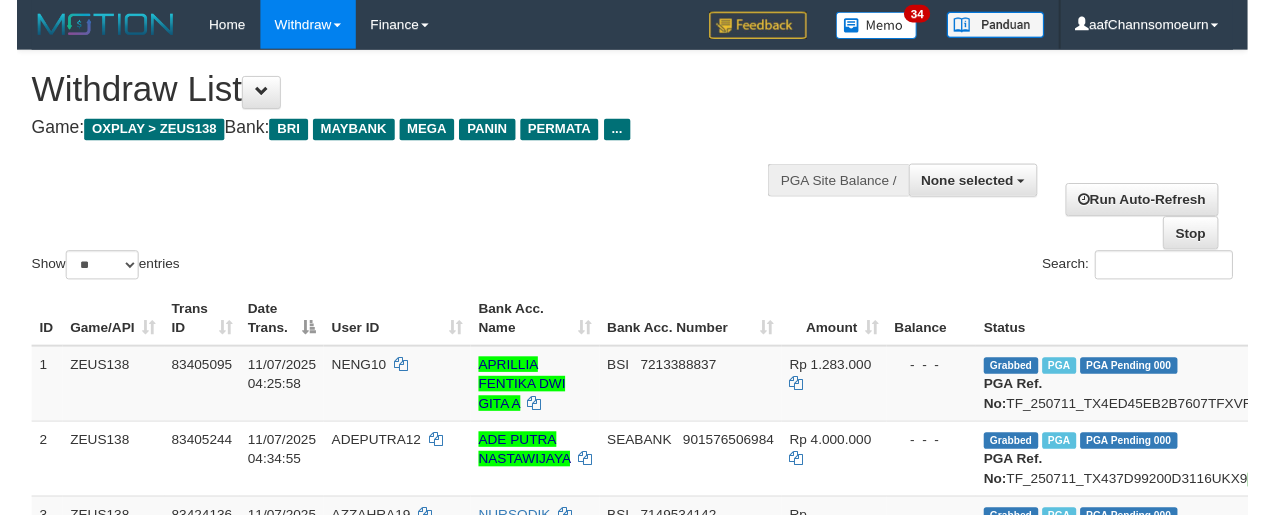 scroll, scrollTop: 1190, scrollLeft: 0, axis: vertical 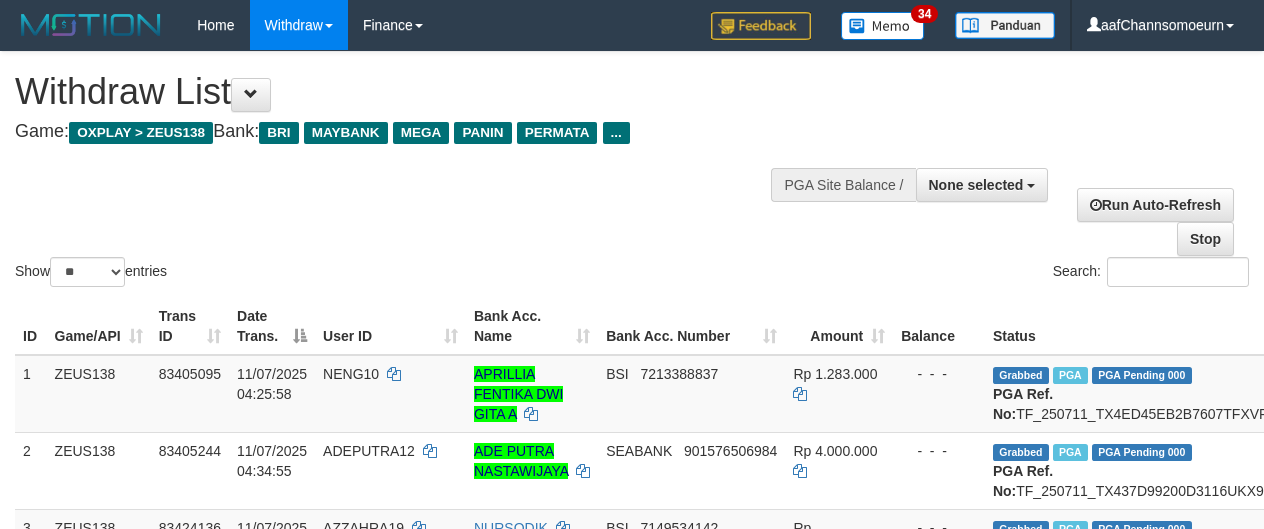 select 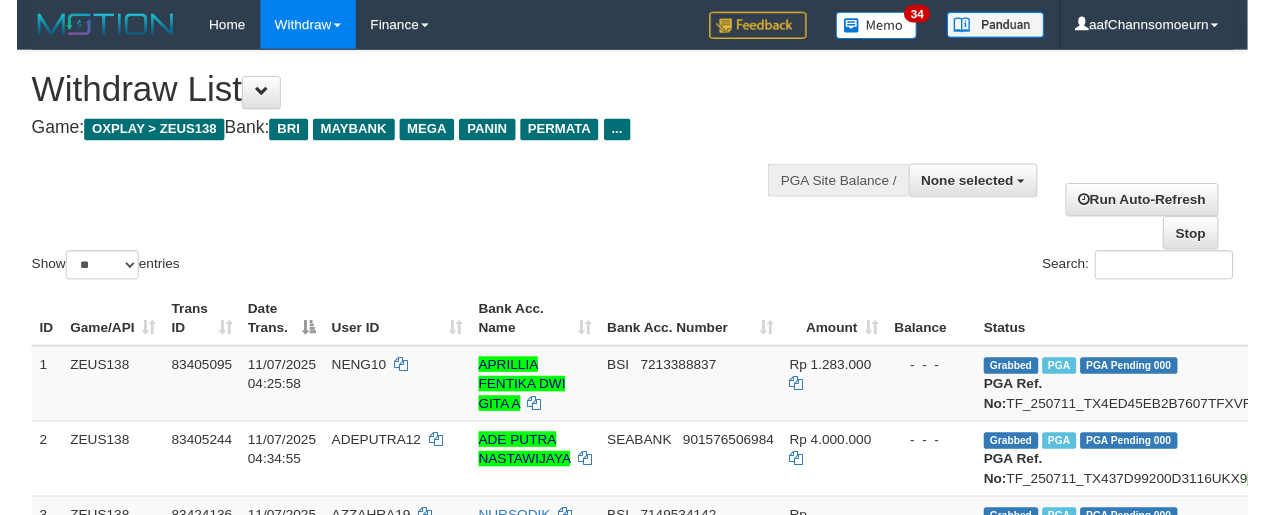 scroll, scrollTop: 1190, scrollLeft: 0, axis: vertical 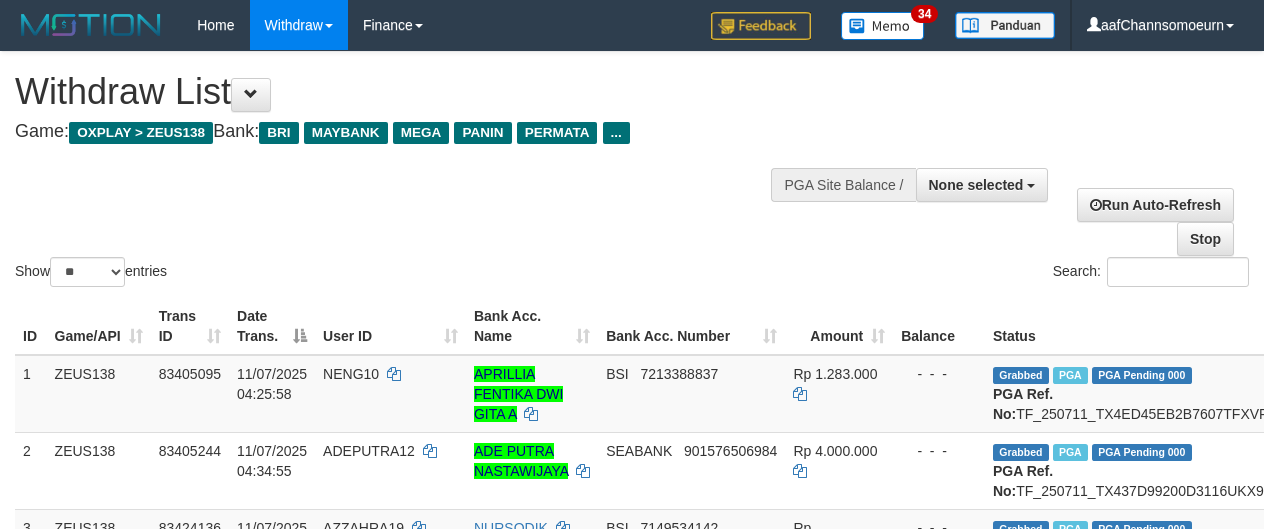 select 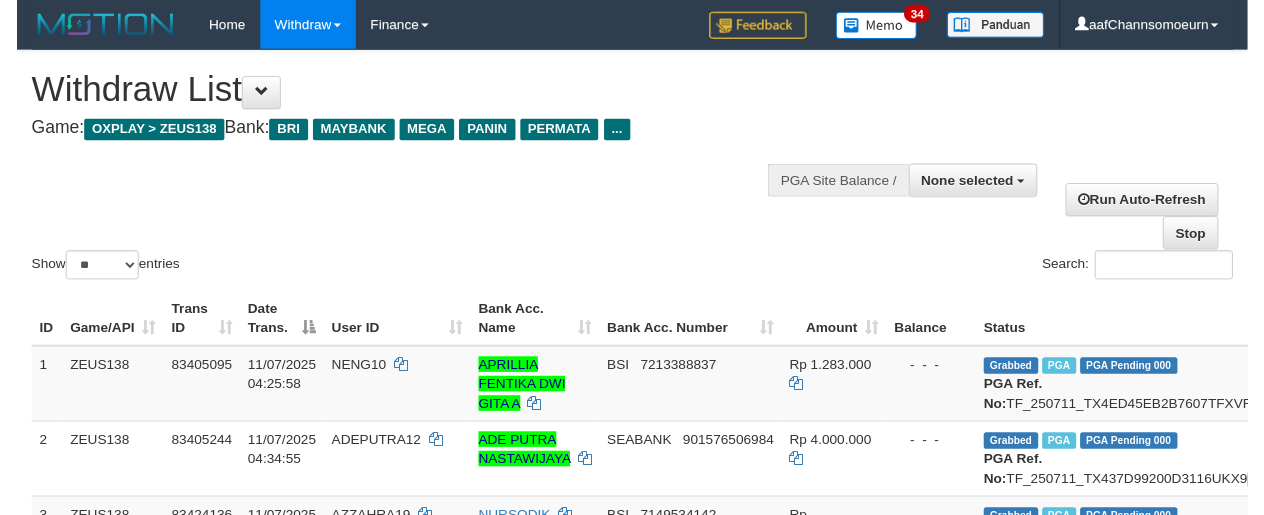 scroll, scrollTop: 1190, scrollLeft: 0, axis: vertical 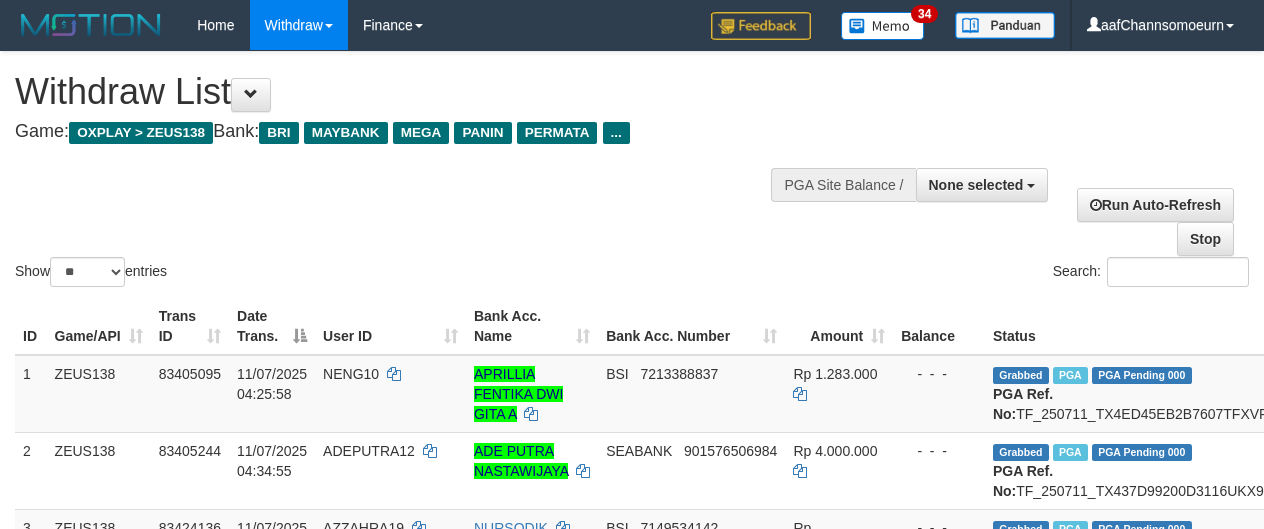 select 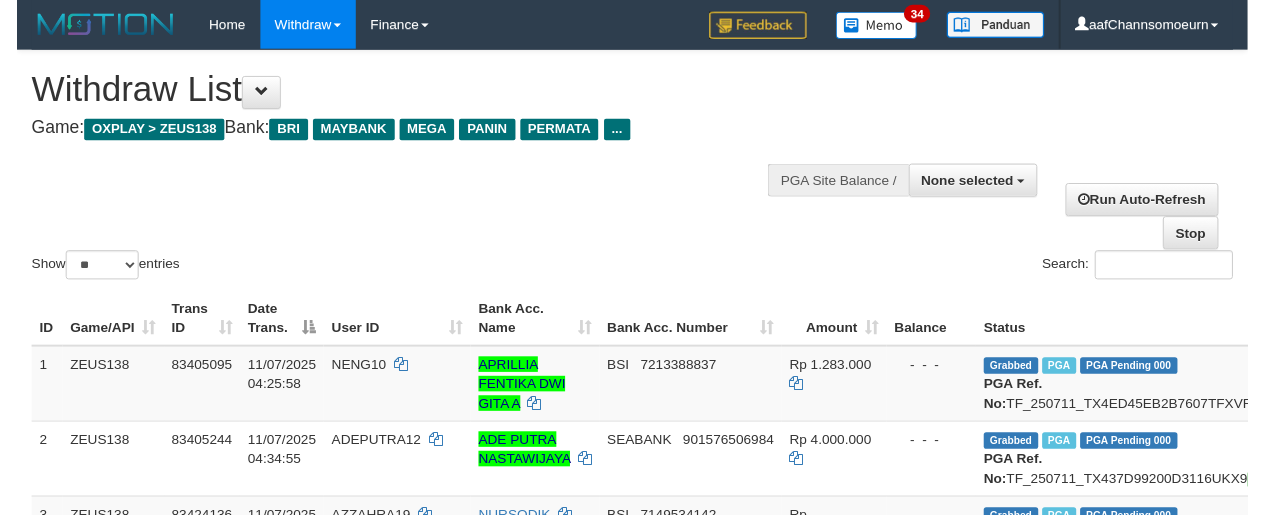 scroll, scrollTop: 1190, scrollLeft: 0, axis: vertical 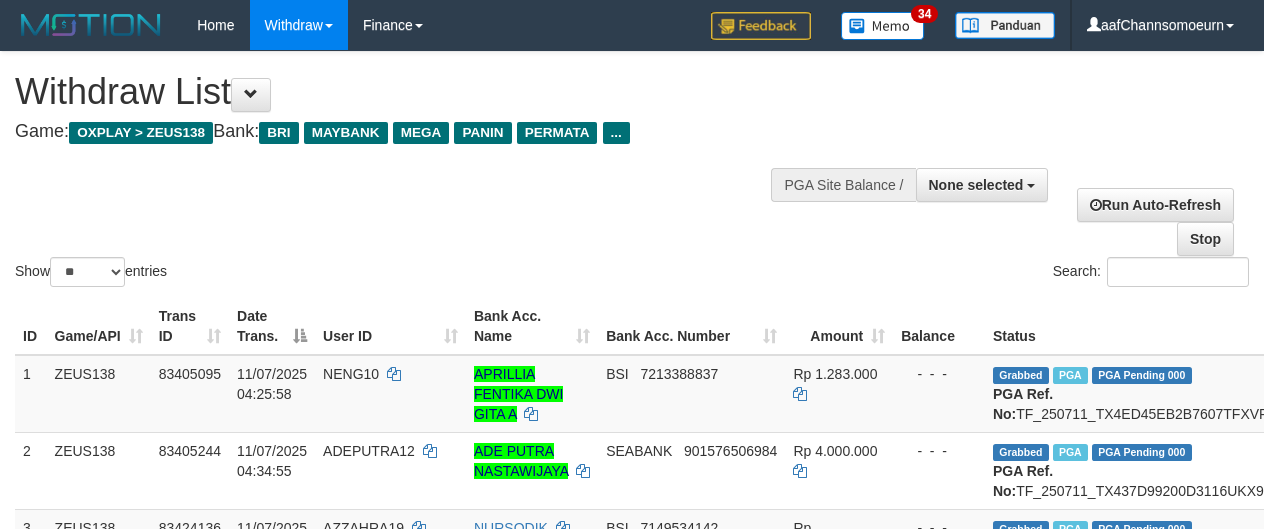 select 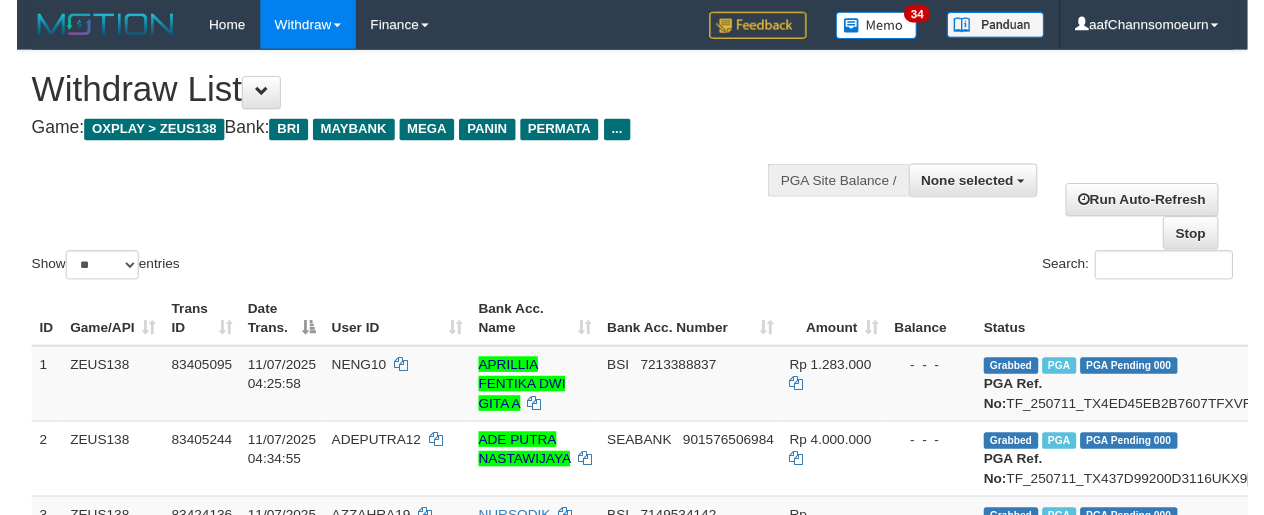 scroll, scrollTop: 1190, scrollLeft: 0, axis: vertical 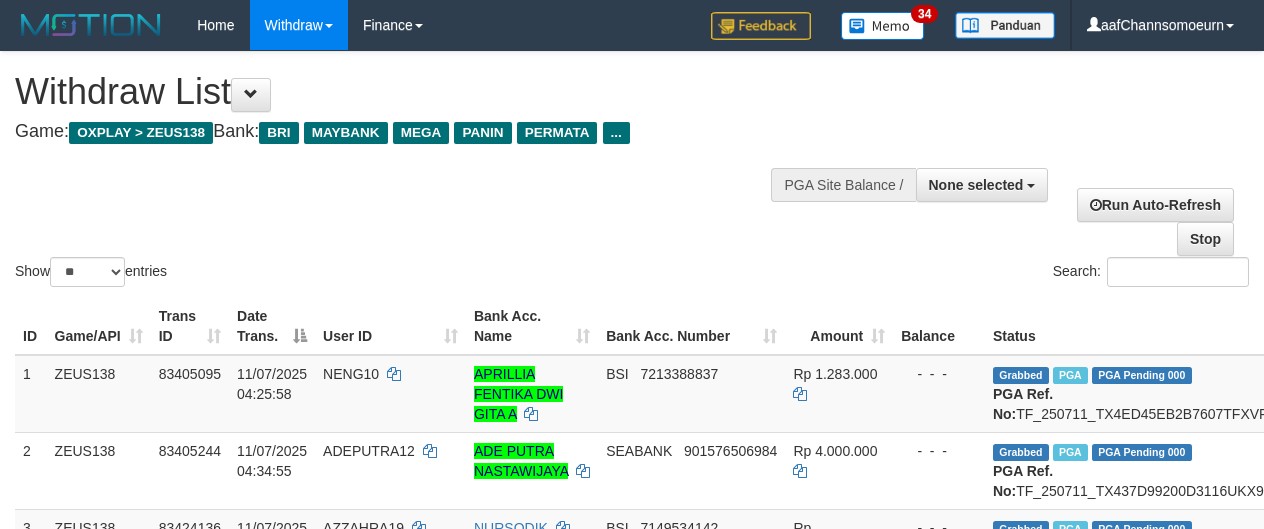 select 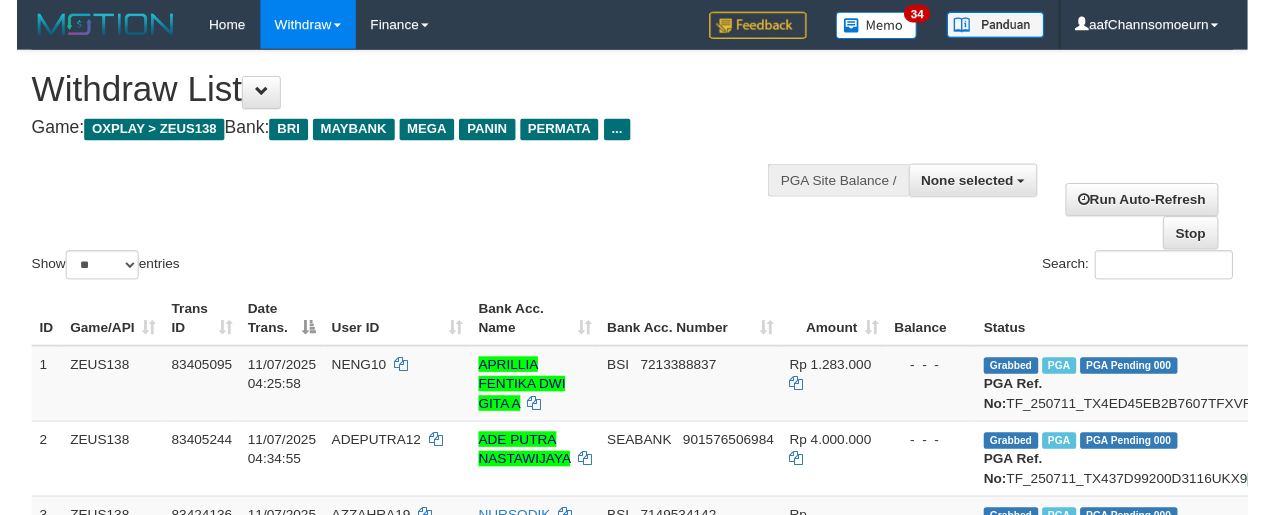 scroll, scrollTop: 1190, scrollLeft: 0, axis: vertical 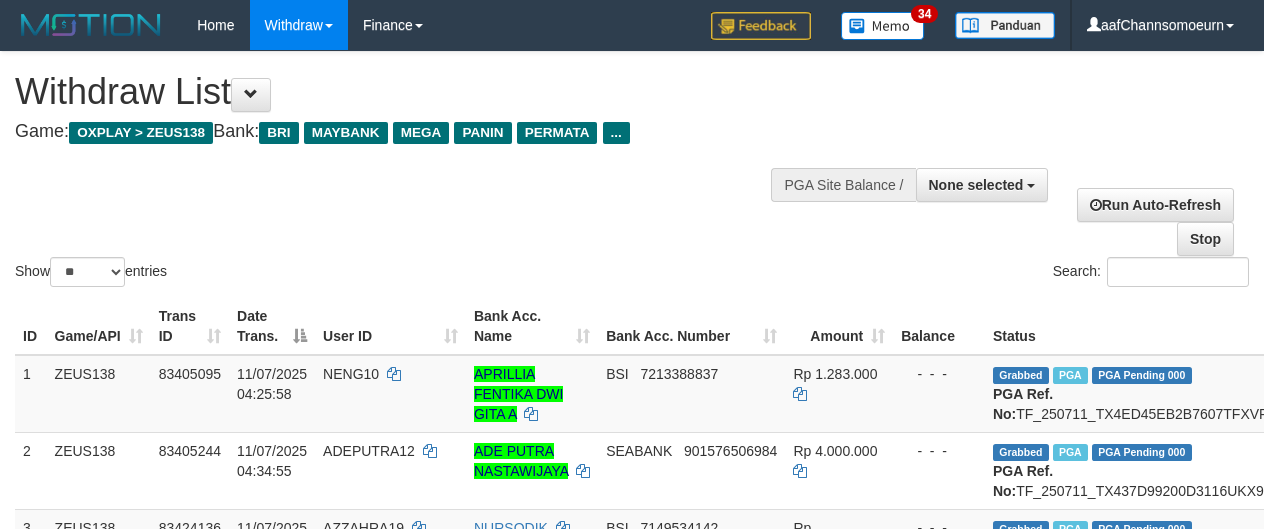 select 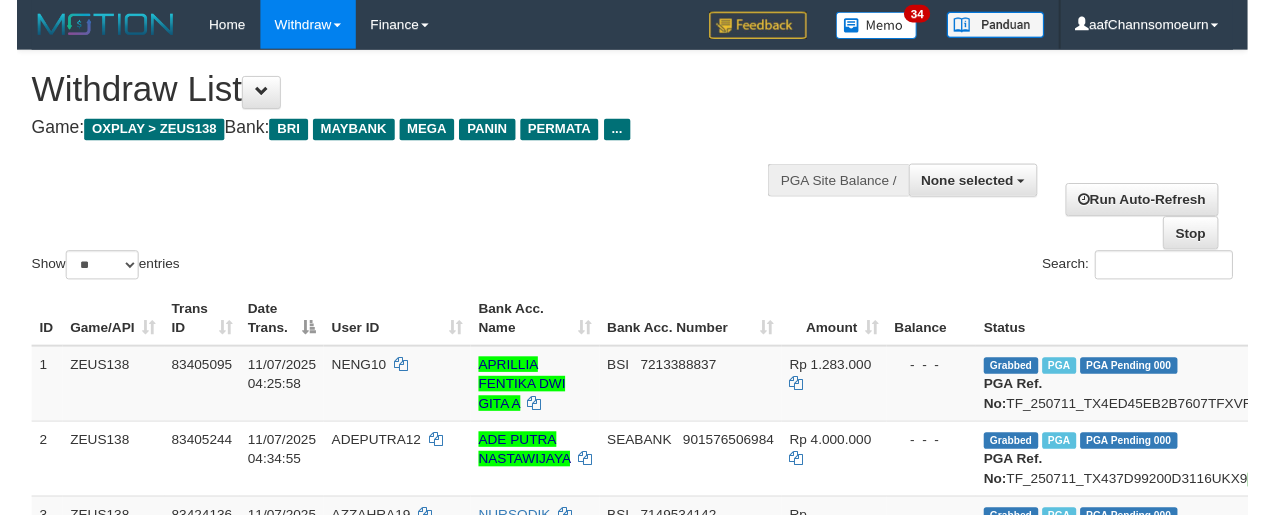 scroll, scrollTop: 1190, scrollLeft: 0, axis: vertical 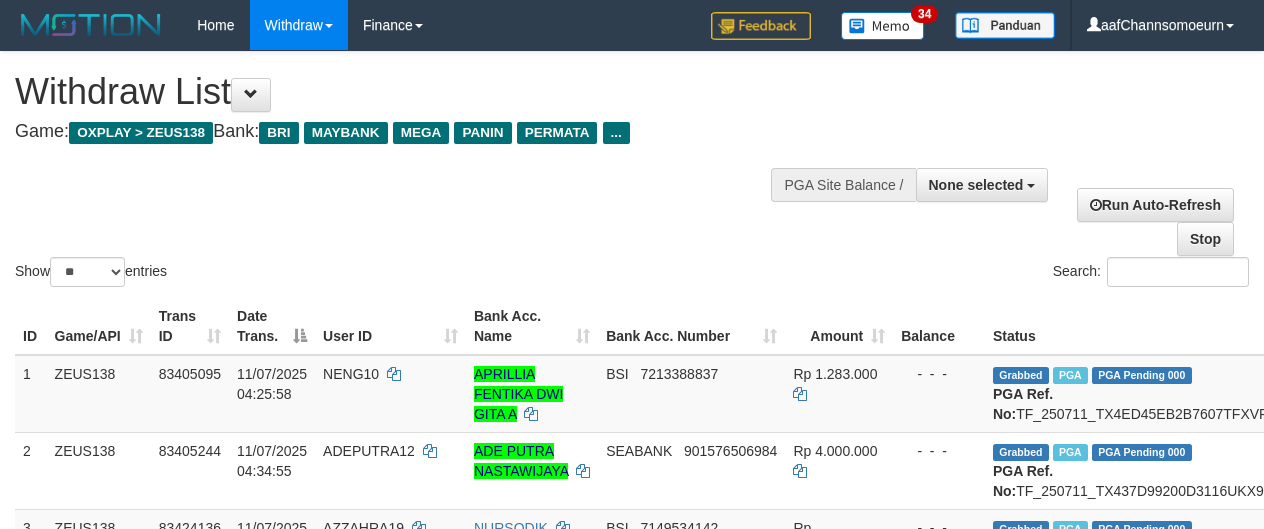 select 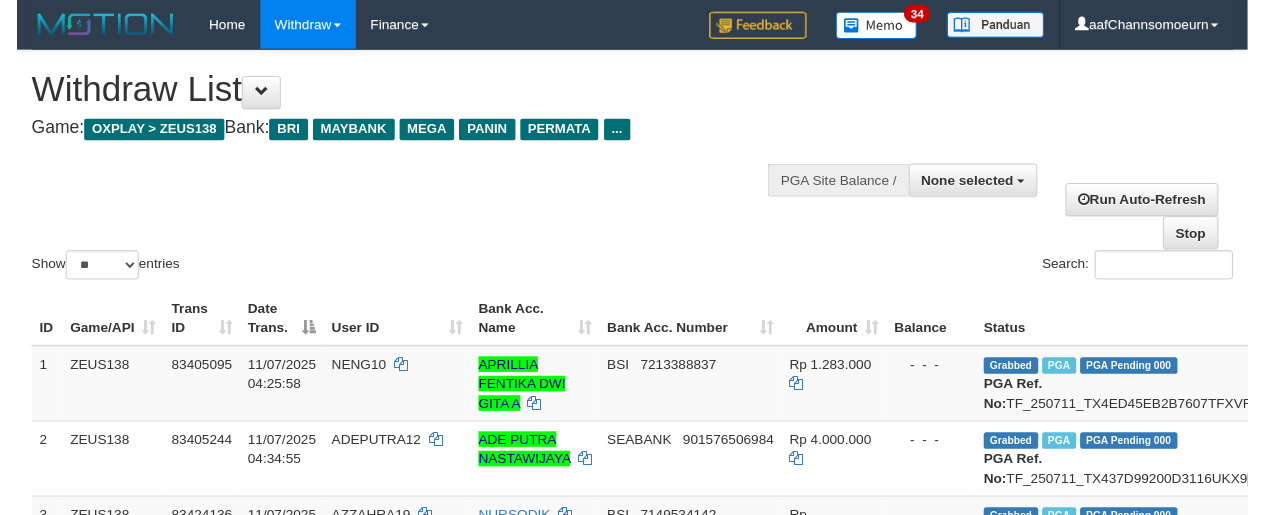 scroll, scrollTop: 1190, scrollLeft: 0, axis: vertical 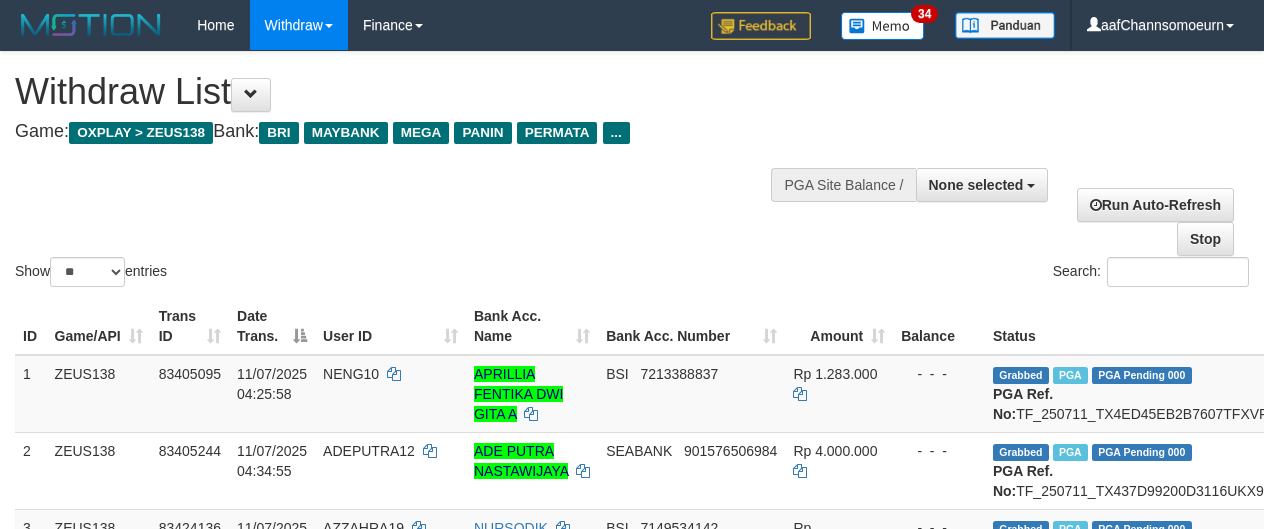 select 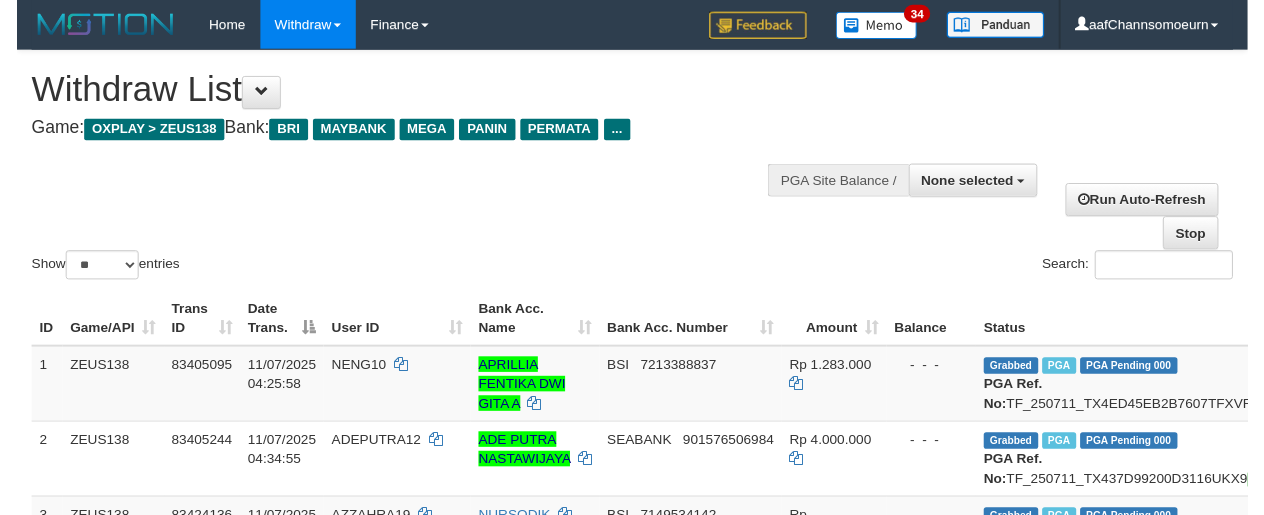 scroll, scrollTop: 1190, scrollLeft: 0, axis: vertical 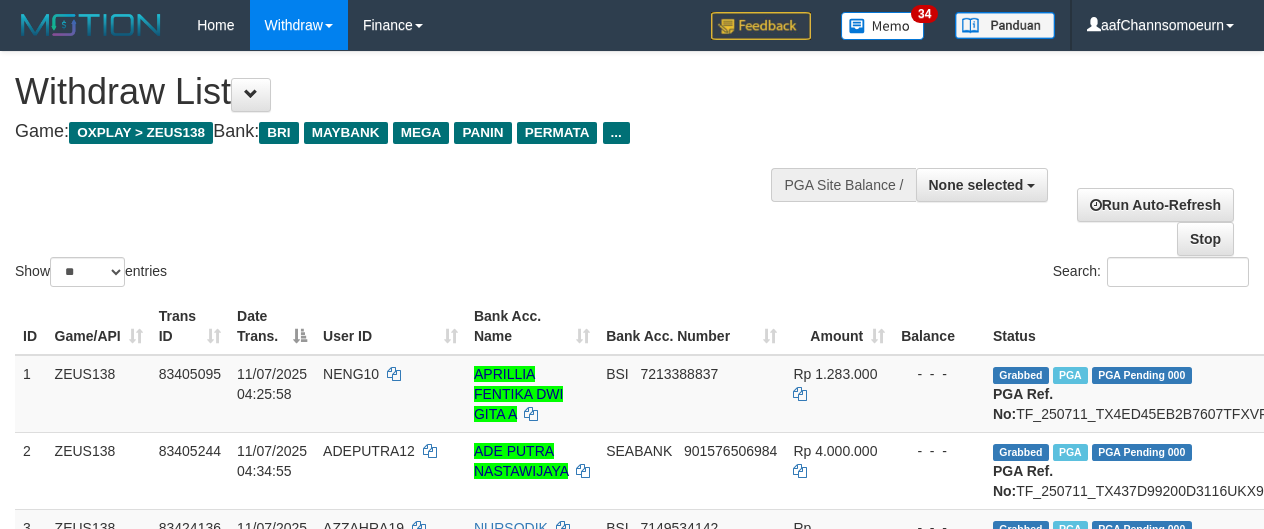 select 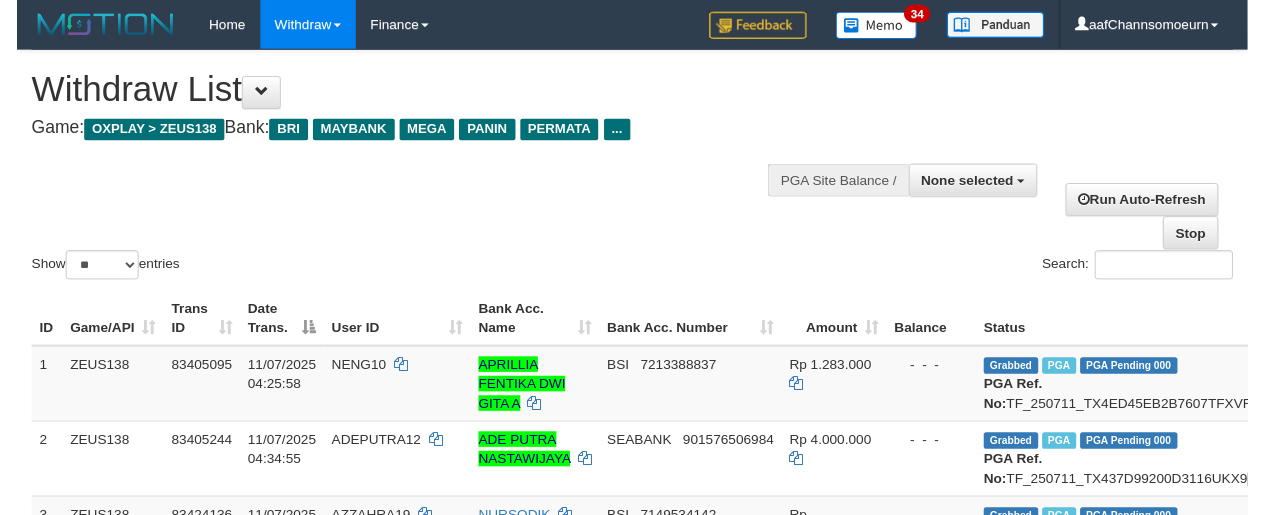 scroll, scrollTop: 1190, scrollLeft: 0, axis: vertical 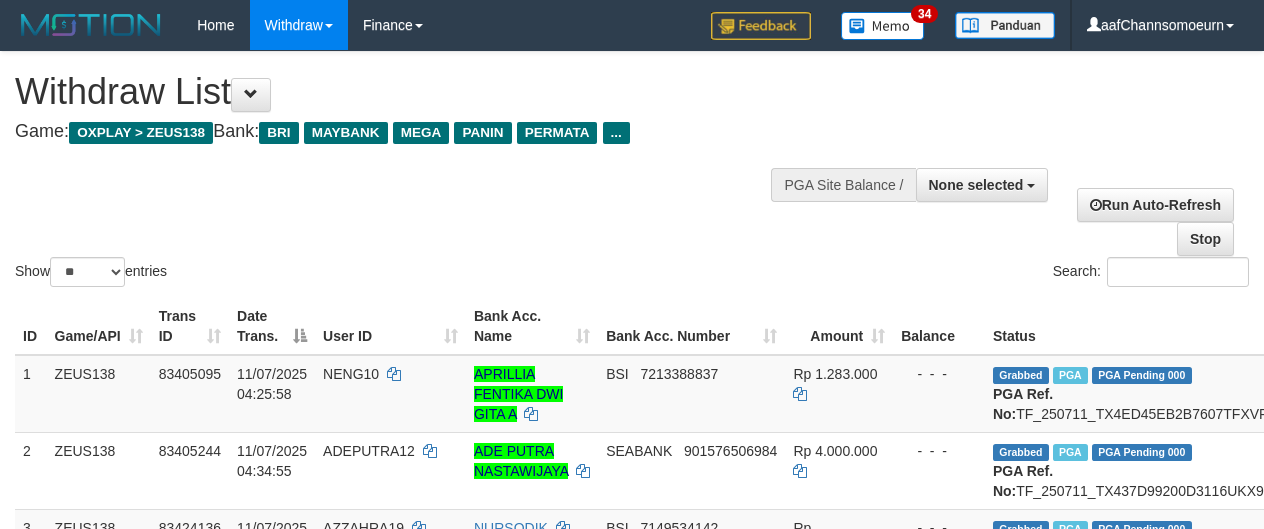 select 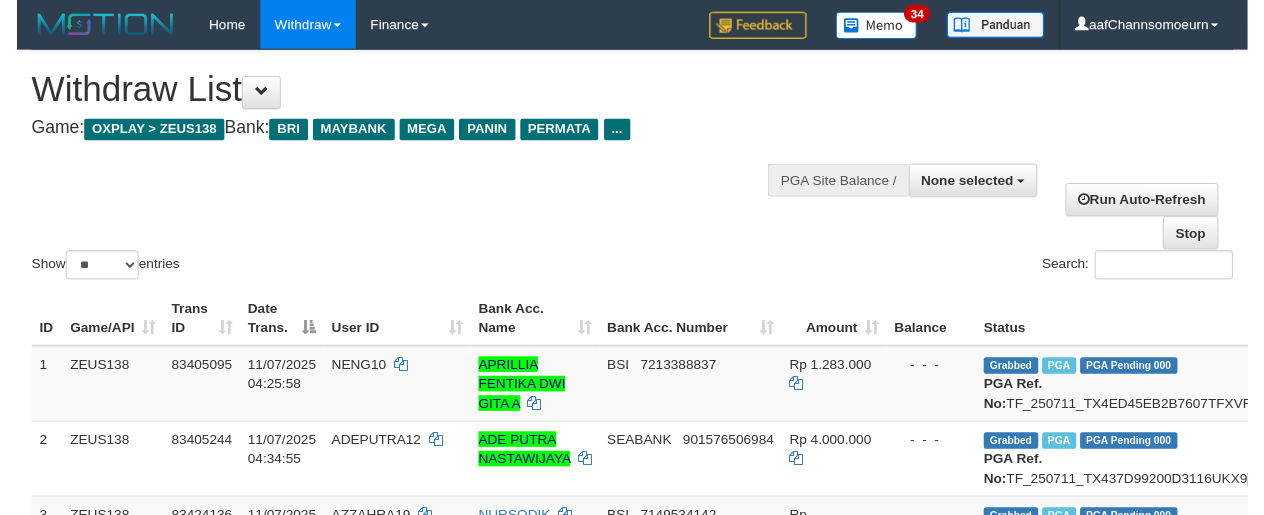 scroll, scrollTop: 1190, scrollLeft: 0, axis: vertical 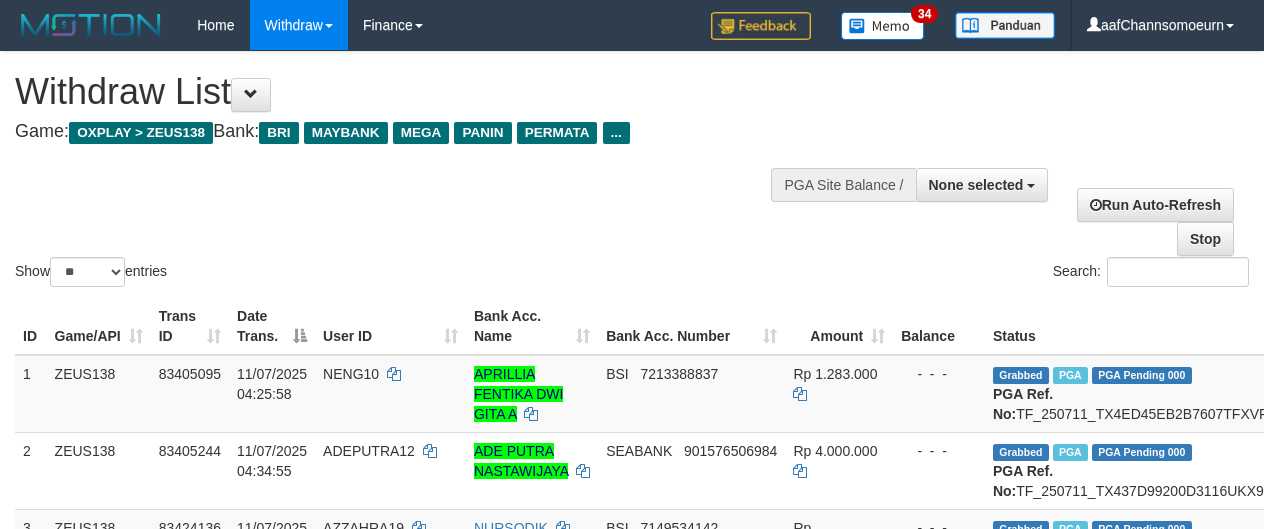 select 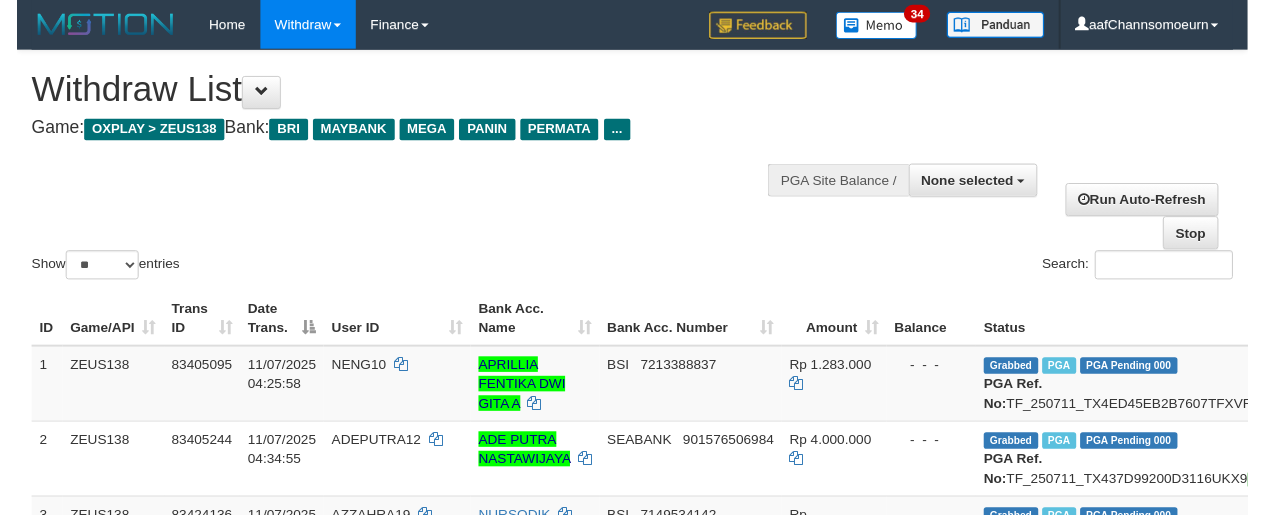 scroll, scrollTop: 1190, scrollLeft: 0, axis: vertical 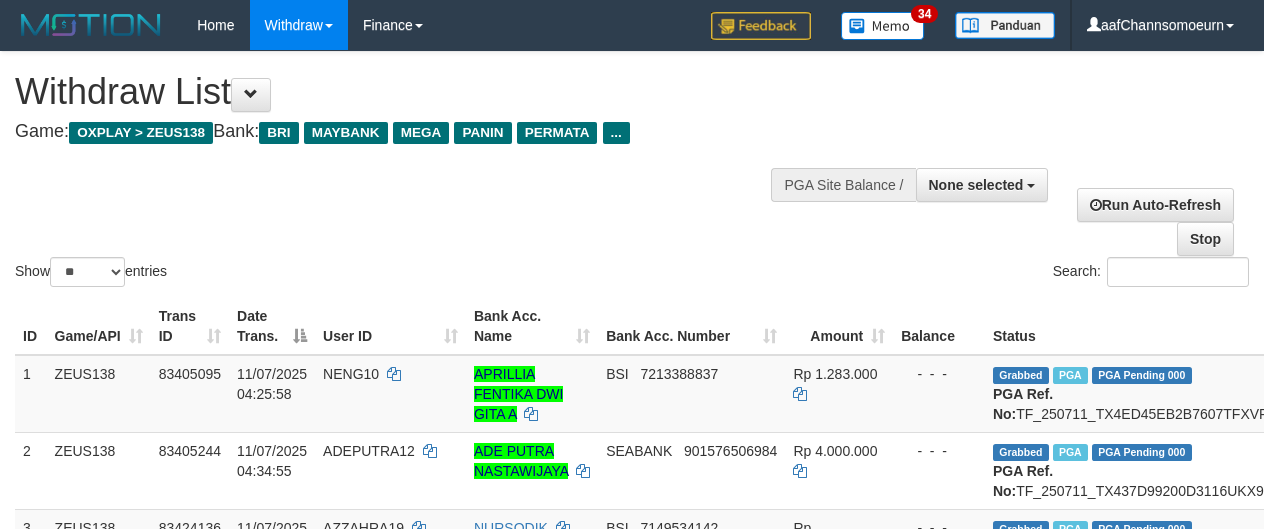 select 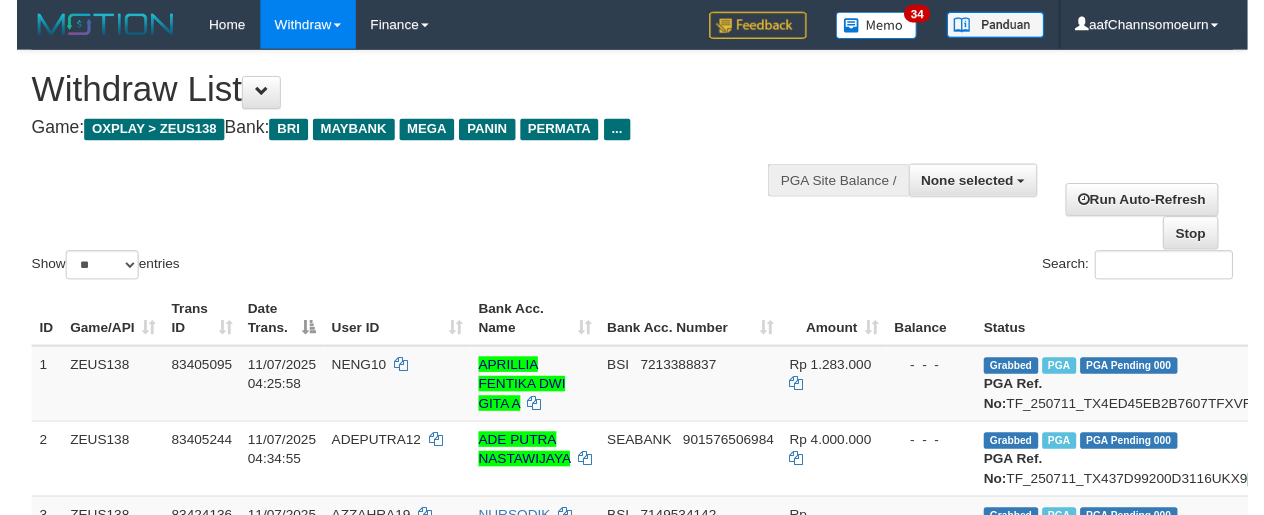 scroll, scrollTop: 1190, scrollLeft: 0, axis: vertical 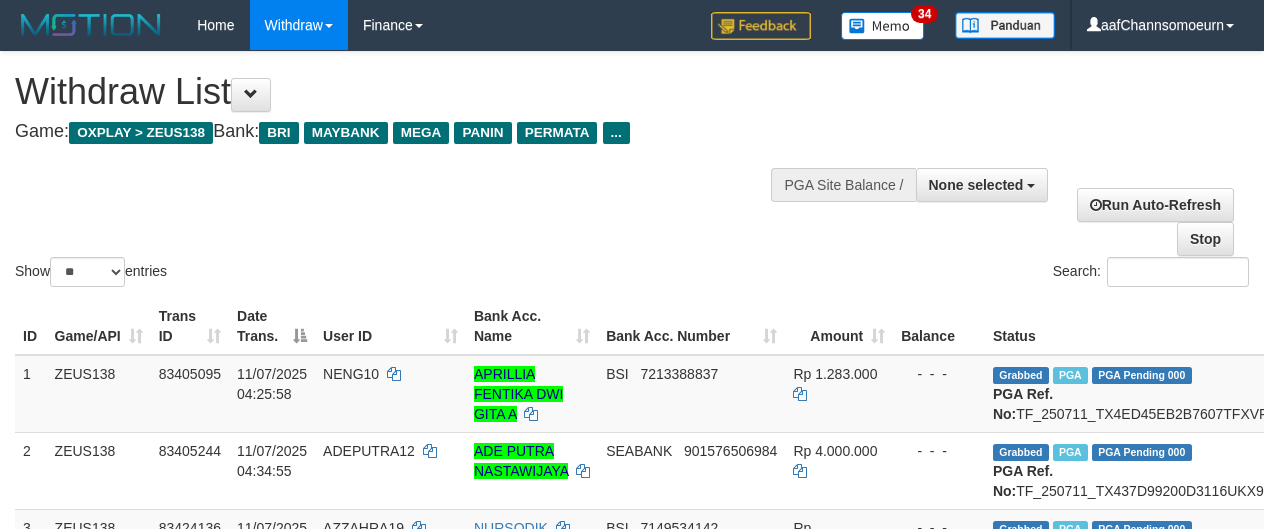 select 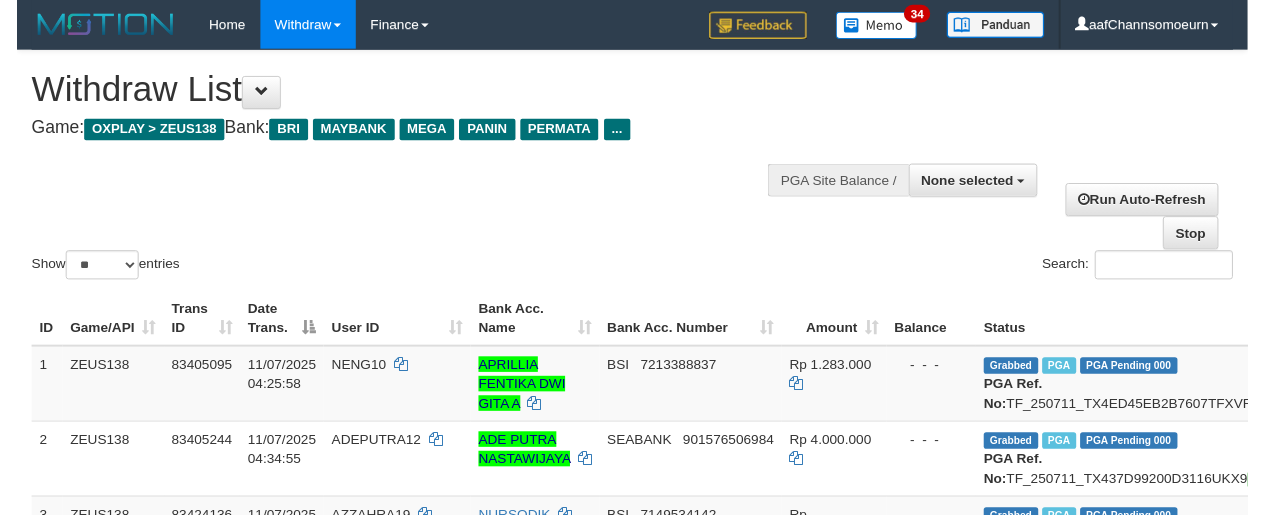scroll, scrollTop: 1190, scrollLeft: 0, axis: vertical 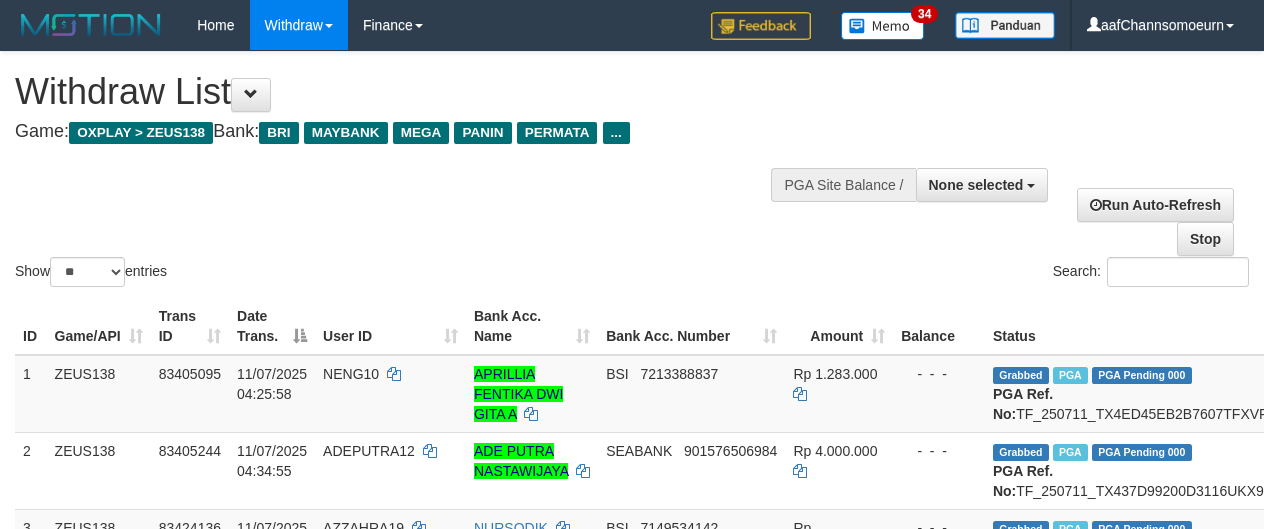 select 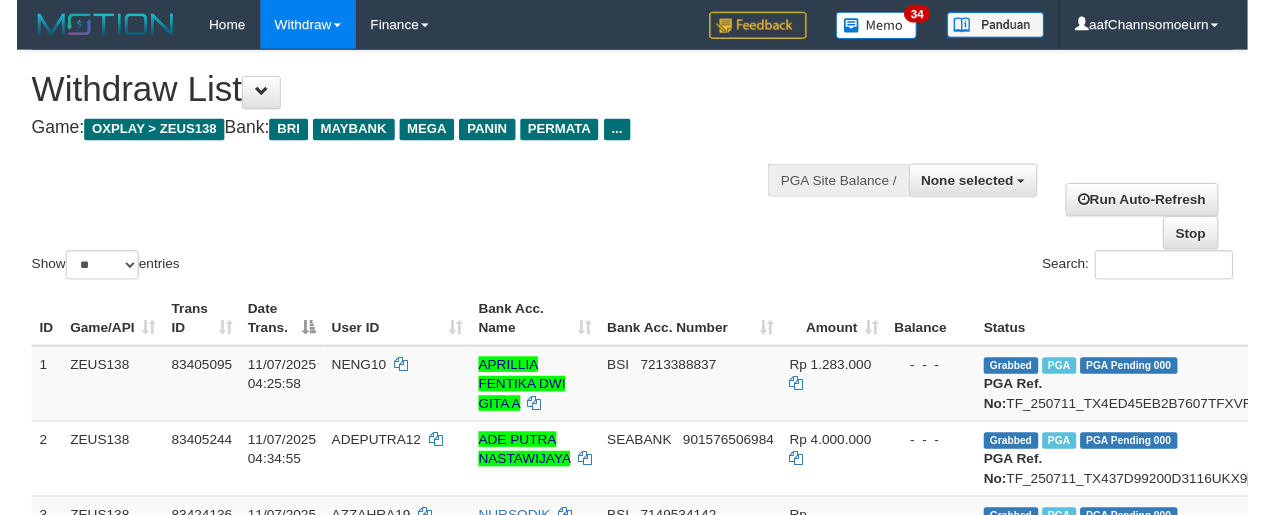 scroll, scrollTop: 1190, scrollLeft: 0, axis: vertical 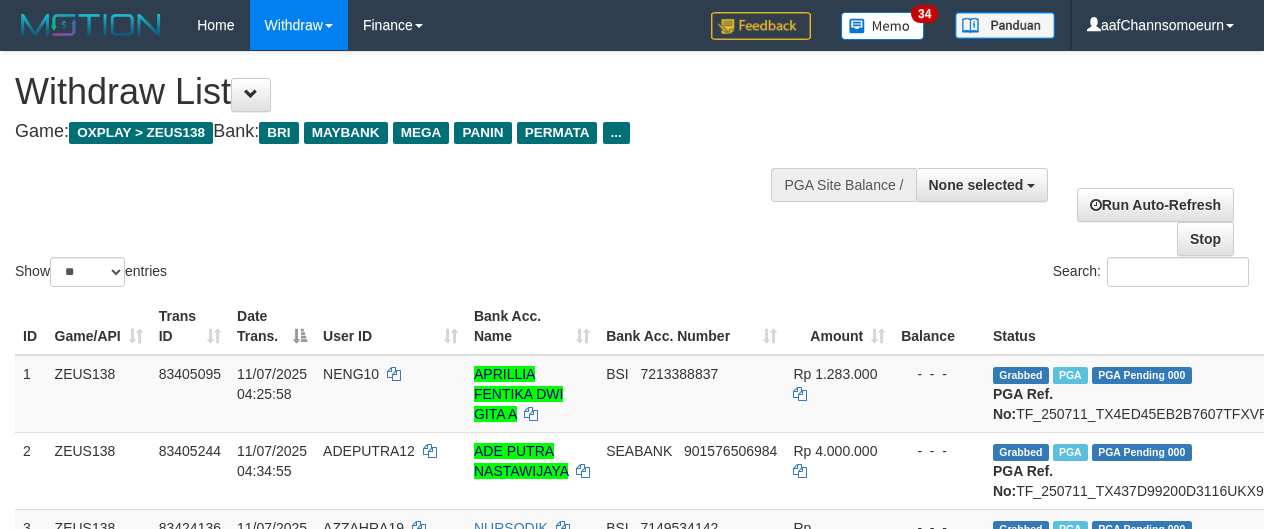 select 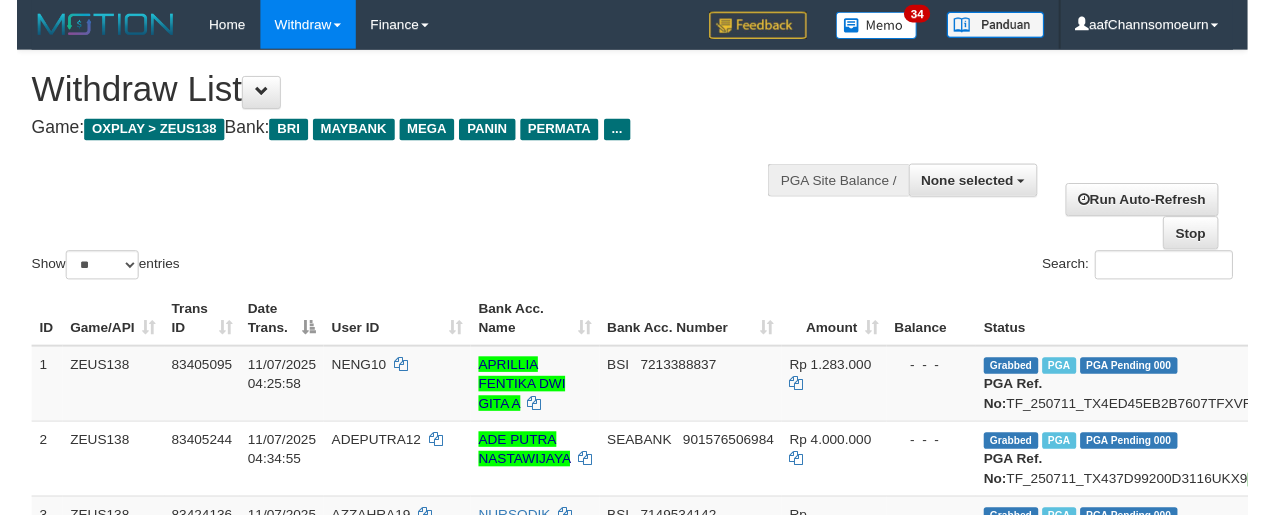 scroll, scrollTop: 1190, scrollLeft: 0, axis: vertical 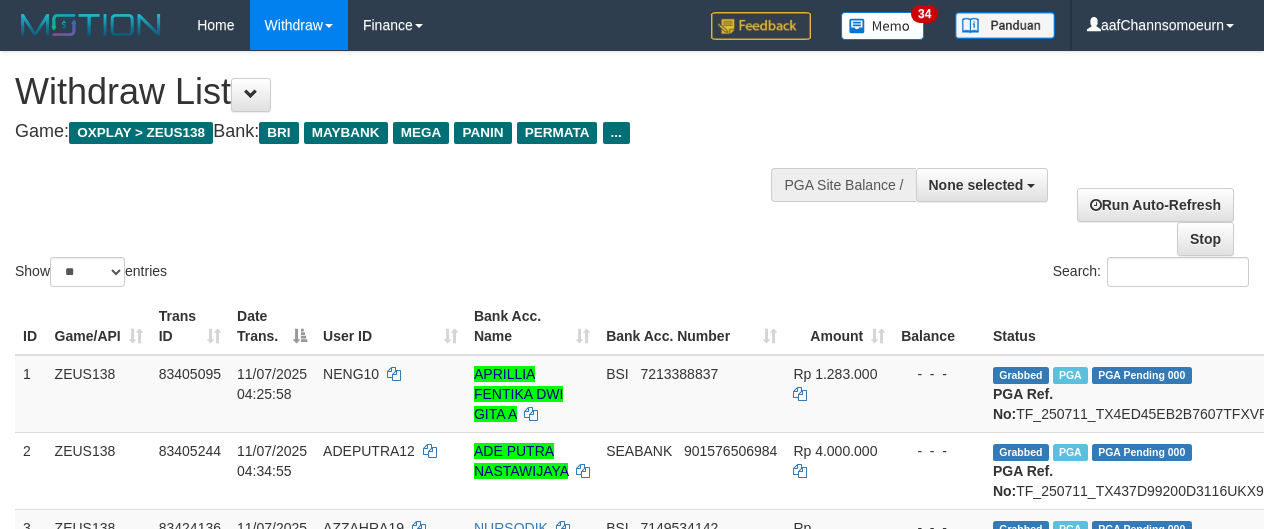 select 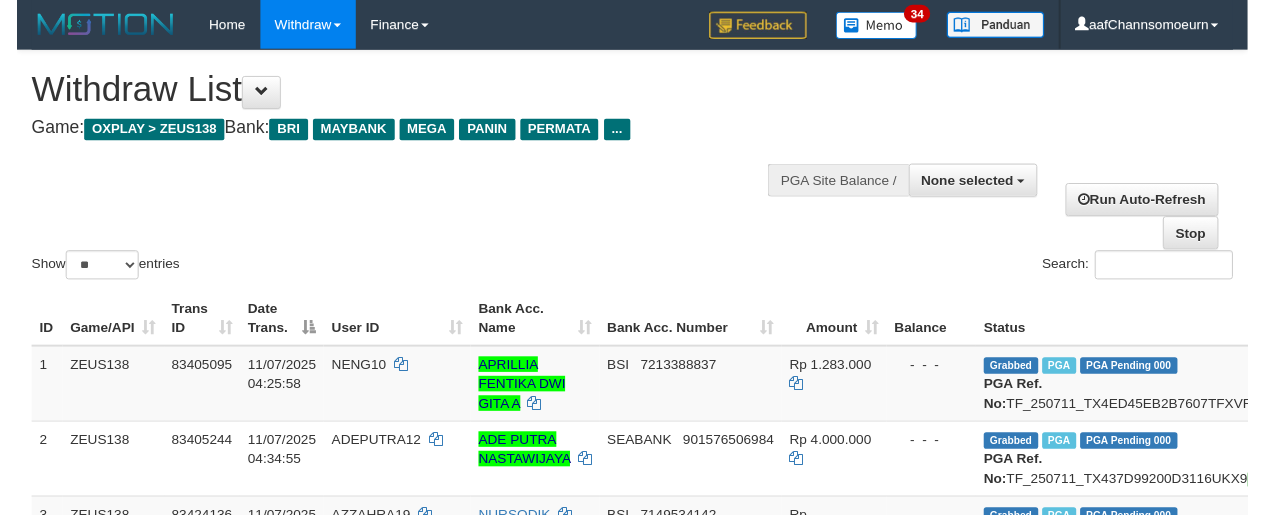 scroll, scrollTop: 1190, scrollLeft: 0, axis: vertical 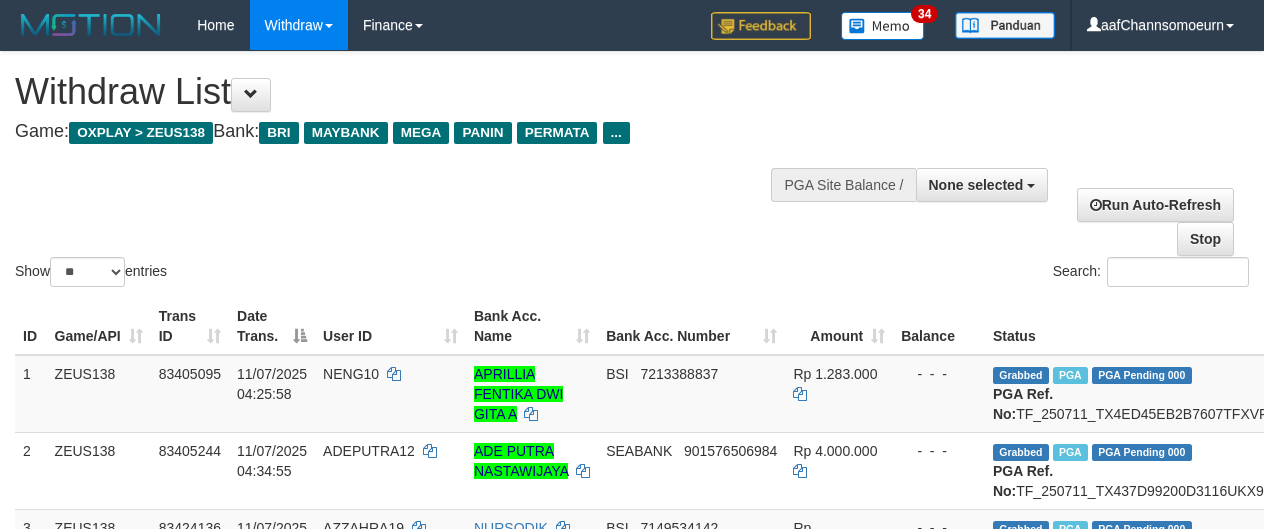 select 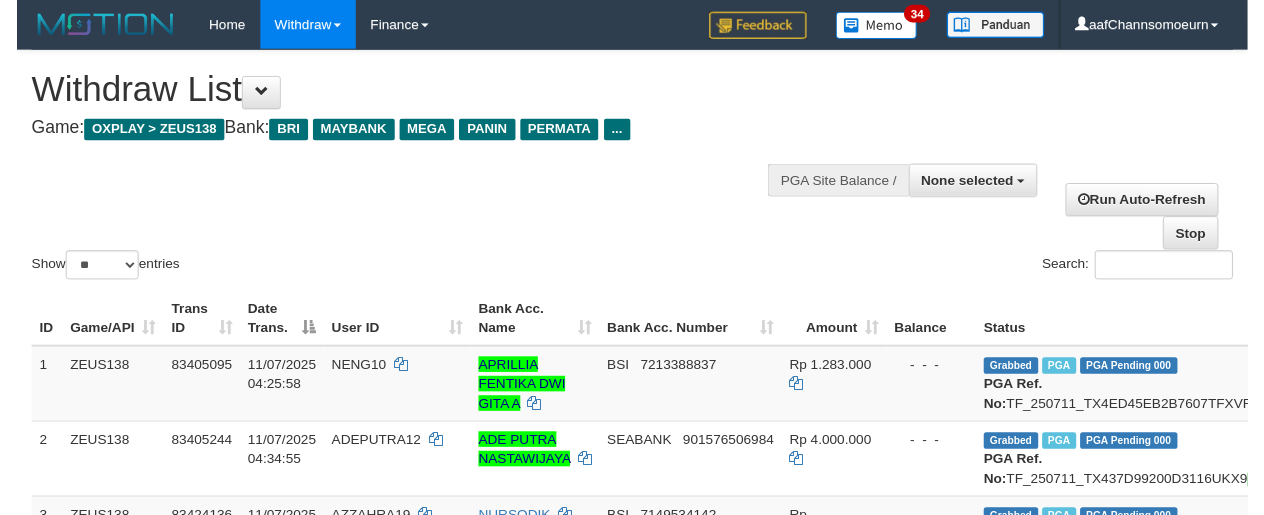 scroll, scrollTop: 1190, scrollLeft: 0, axis: vertical 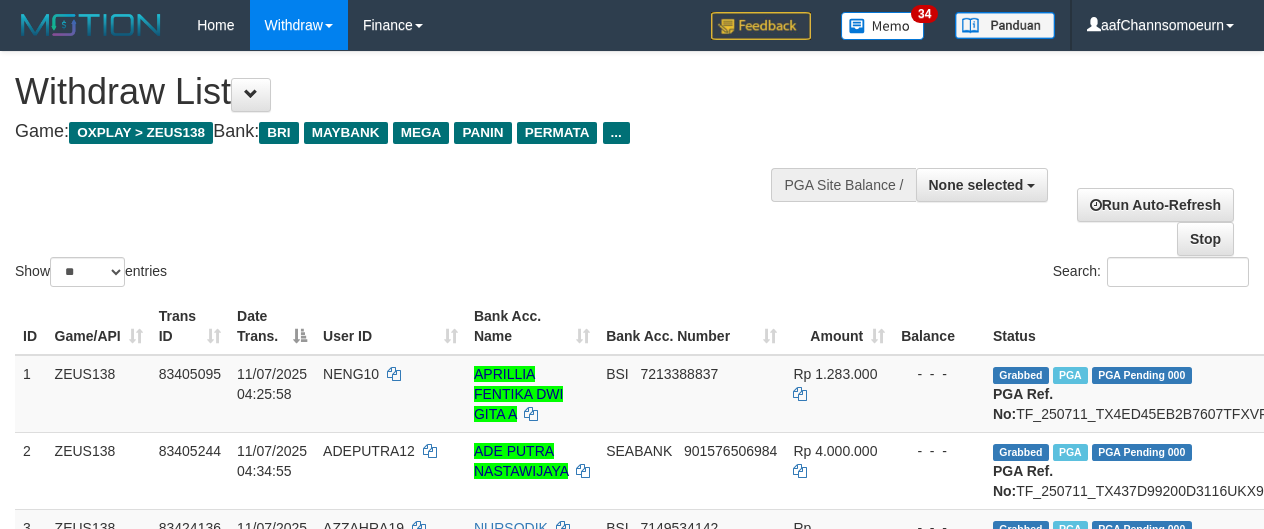 select 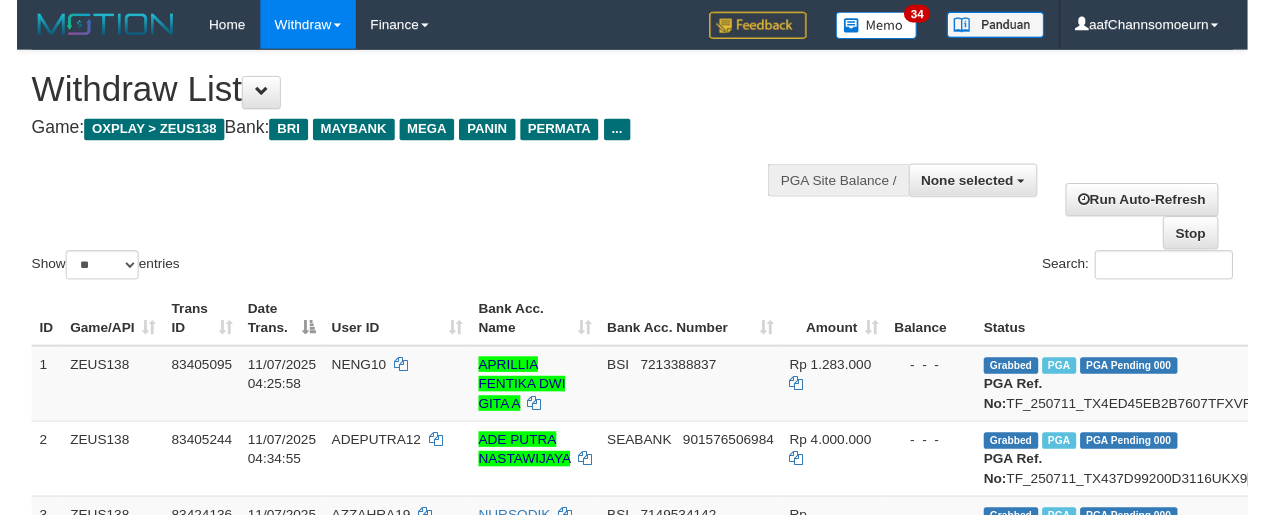 scroll, scrollTop: 1190, scrollLeft: 0, axis: vertical 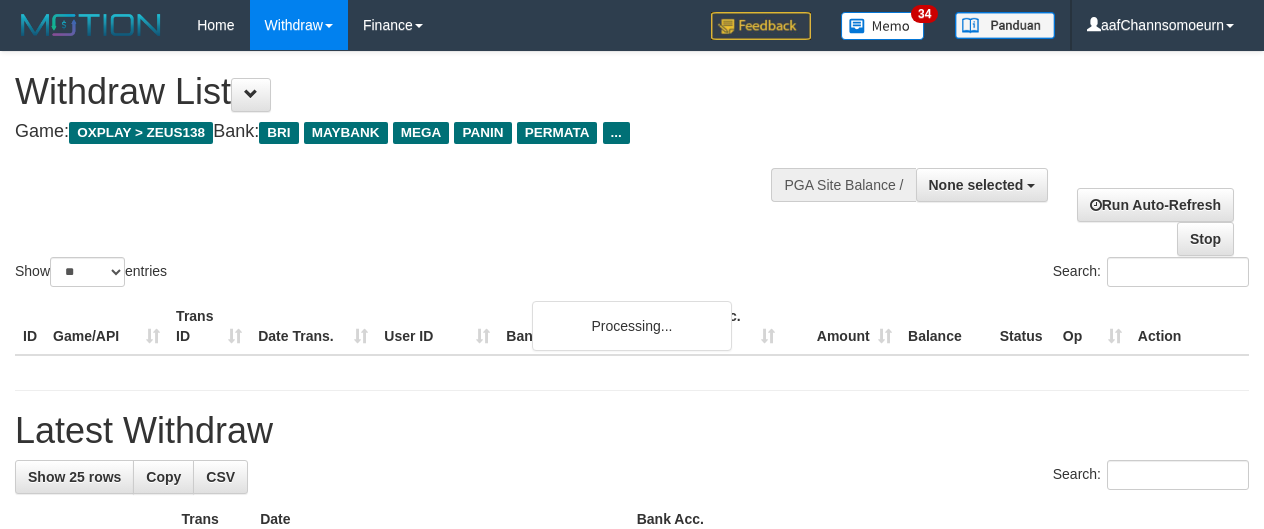 select 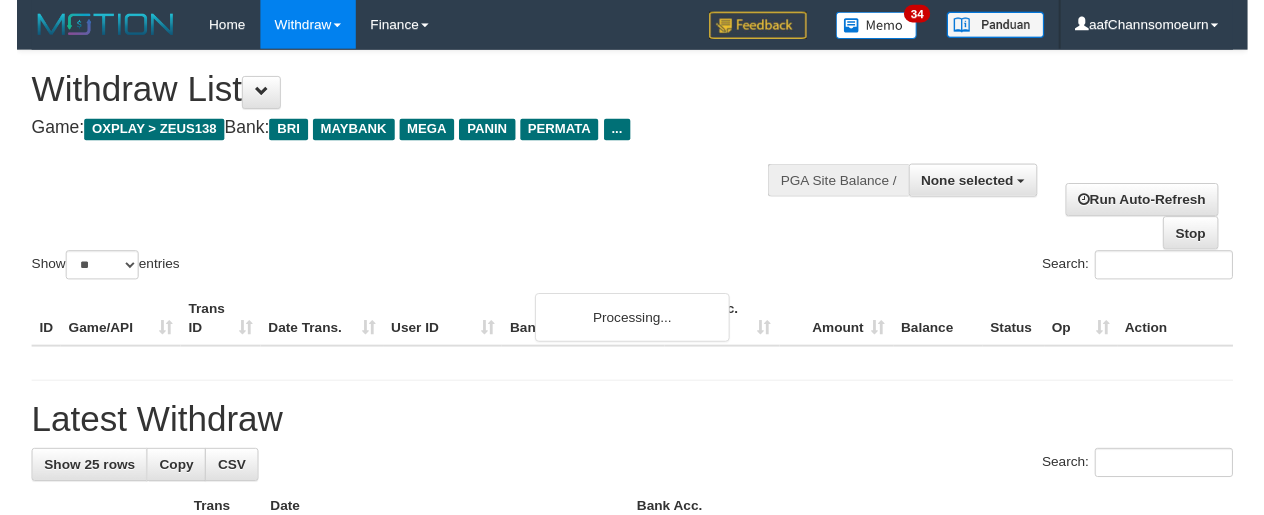 scroll, scrollTop: 1190, scrollLeft: 0, axis: vertical 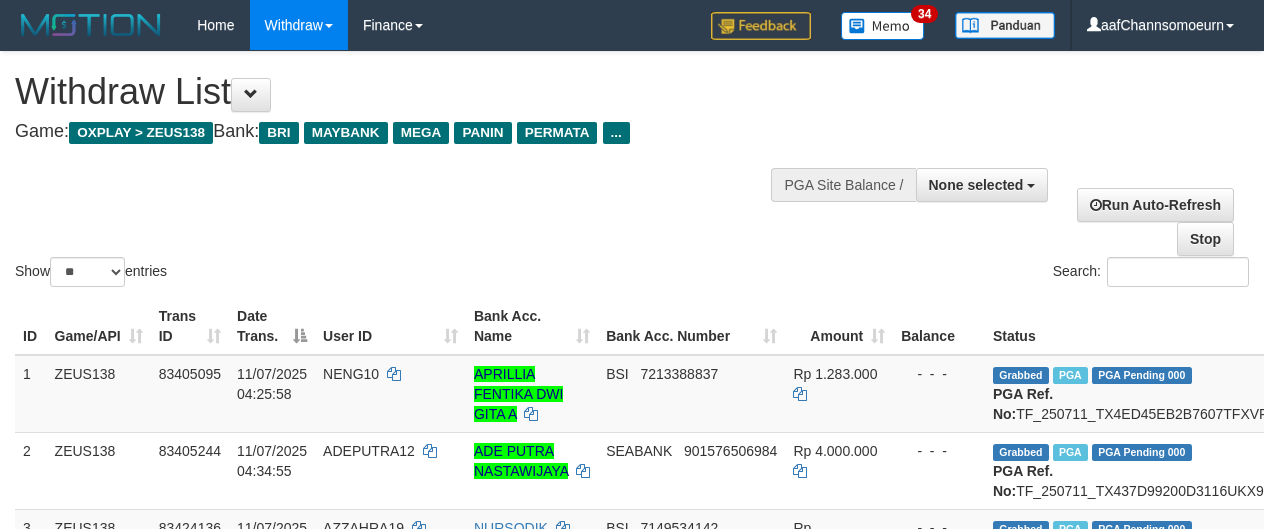 select 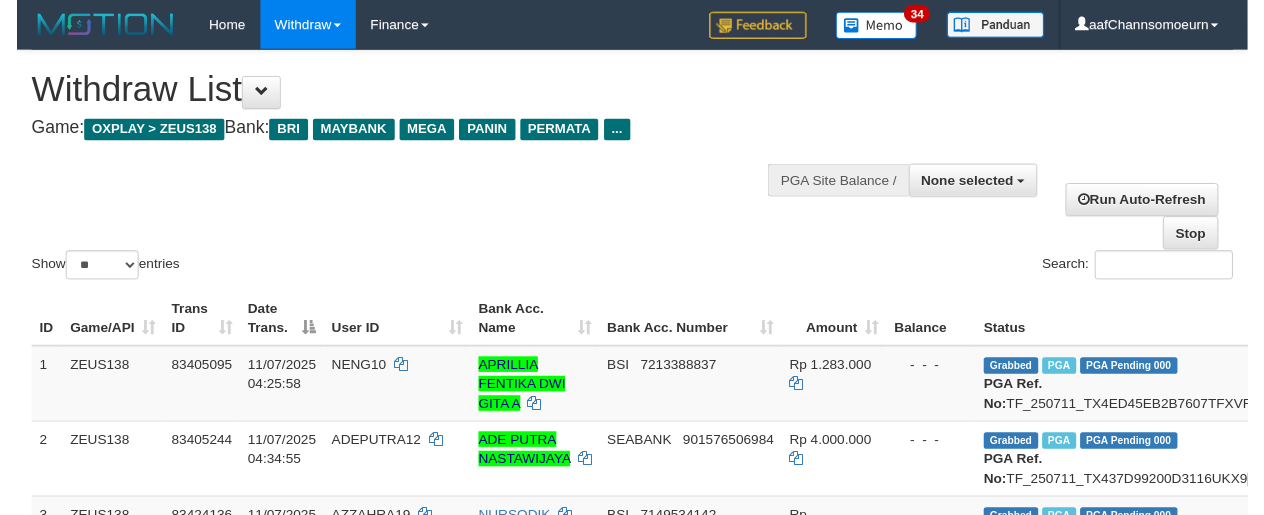 scroll, scrollTop: 1190, scrollLeft: 0, axis: vertical 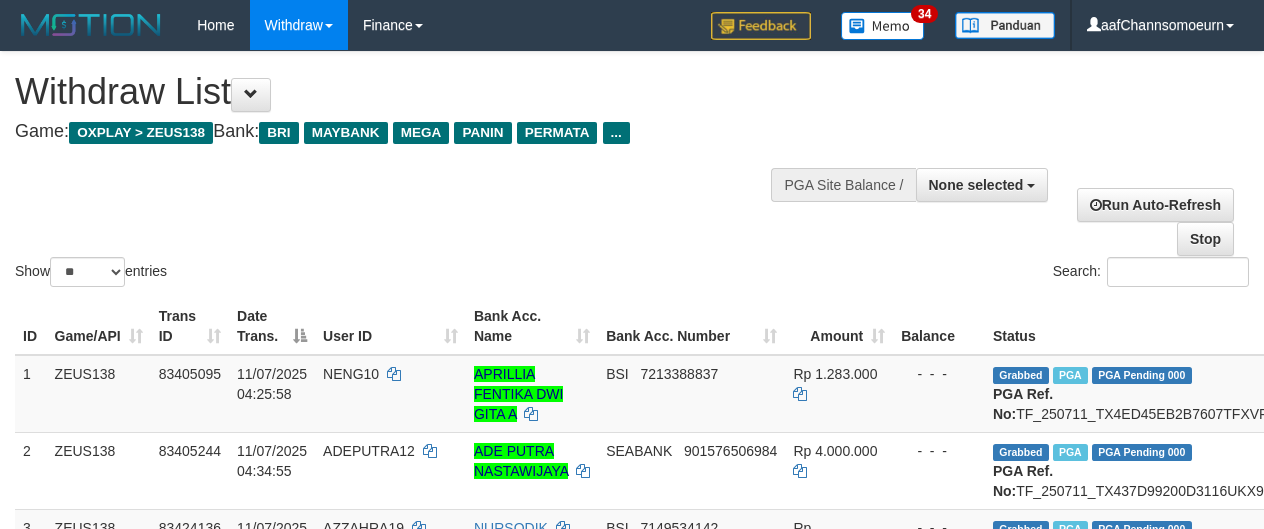 select 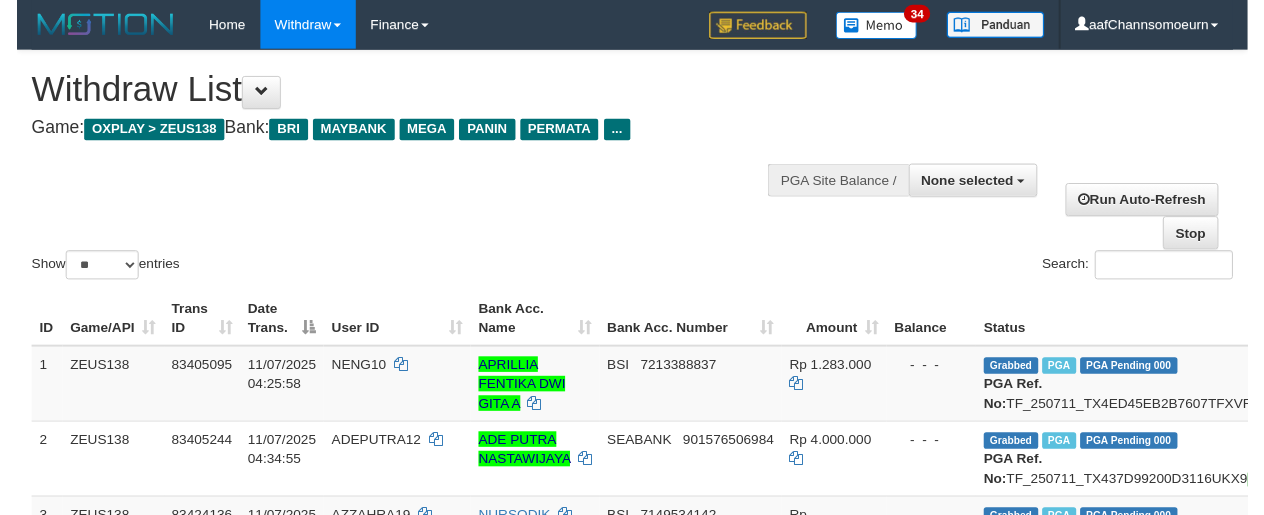 scroll, scrollTop: 1190, scrollLeft: 0, axis: vertical 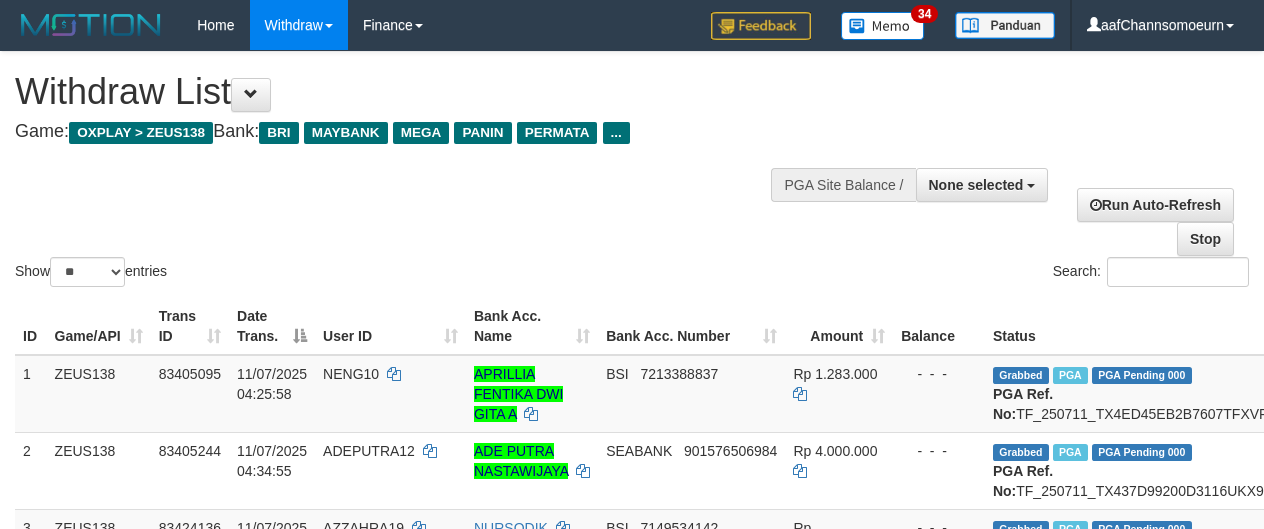 select 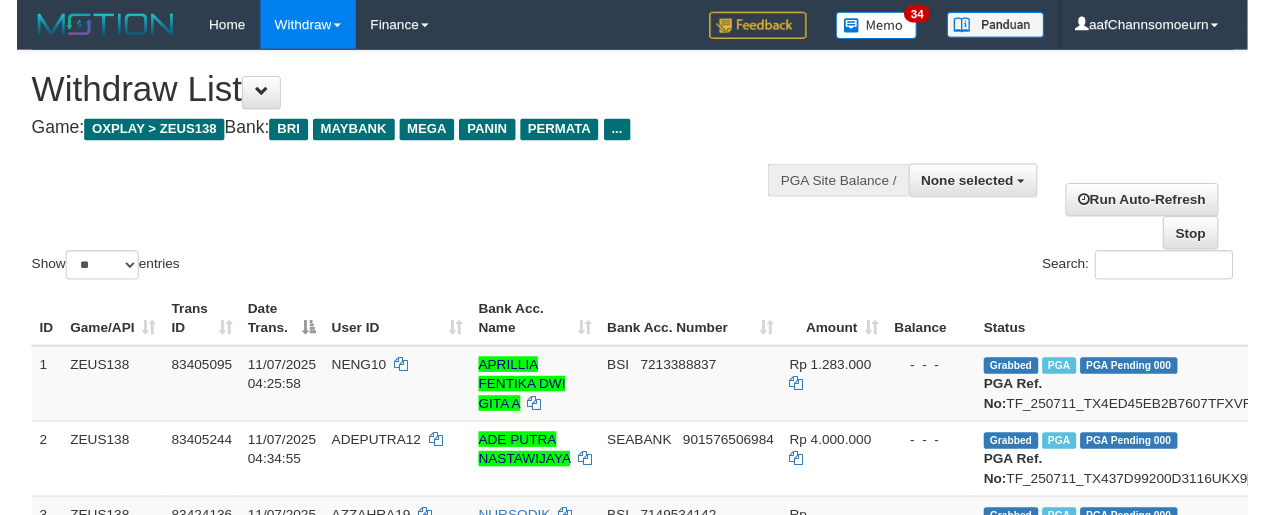 scroll, scrollTop: 1190, scrollLeft: 0, axis: vertical 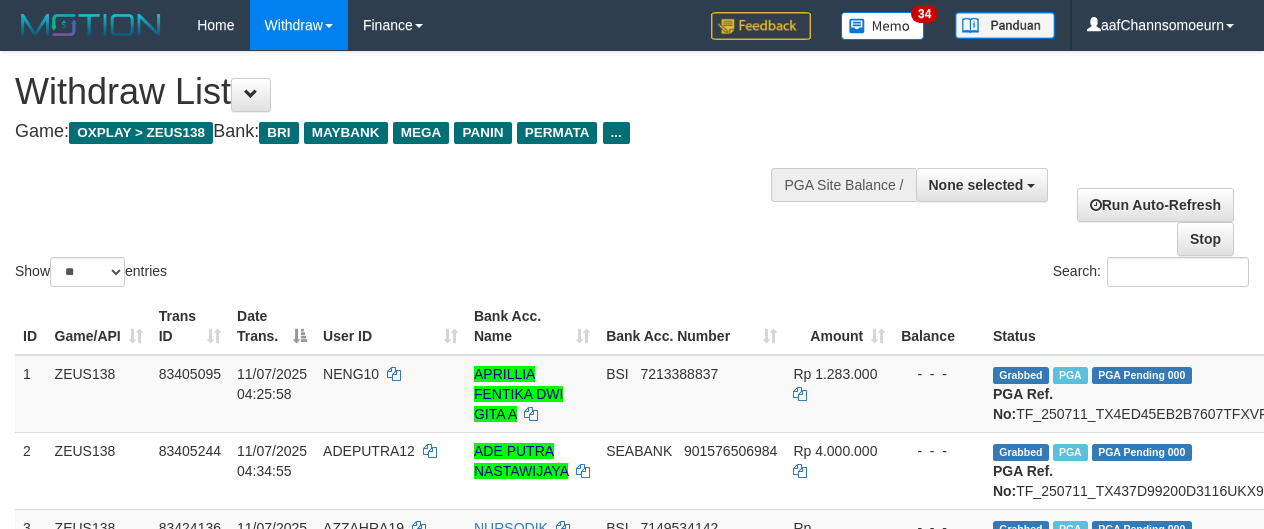 select 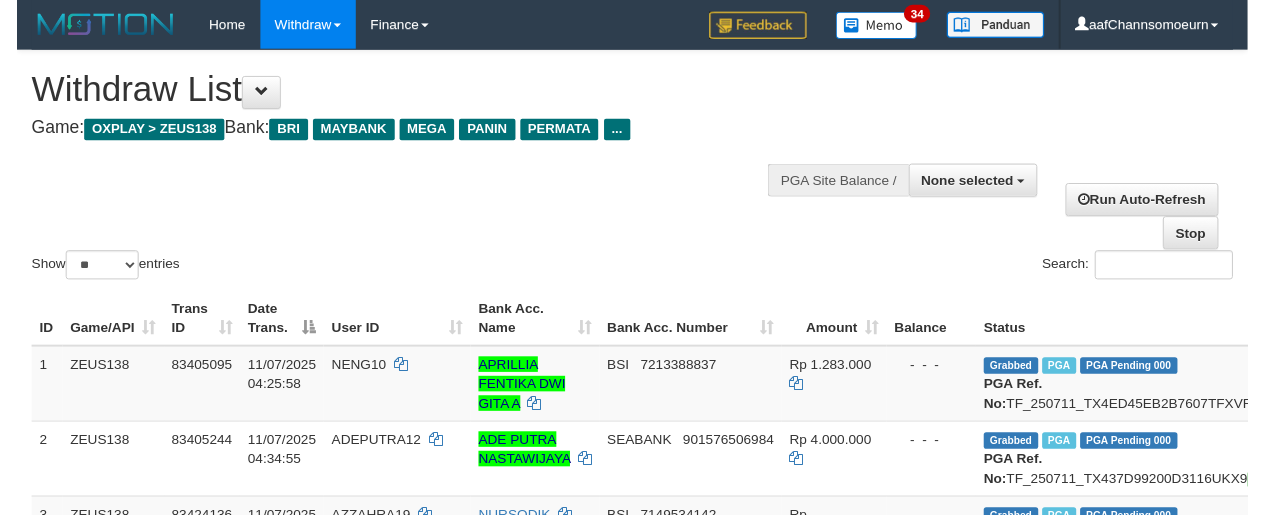 scroll, scrollTop: 1190, scrollLeft: 0, axis: vertical 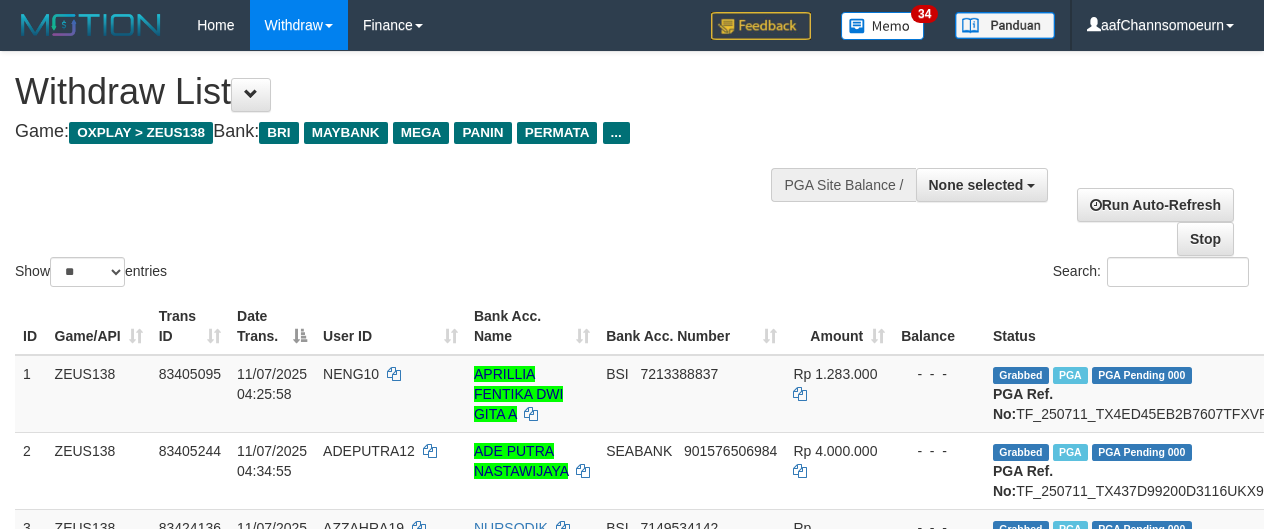 select 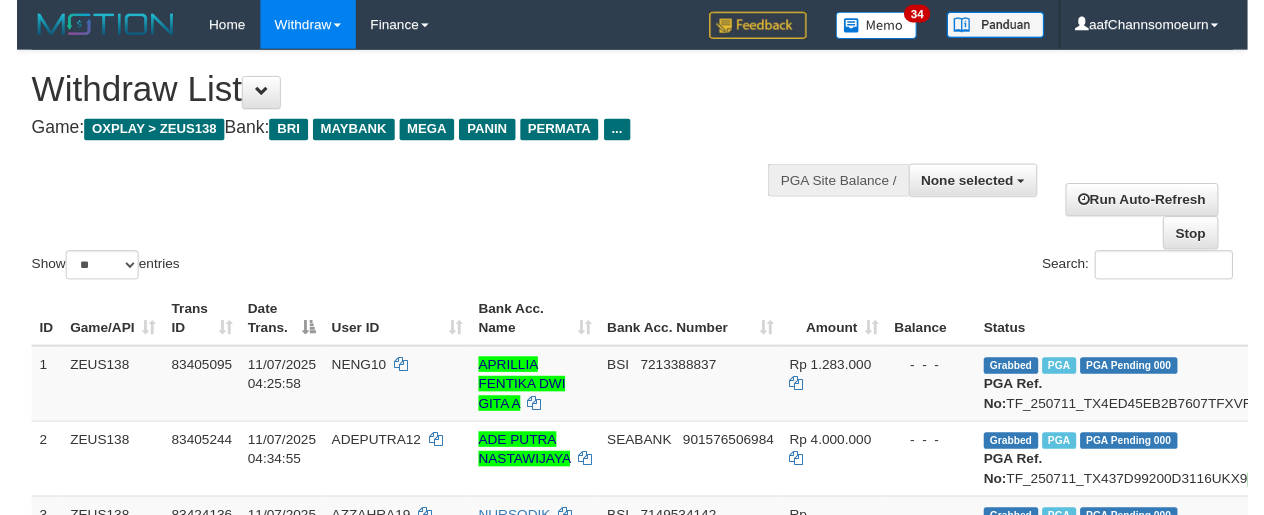 scroll, scrollTop: 1190, scrollLeft: 0, axis: vertical 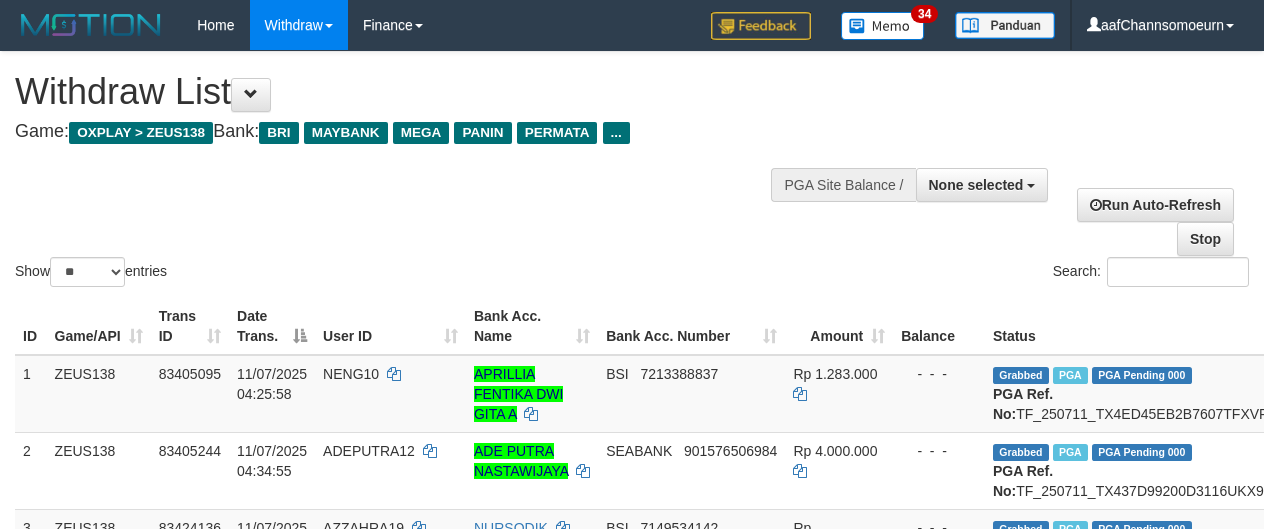 select 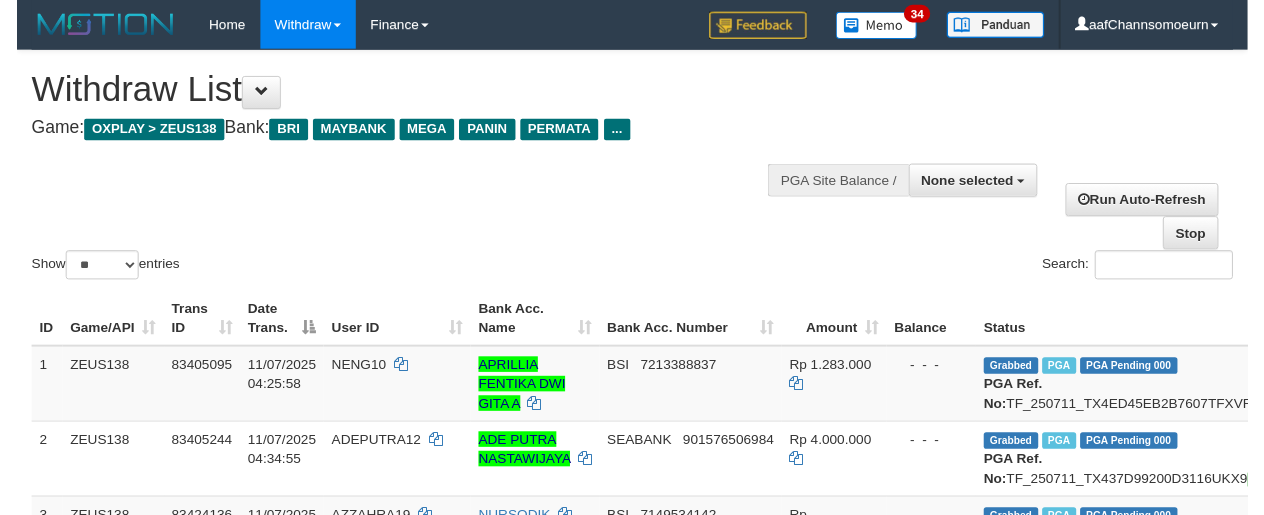 scroll, scrollTop: 1190, scrollLeft: 0, axis: vertical 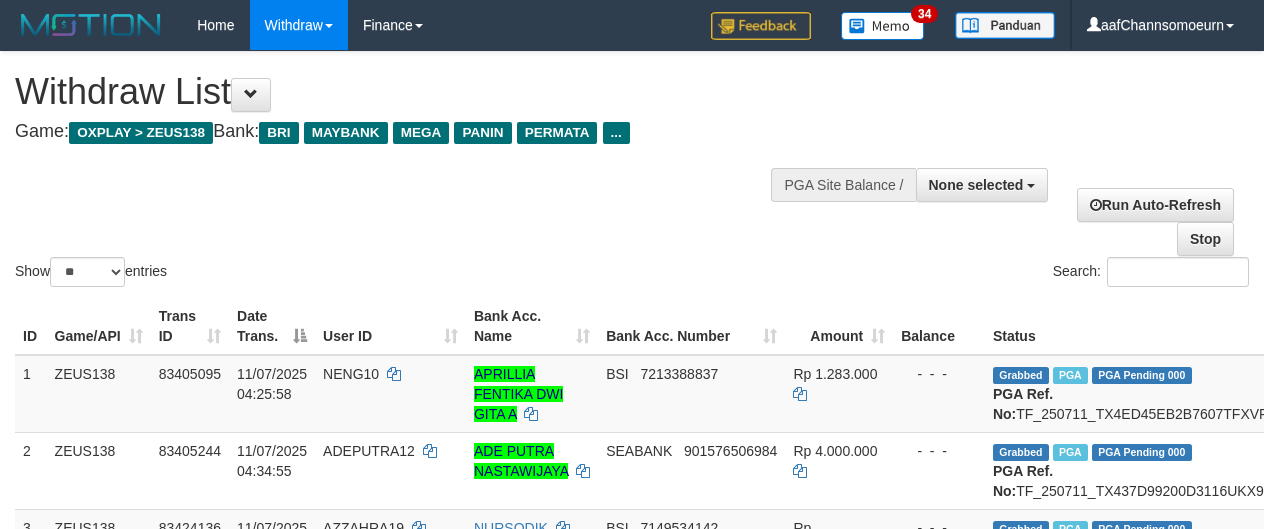 select 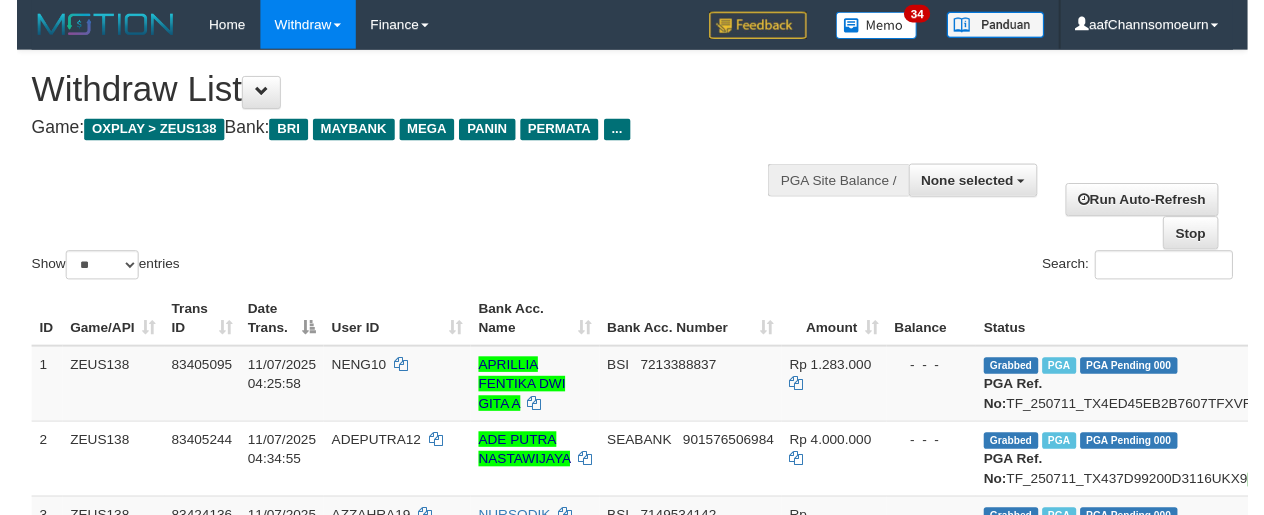 scroll, scrollTop: 1190, scrollLeft: 0, axis: vertical 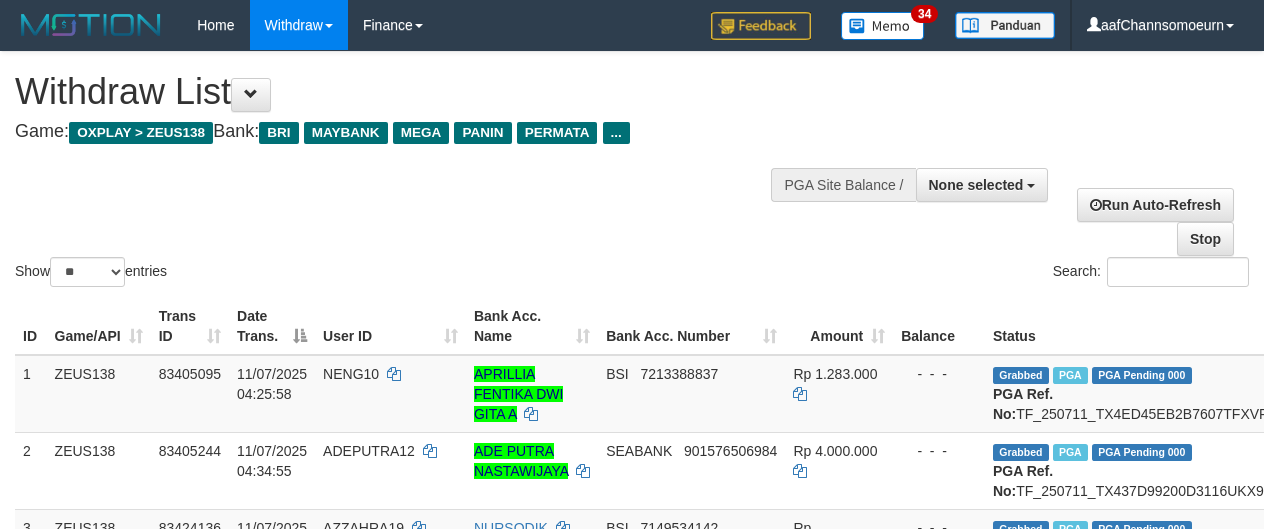 select 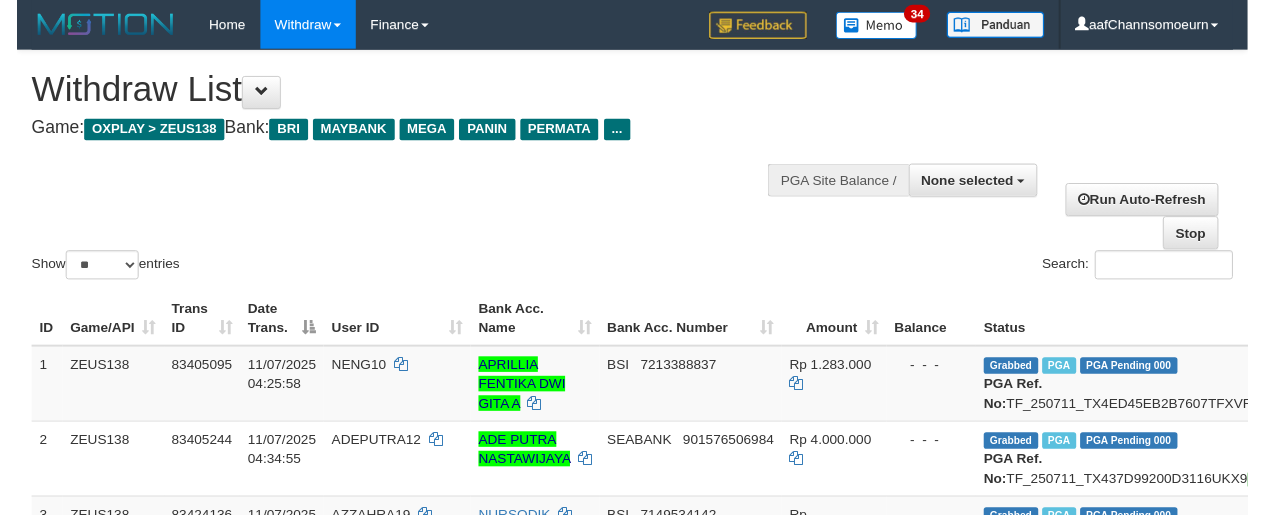 scroll, scrollTop: 1190, scrollLeft: 0, axis: vertical 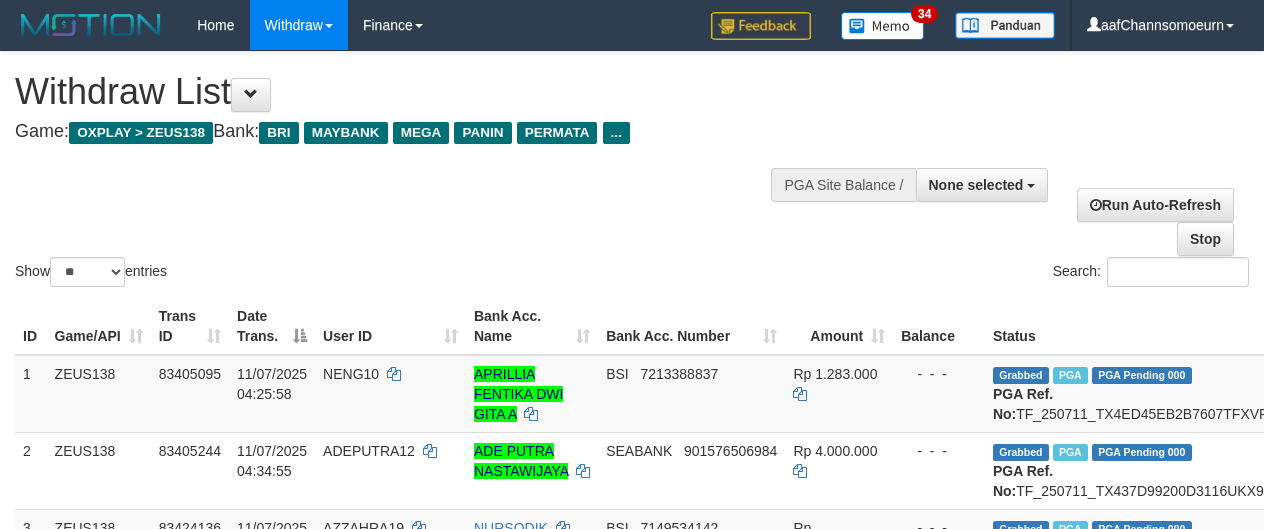 select 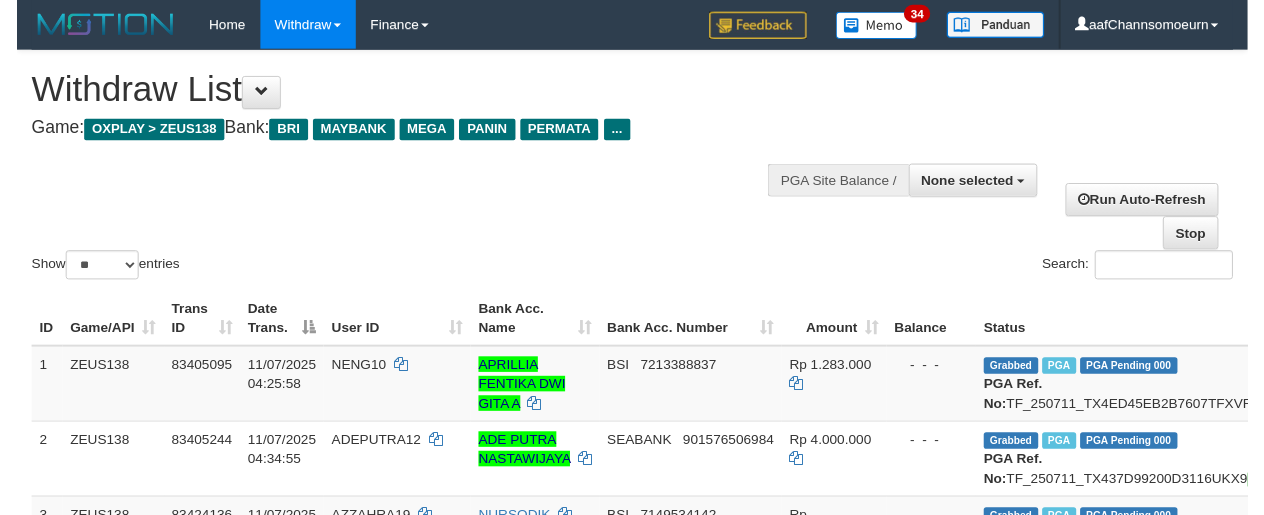 scroll, scrollTop: 1190, scrollLeft: 0, axis: vertical 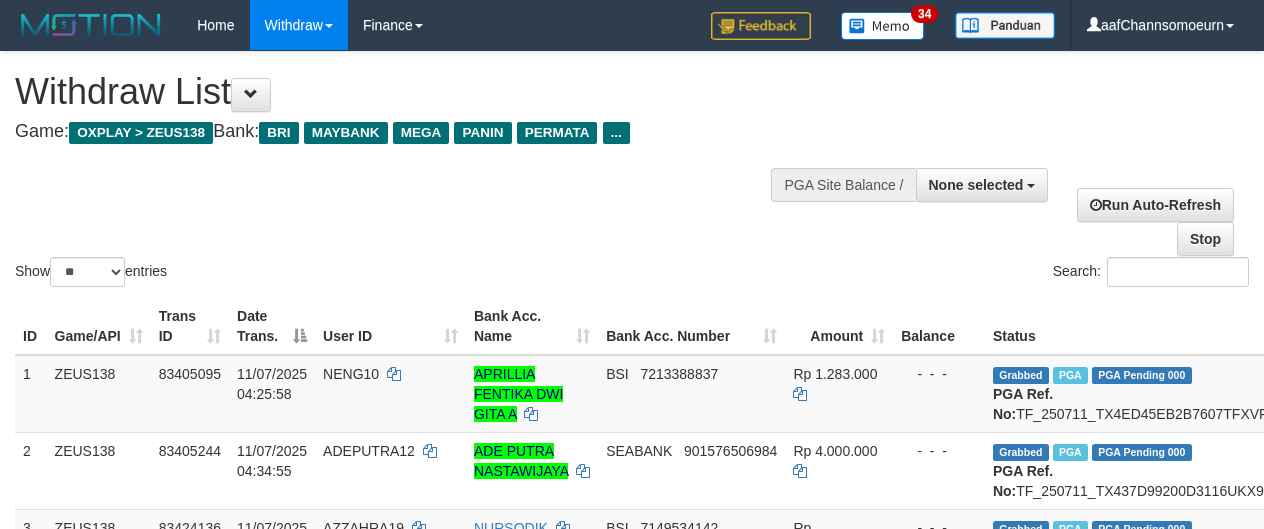 select 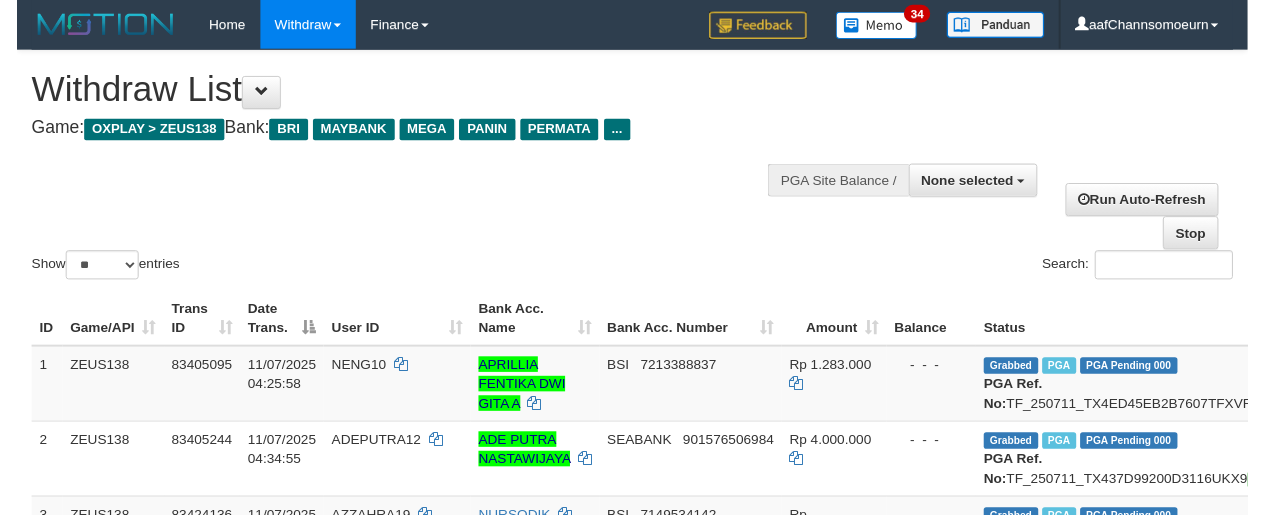 scroll, scrollTop: 1190, scrollLeft: 0, axis: vertical 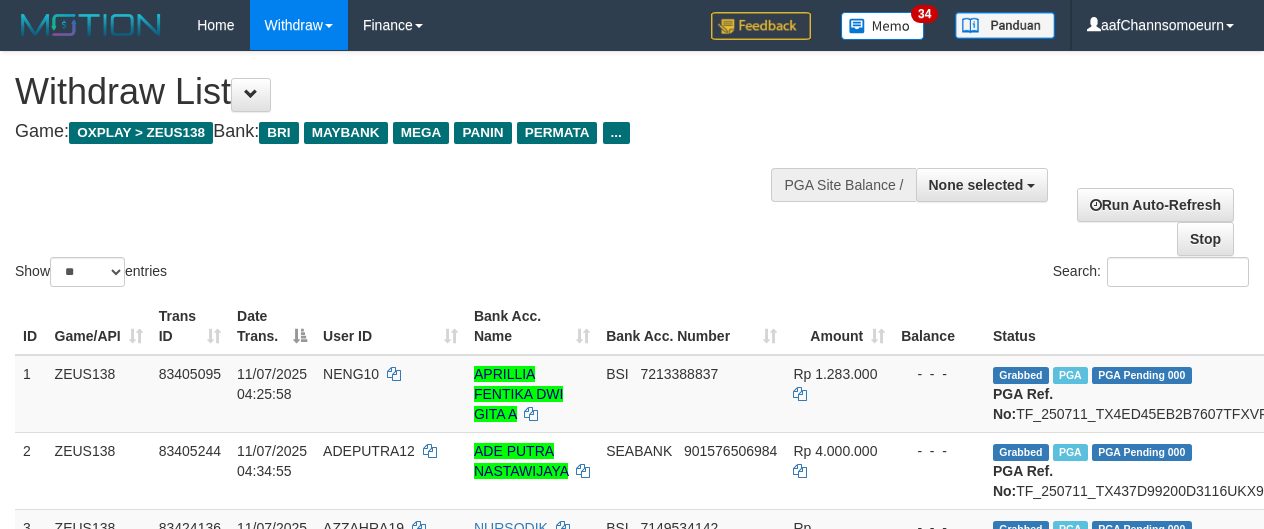 select 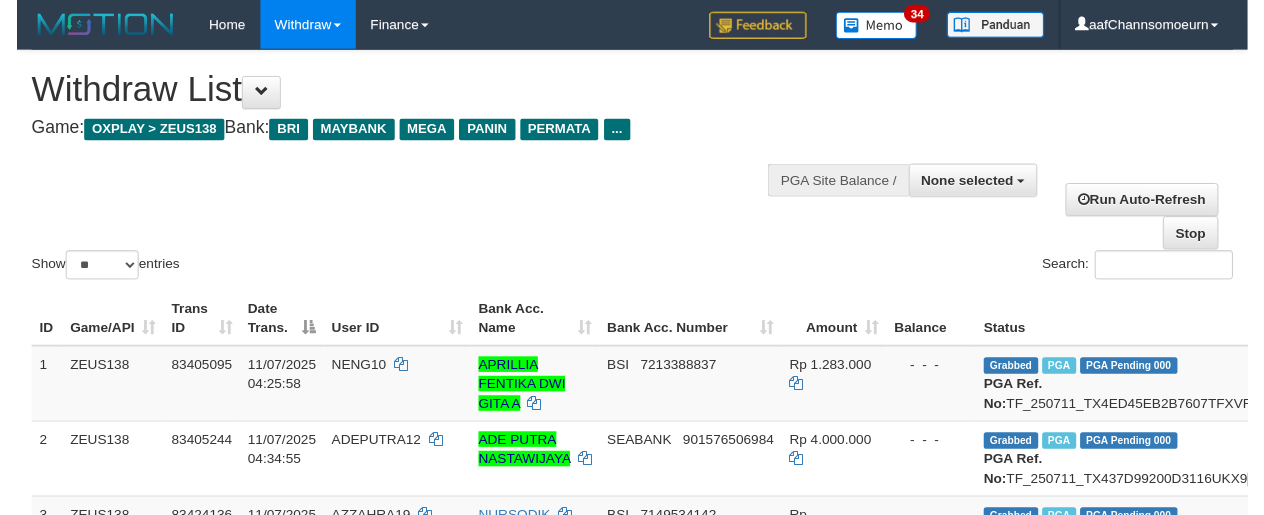 scroll, scrollTop: 1190, scrollLeft: 0, axis: vertical 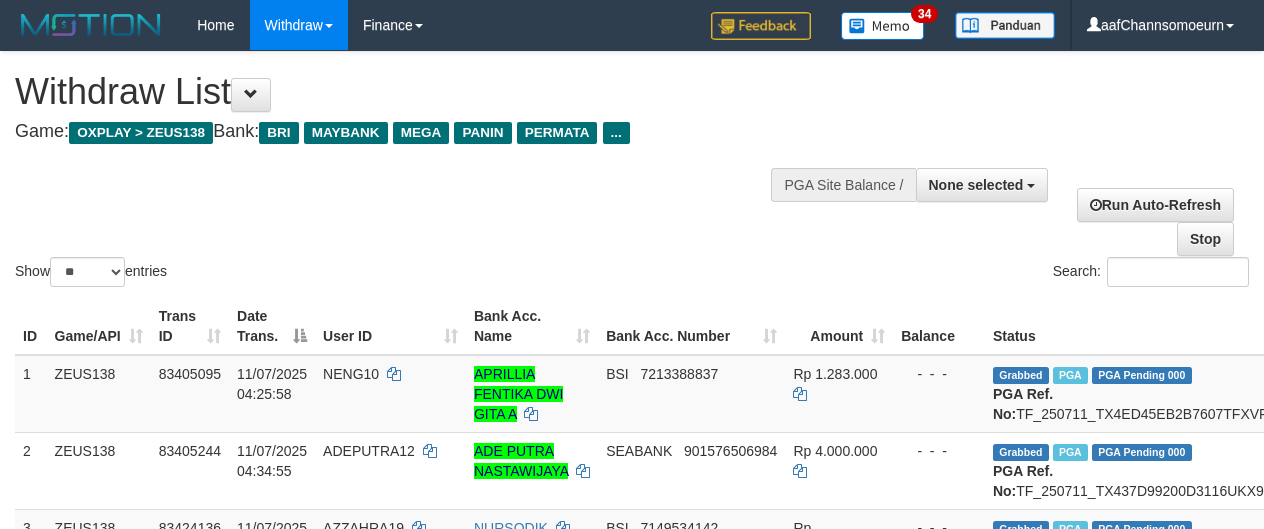 select 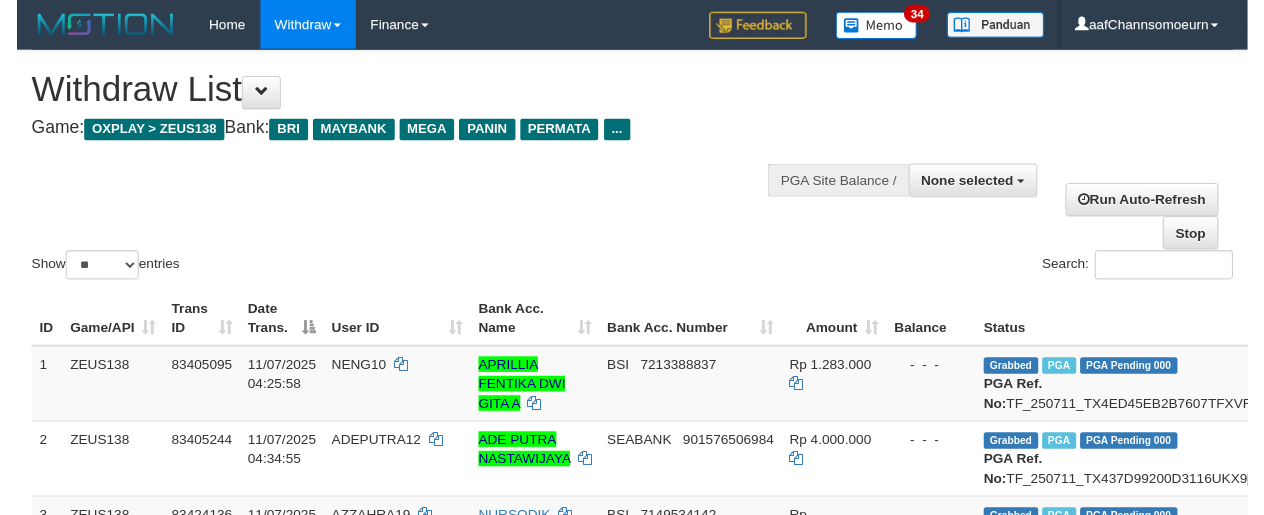 scroll, scrollTop: 1190, scrollLeft: 0, axis: vertical 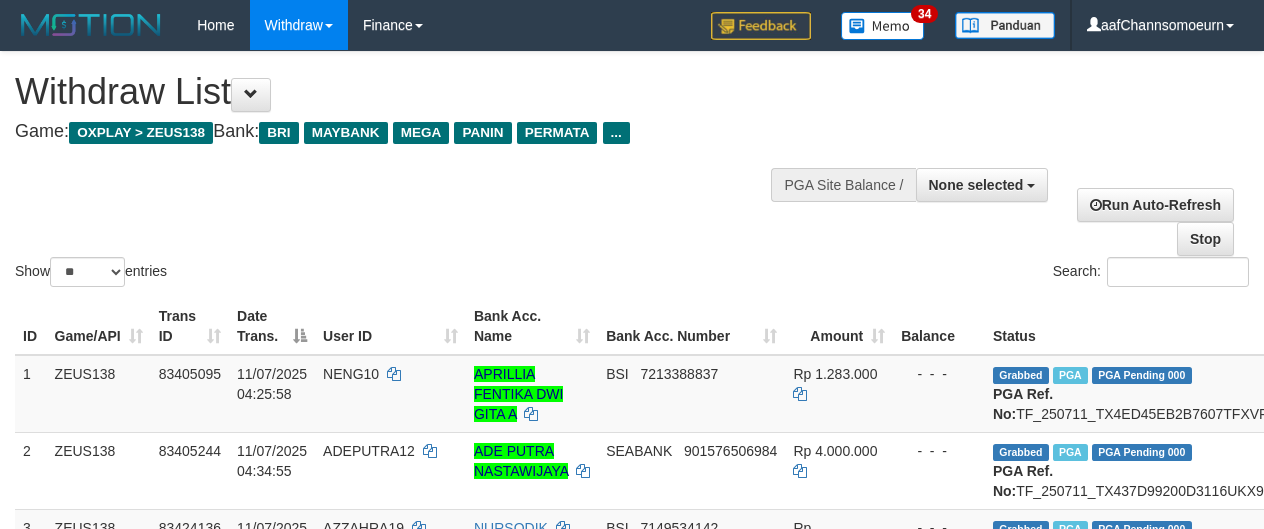 select 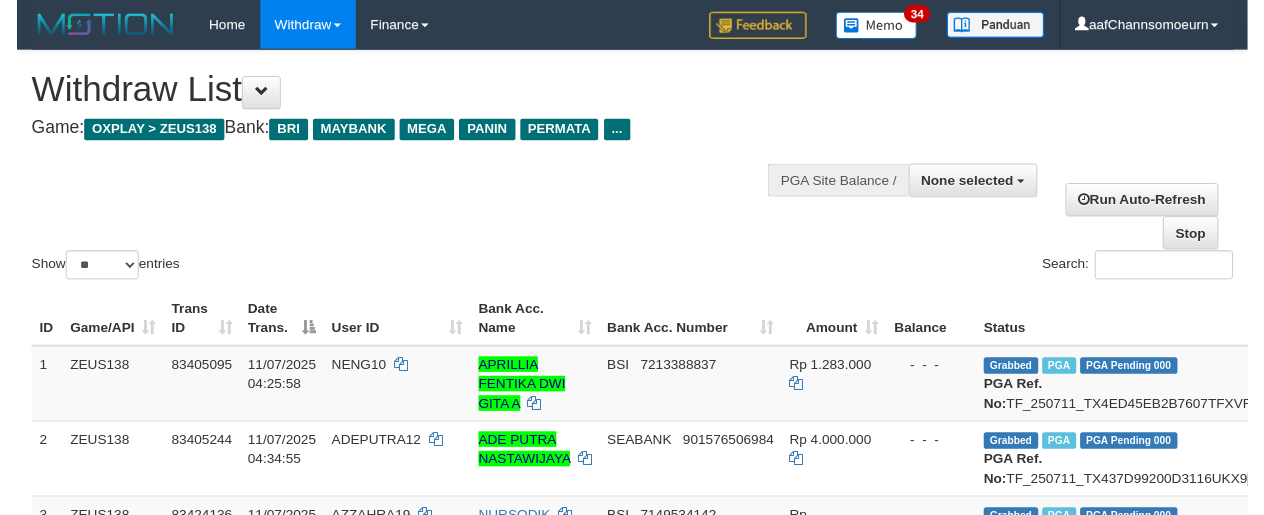scroll, scrollTop: 1190, scrollLeft: 0, axis: vertical 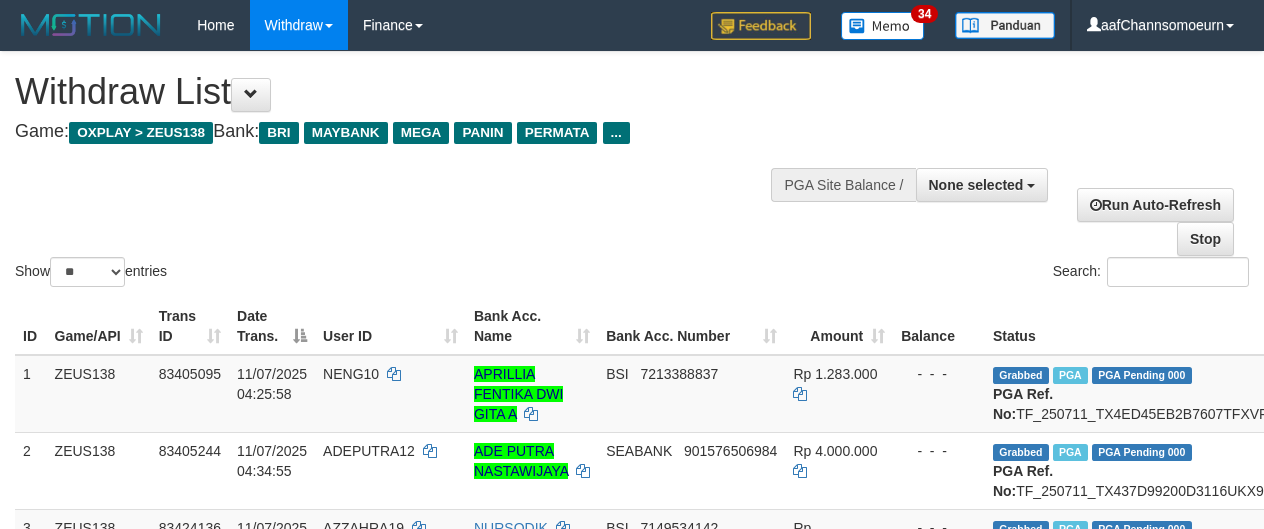 select 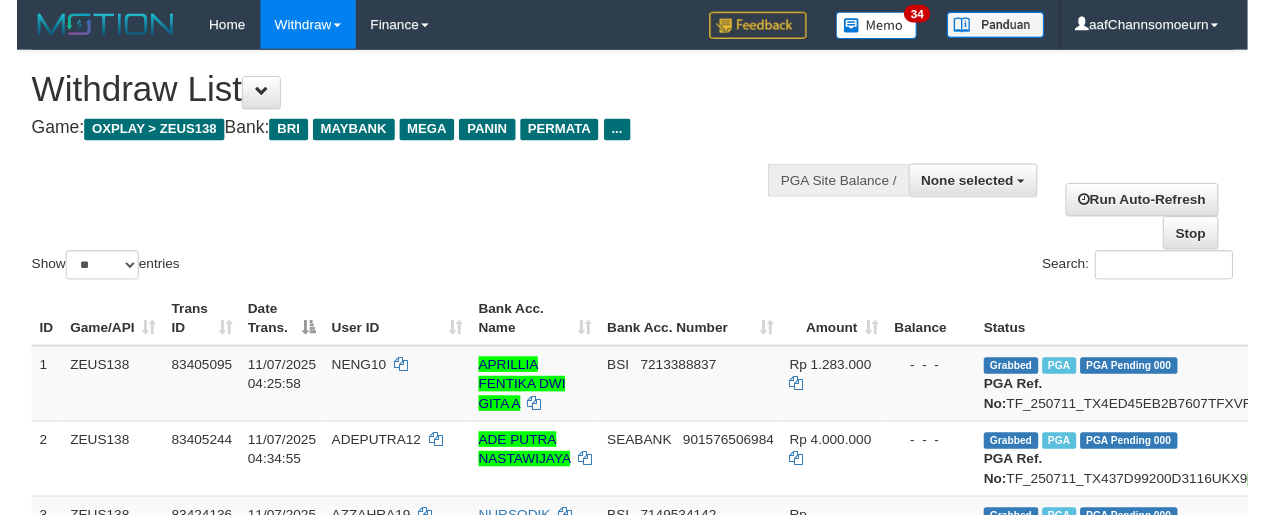 scroll, scrollTop: 1190, scrollLeft: 0, axis: vertical 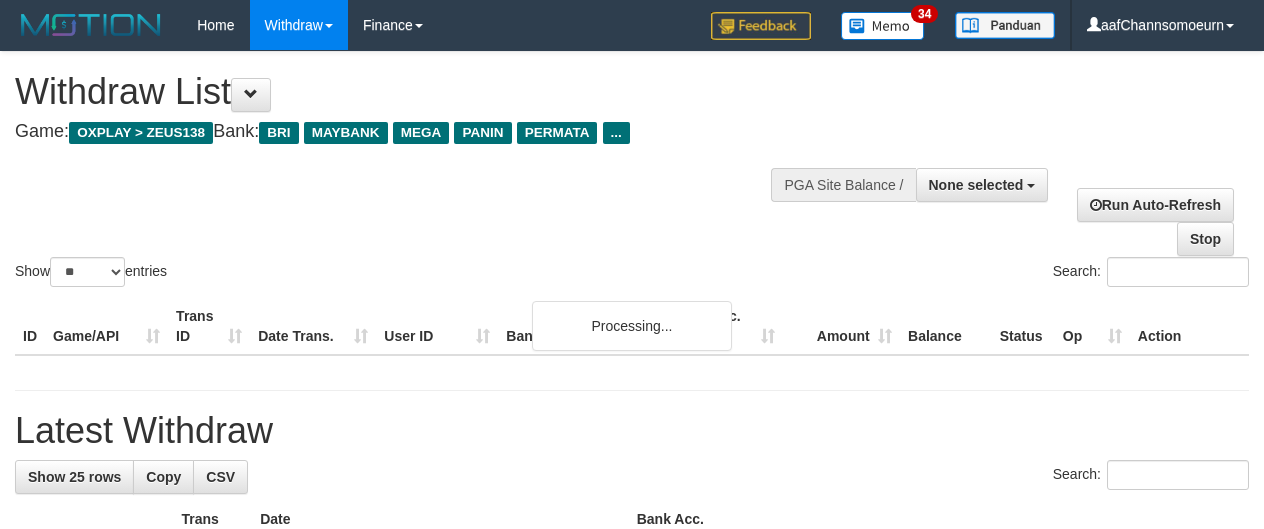 select 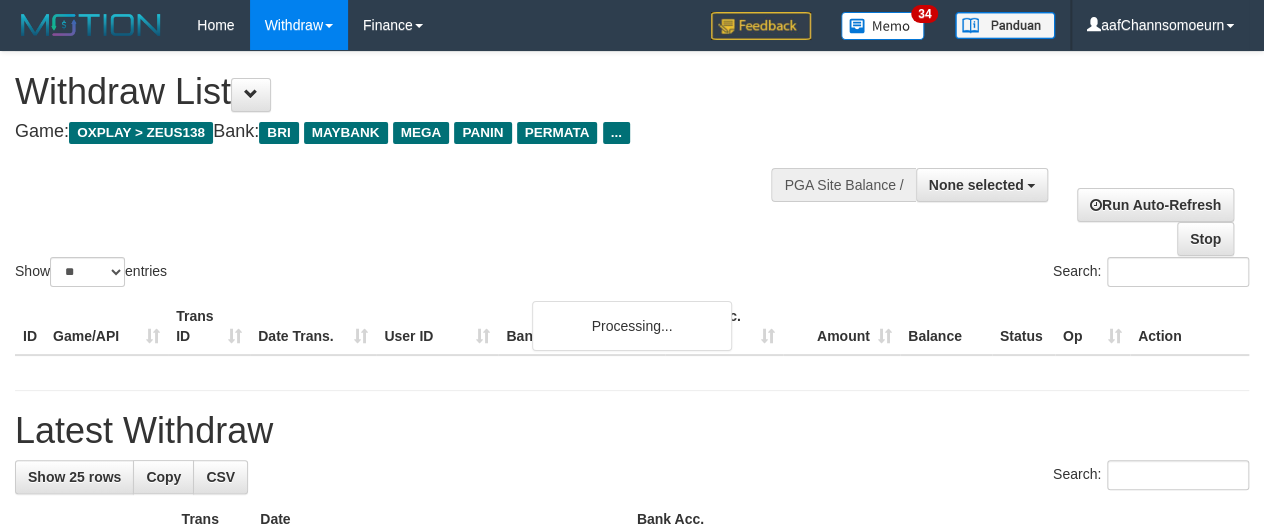 scroll, scrollTop: 805, scrollLeft: 0, axis: vertical 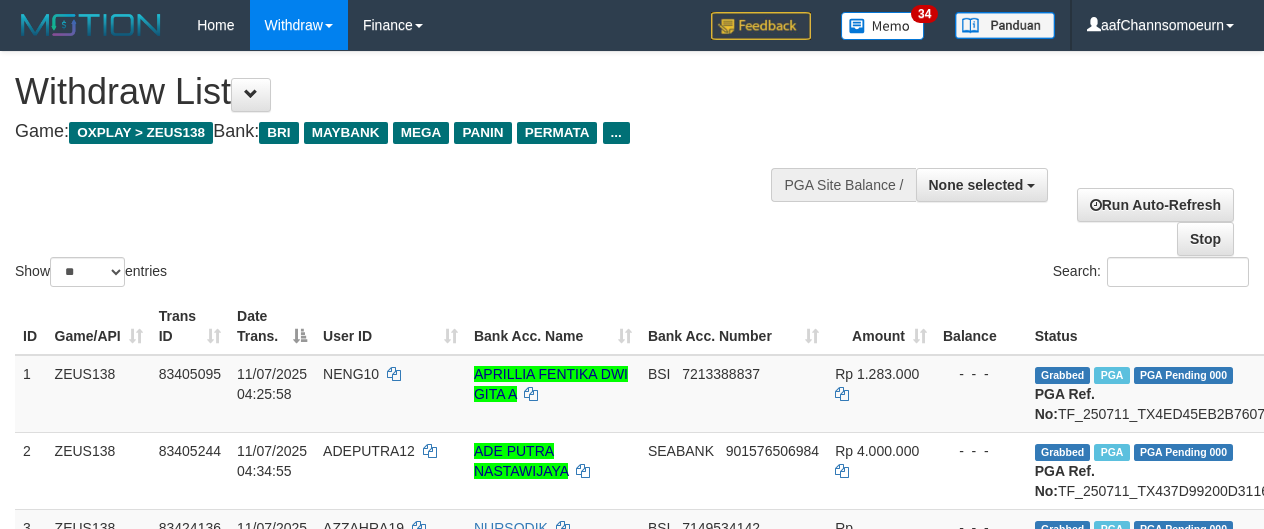select 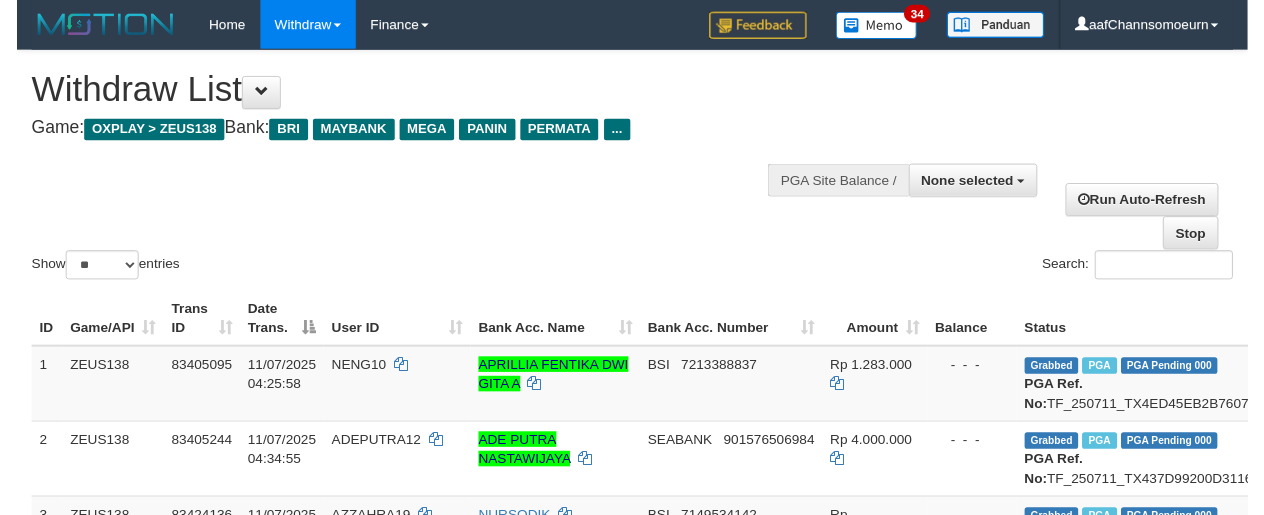 scroll, scrollTop: 1940, scrollLeft: 0, axis: vertical 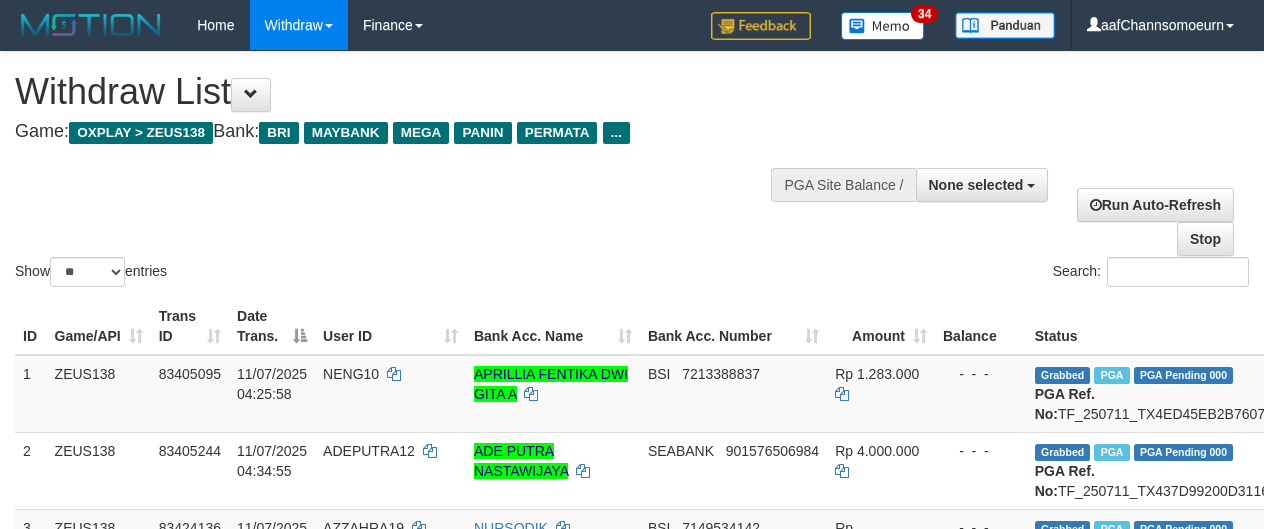 select 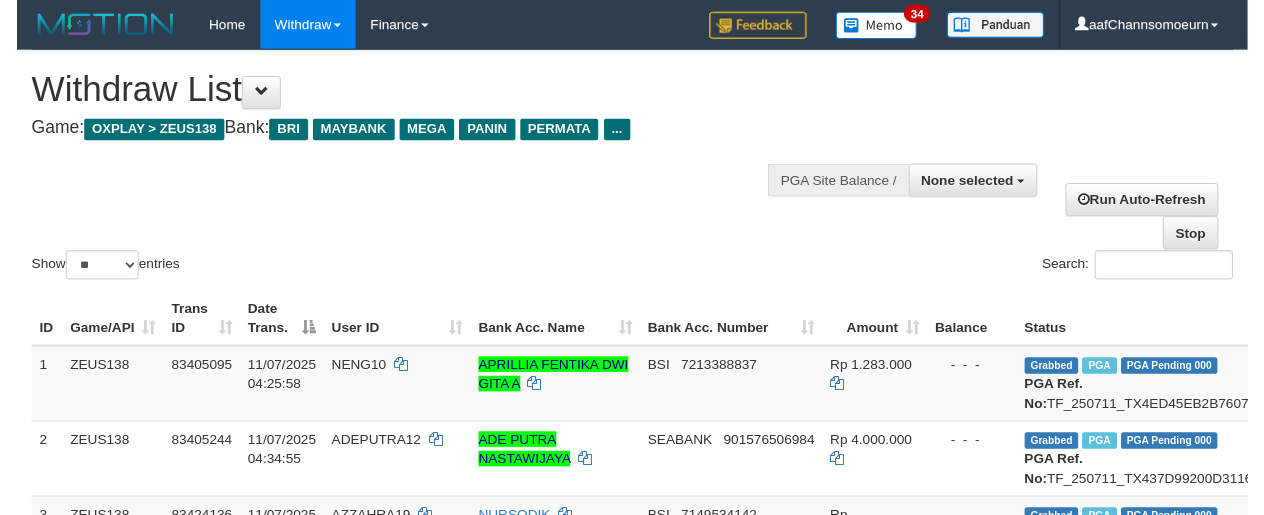 scroll, scrollTop: 1929, scrollLeft: 0, axis: vertical 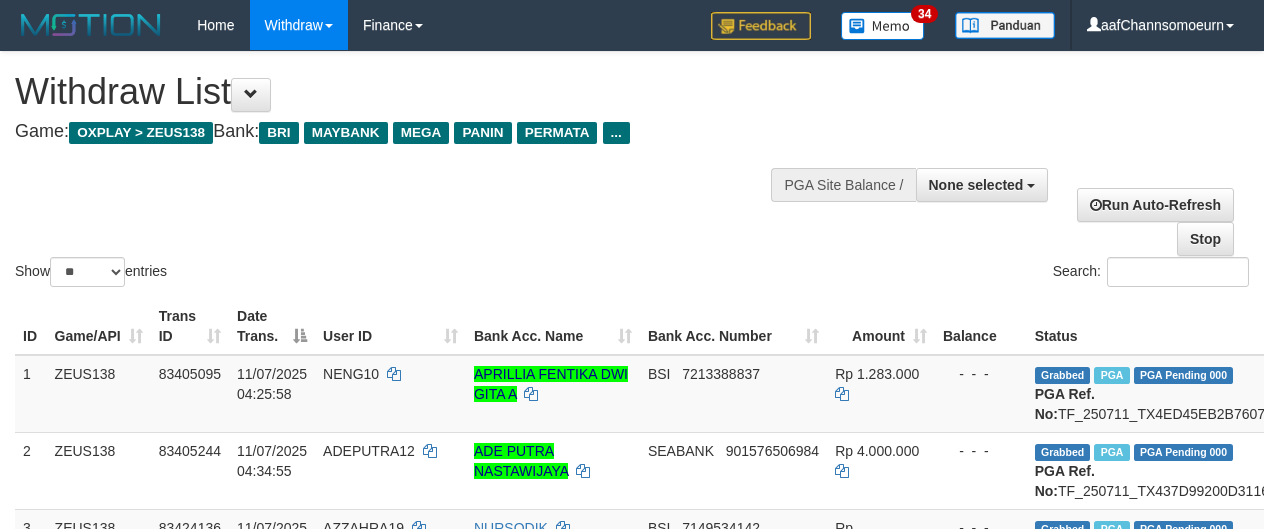 select 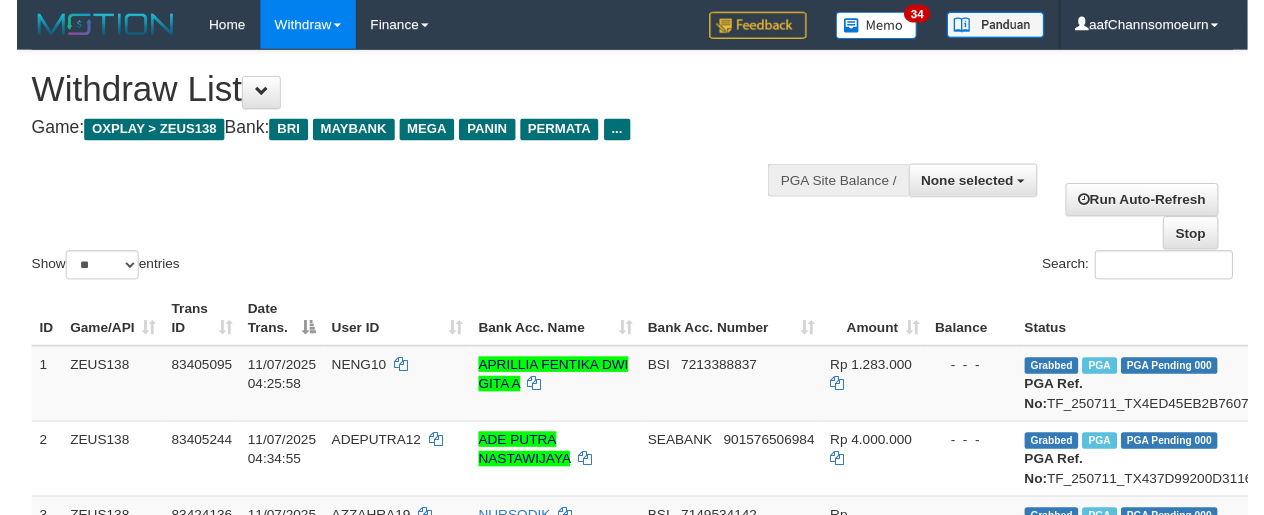 scroll, scrollTop: 1963, scrollLeft: 0, axis: vertical 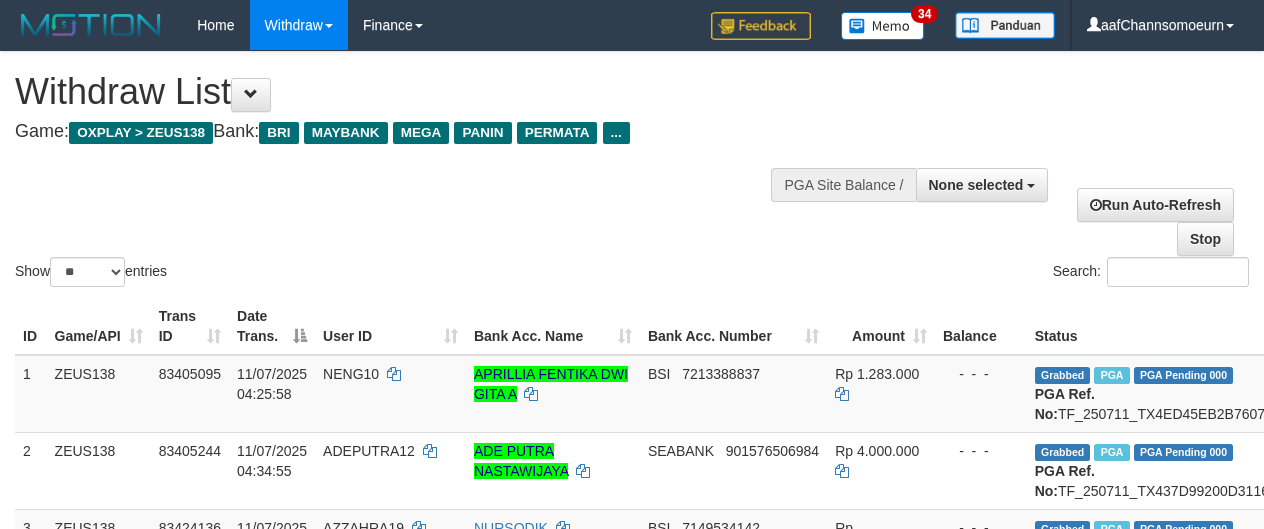 select 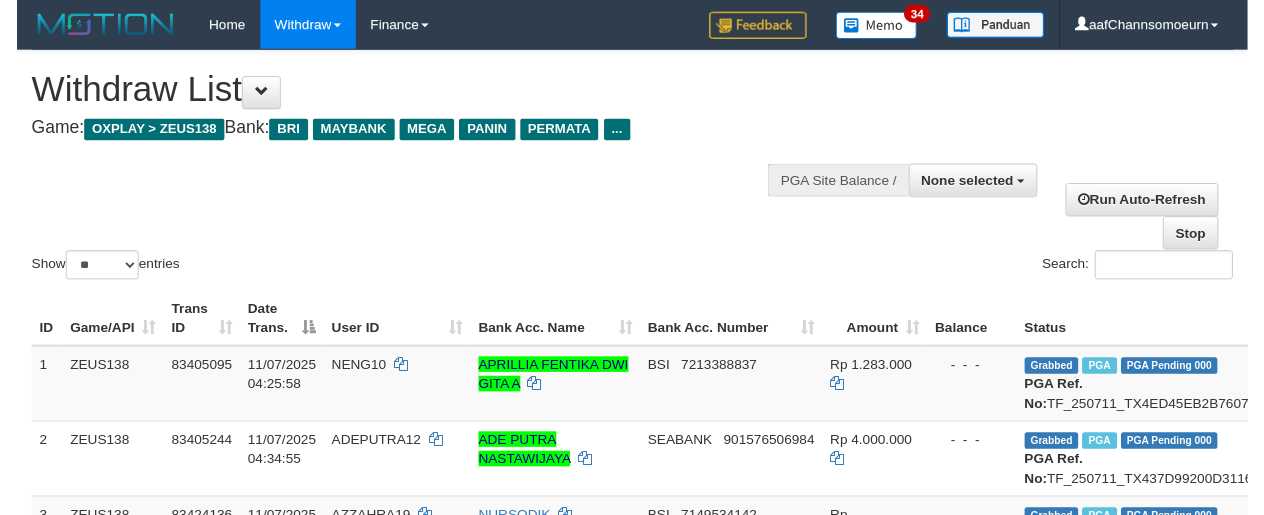 scroll, scrollTop: 1963, scrollLeft: 0, axis: vertical 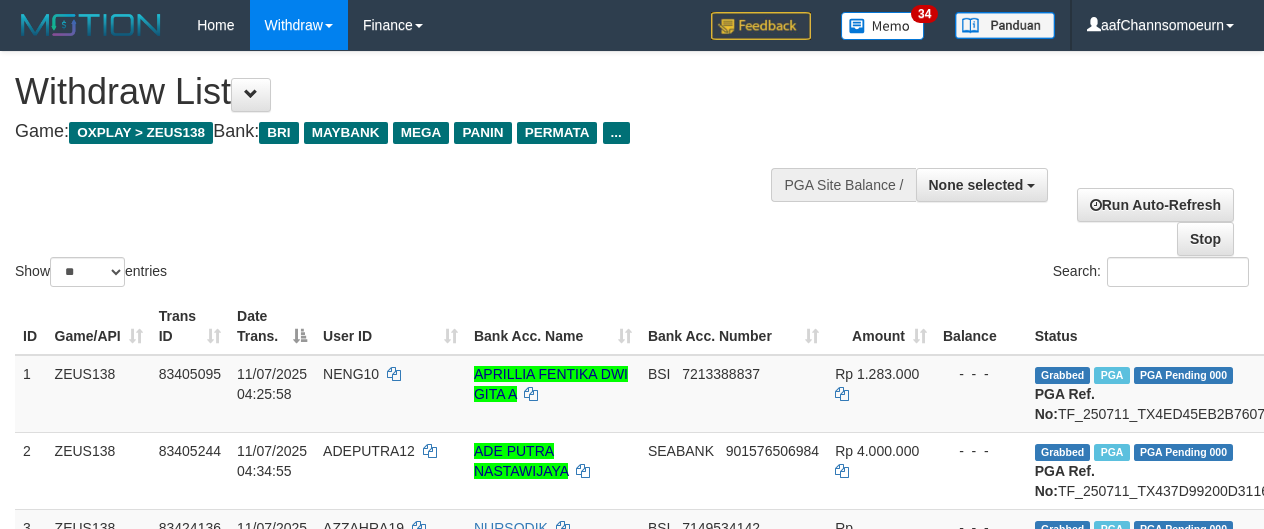 select 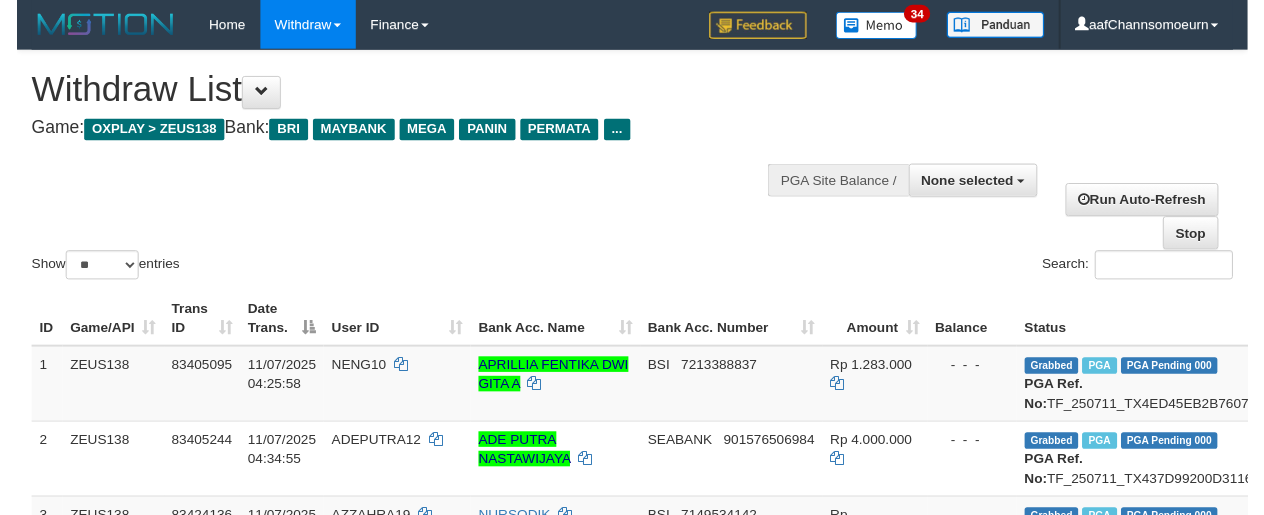 scroll, scrollTop: 1963, scrollLeft: 0, axis: vertical 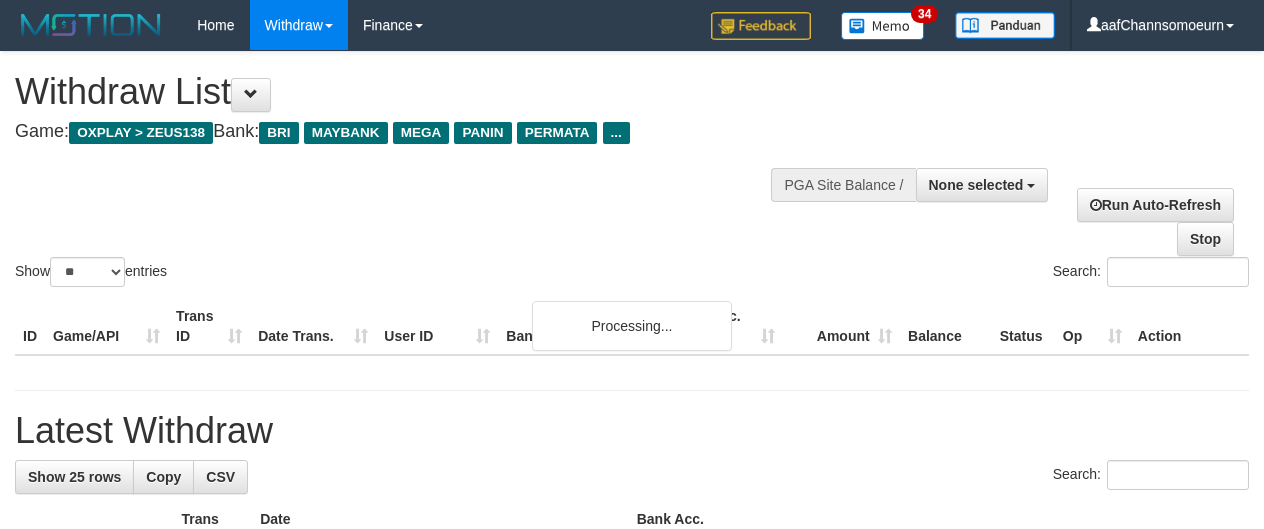 select 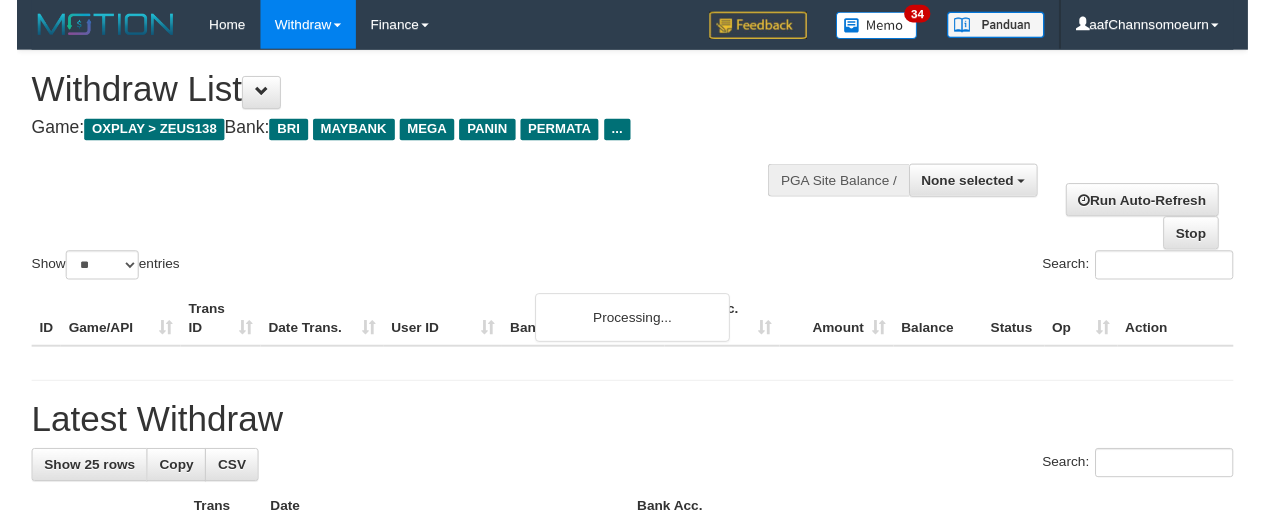 scroll, scrollTop: 1963, scrollLeft: 0, axis: vertical 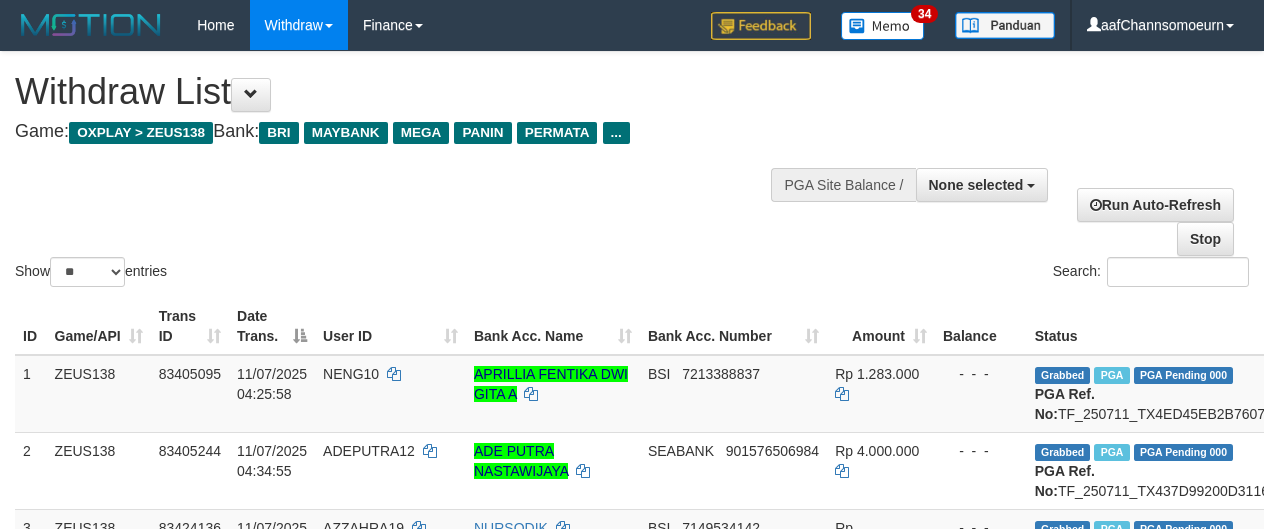 select 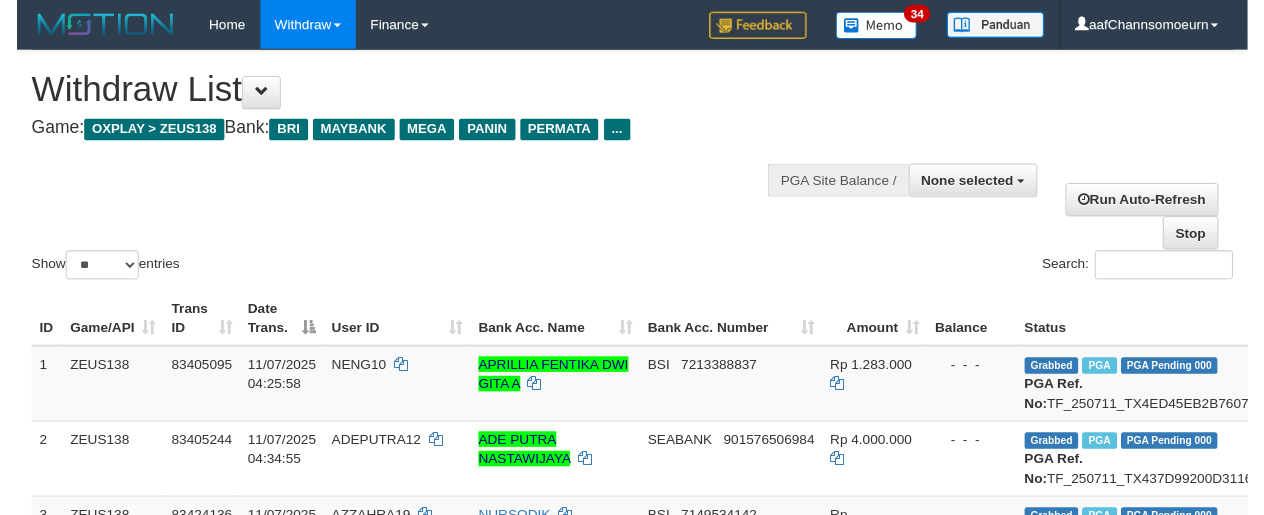 scroll, scrollTop: 1963, scrollLeft: 0, axis: vertical 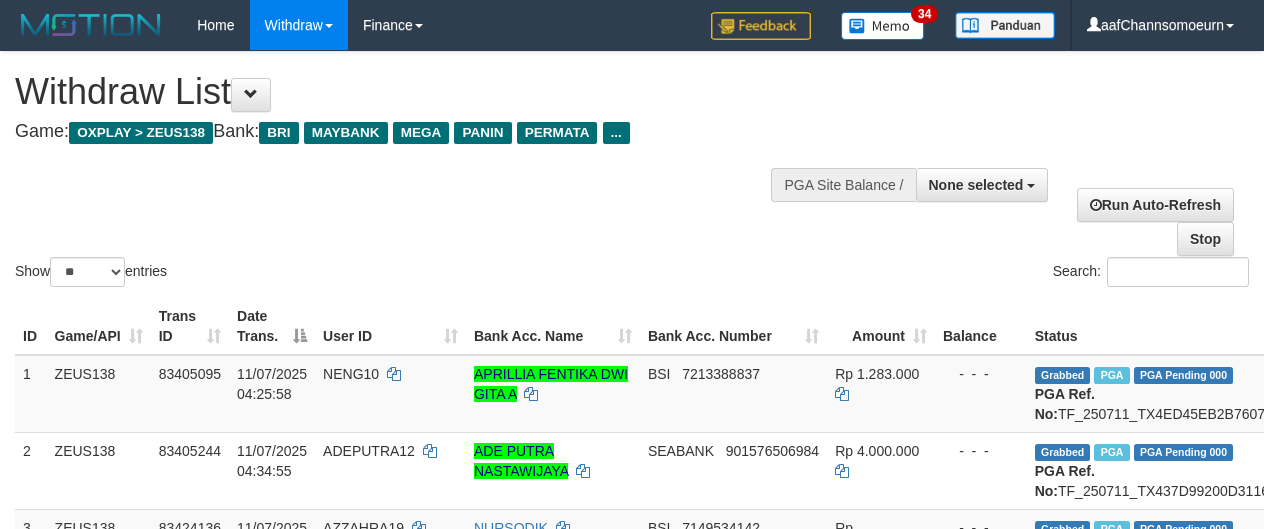 select 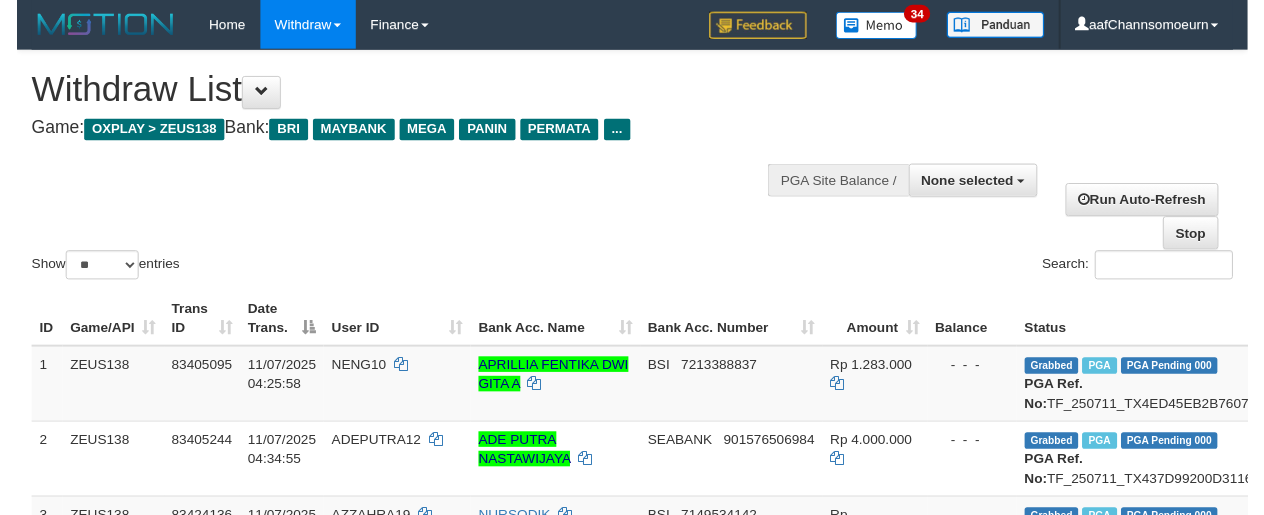 scroll, scrollTop: 2020, scrollLeft: 0, axis: vertical 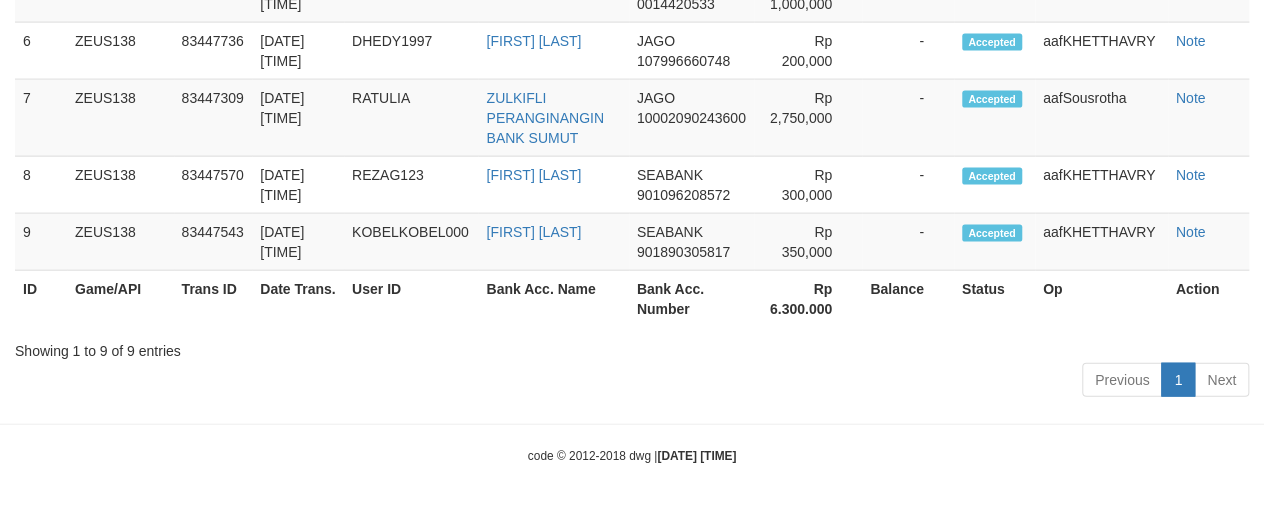 click on "Action" at bounding box center [1208, 299] 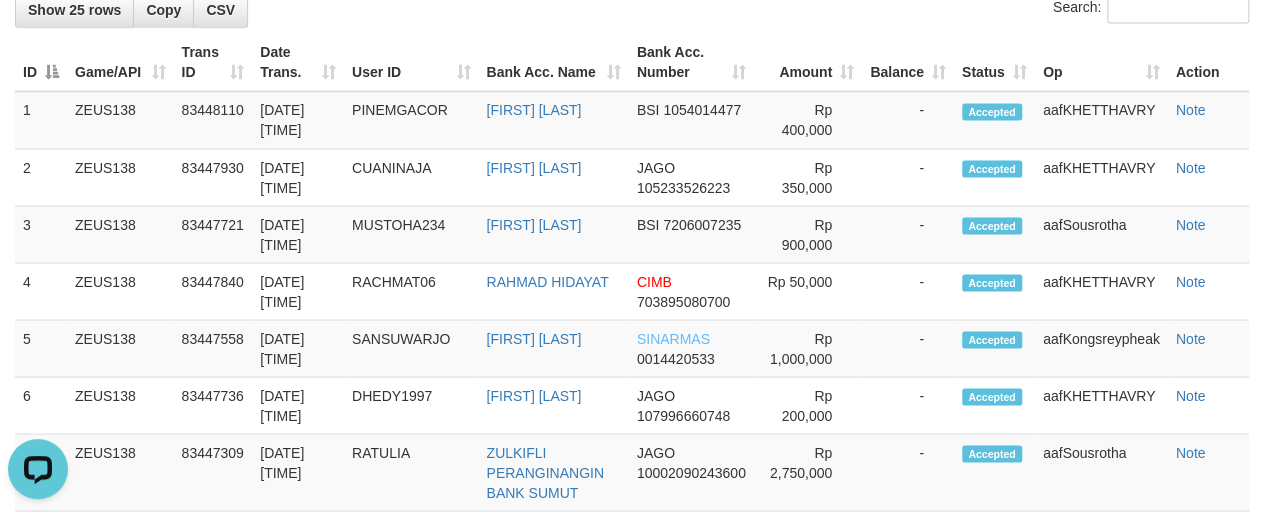 scroll, scrollTop: 0, scrollLeft: 0, axis: both 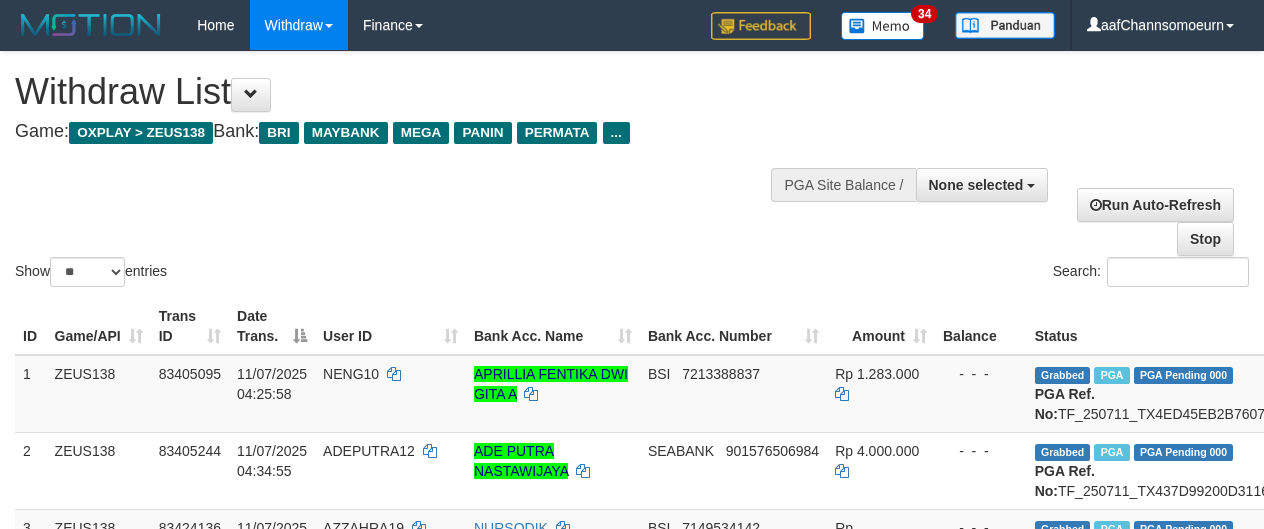 select 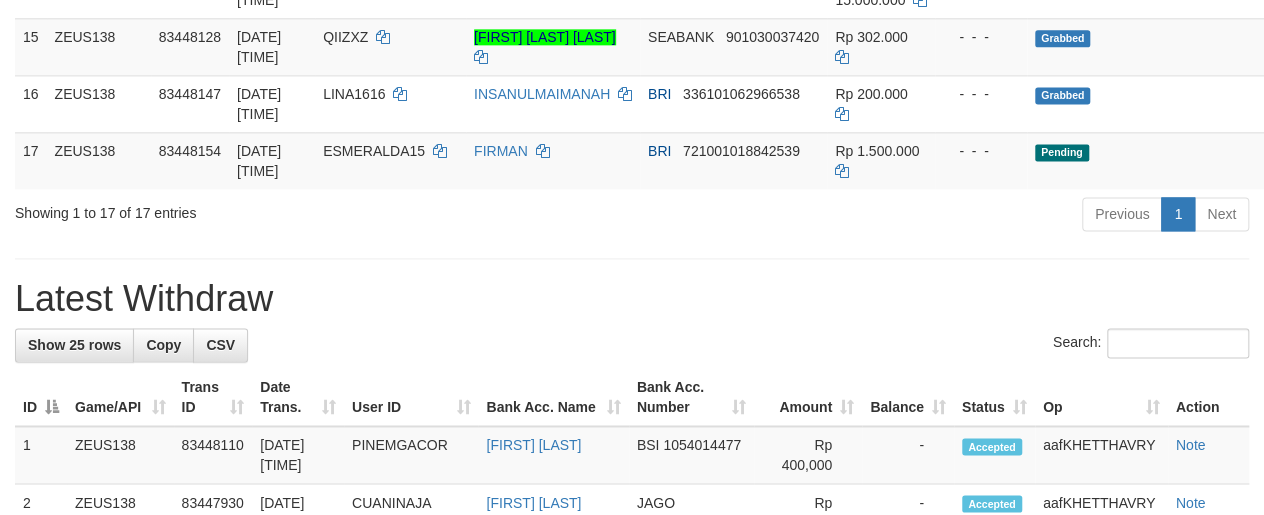 scroll, scrollTop: 1120, scrollLeft: 0, axis: vertical 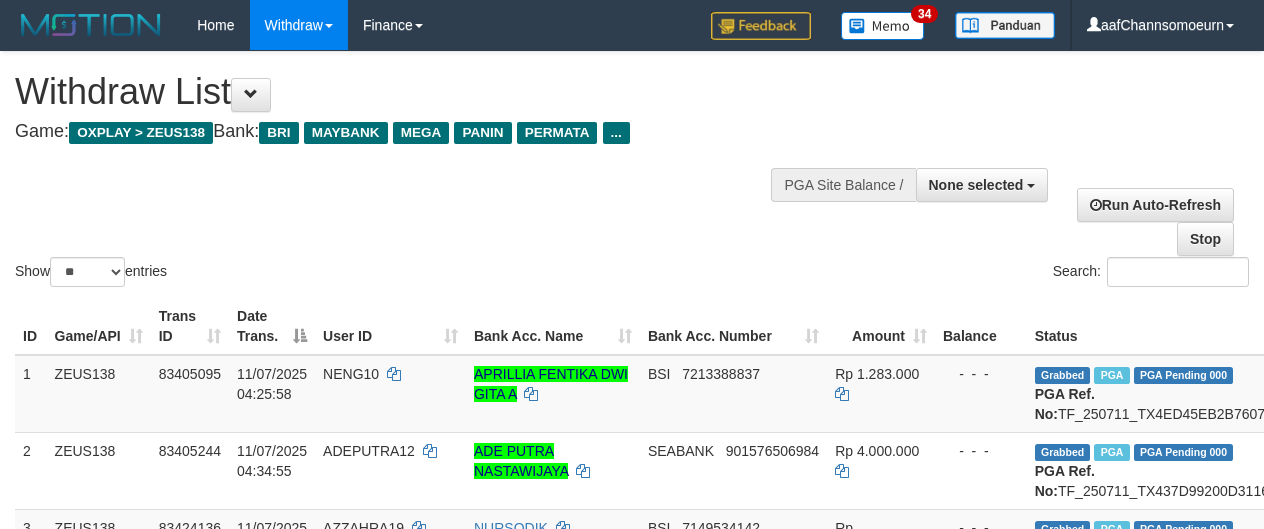 select 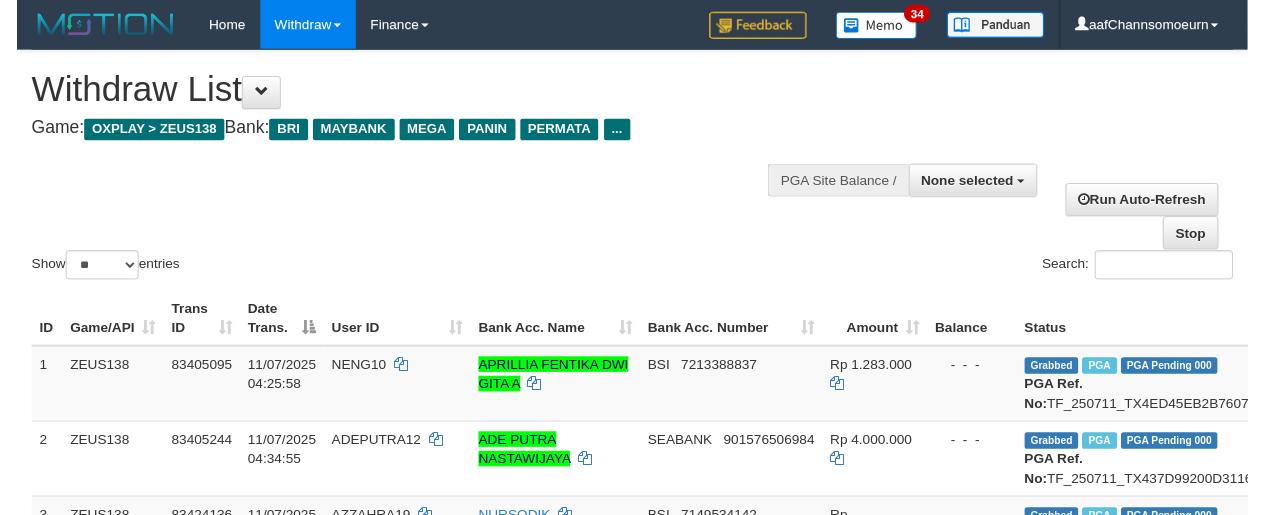 scroll, scrollTop: 1120, scrollLeft: 0, axis: vertical 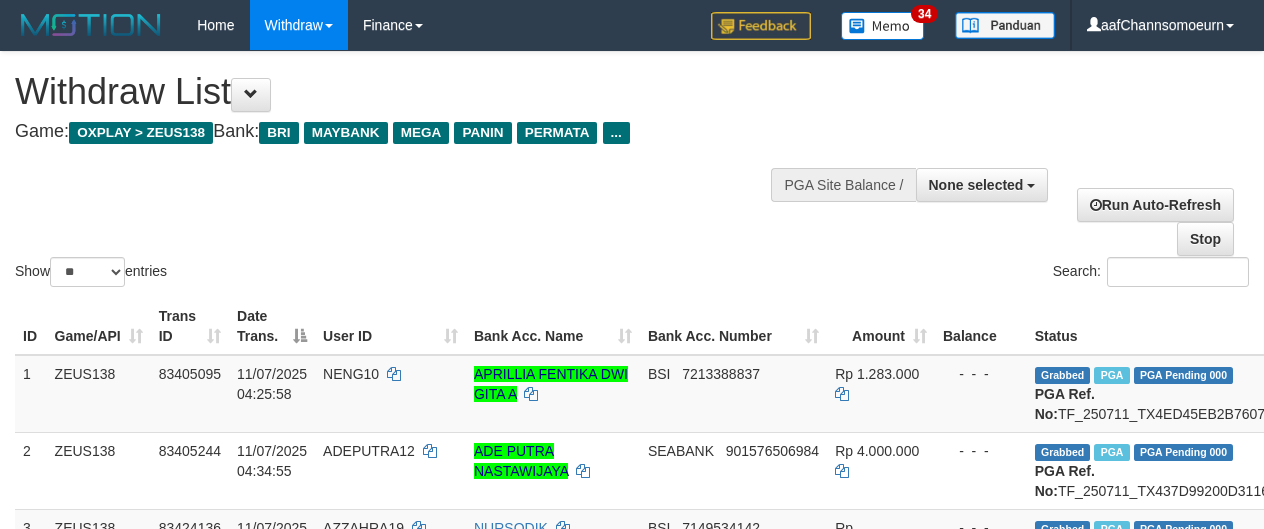 select 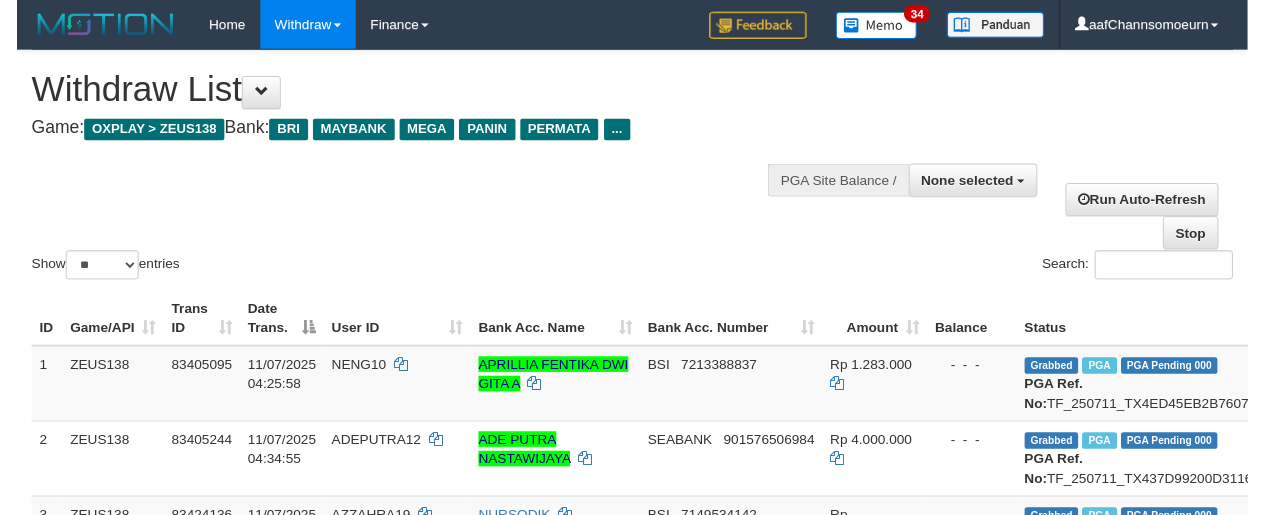 scroll, scrollTop: 1120, scrollLeft: 0, axis: vertical 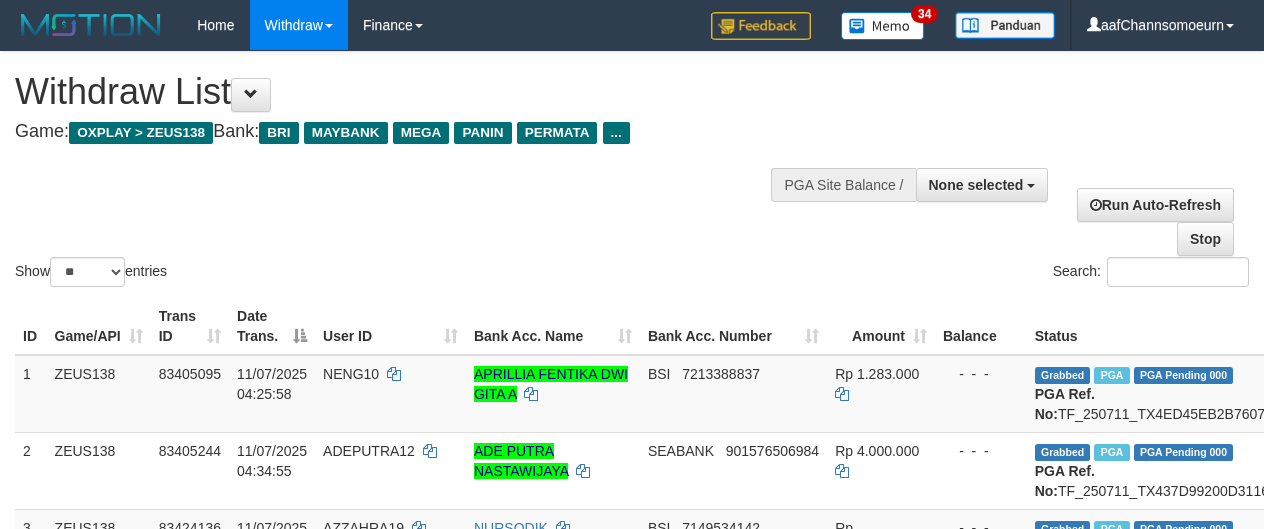 select 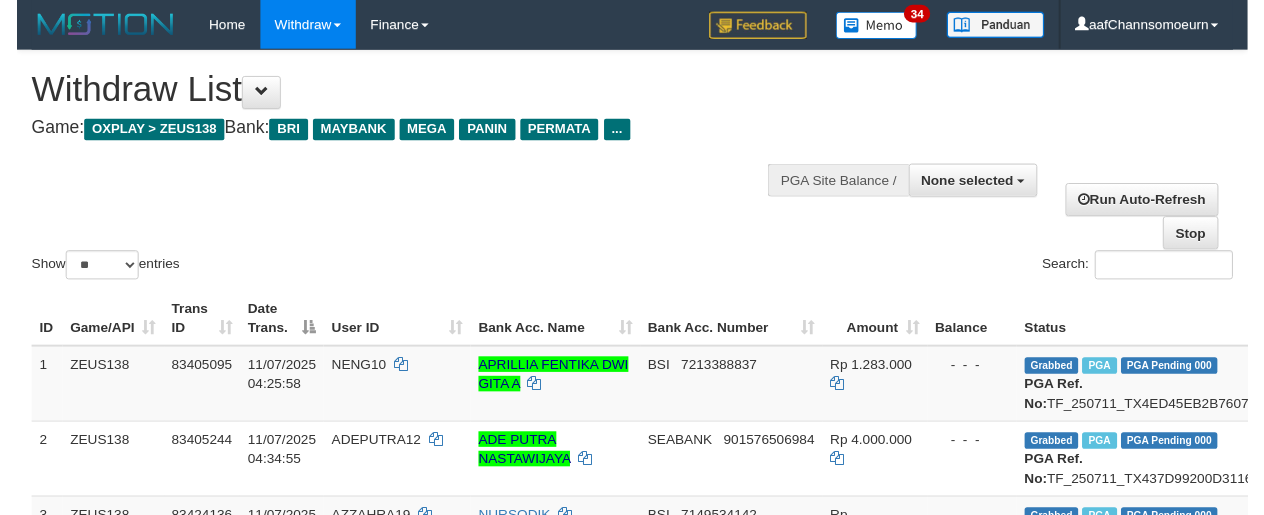 scroll, scrollTop: 1120, scrollLeft: 0, axis: vertical 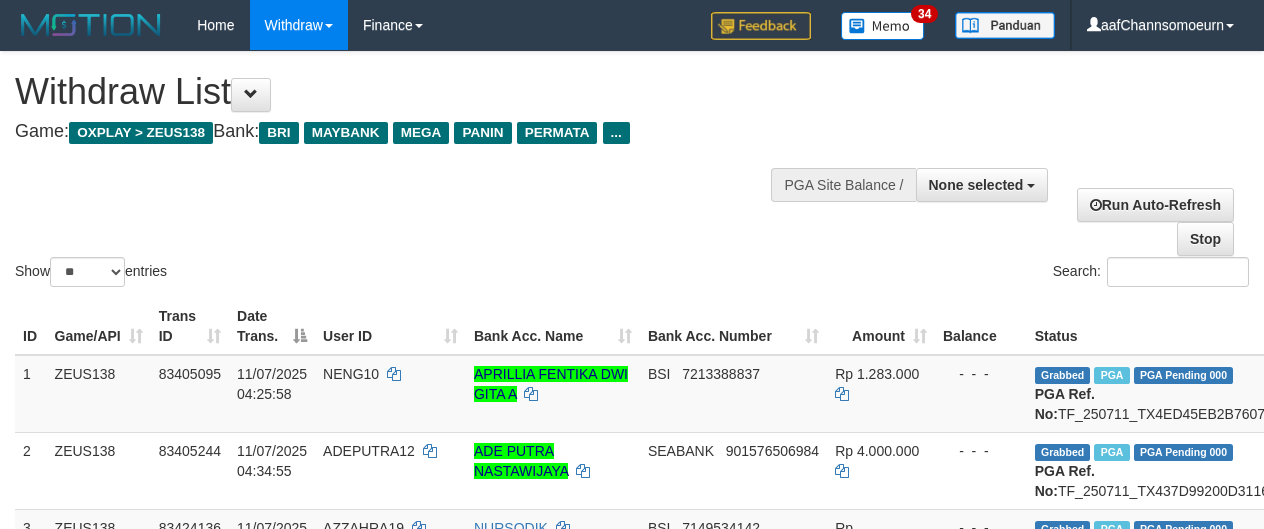 select 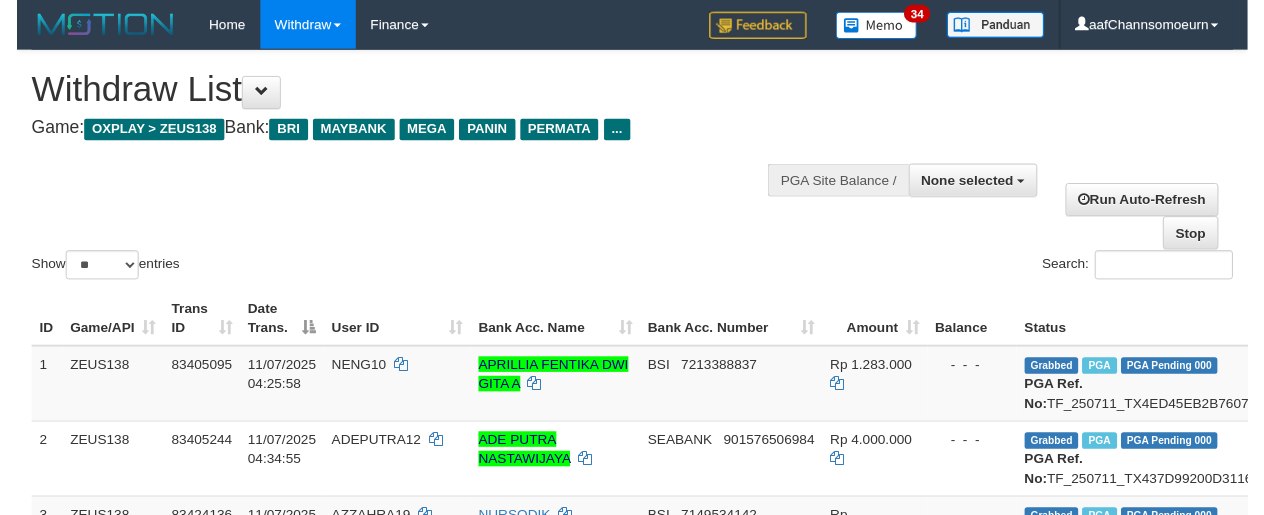 scroll, scrollTop: 1120, scrollLeft: 0, axis: vertical 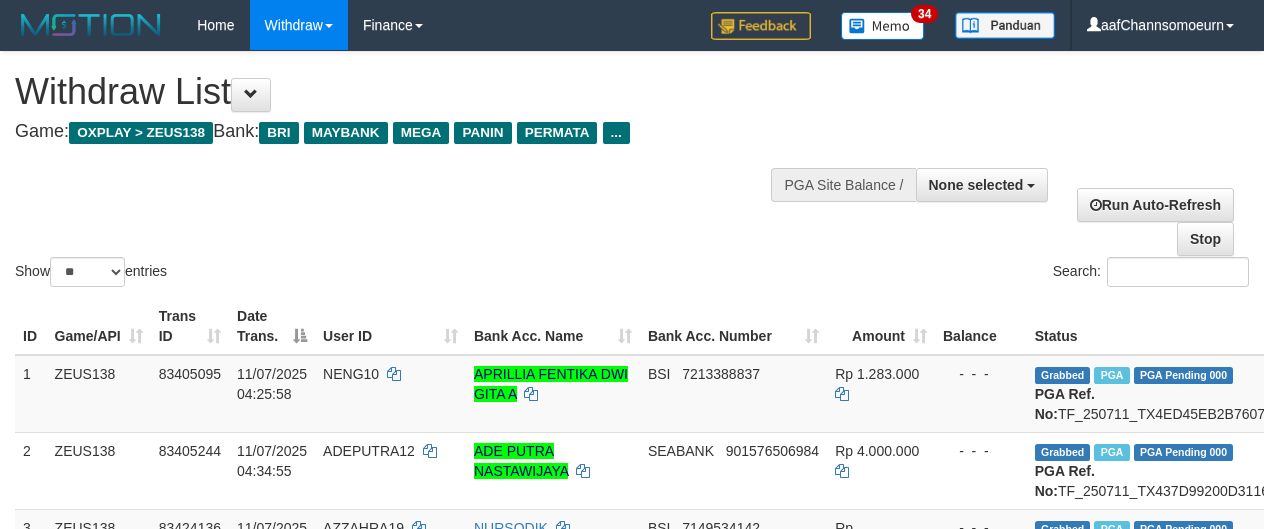 select 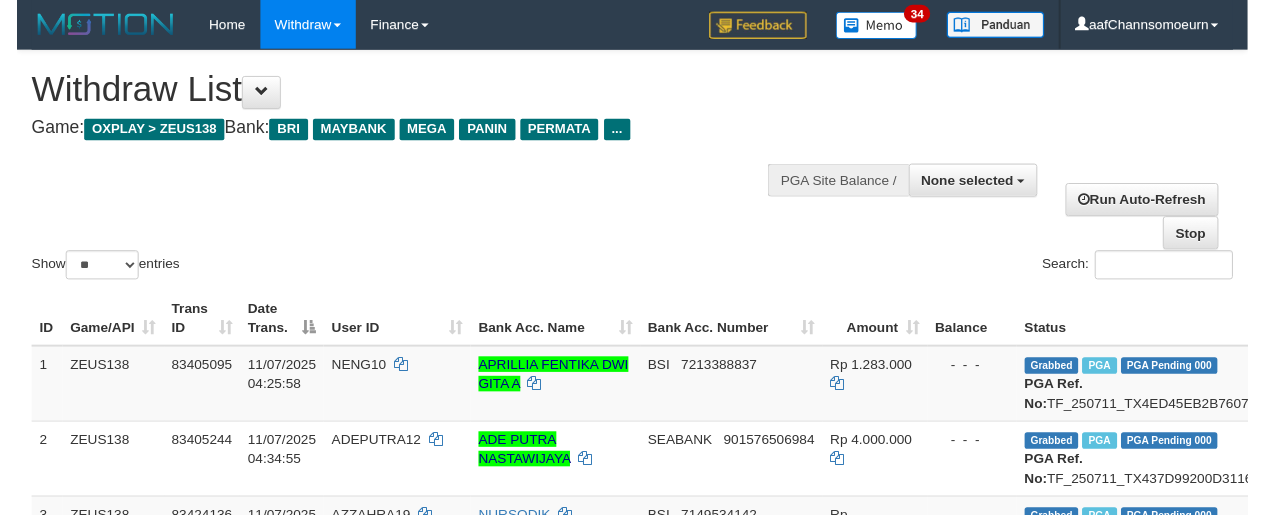 scroll, scrollTop: 1120, scrollLeft: 0, axis: vertical 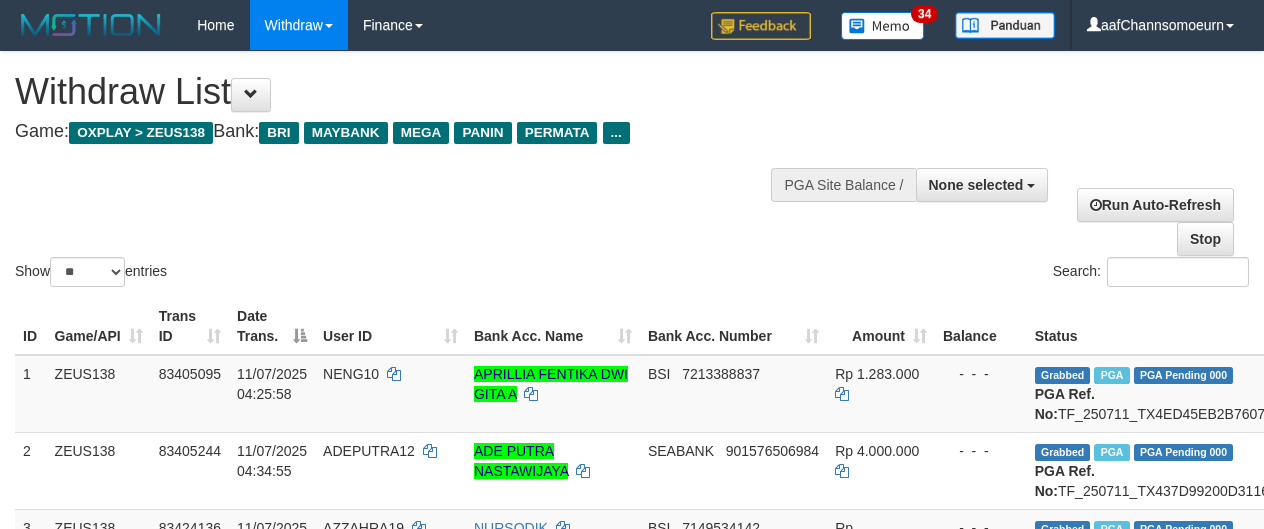 select 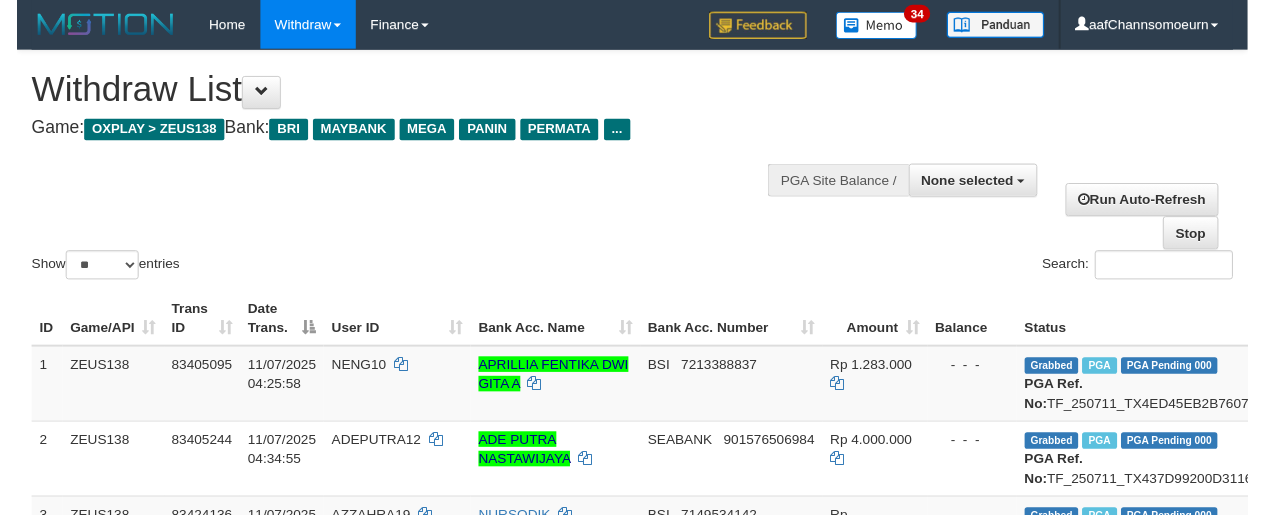 scroll, scrollTop: 1120, scrollLeft: 0, axis: vertical 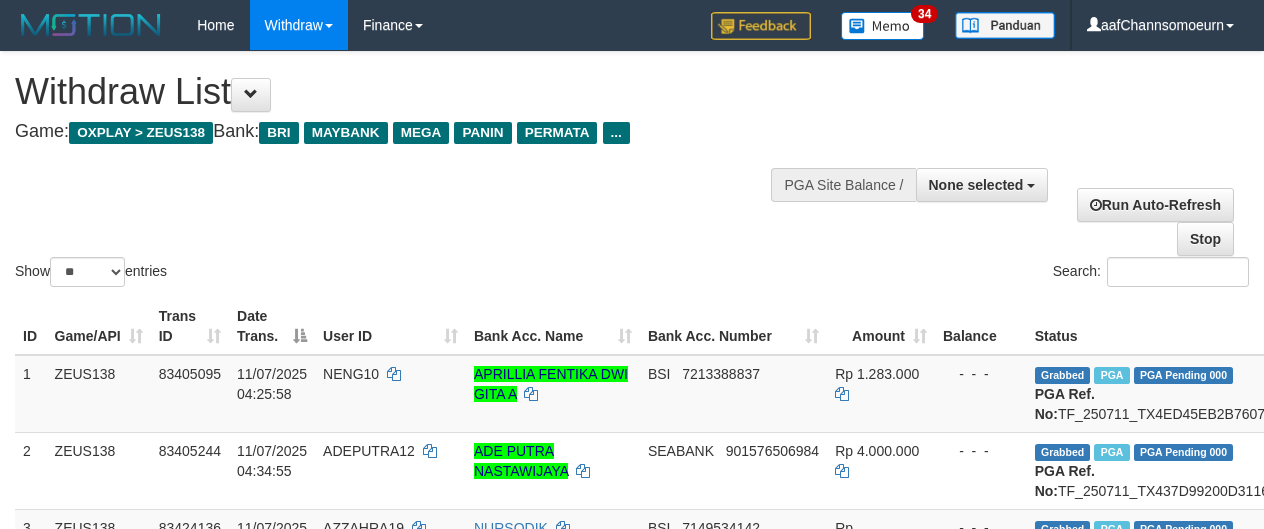 select 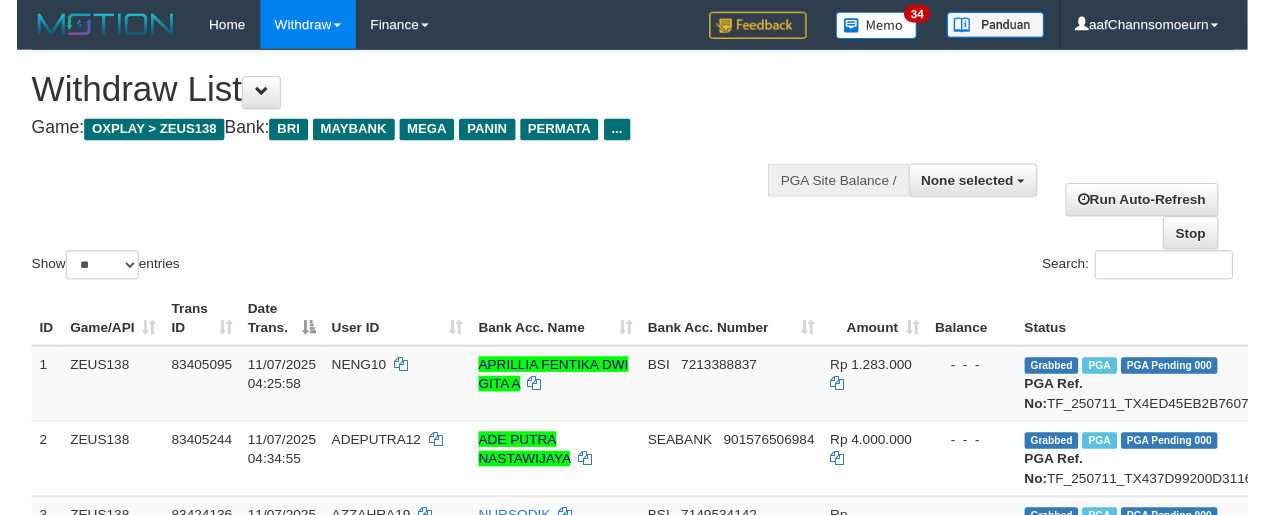scroll, scrollTop: 1120, scrollLeft: 0, axis: vertical 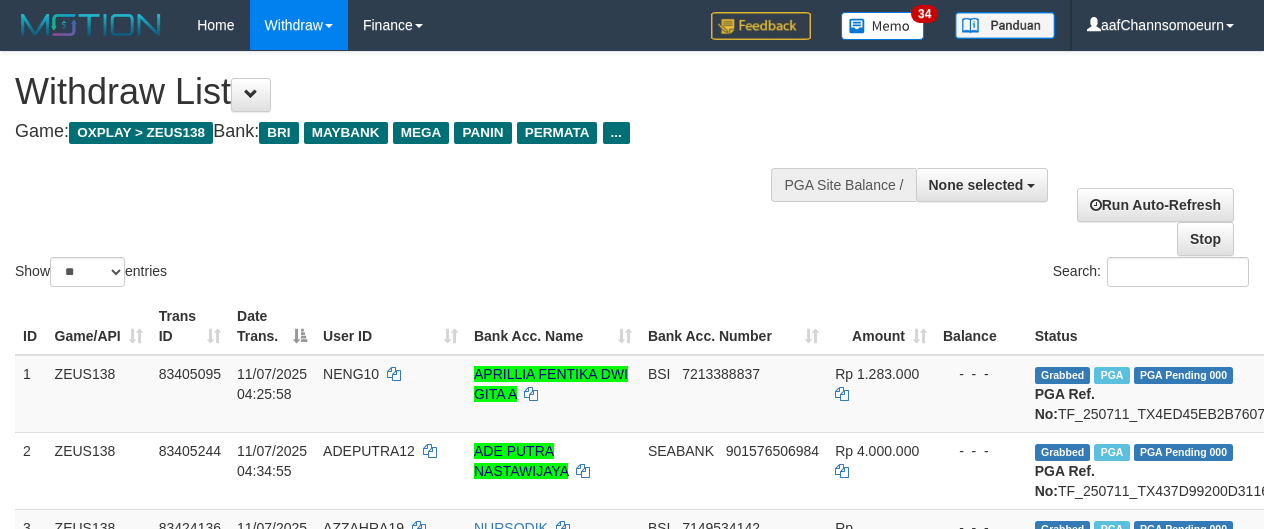 select 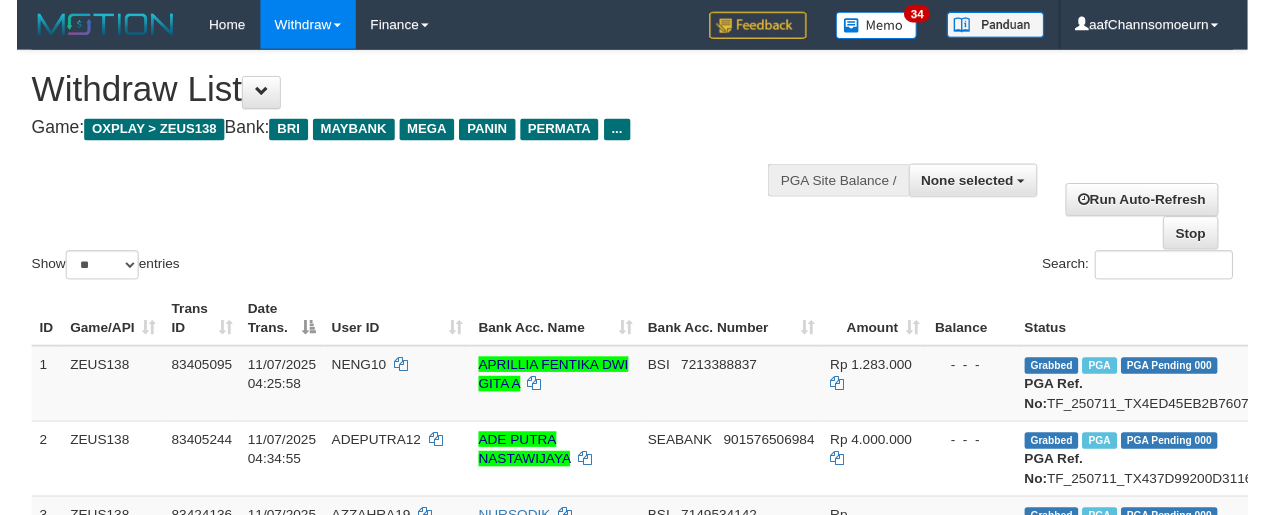 scroll, scrollTop: 1120, scrollLeft: 0, axis: vertical 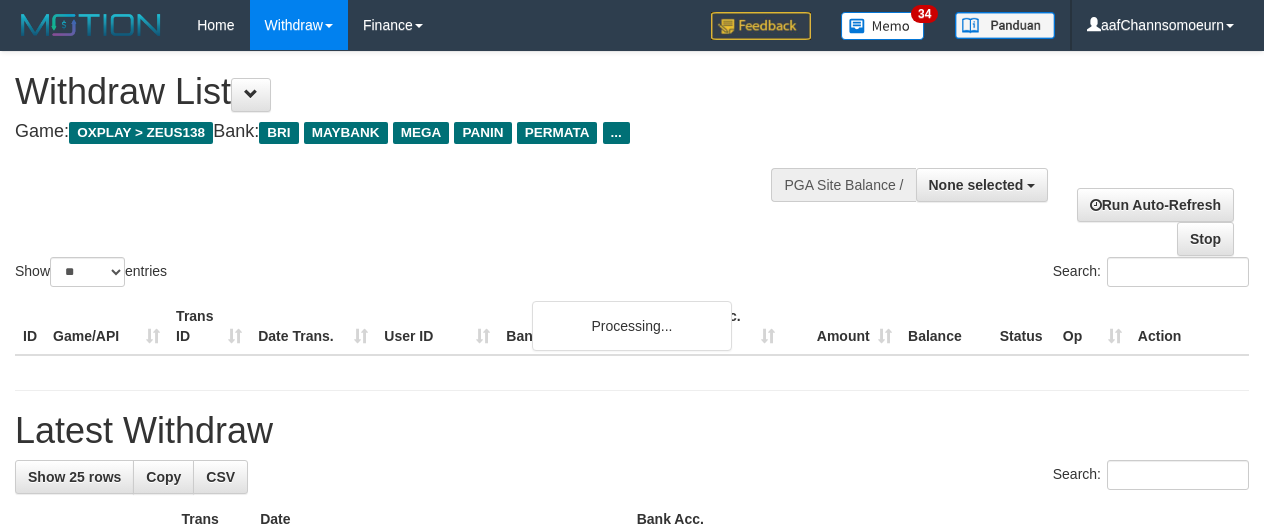 select 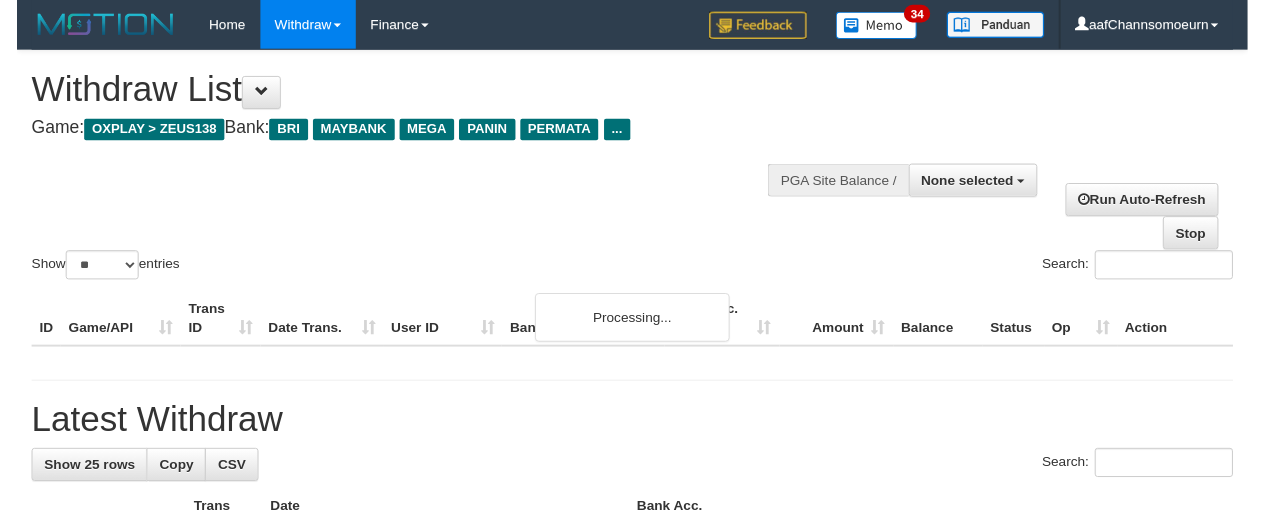 scroll, scrollTop: 1120, scrollLeft: 0, axis: vertical 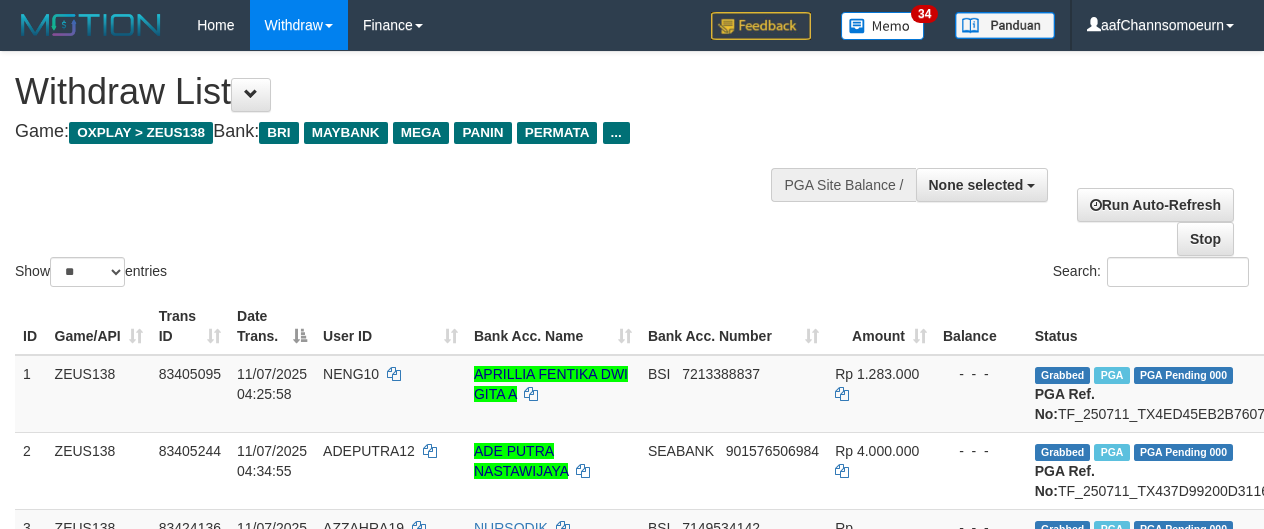 select 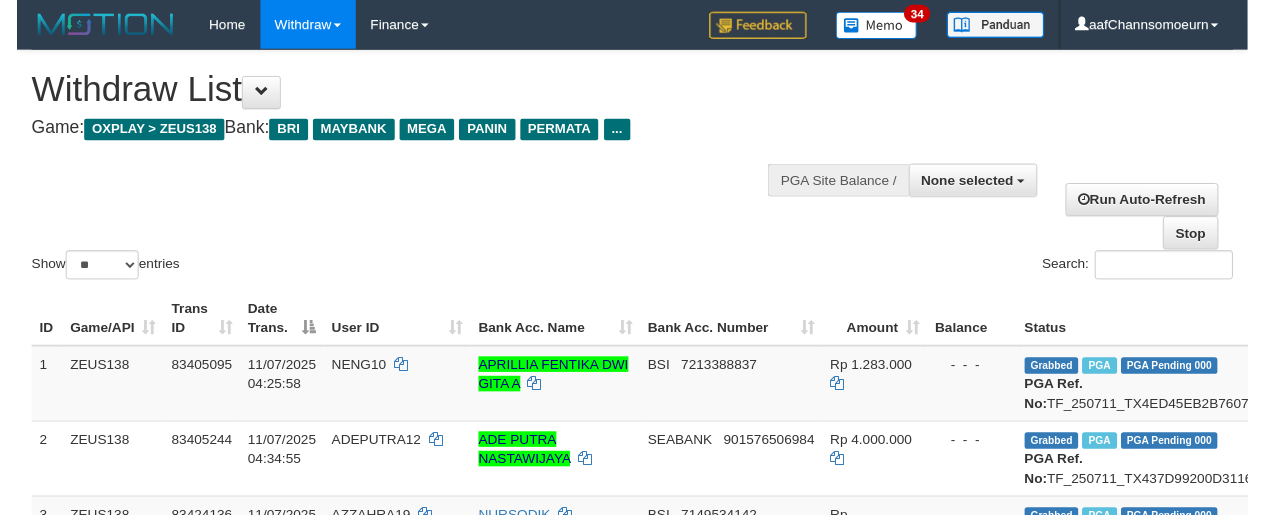 scroll, scrollTop: 1120, scrollLeft: 0, axis: vertical 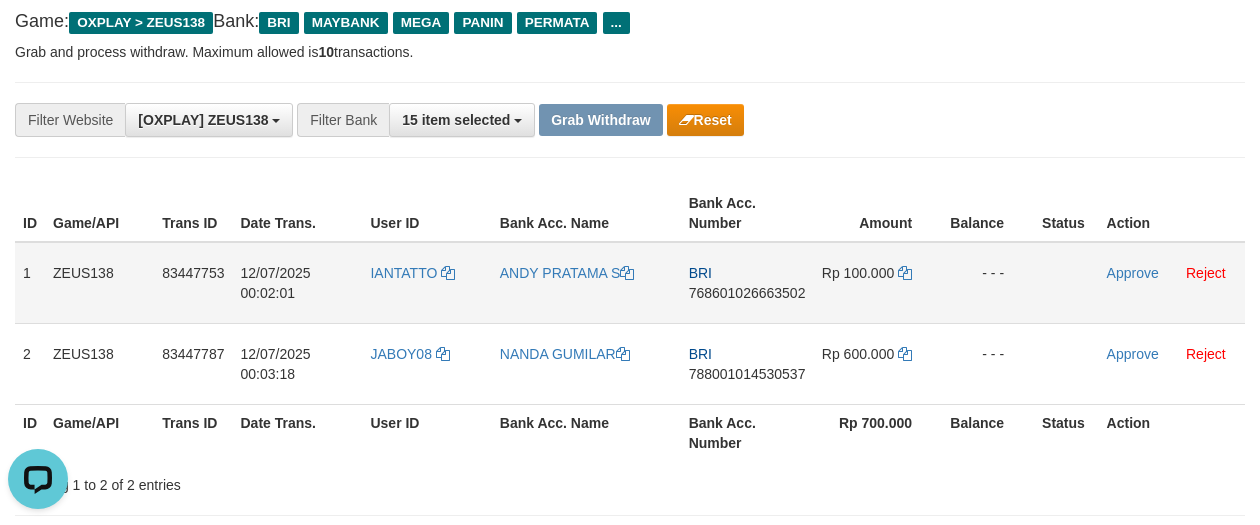 click on "768601026663502" at bounding box center [747, 293] 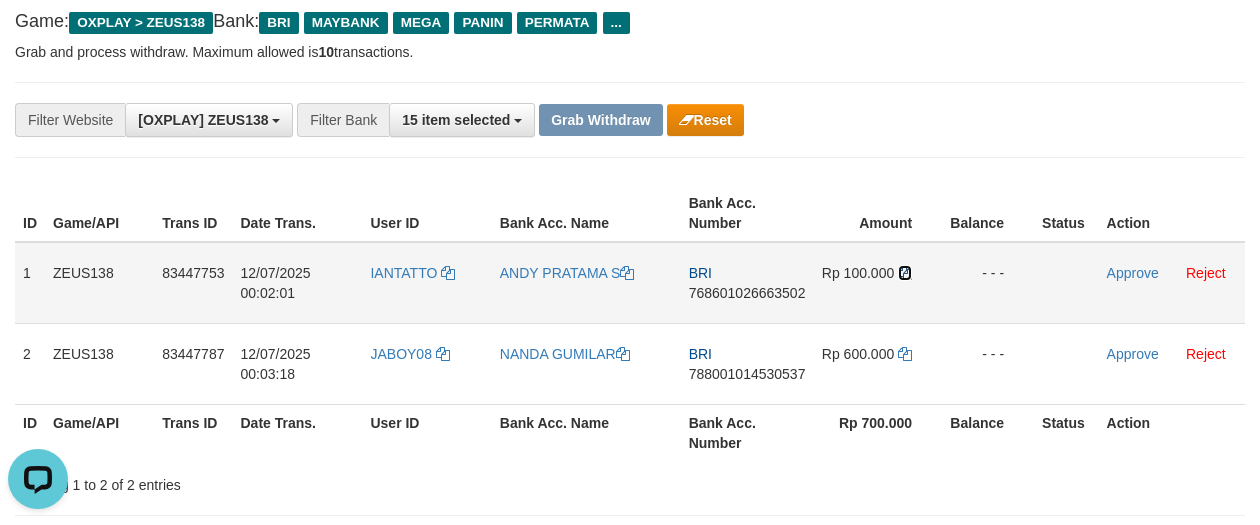 click at bounding box center [905, 273] 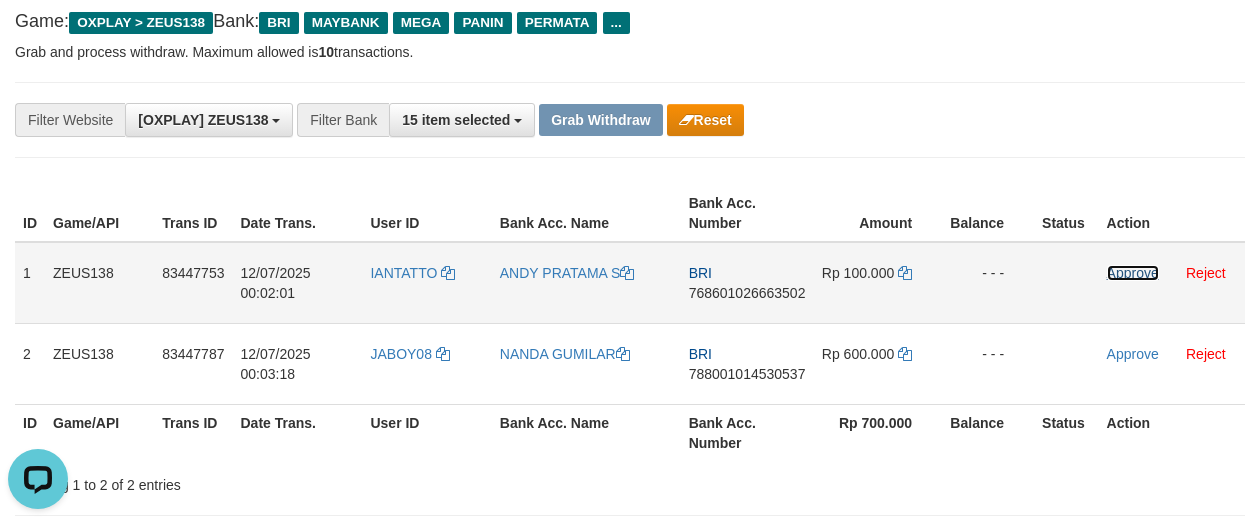 click on "Approve" at bounding box center (1133, 273) 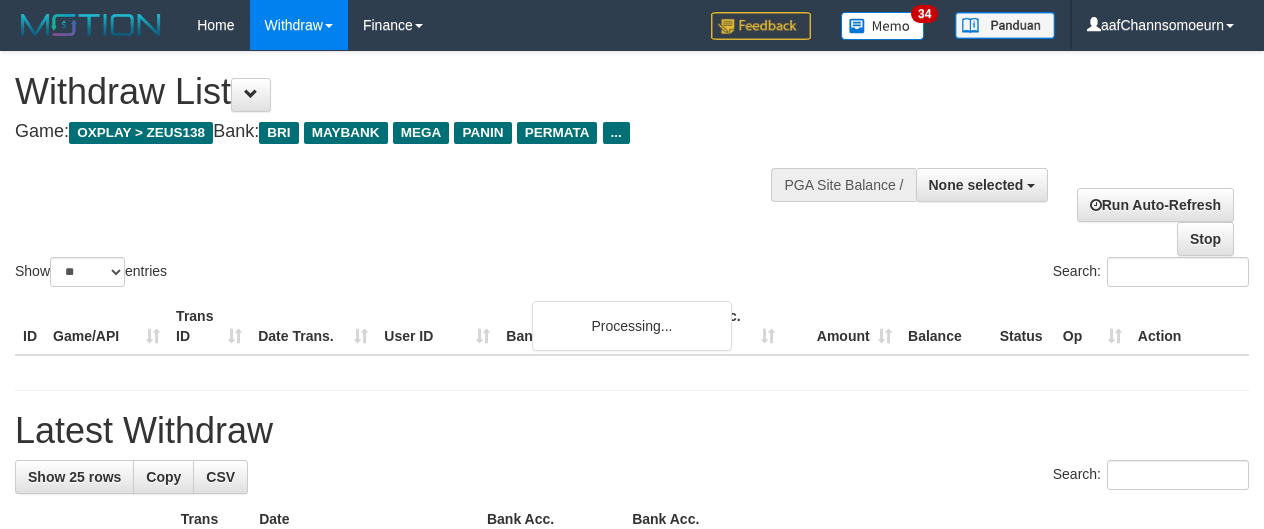 select 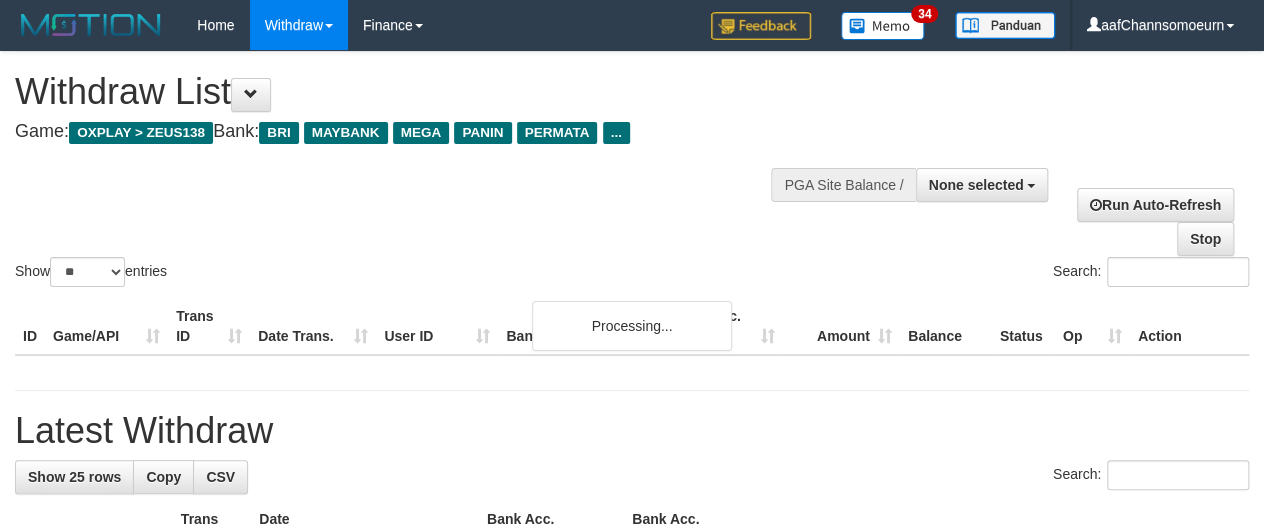 scroll, scrollTop: 919, scrollLeft: 0, axis: vertical 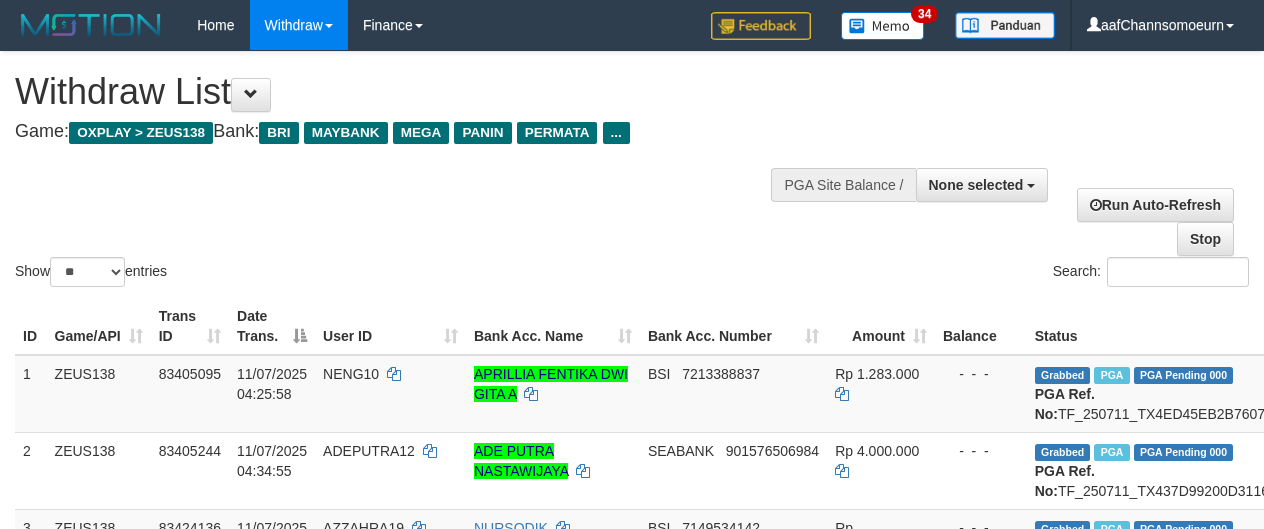 select 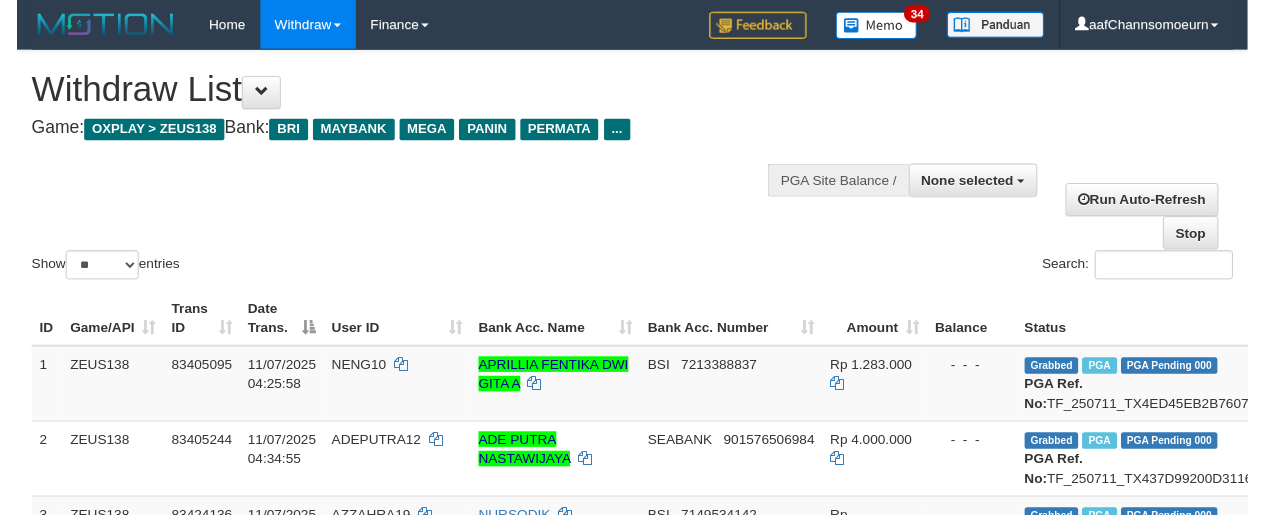 scroll, scrollTop: 1995, scrollLeft: 0, axis: vertical 